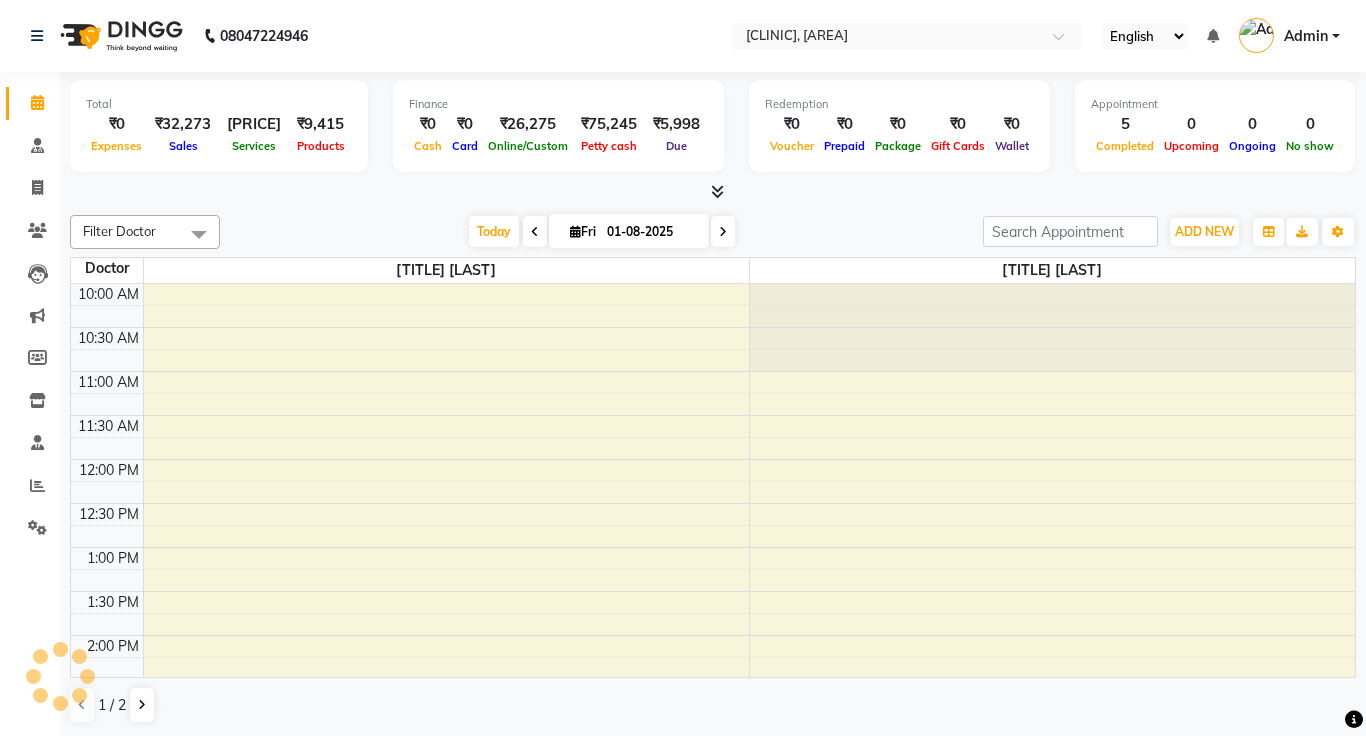 scroll, scrollTop: 0, scrollLeft: 0, axis: both 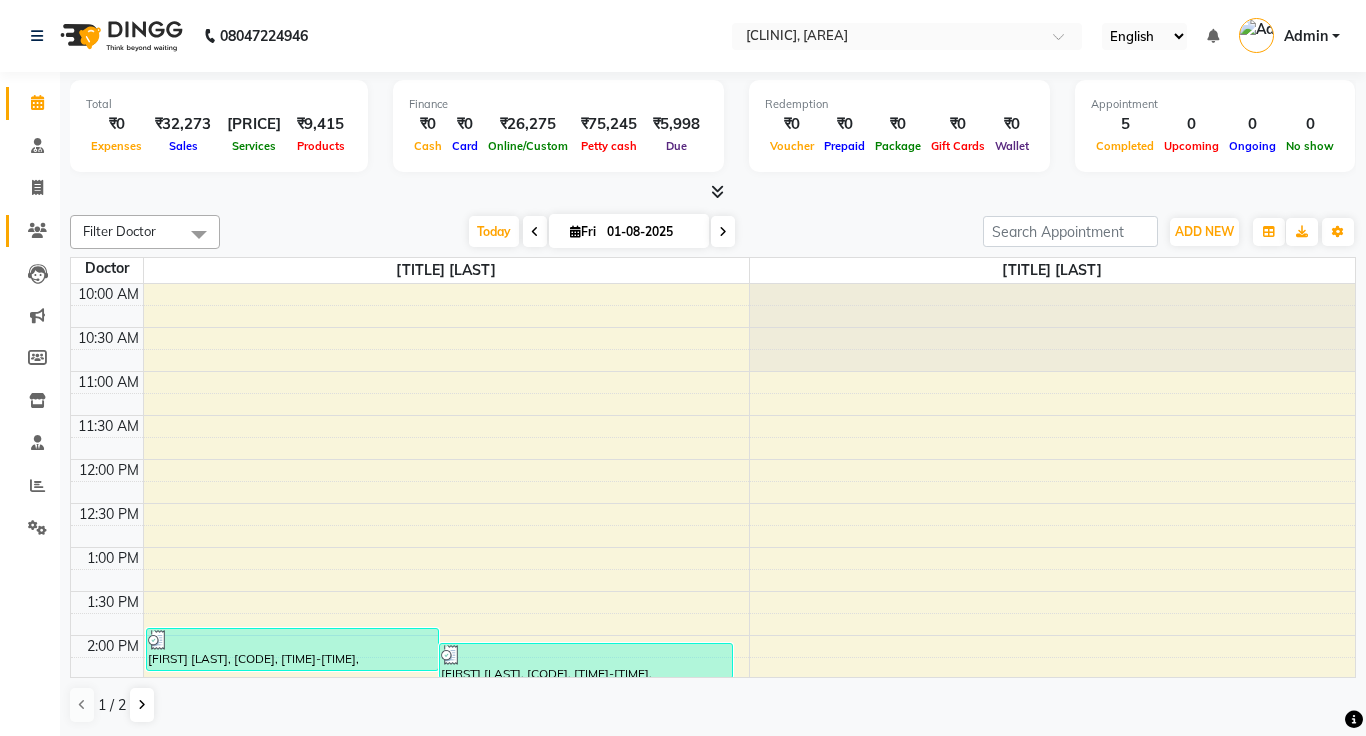 click 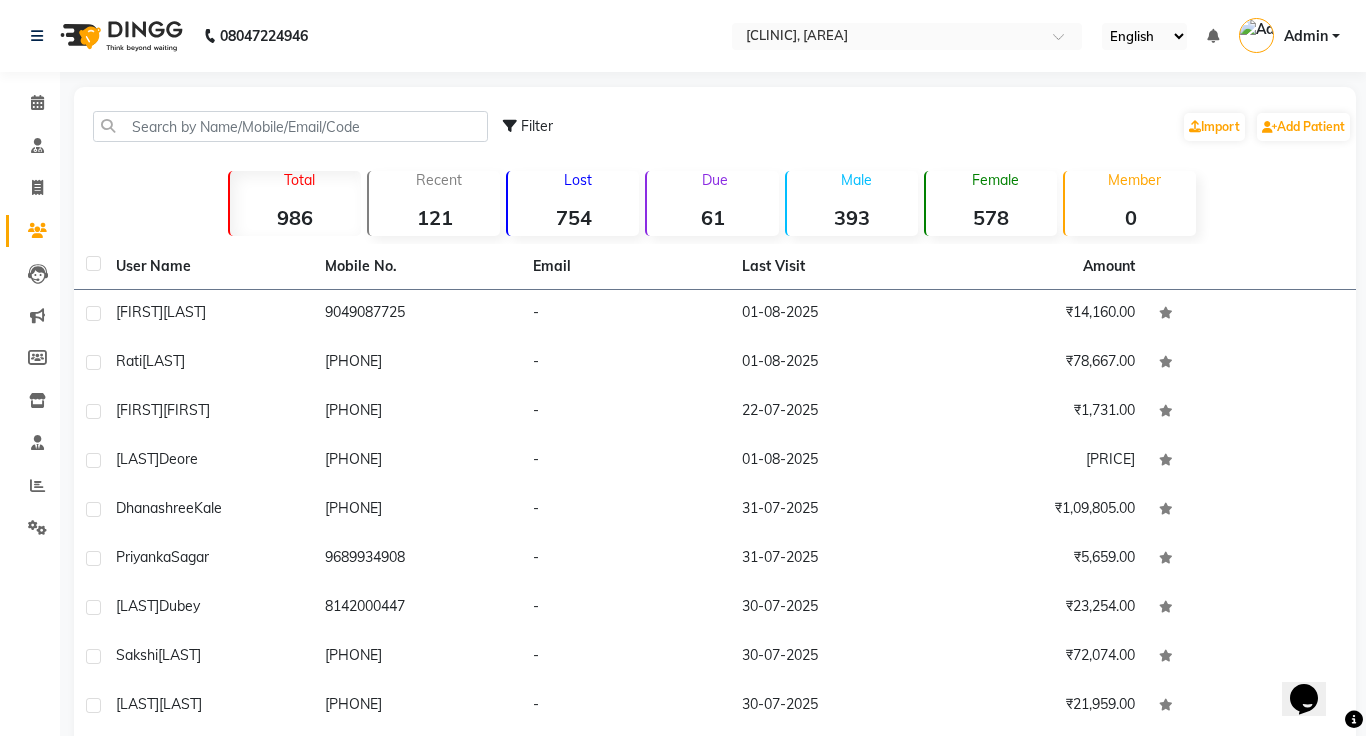 scroll, scrollTop: 0, scrollLeft: 0, axis: both 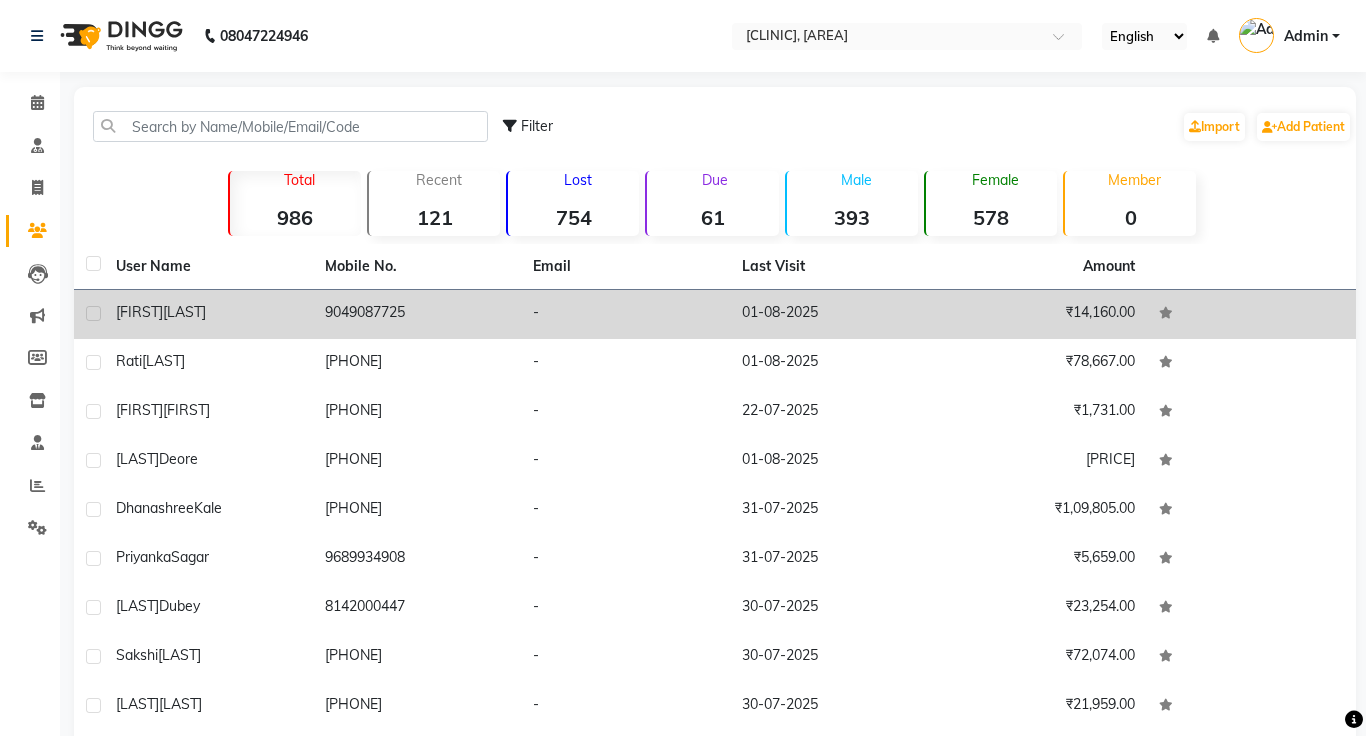 click on "9049087725" 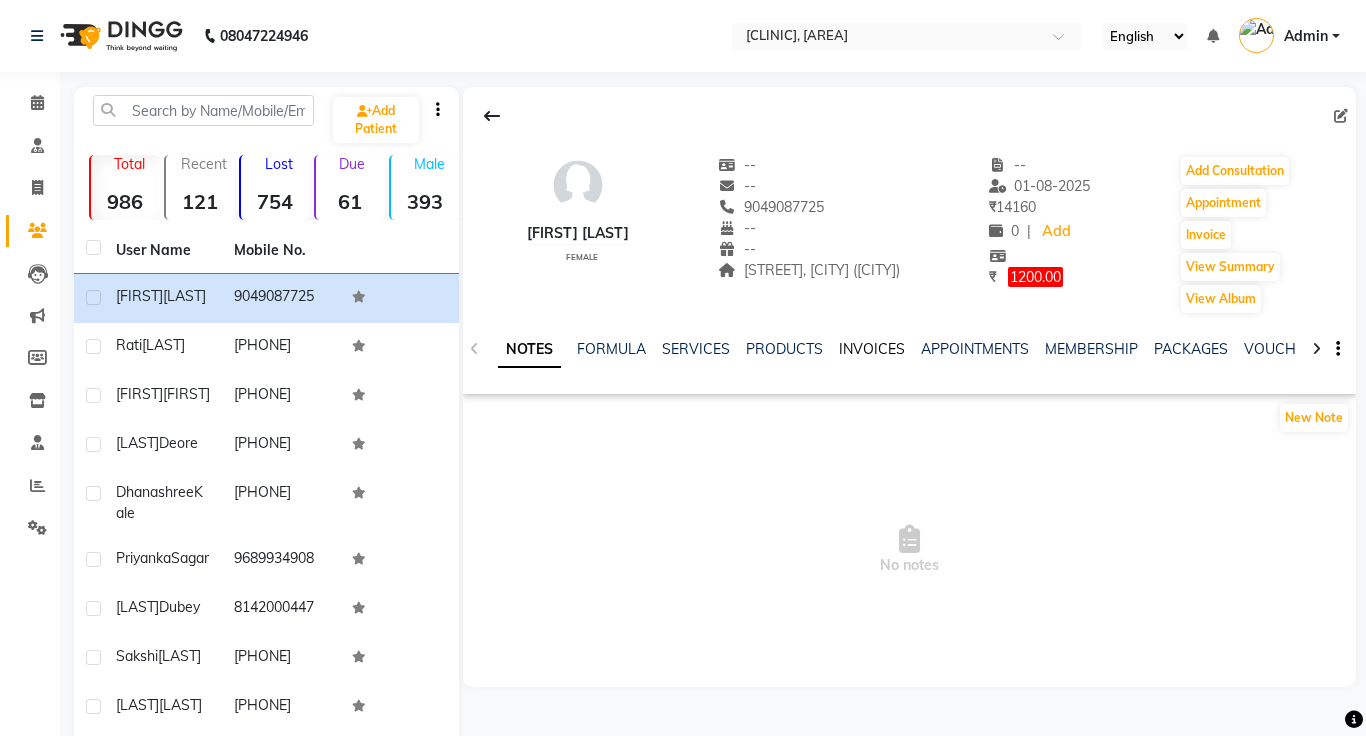 click on "INVOICES" 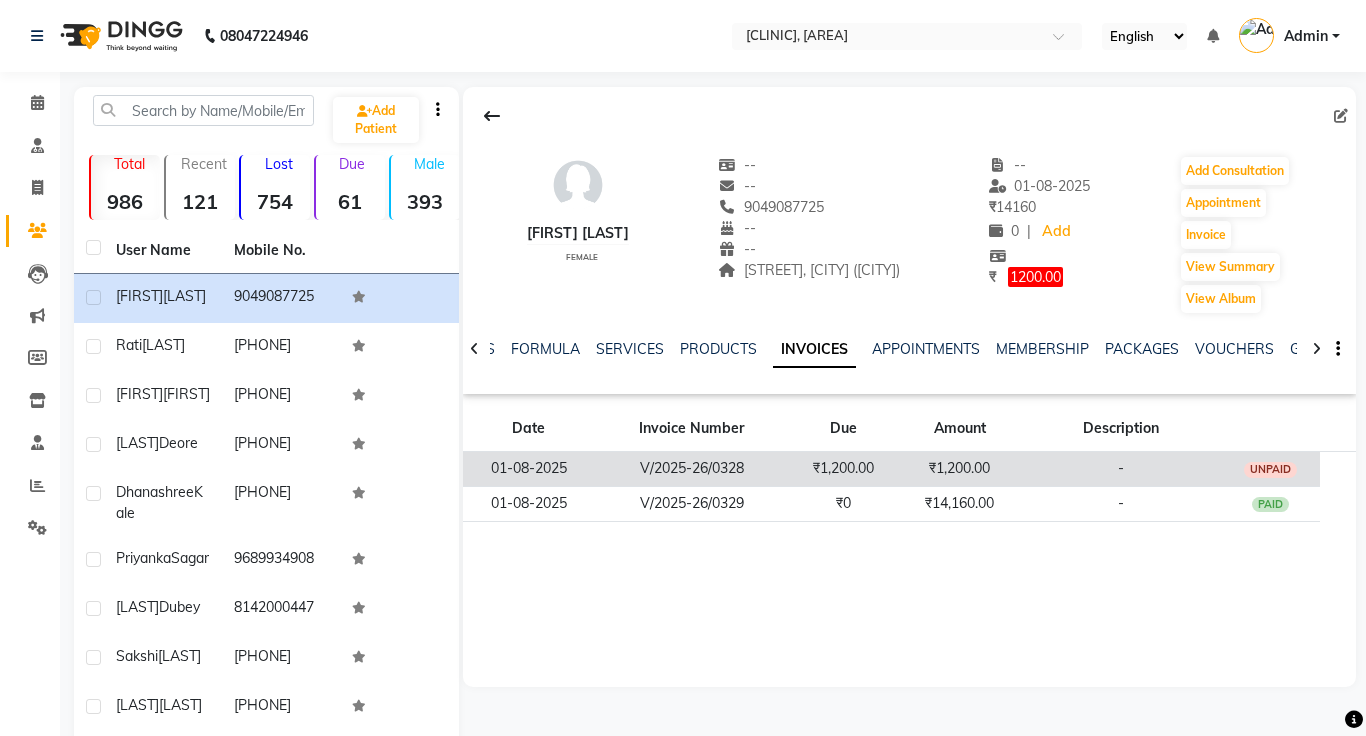 click on "₹1,200.00" 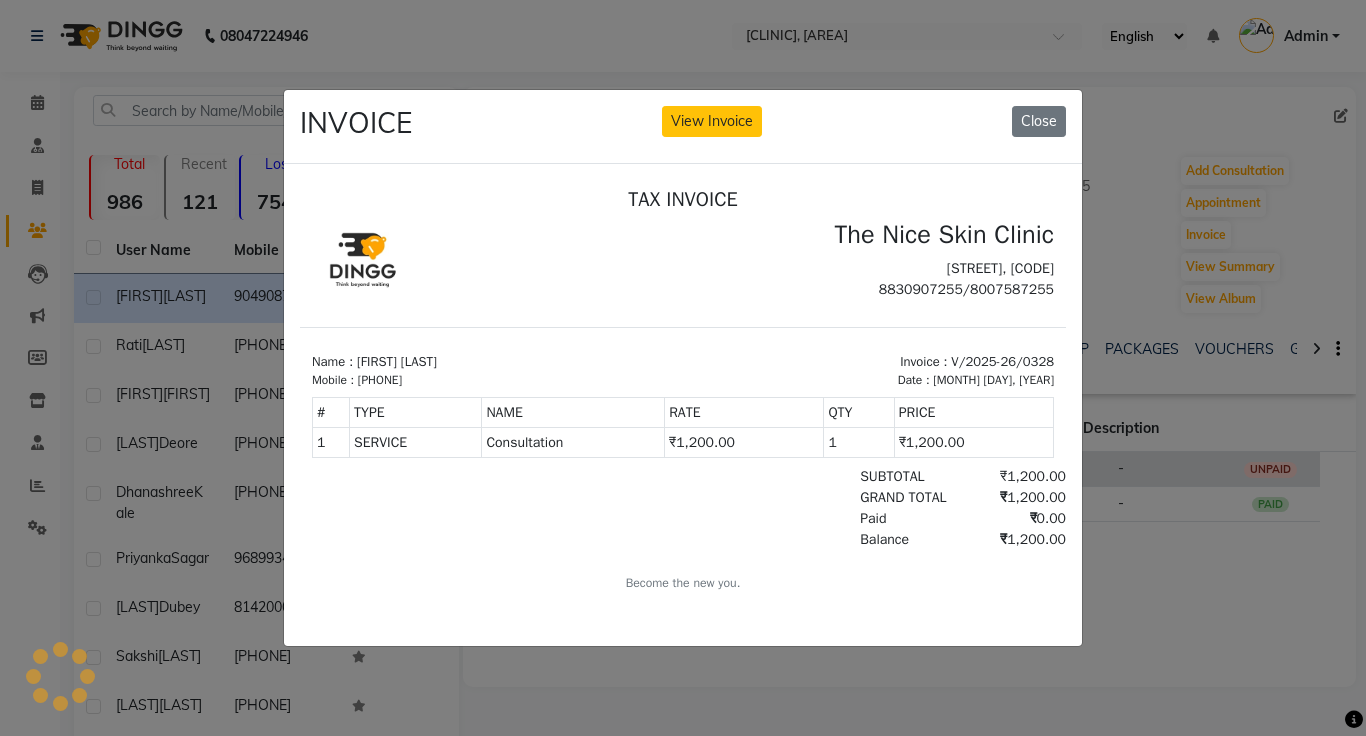 scroll, scrollTop: 0, scrollLeft: 0, axis: both 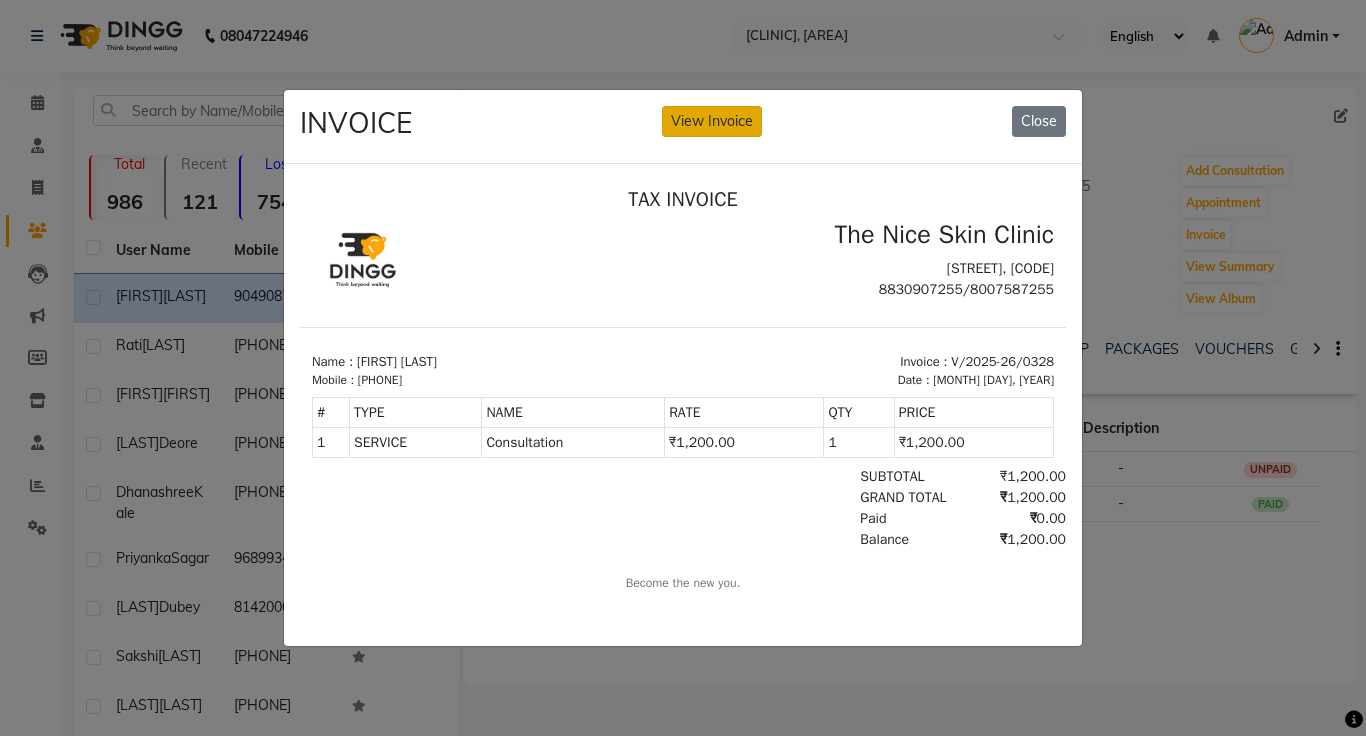 click on "View Invoice" 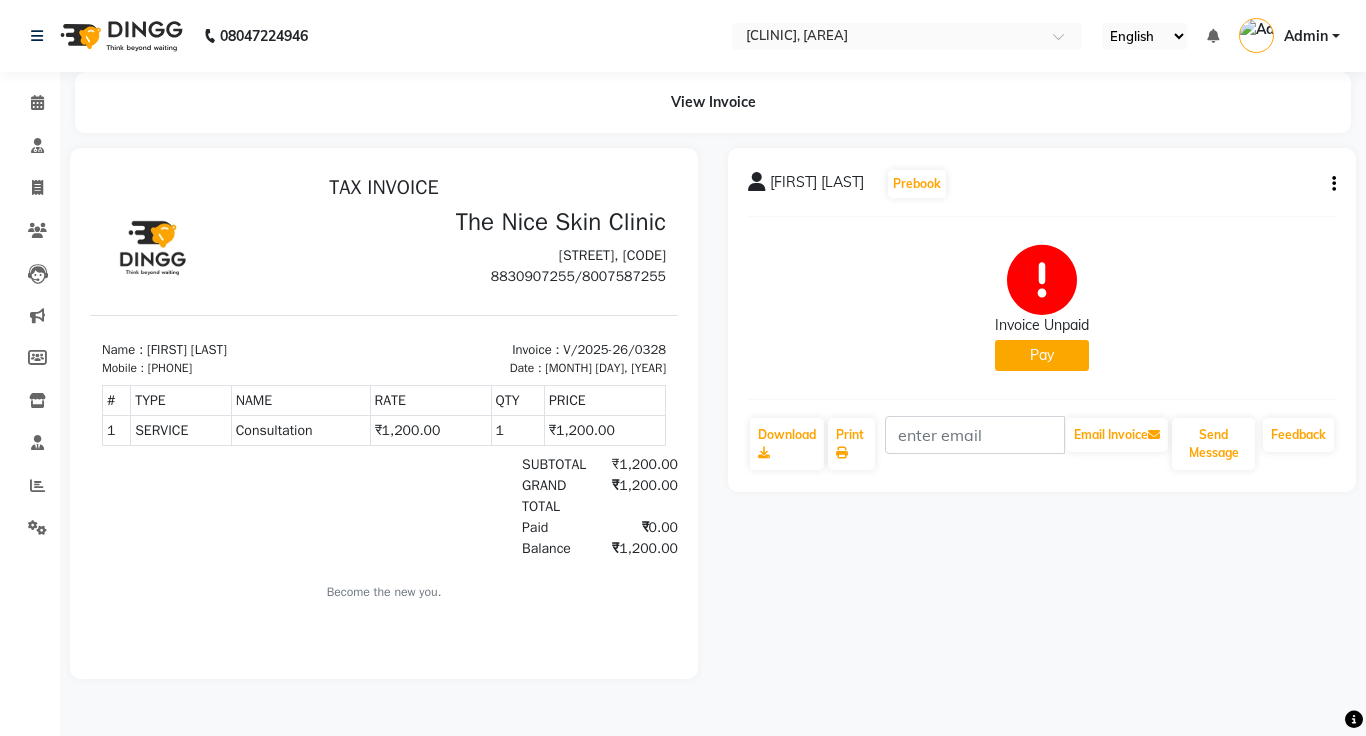 scroll, scrollTop: 0, scrollLeft: 0, axis: both 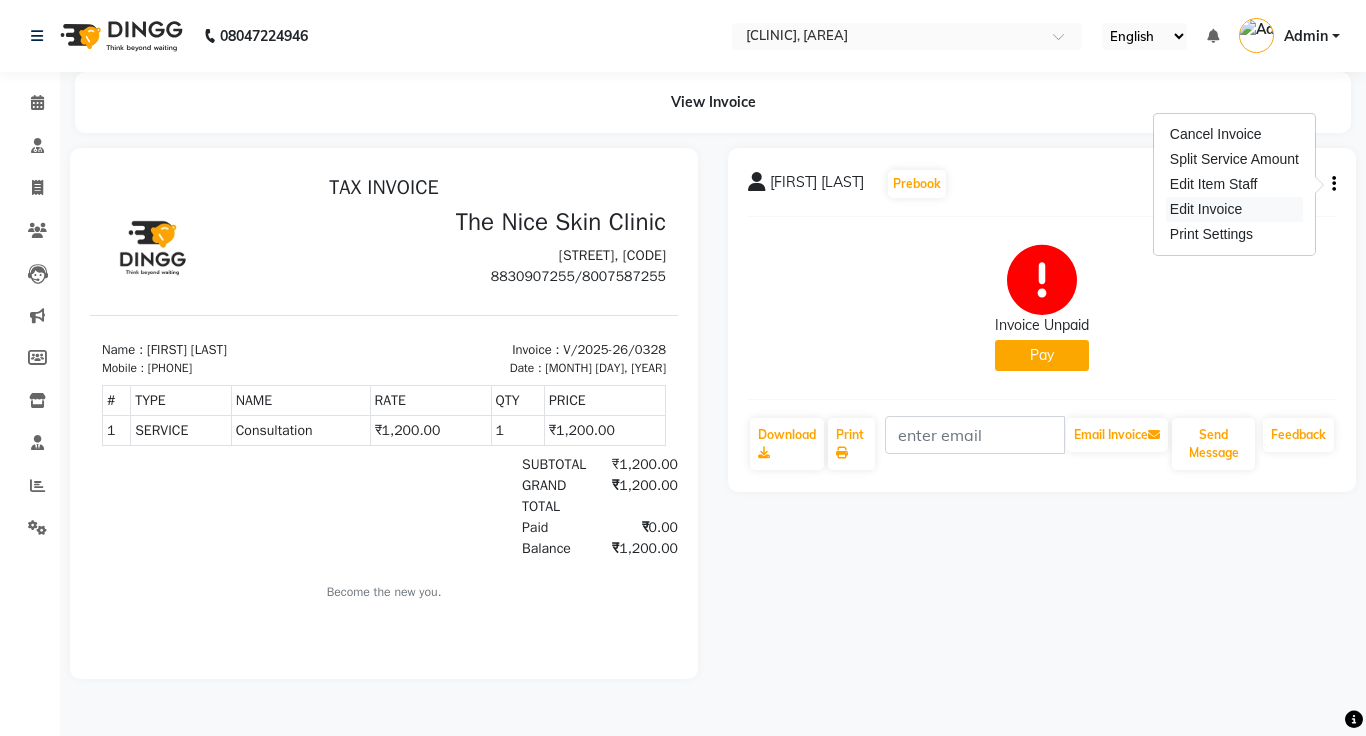 click on "Edit Invoice" at bounding box center (1234, 209) 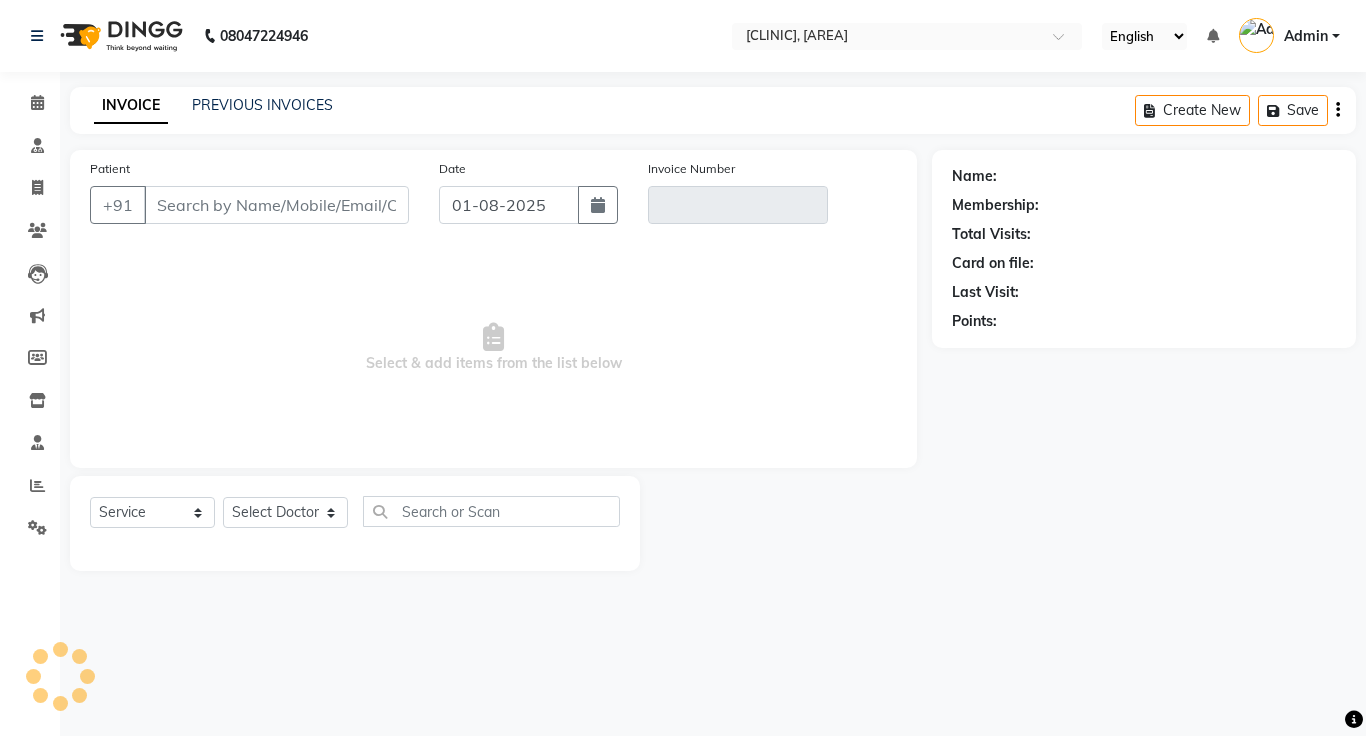 click 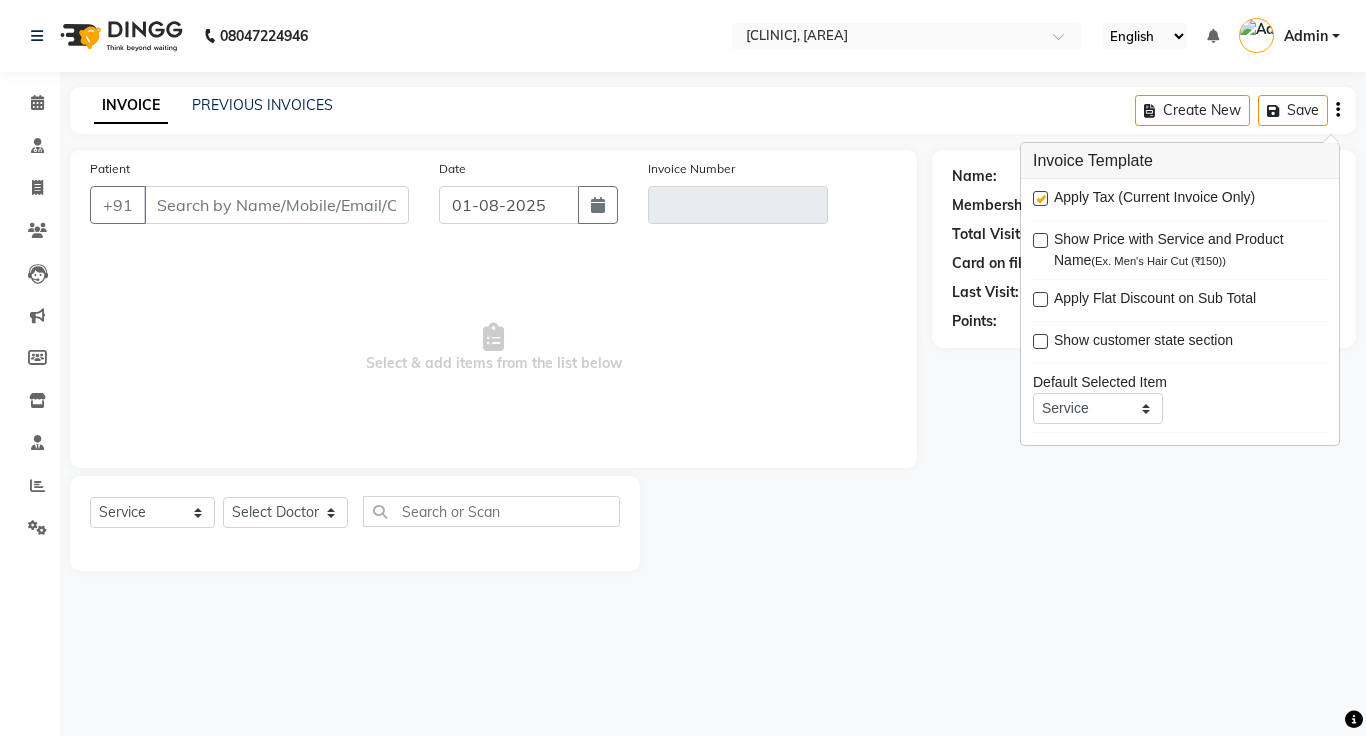 click at bounding box center [1040, 198] 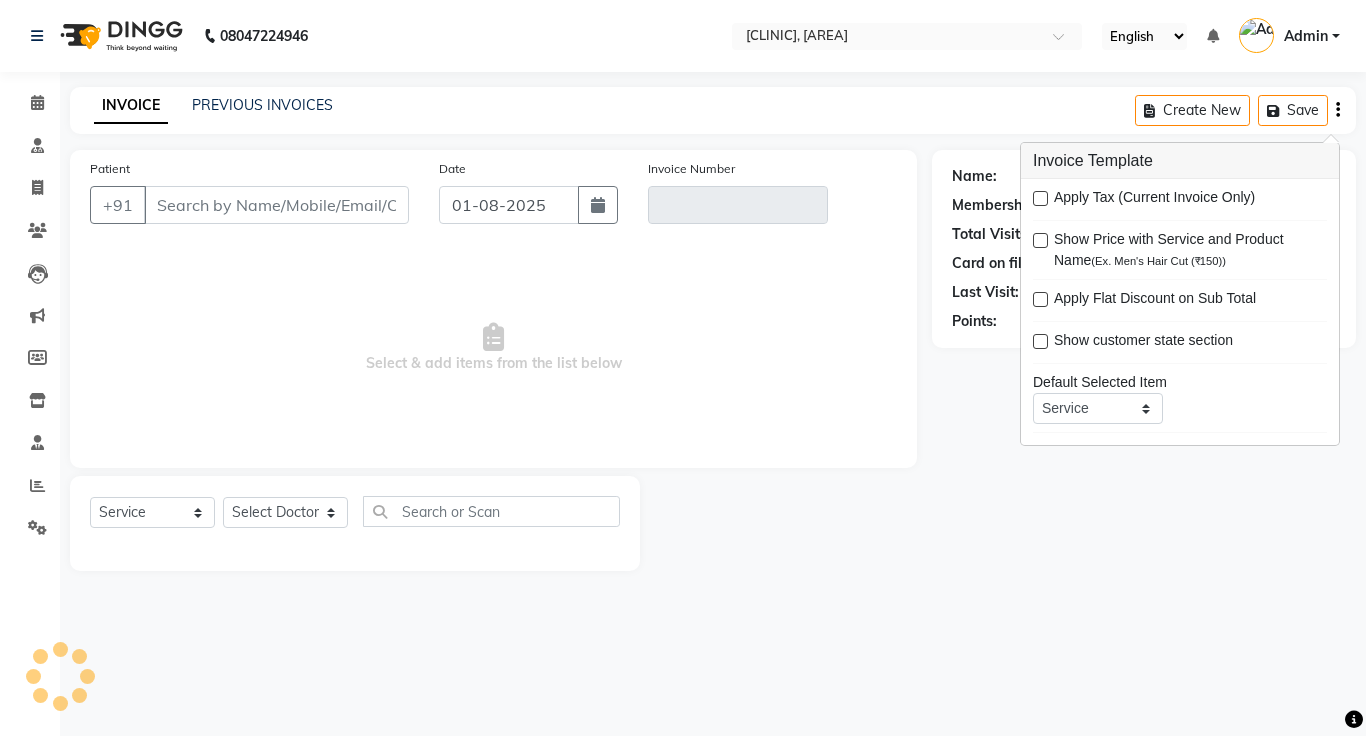 click on "INVOICE PREVIOUS INVOICES Create New   Save" 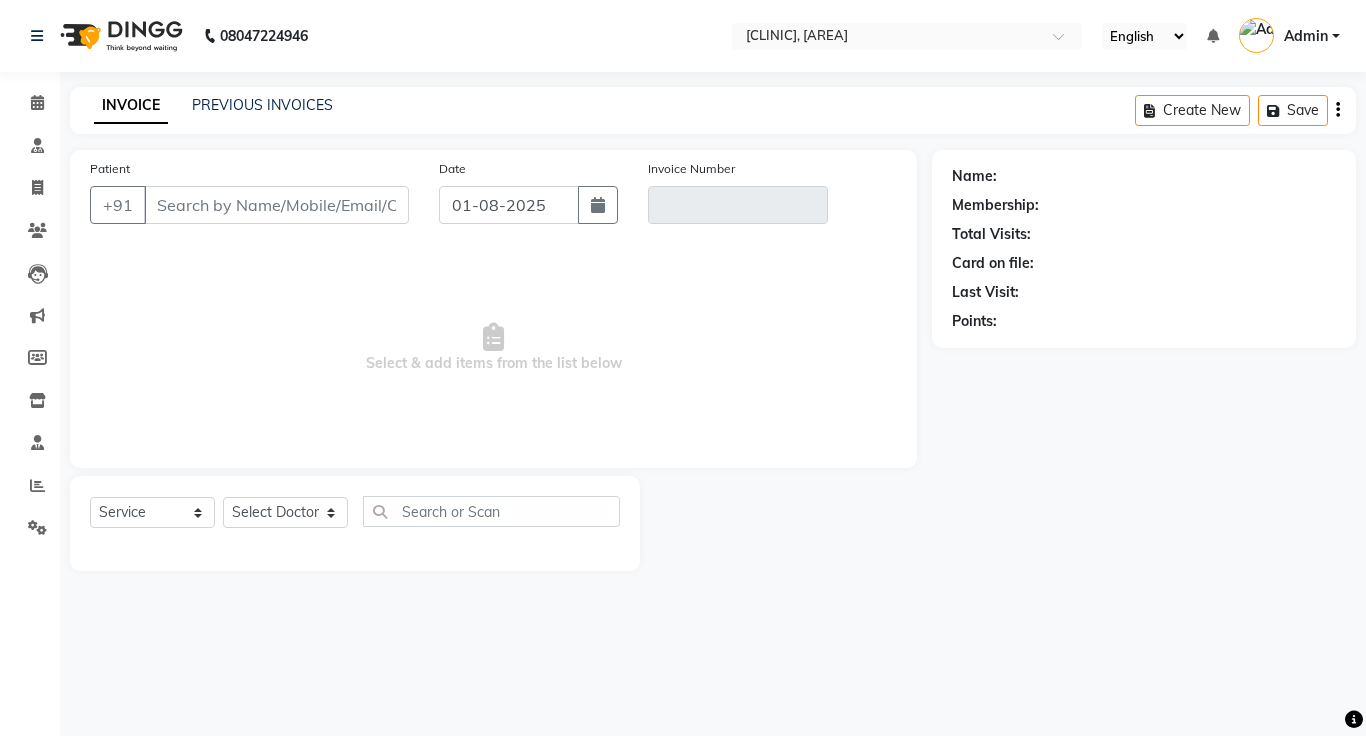 type on "9049087725" 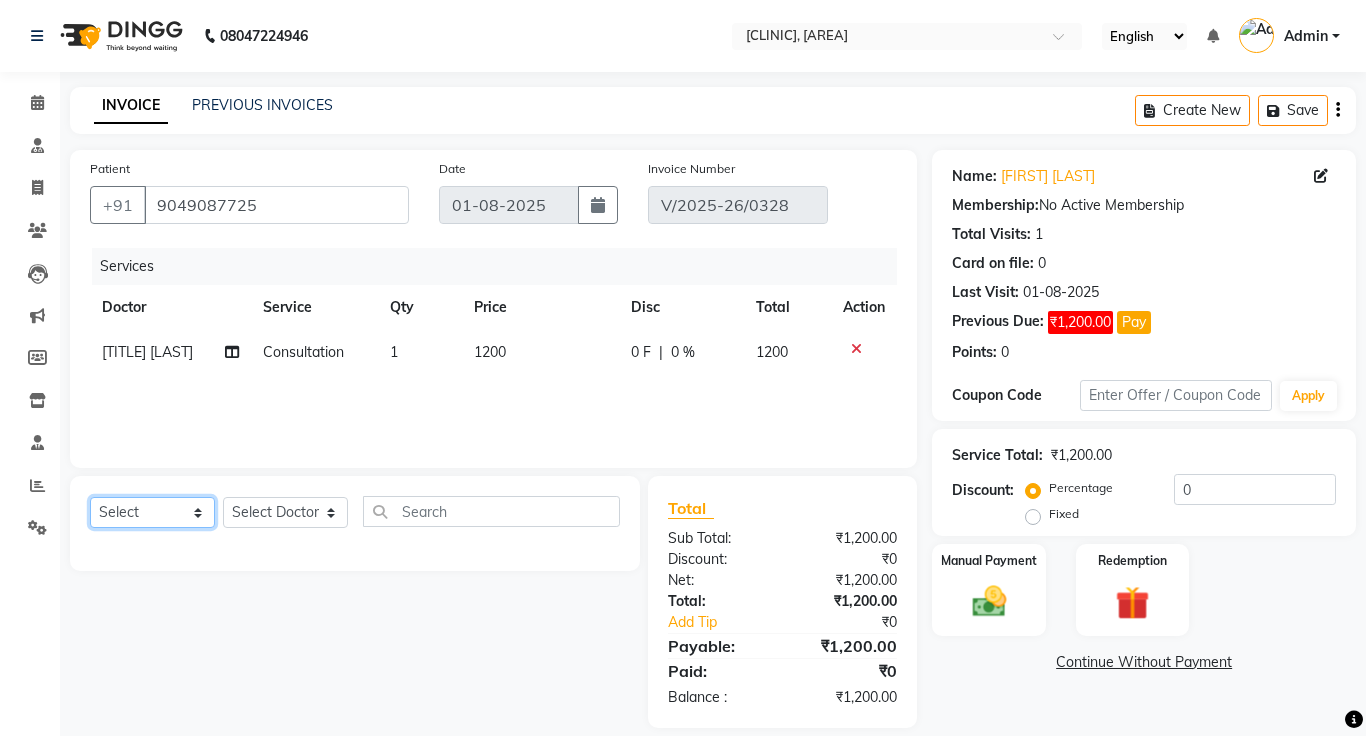 click on "Select  Service  Product  Membership  Package Voucher Prepaid Gift Card" 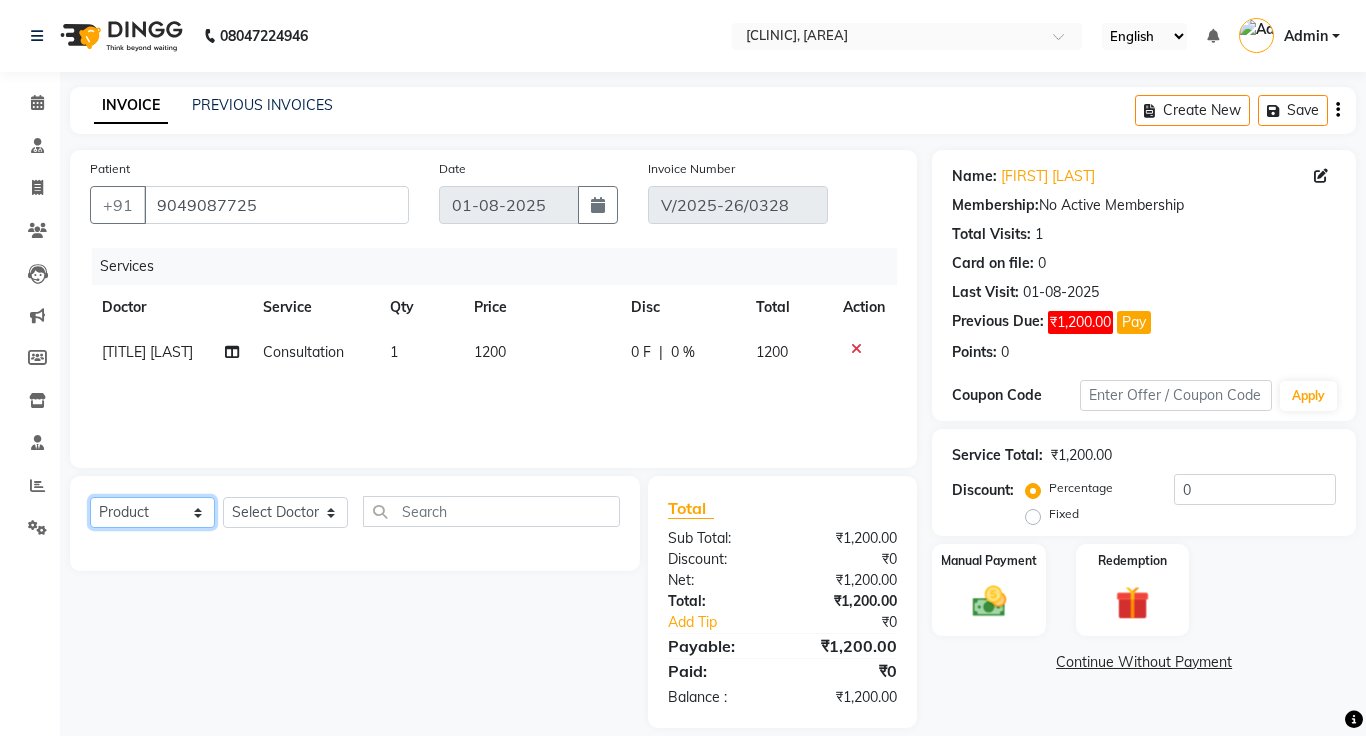 click on "Select  Service  Product  Membership  Package Voucher Prepaid Gift Card" 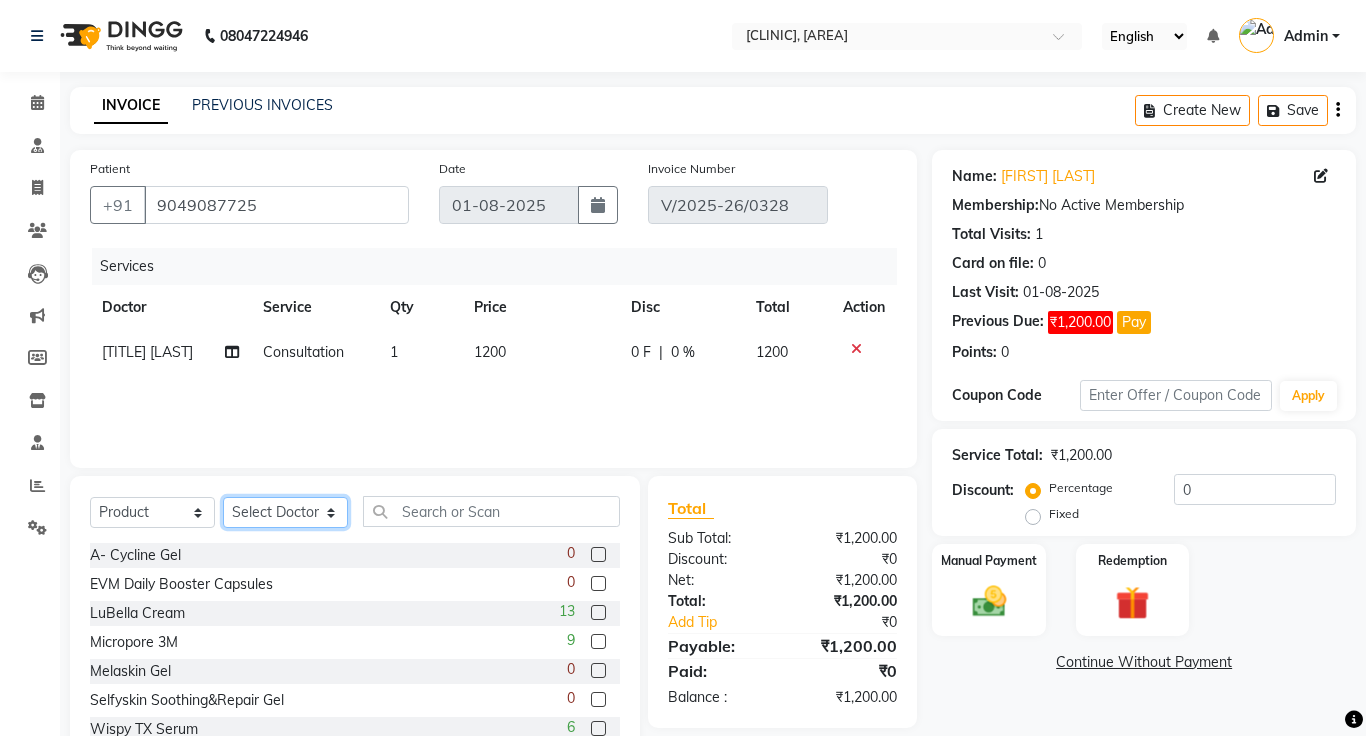 click on "Select Doctor [FIRST] [LAST], [TITLE] [LAST], [TITLE] [LAST], [LAST]" 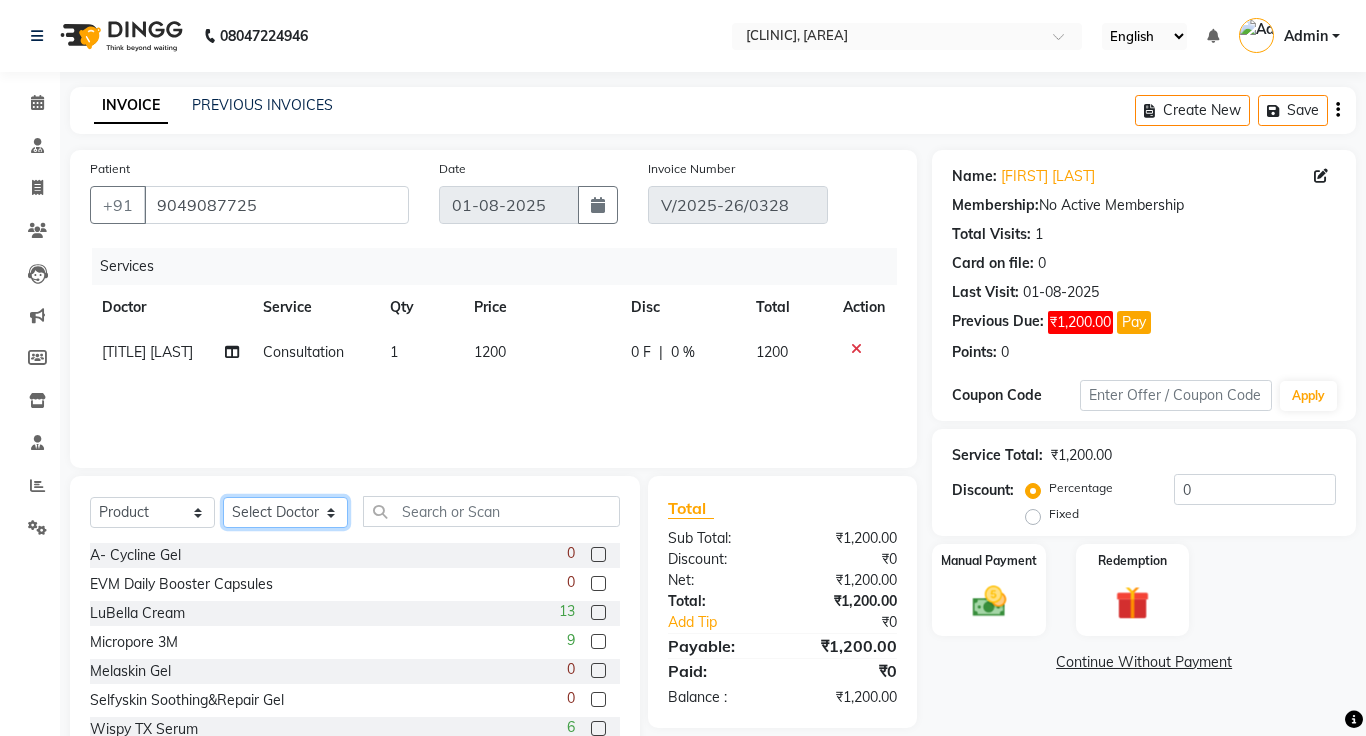 select on "11605" 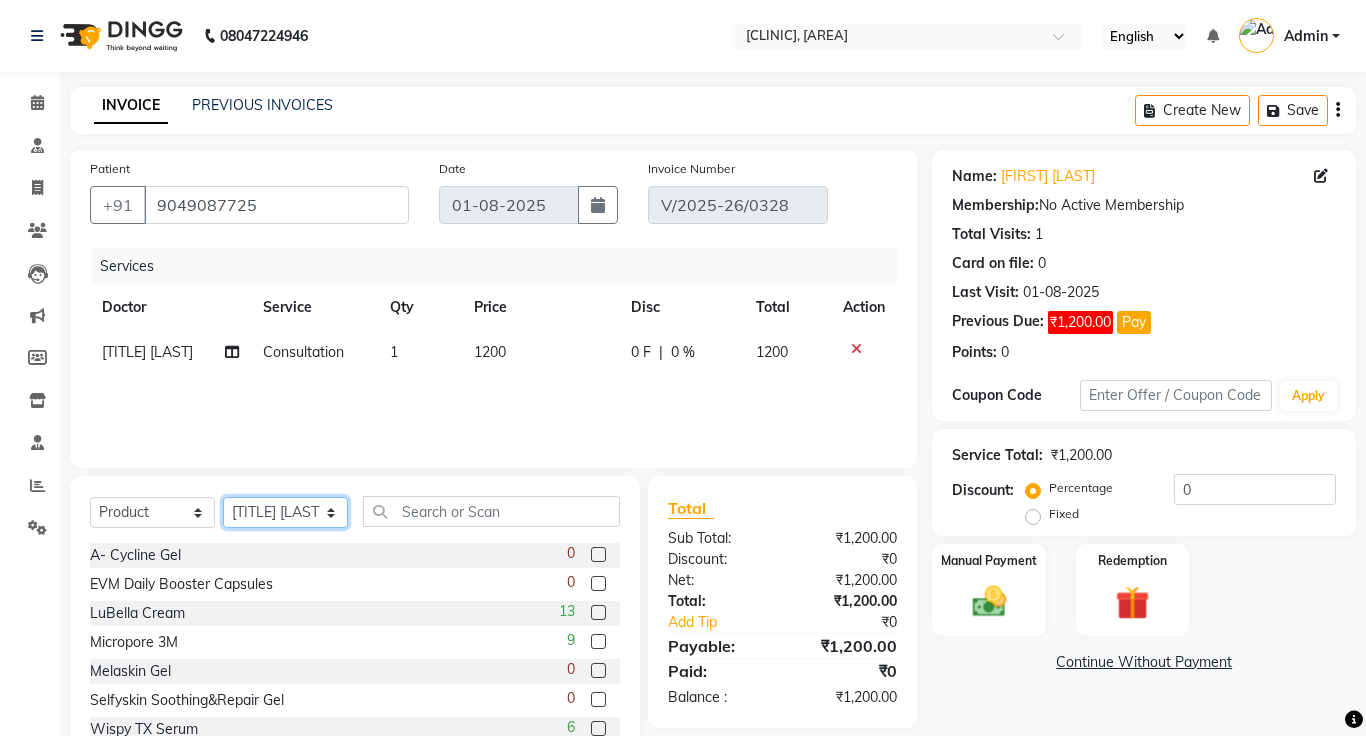 click on "Select Doctor [FIRST] [LAST], [TITLE] [LAST], [TITLE] [LAST], [LAST]" 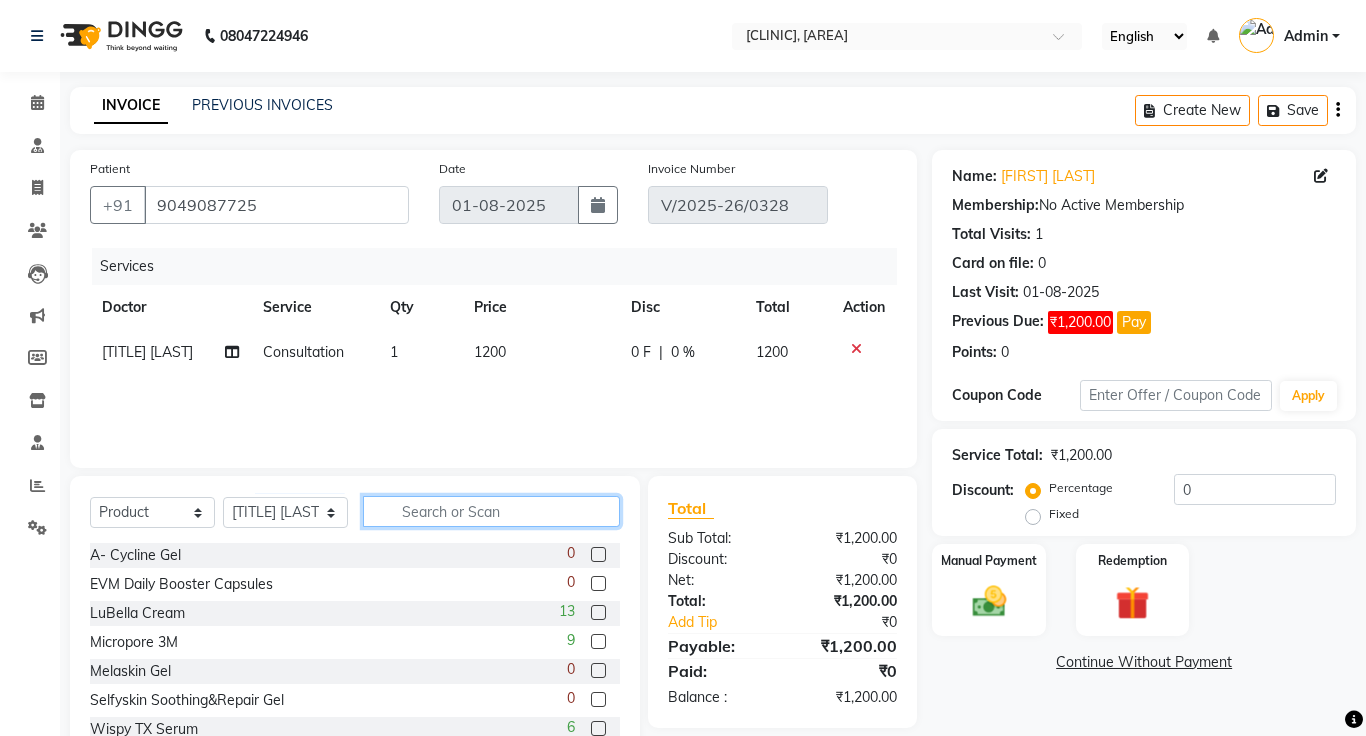 click 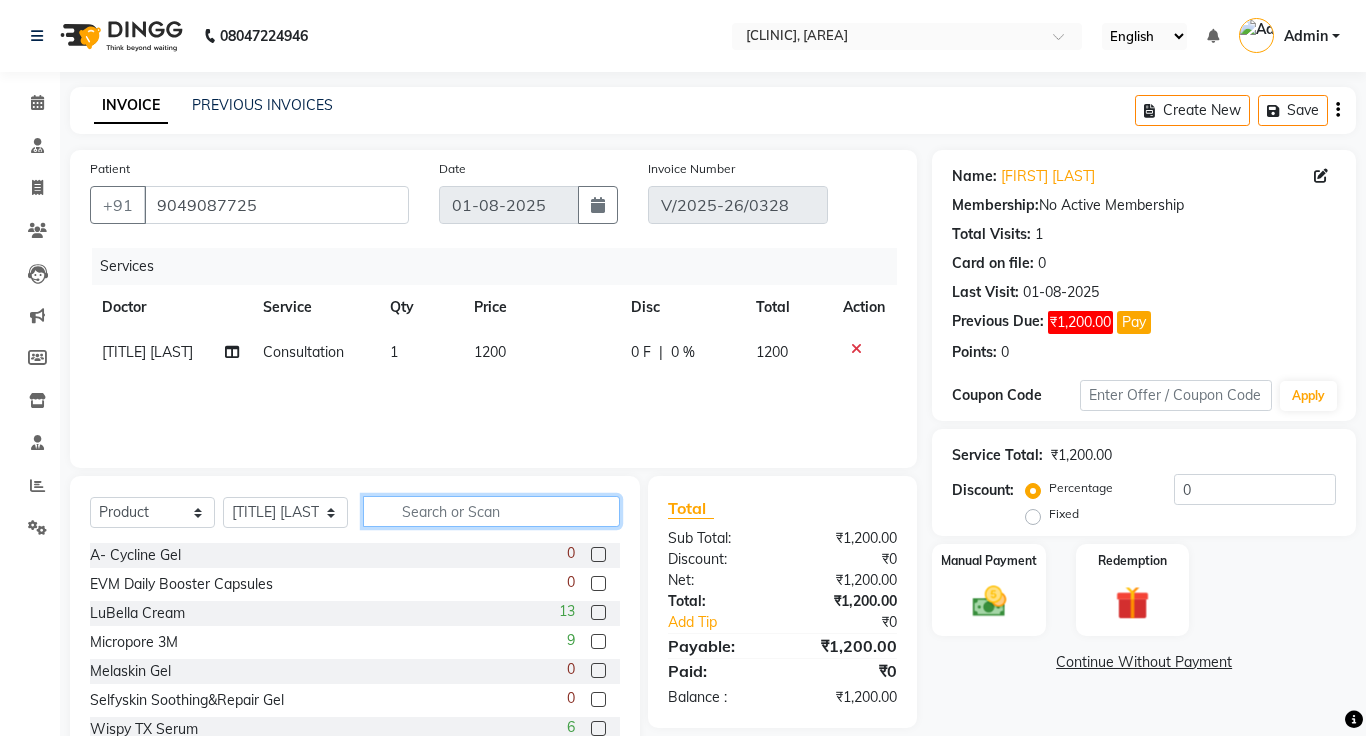click 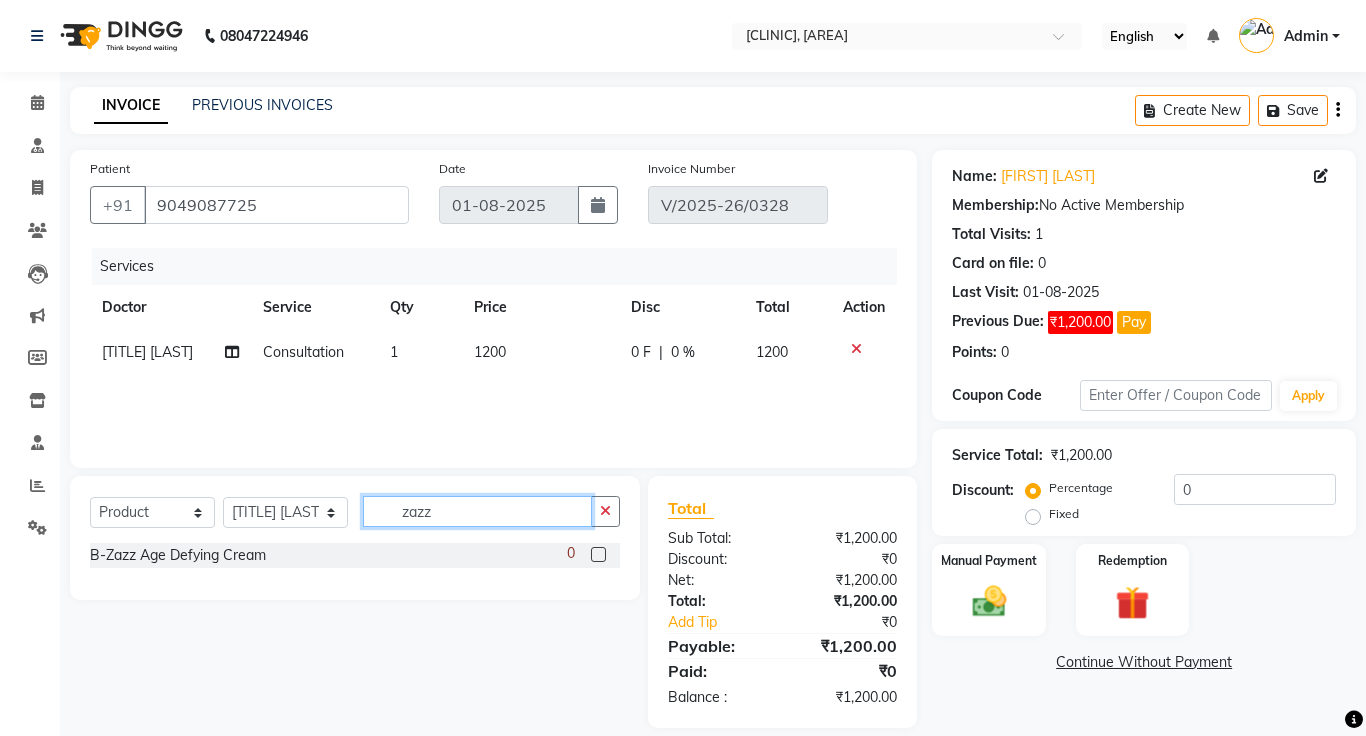 type on "zazz" 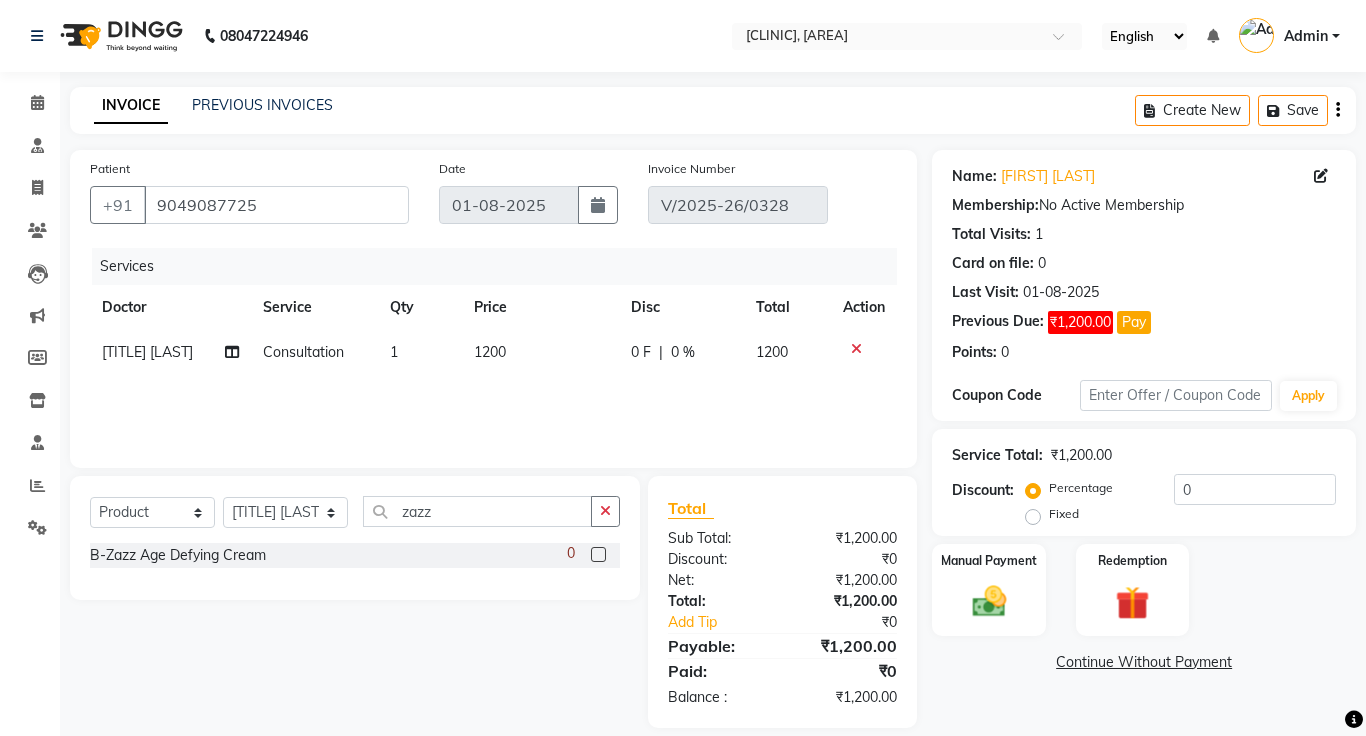 click on "Continue Without Payment" 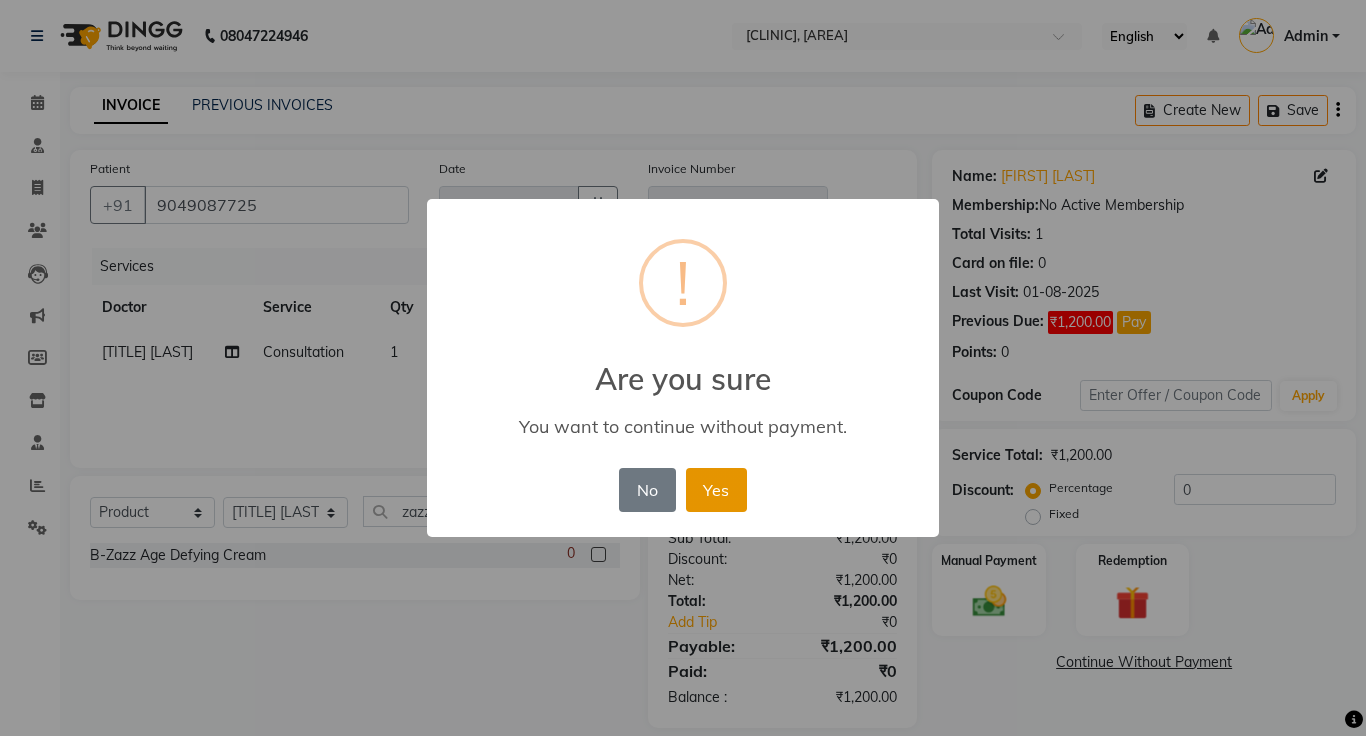 click on "Yes" at bounding box center [716, 490] 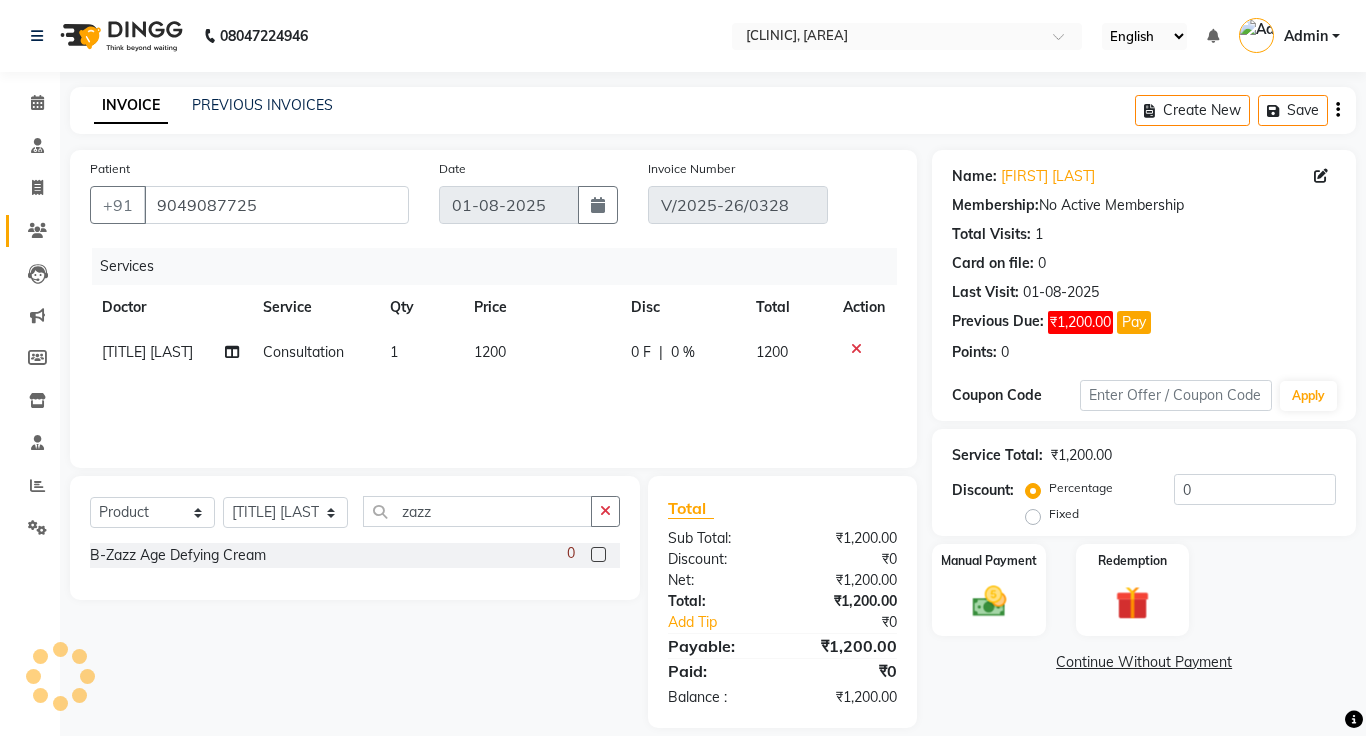 click 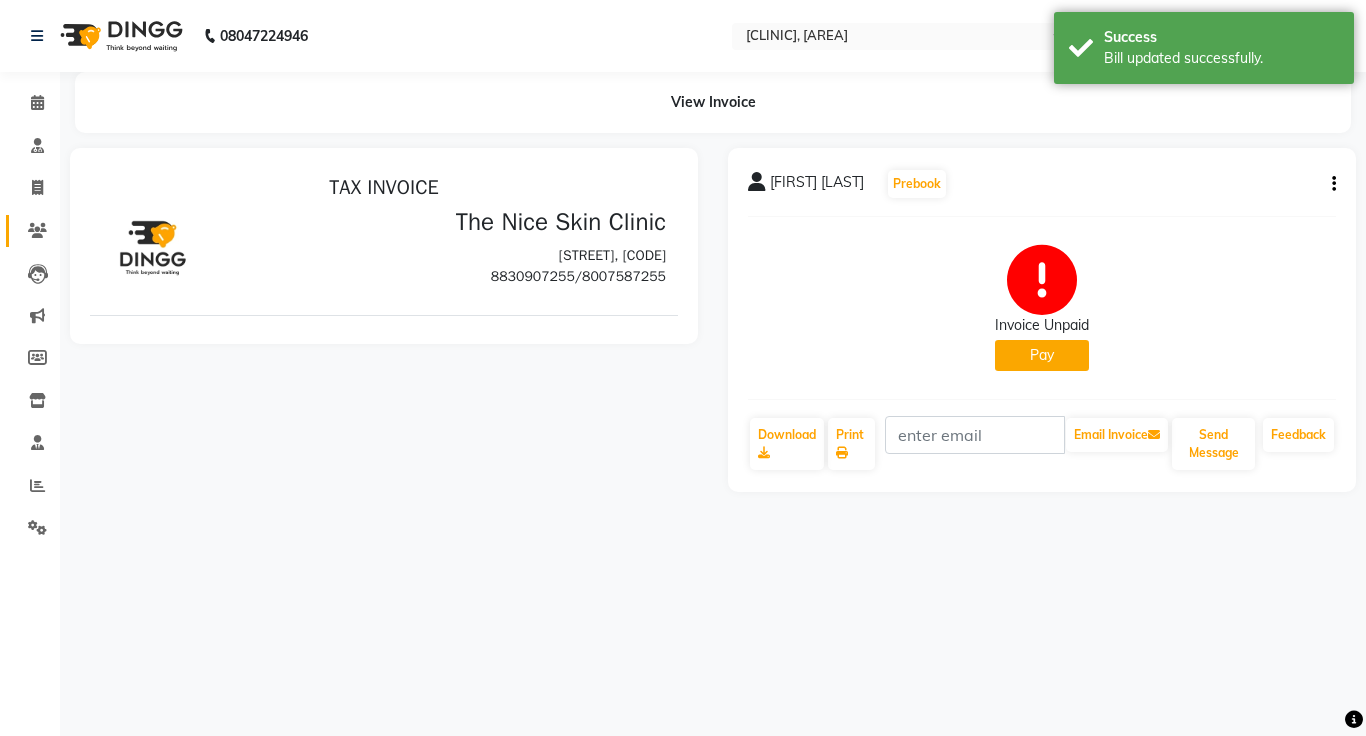scroll, scrollTop: 0, scrollLeft: 0, axis: both 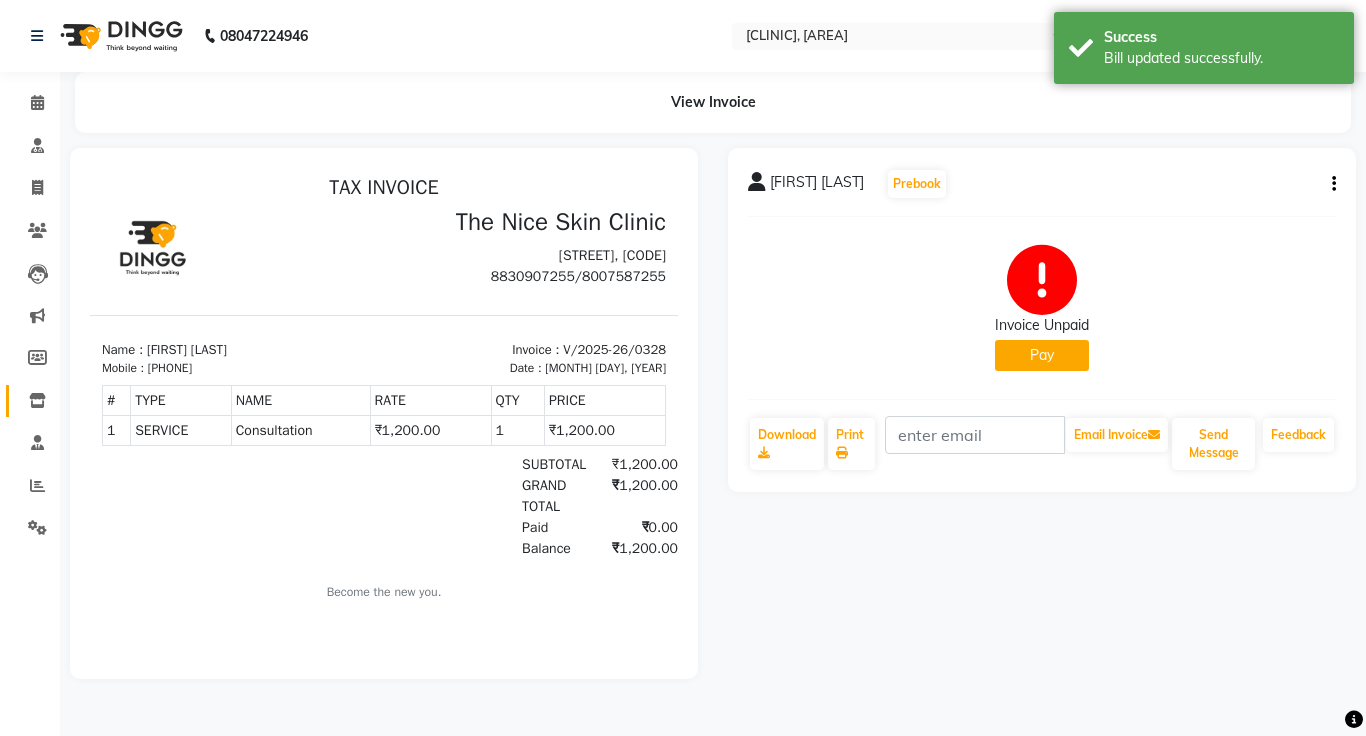 click 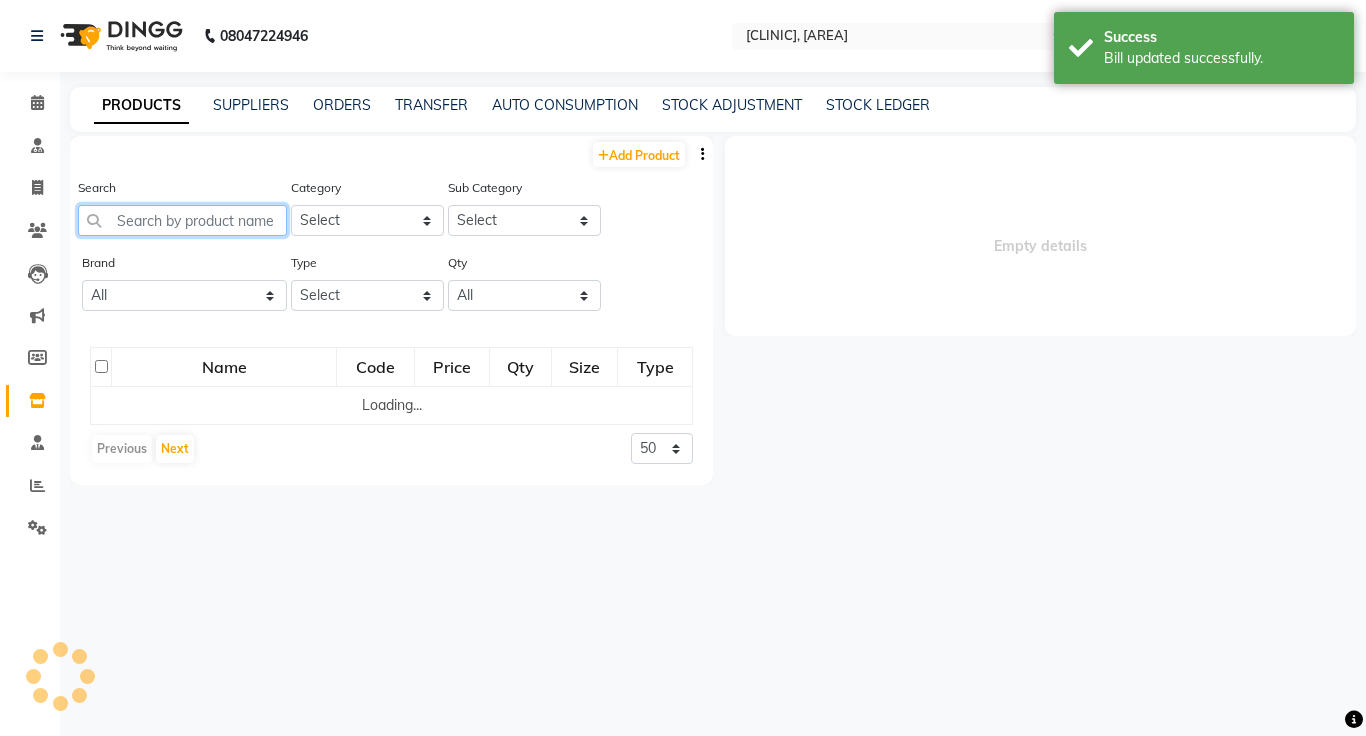 click 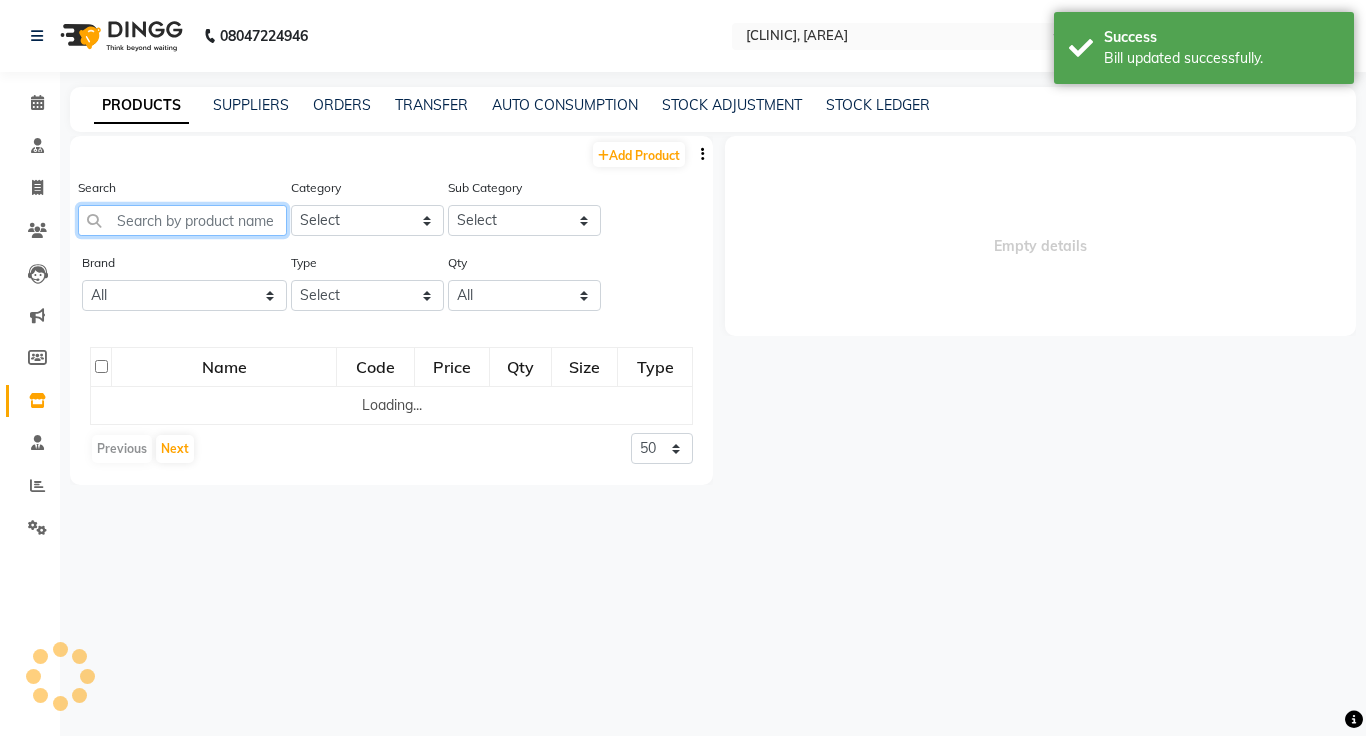 type on "z" 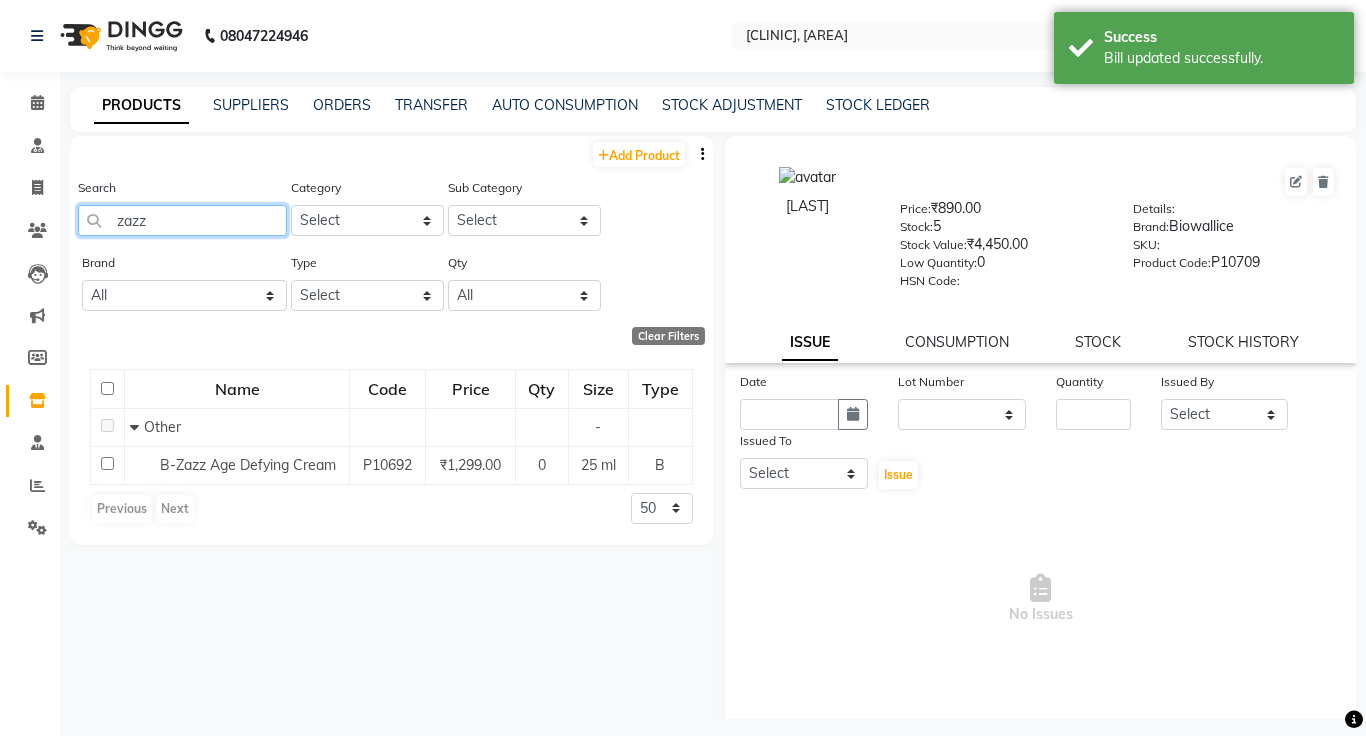 type on "zazz" 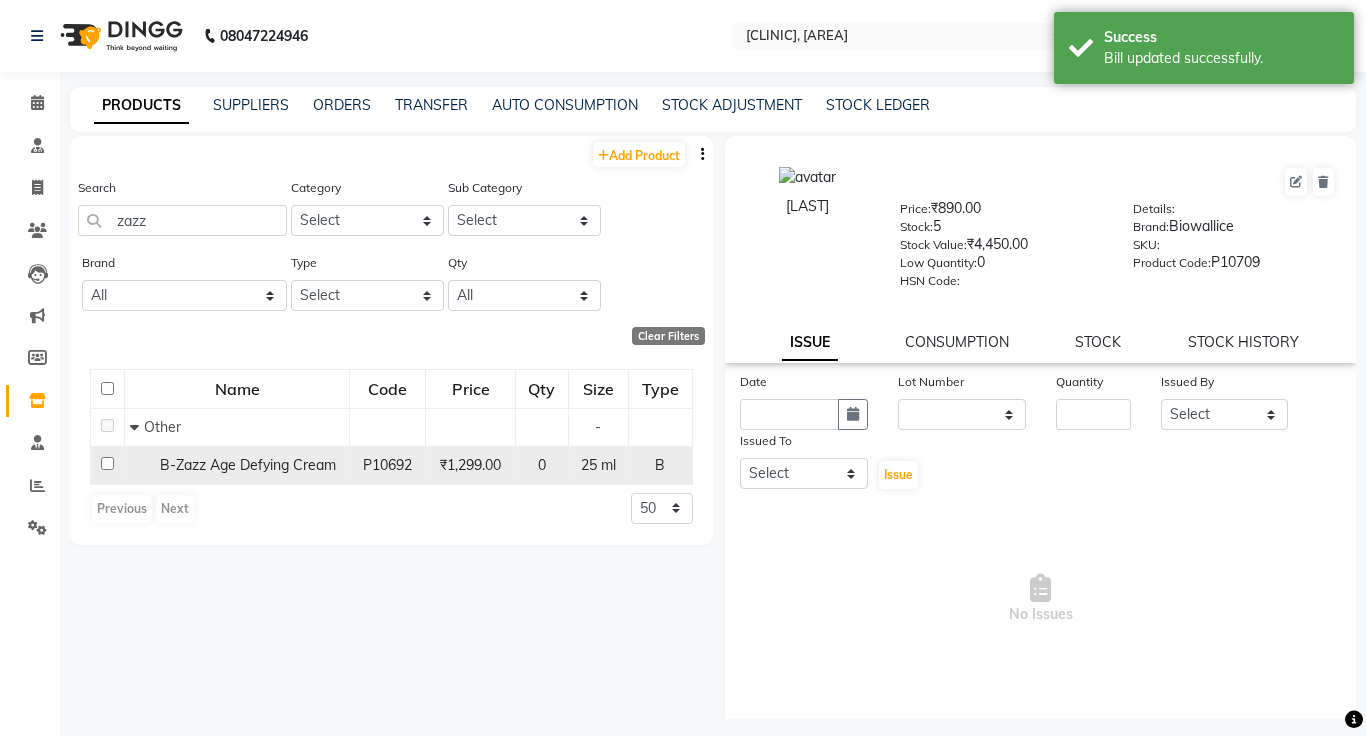 click on "P10692" 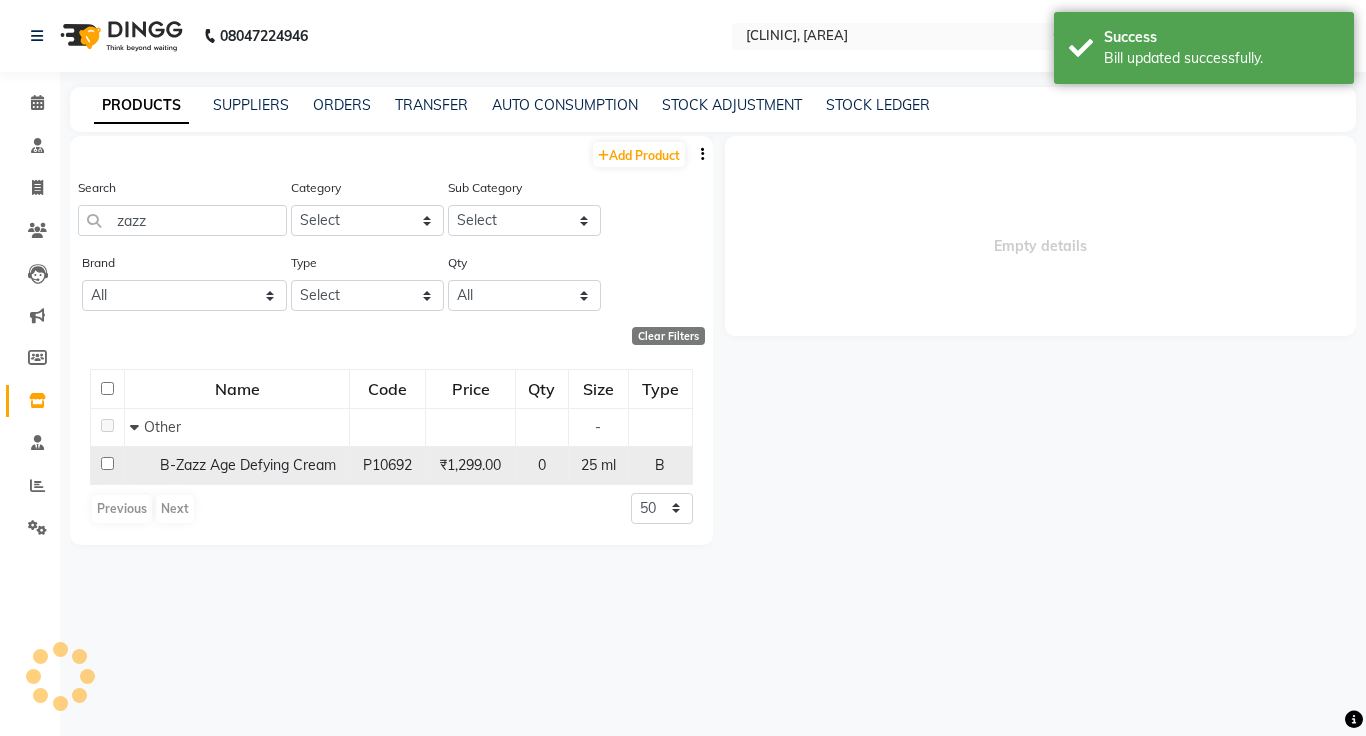 select 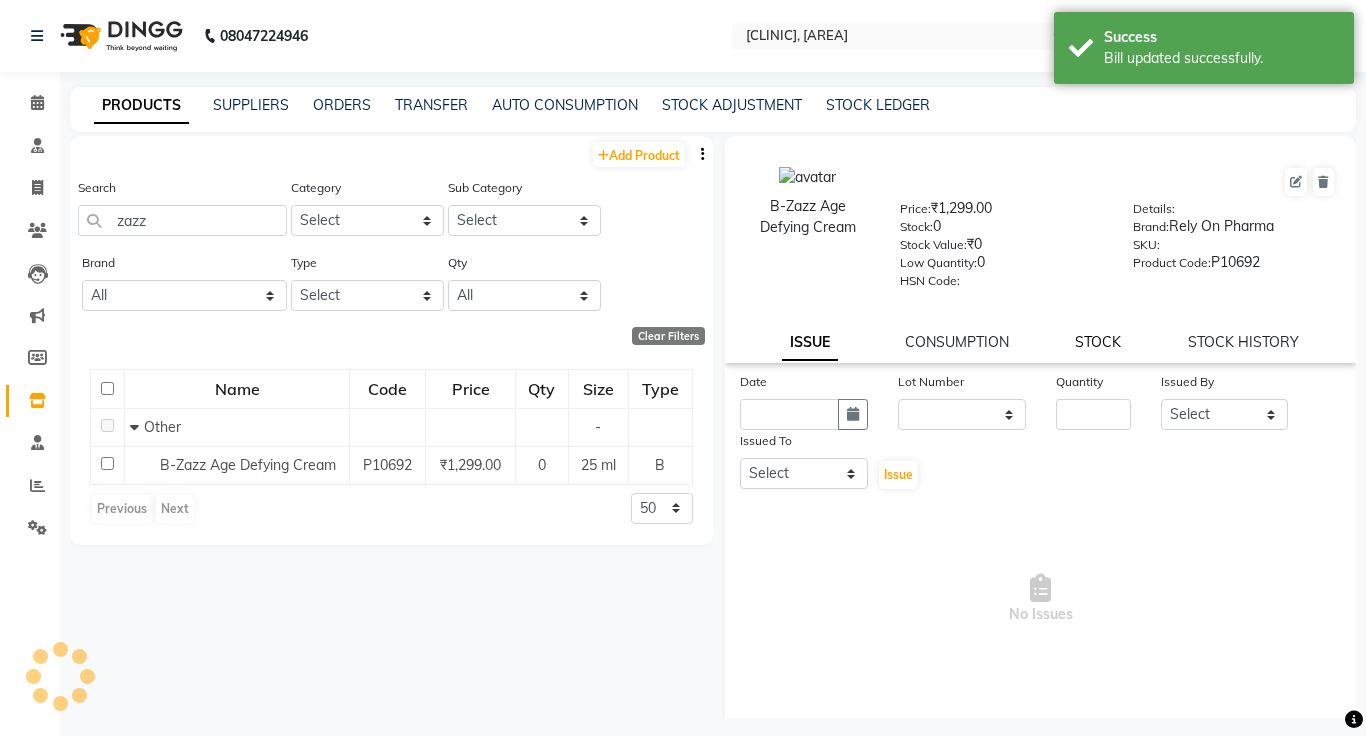 click on "STOCK" 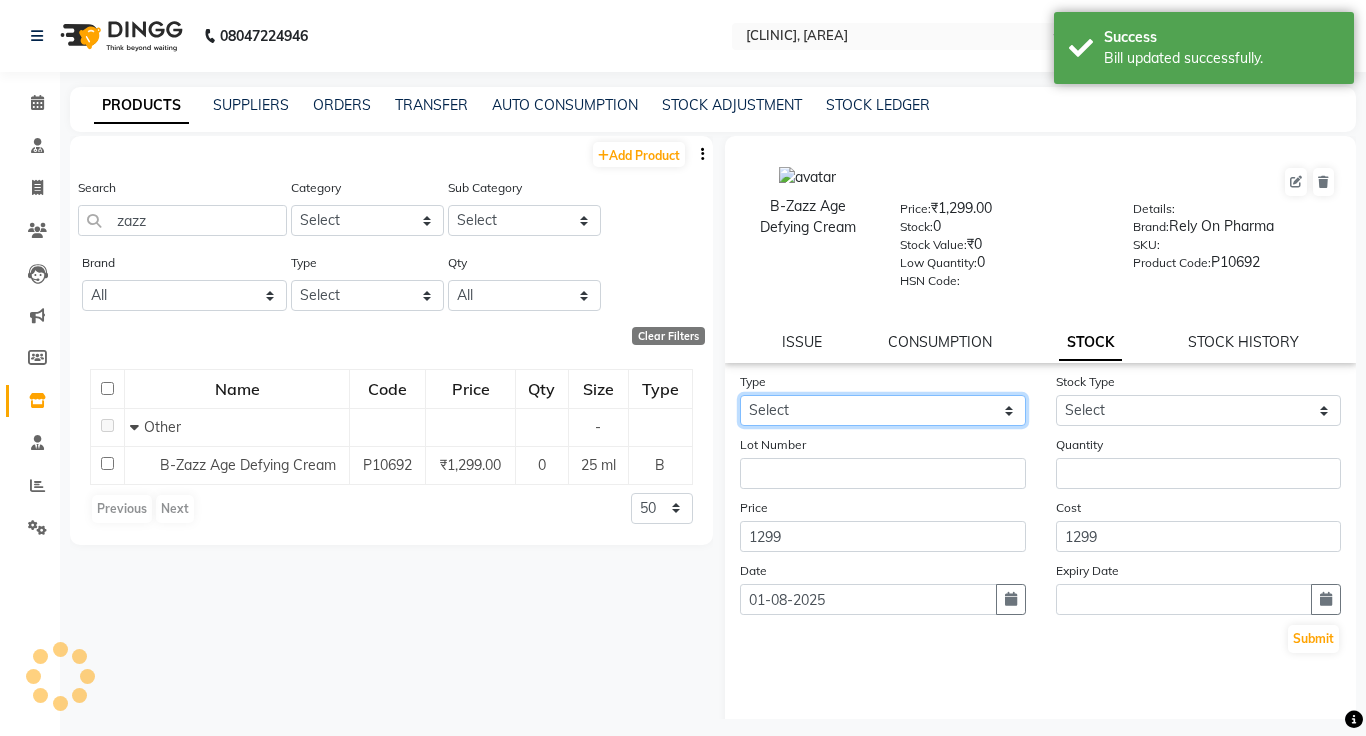 click on "Select In Out" 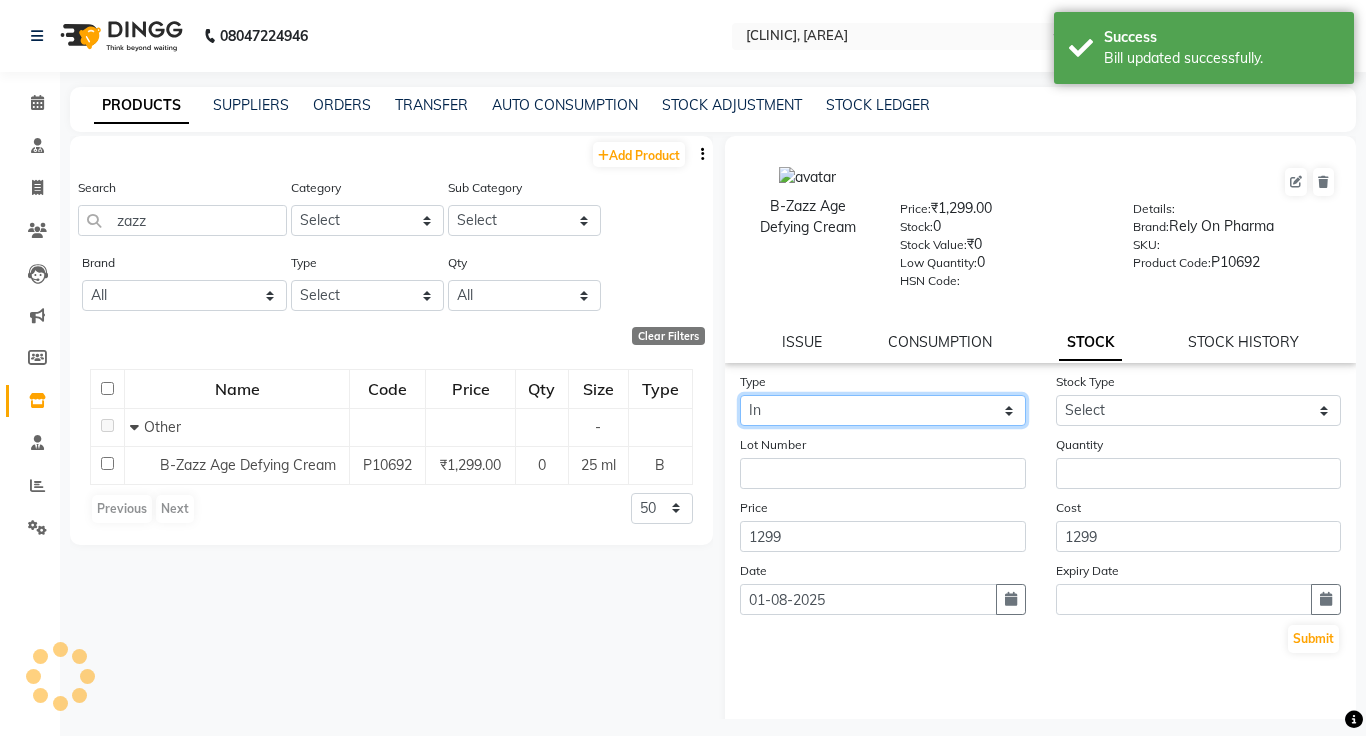 click on "Select In Out" 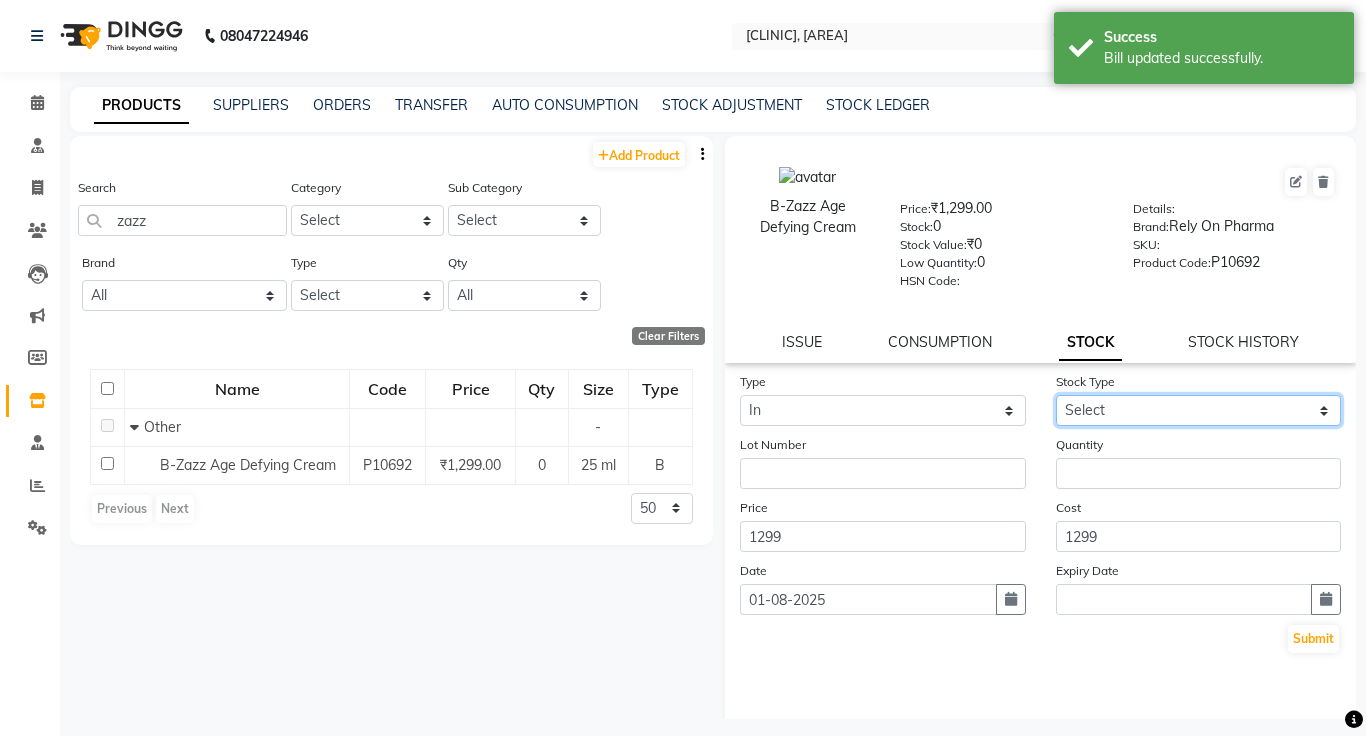 click on "Select New Stock Adjustment Return Other" 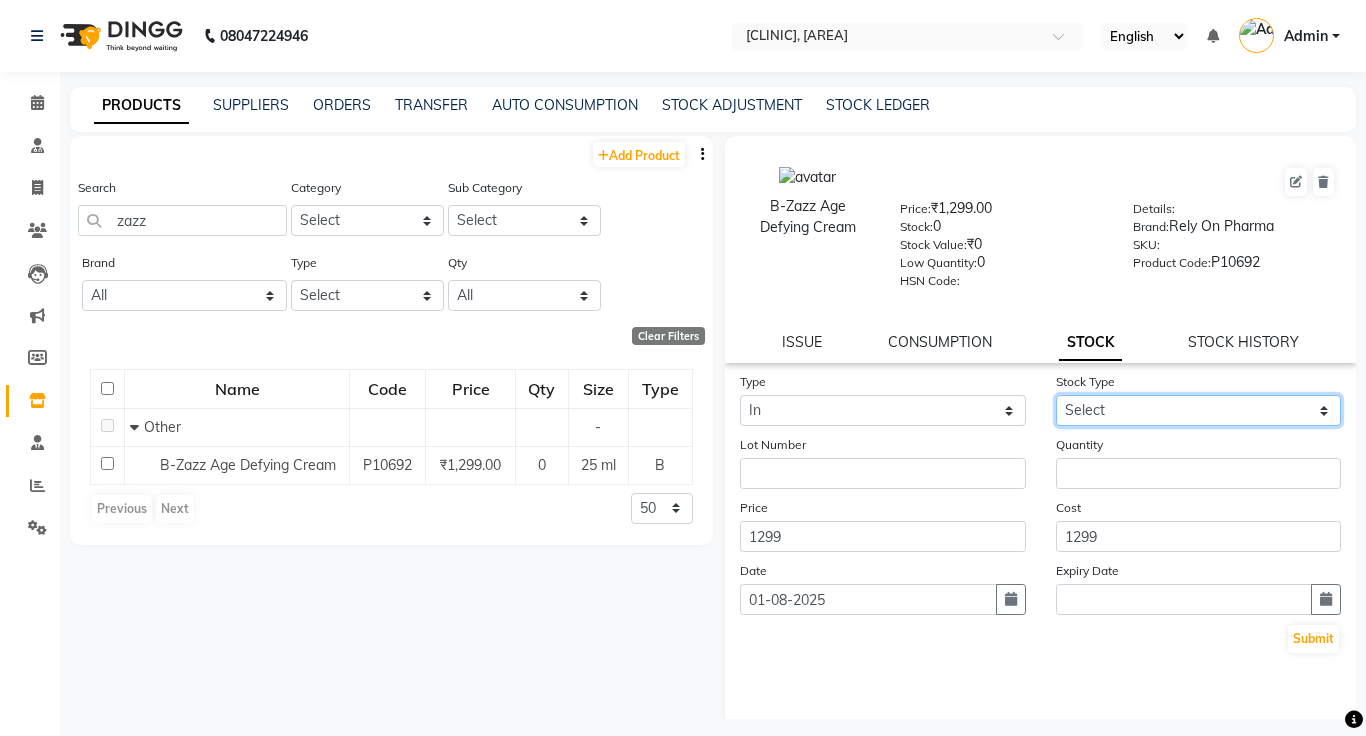 select on "new stock" 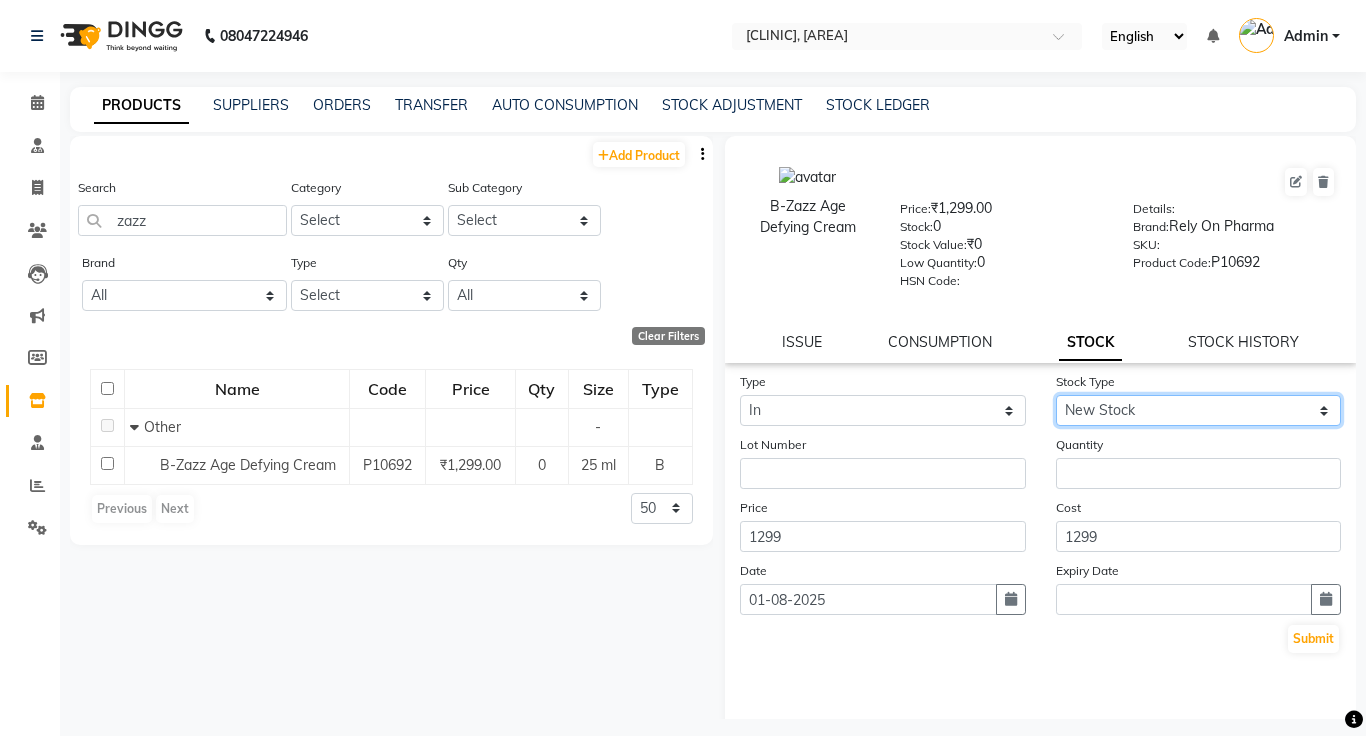 click on "Select New Stock Adjustment Return Other" 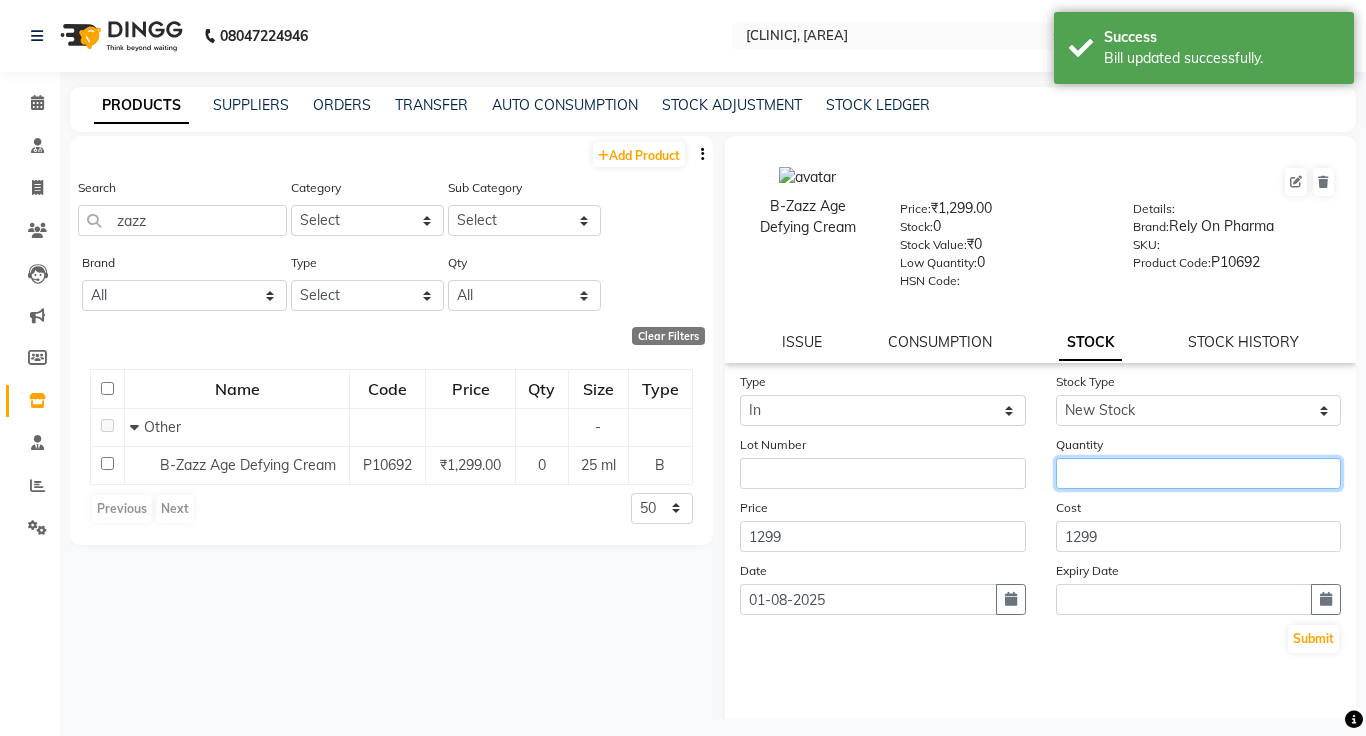 click 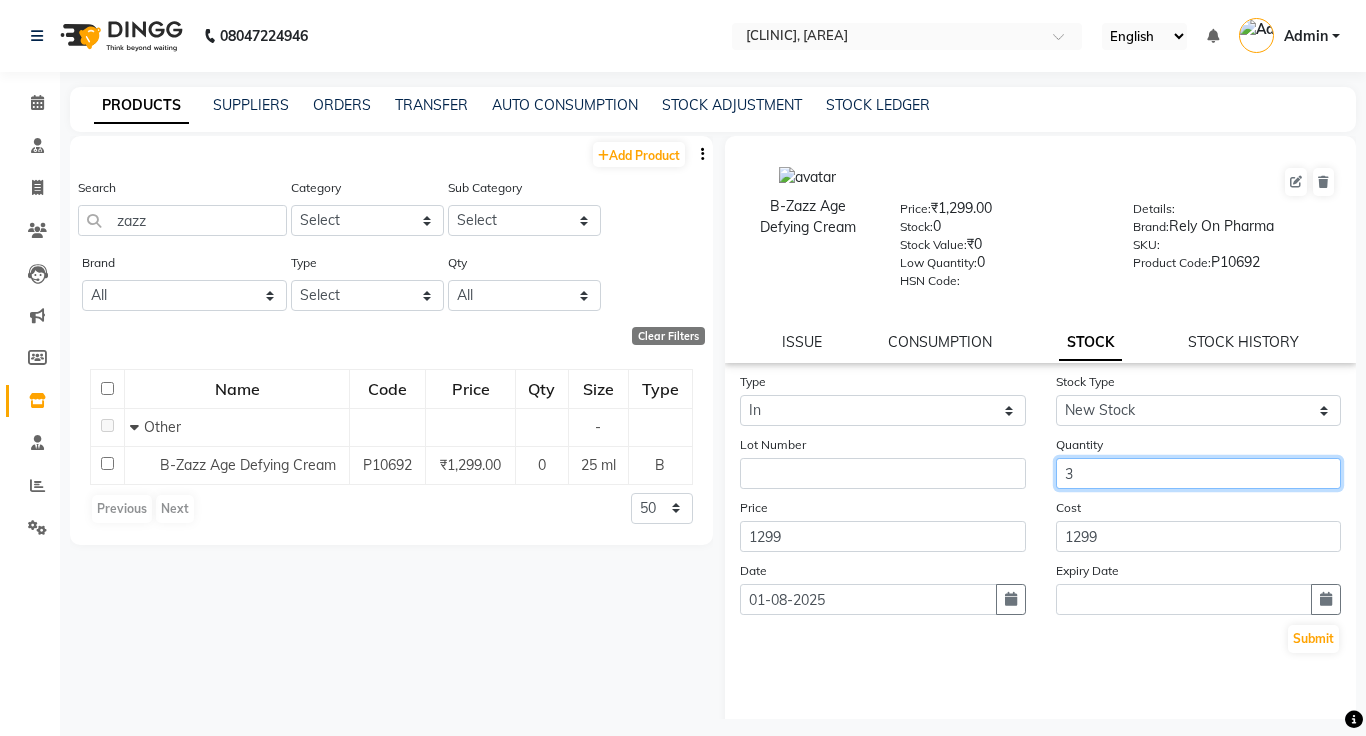 type on "3" 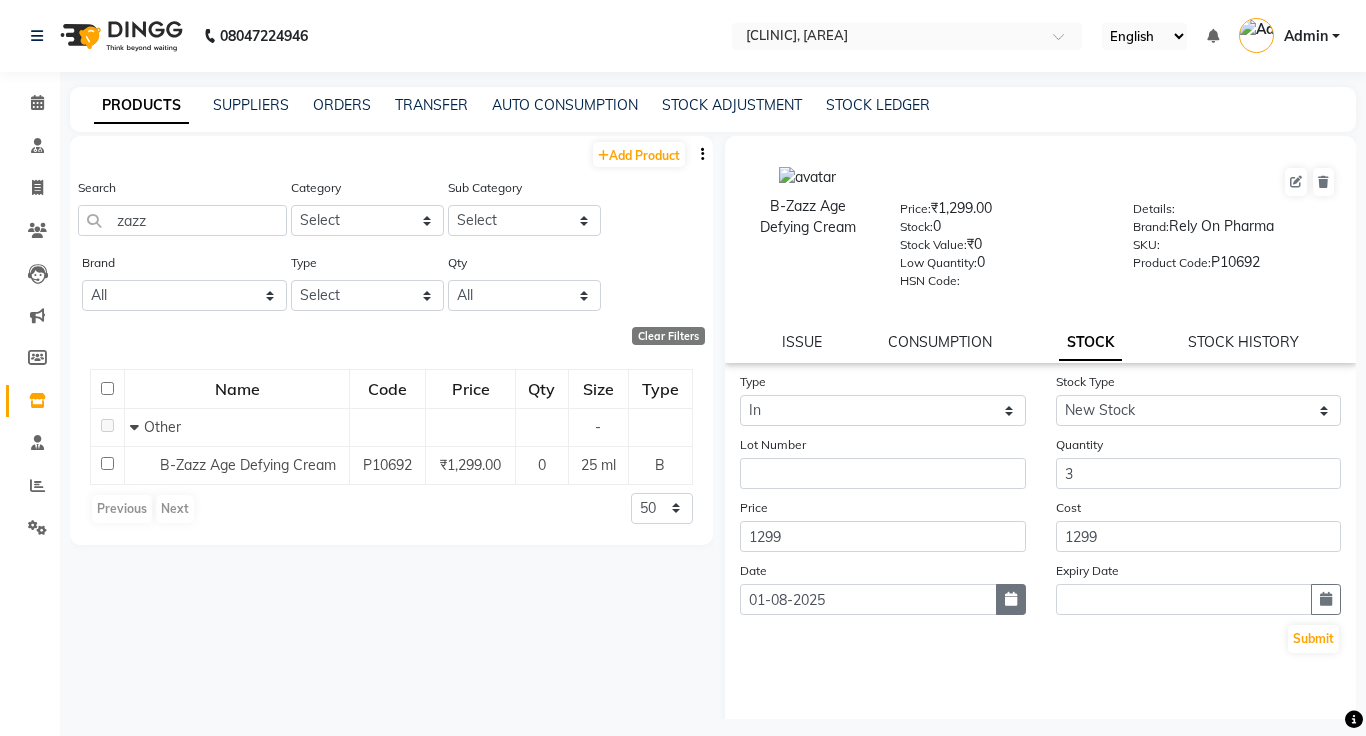 click 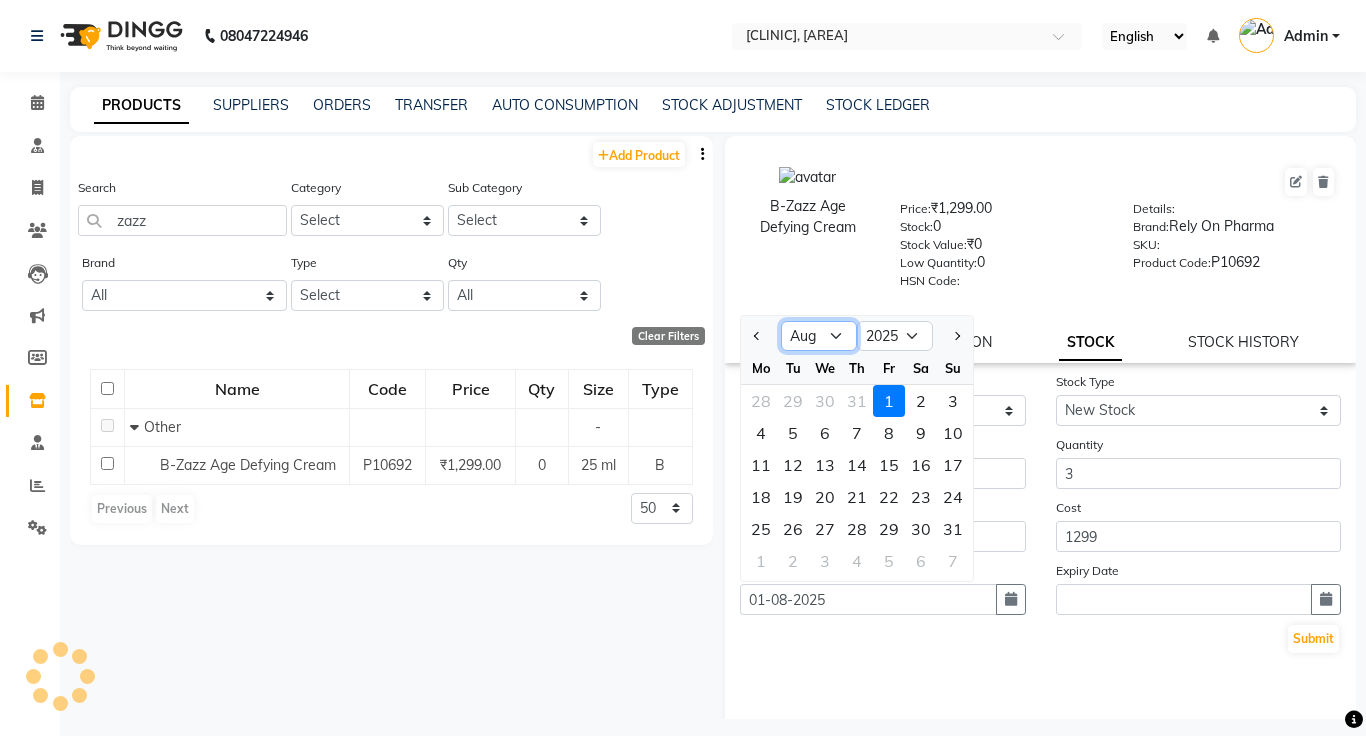 click on "Jan Feb Mar Apr May Jun Jul Aug Sep Oct Nov Dec" 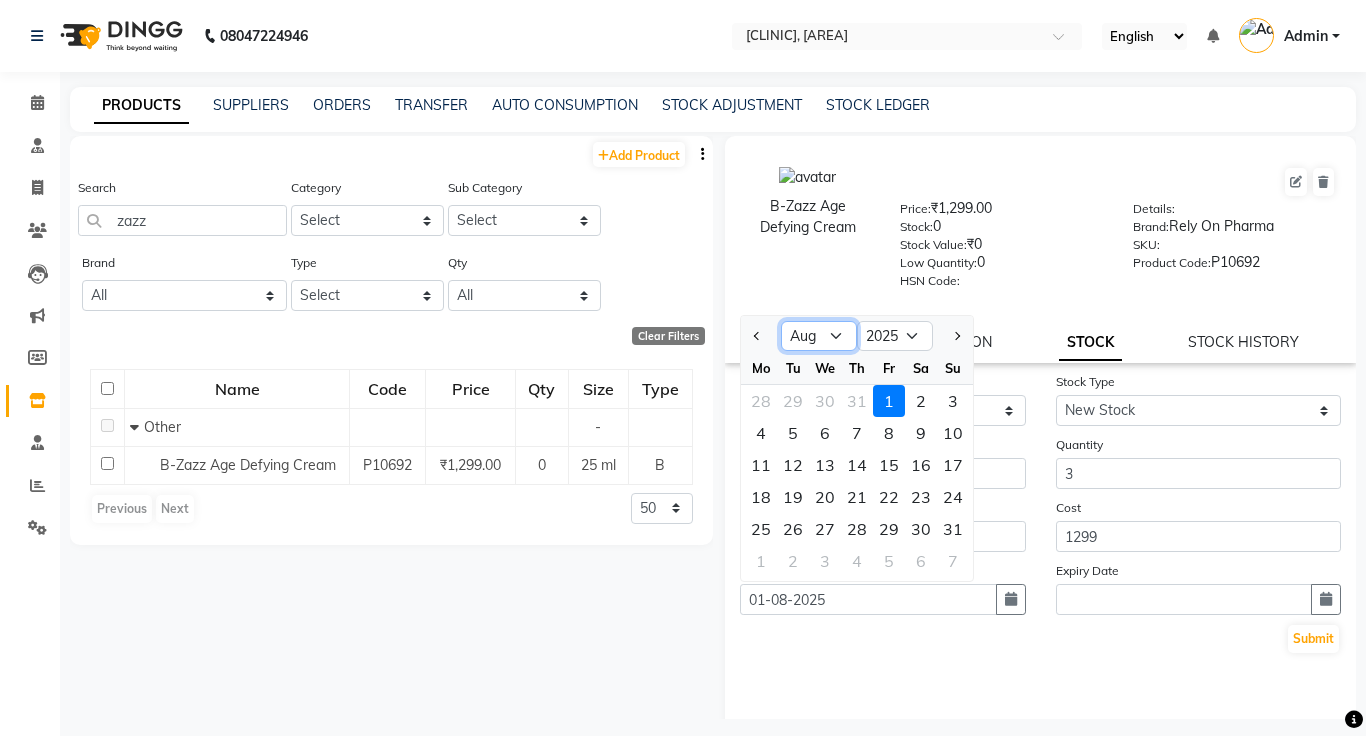 select on "7" 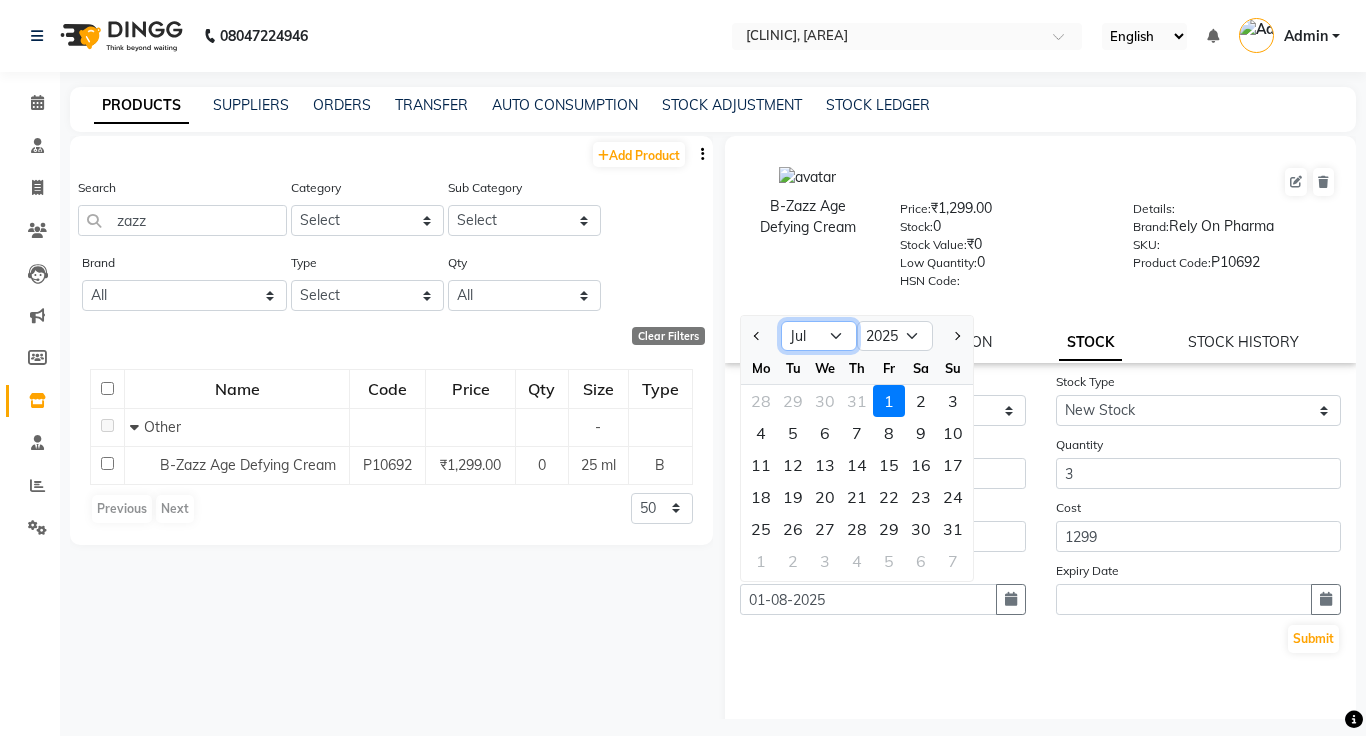 click on "Jan Feb Mar Apr May Jun Jul Aug Sep Oct Nov Dec" 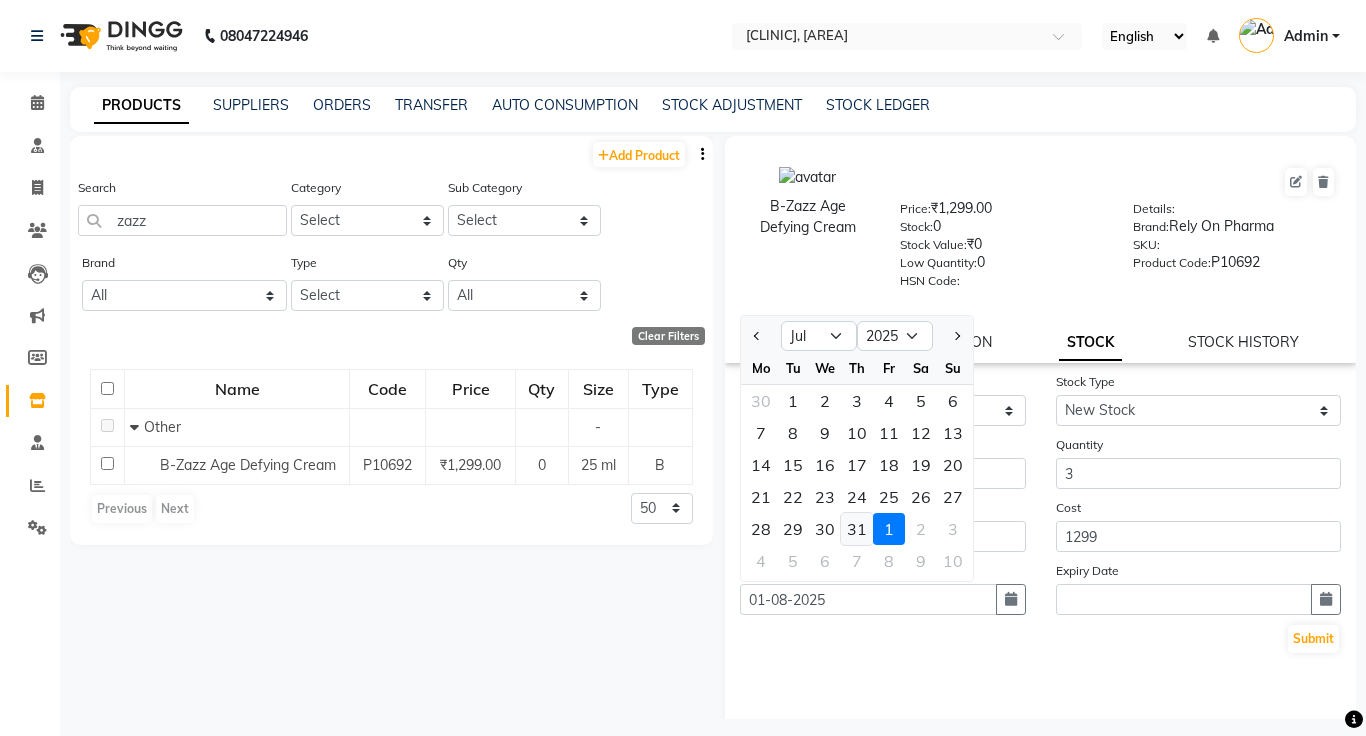 click on "31" 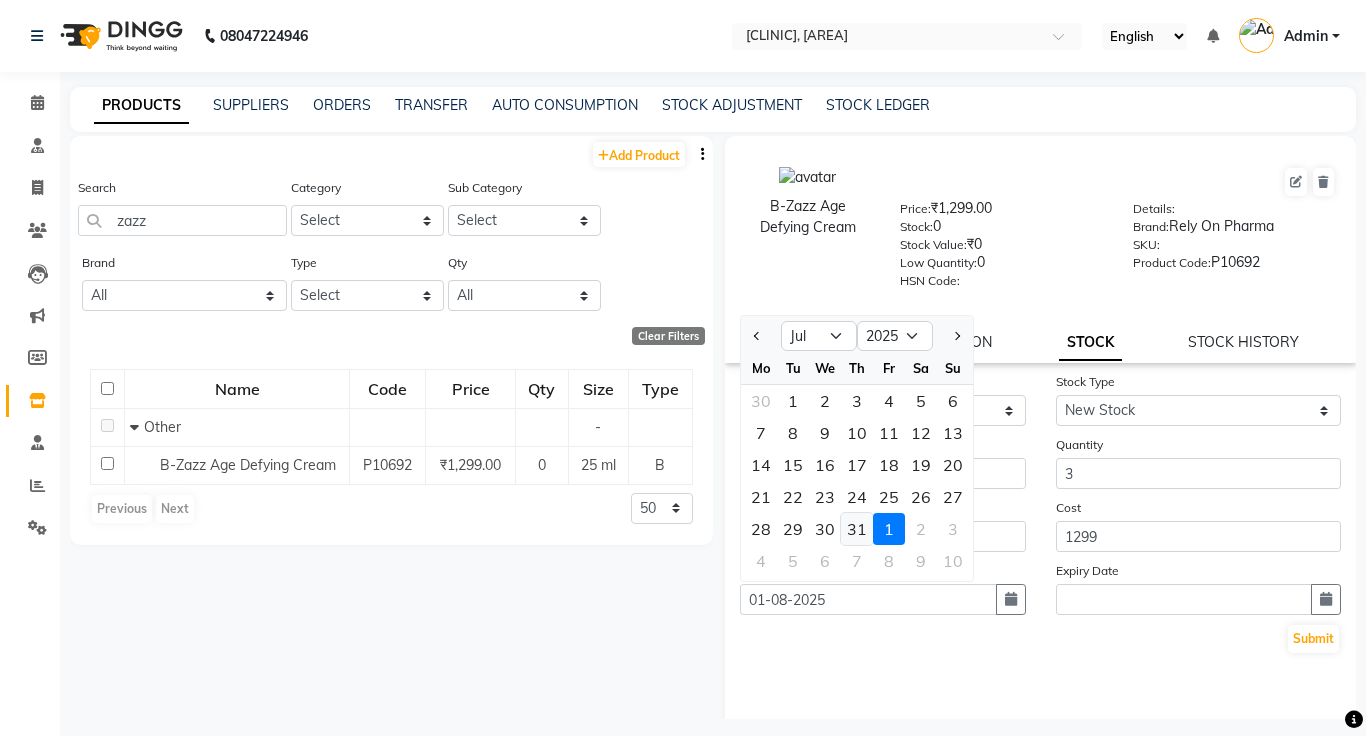 type on "31-07-2025" 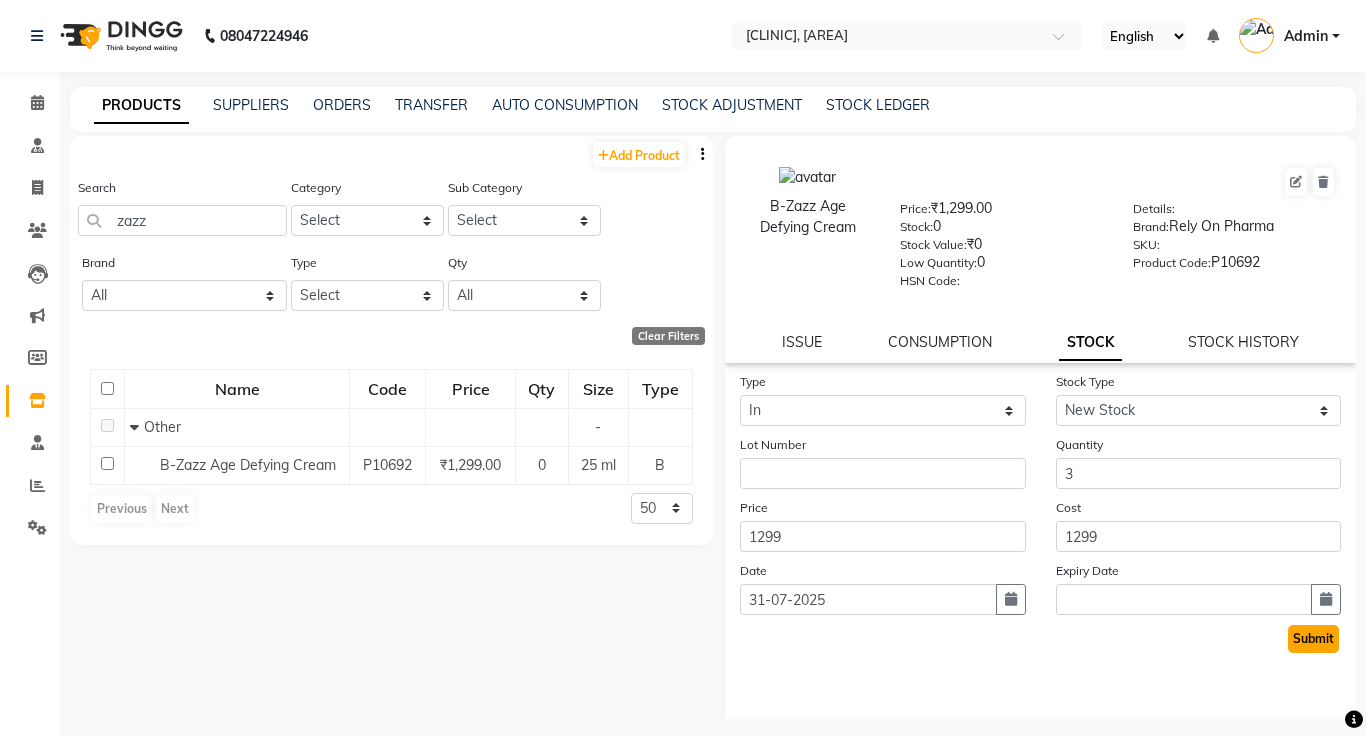 click on "Submit" 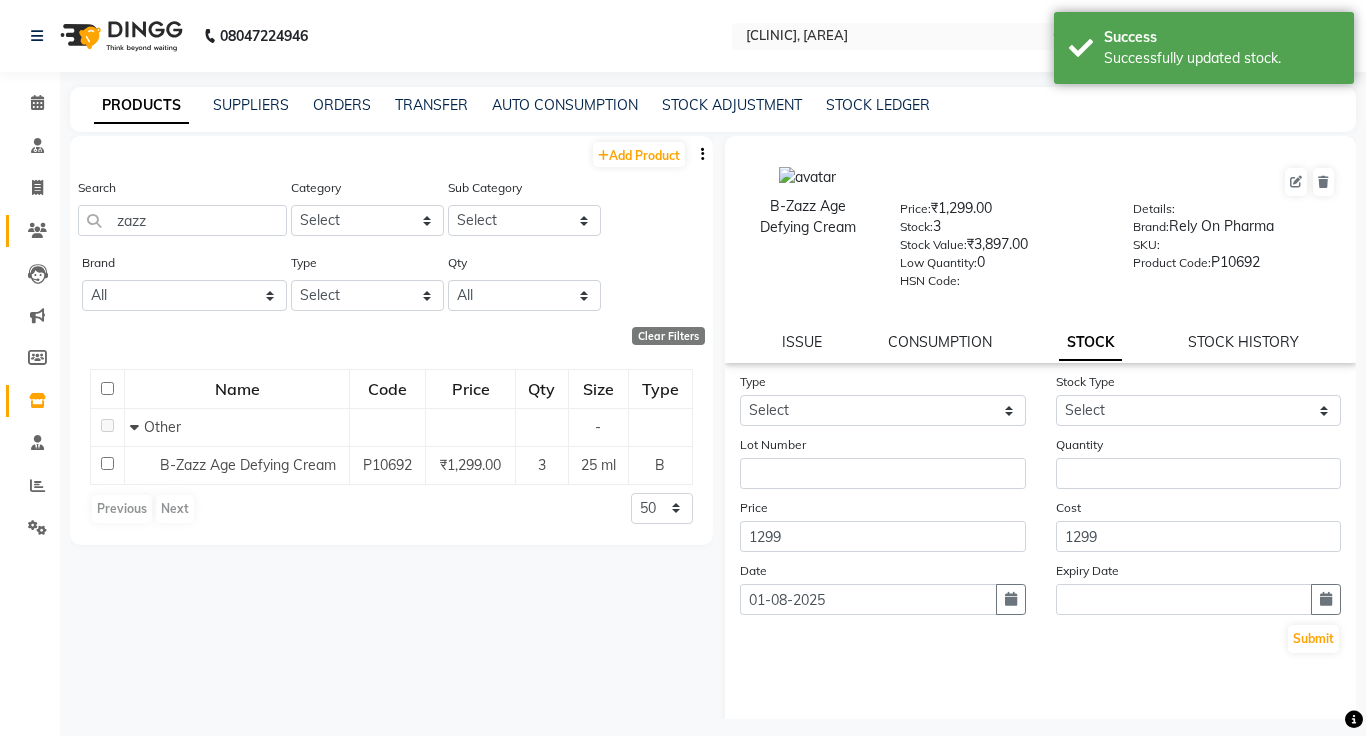 click 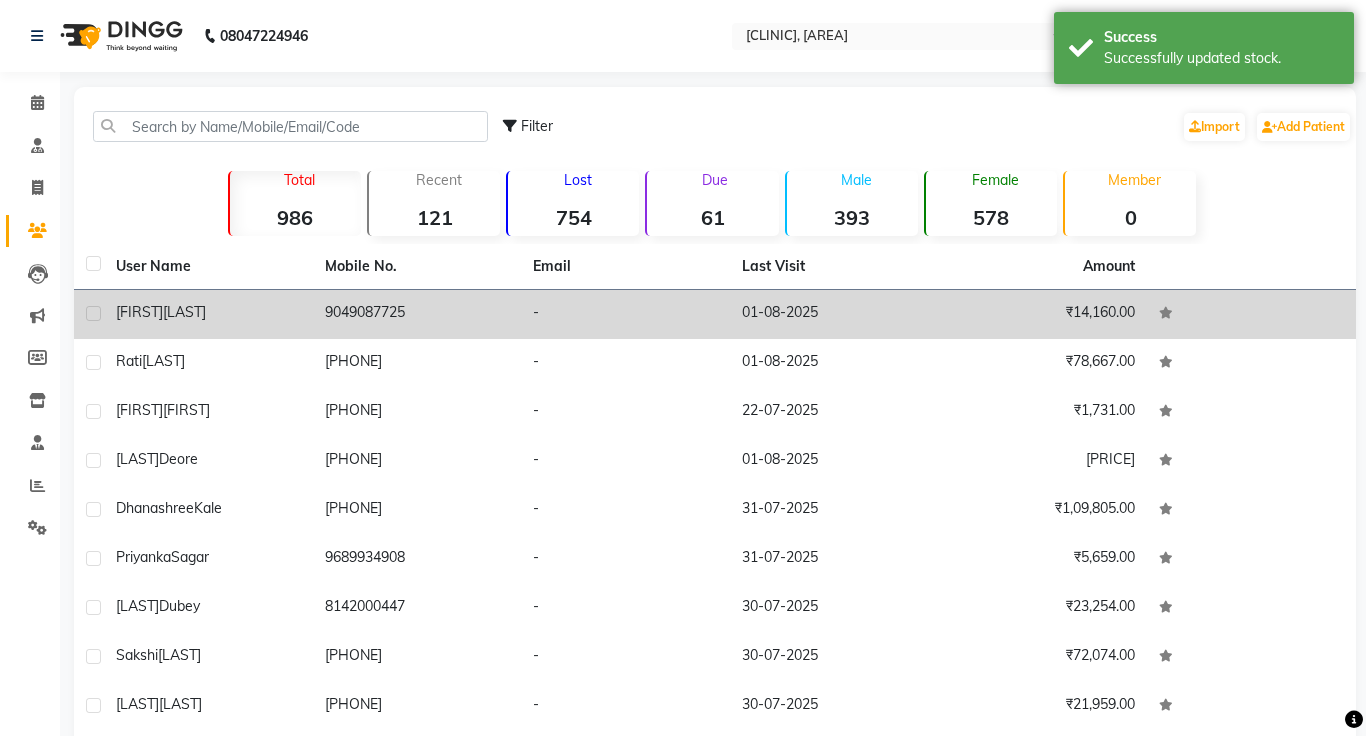 click on "[FIRST] [LAST]" 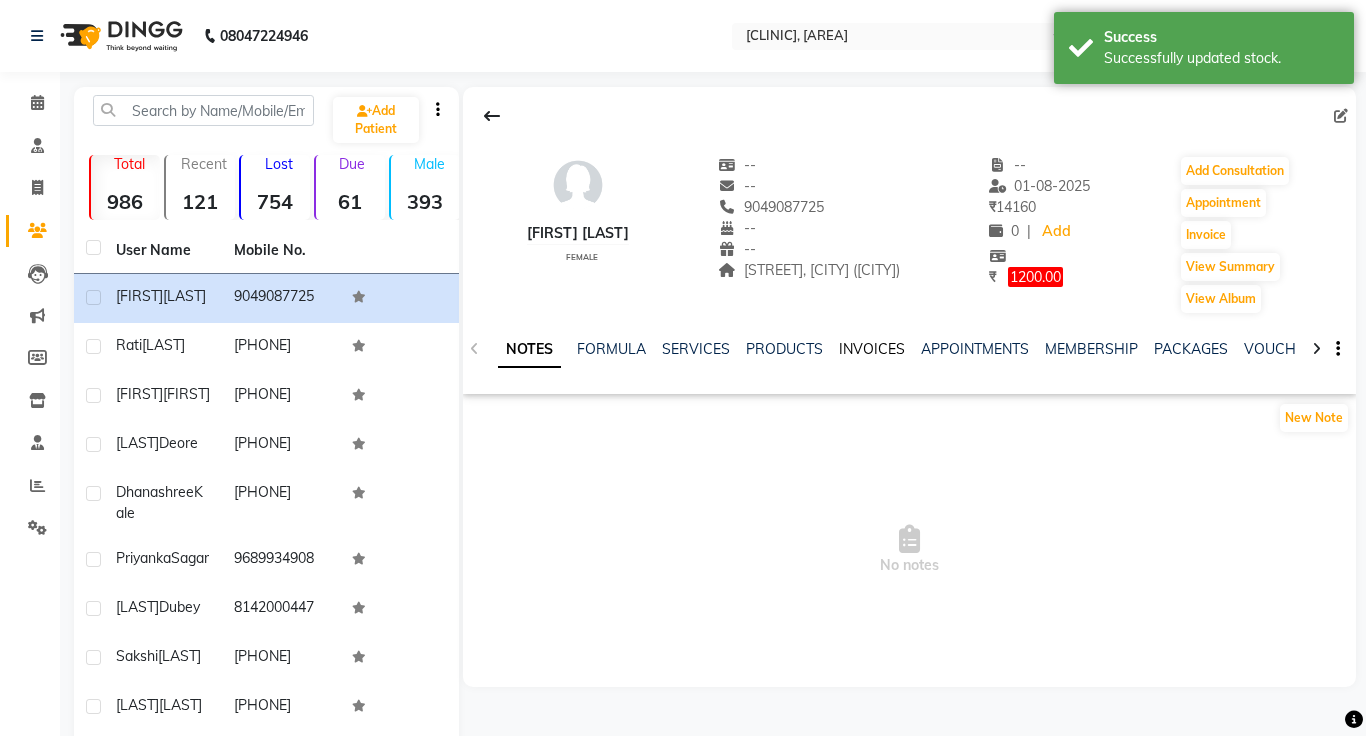 click on "INVOICES" 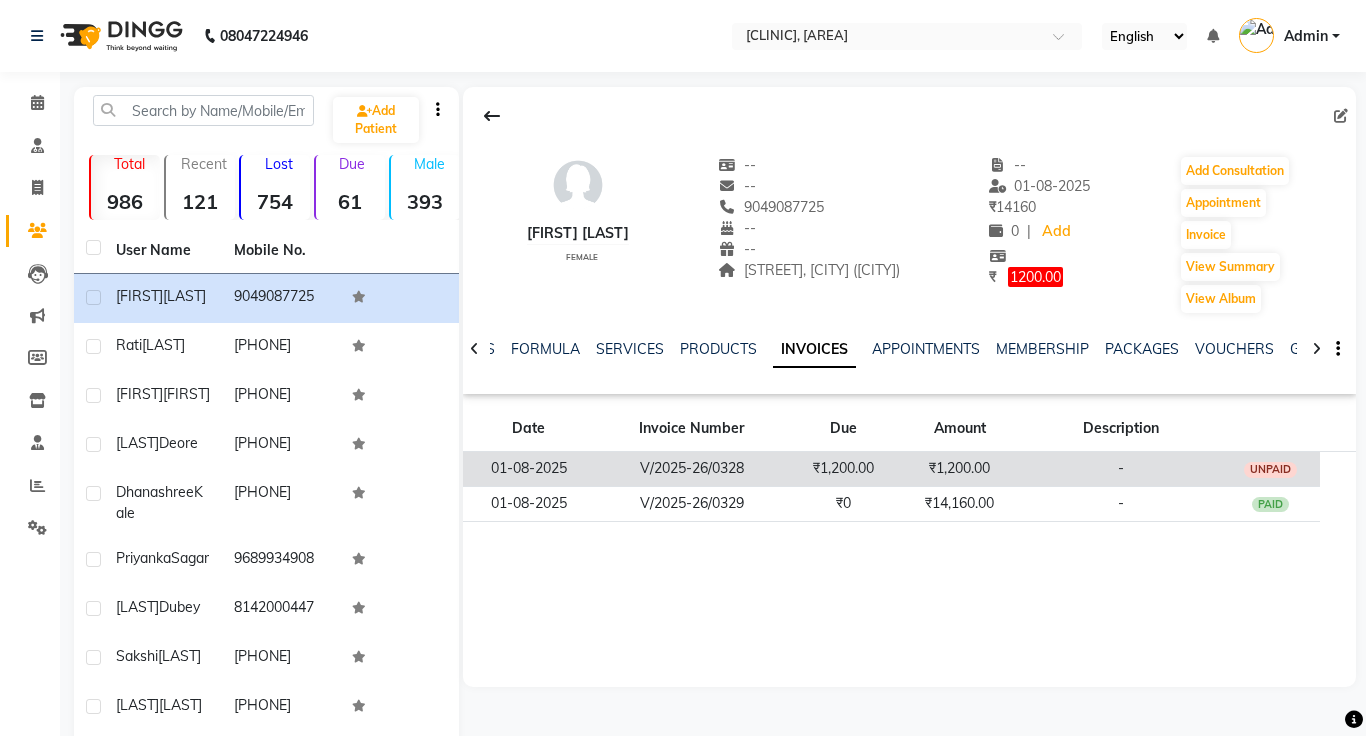 click on "₹1,200.00" 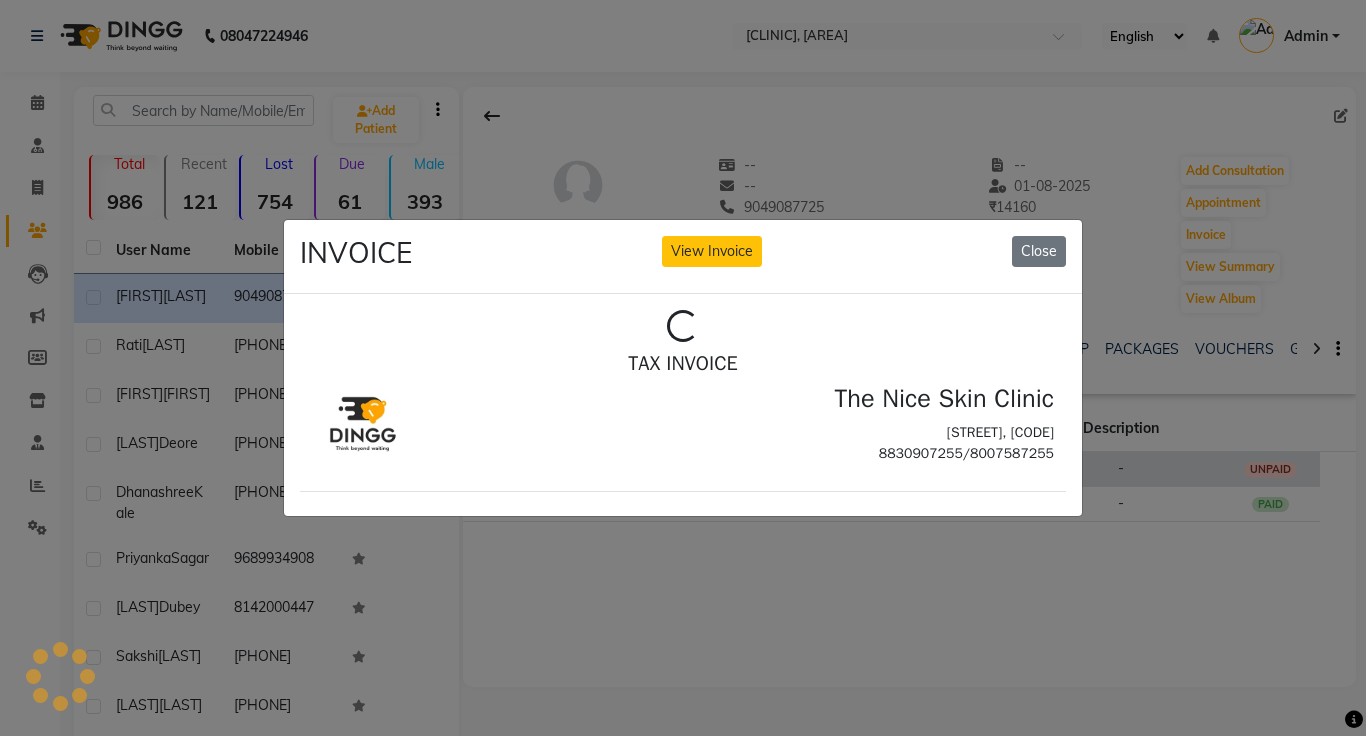 scroll, scrollTop: 0, scrollLeft: 0, axis: both 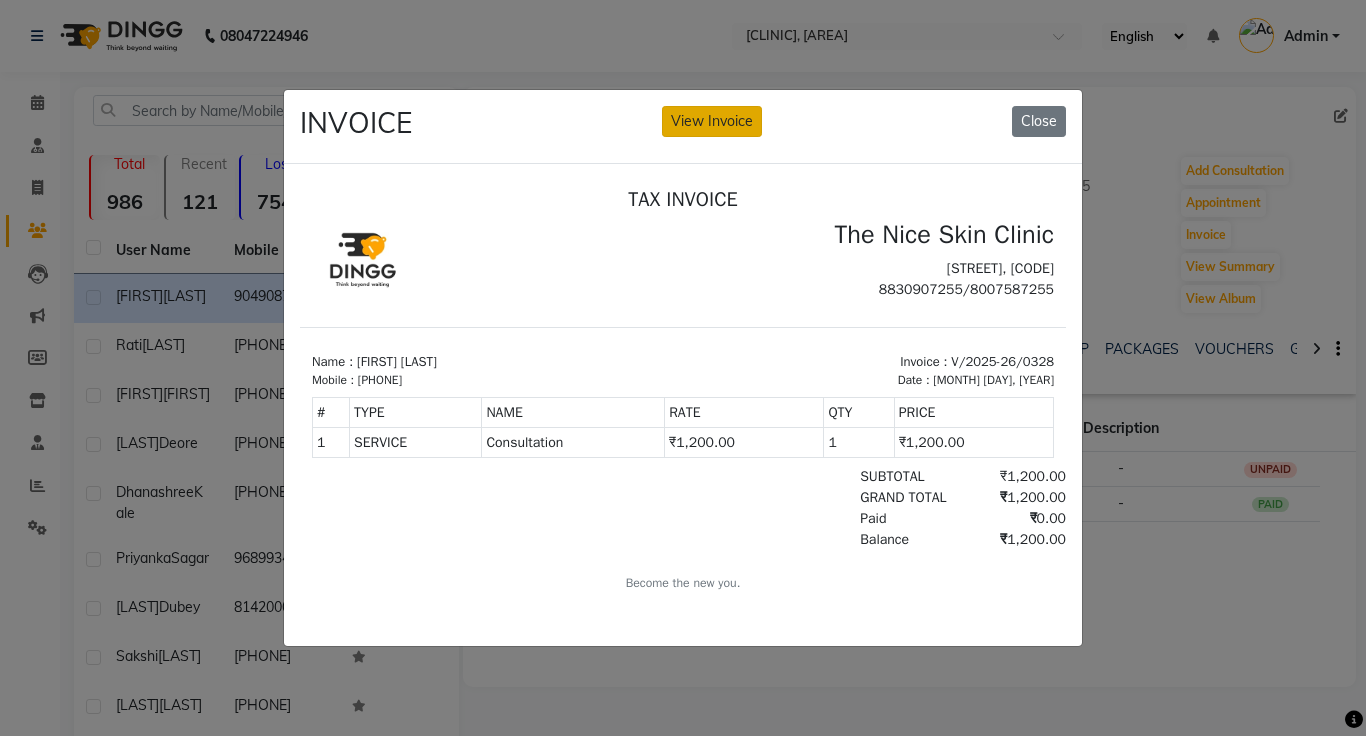 click on "View Invoice" 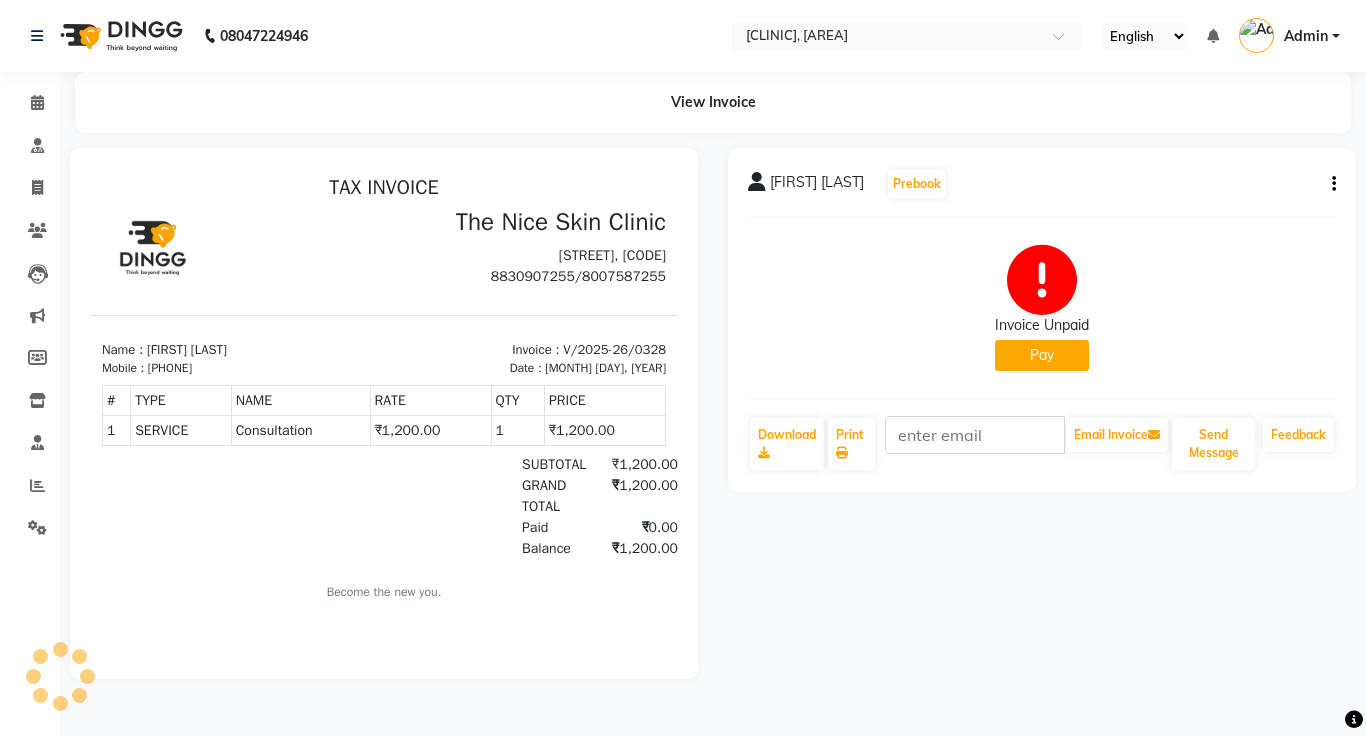 scroll, scrollTop: 0, scrollLeft: 0, axis: both 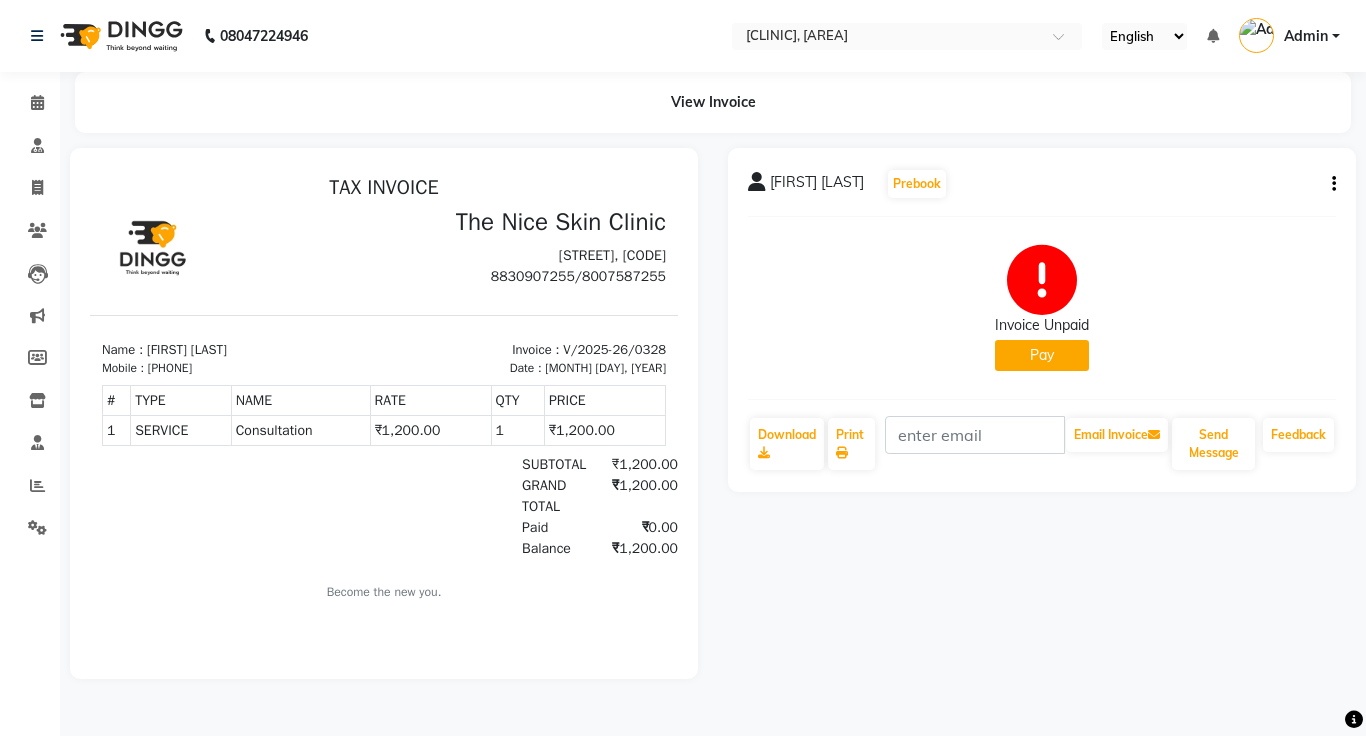click 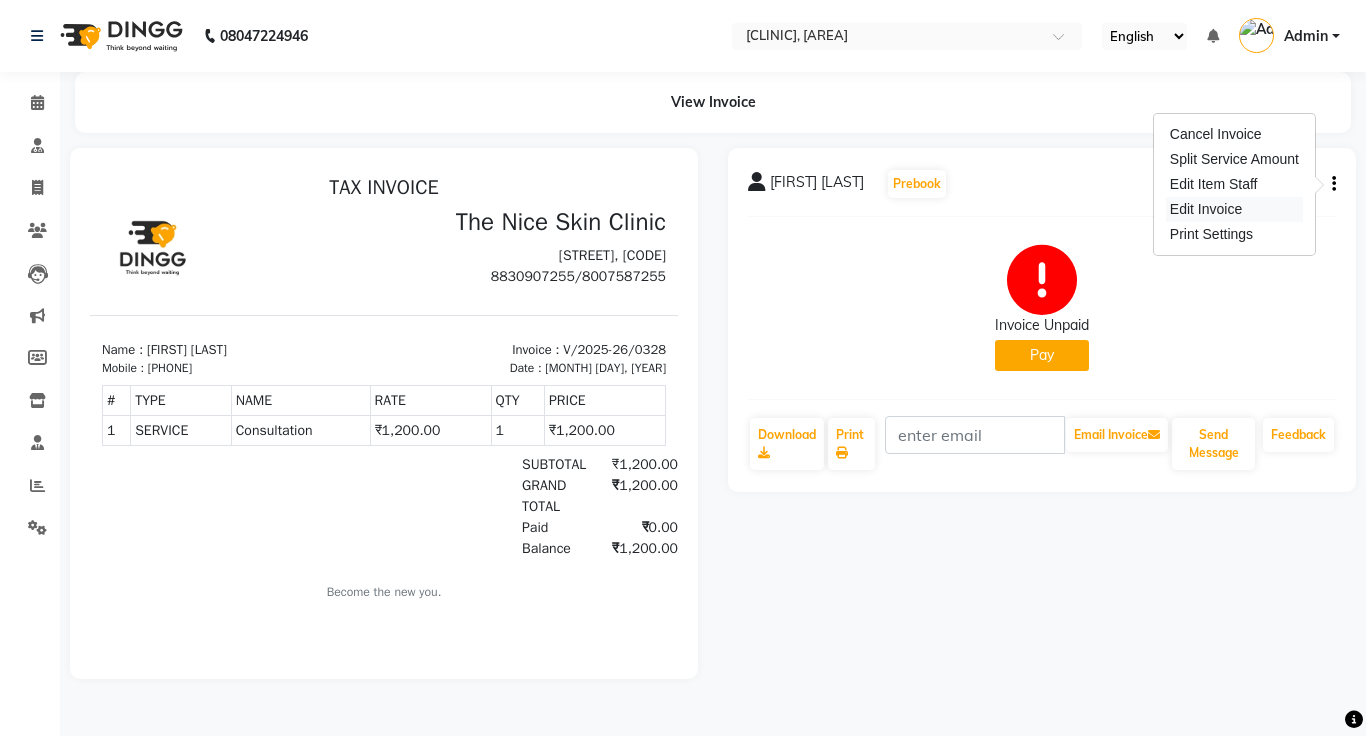 click on "Edit Invoice" at bounding box center (1234, 209) 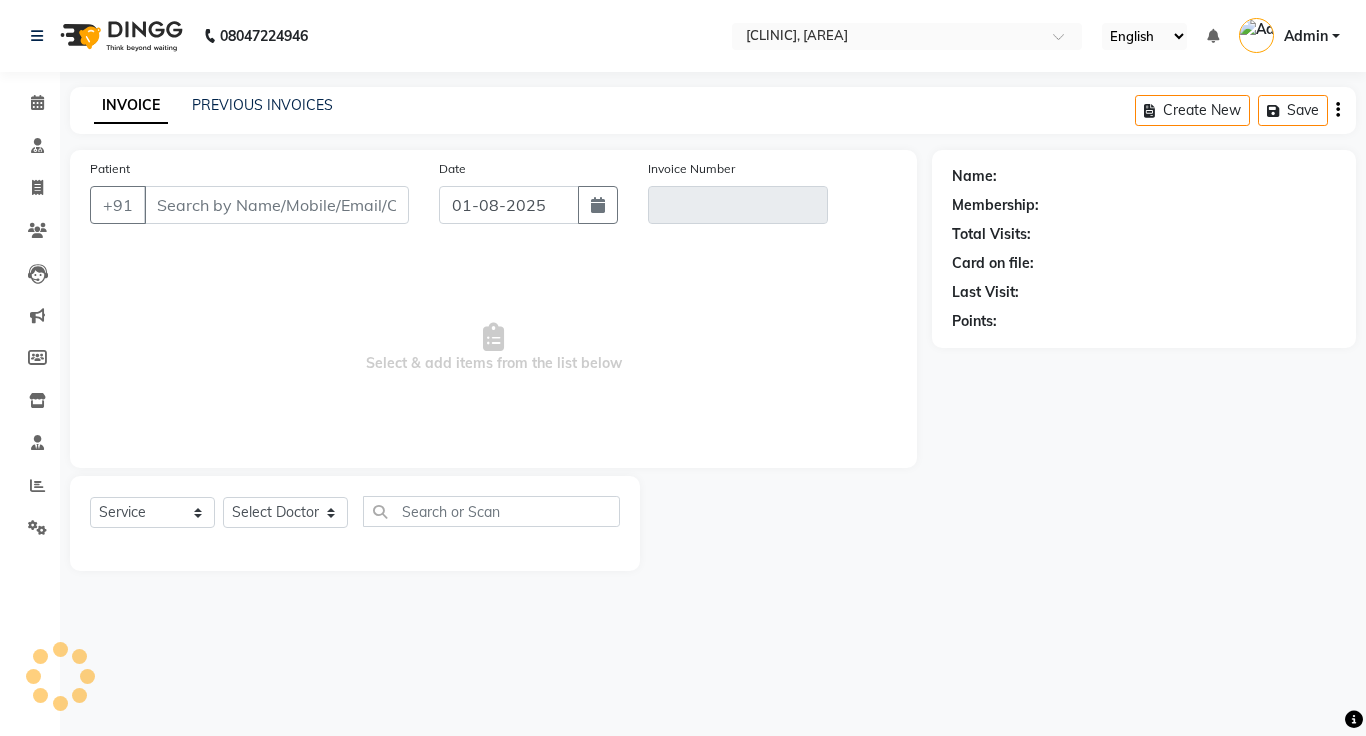 click 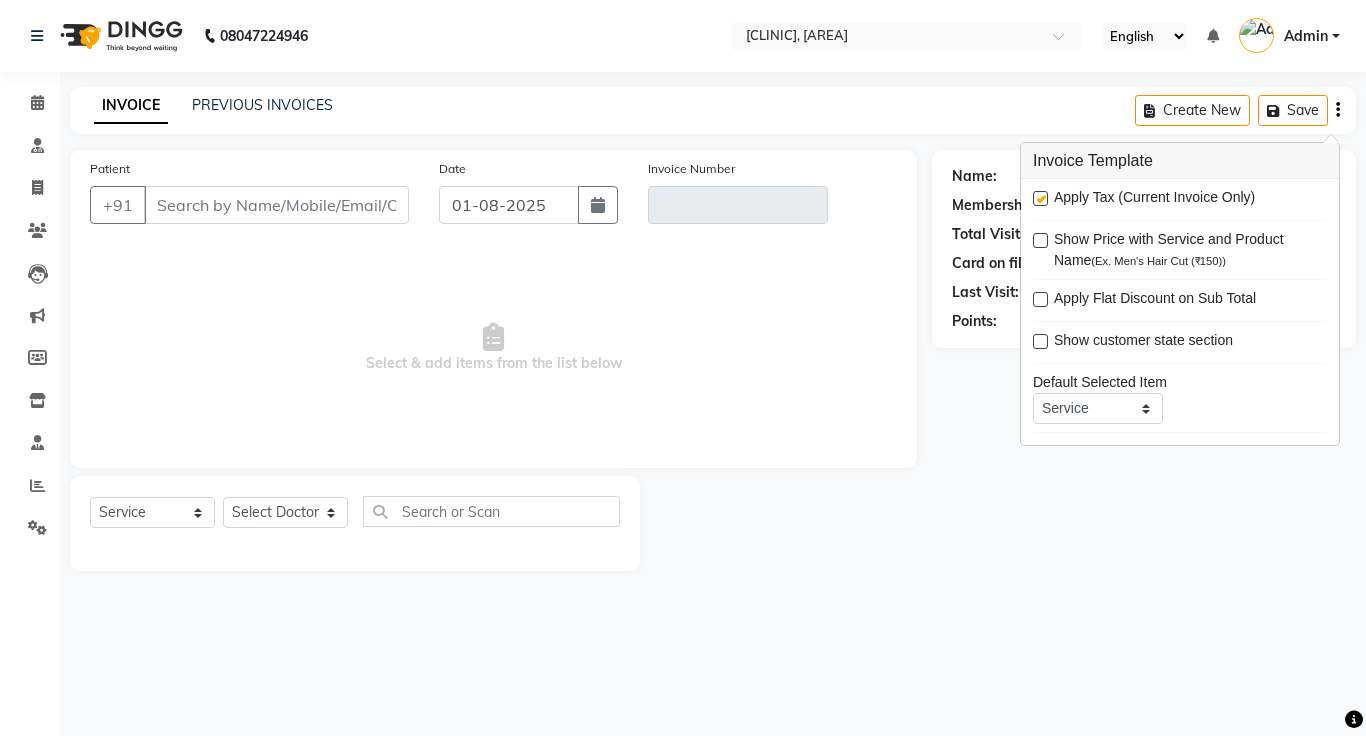 click at bounding box center (1040, 198) 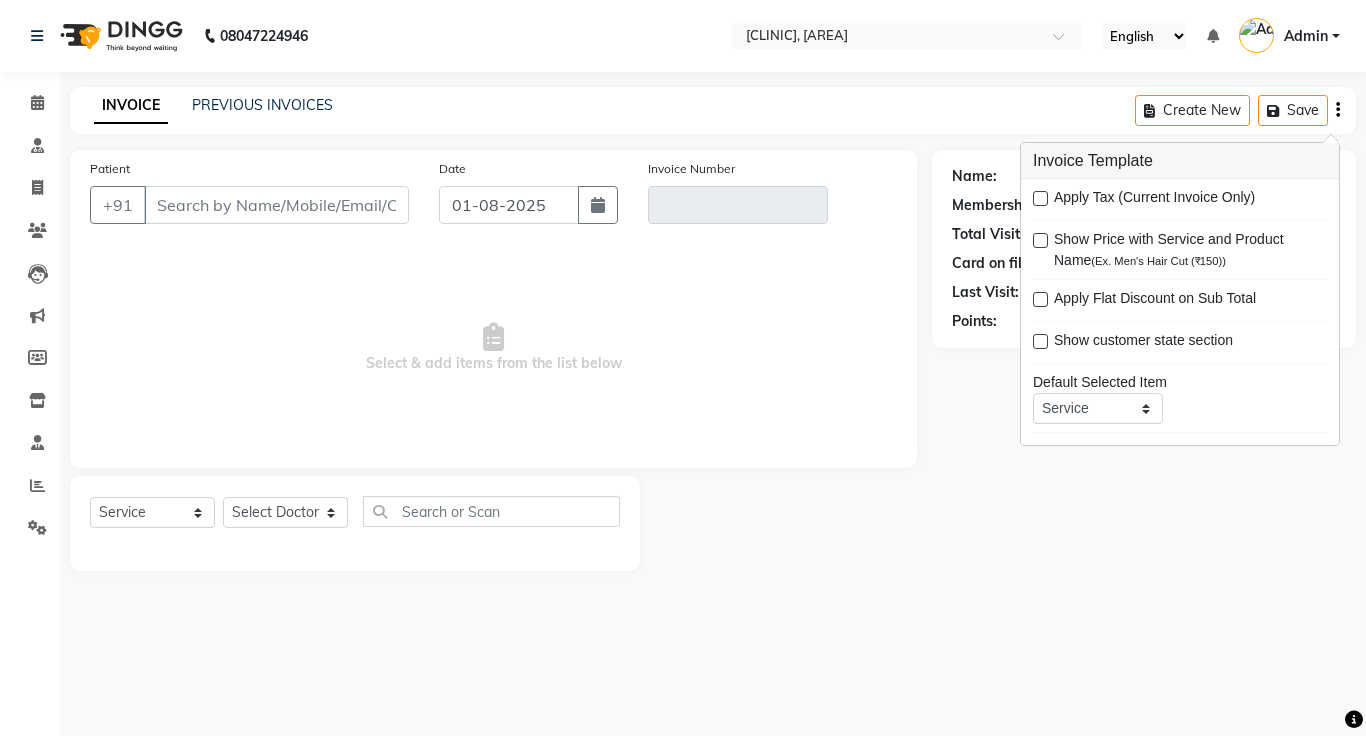 type on "9049087725" 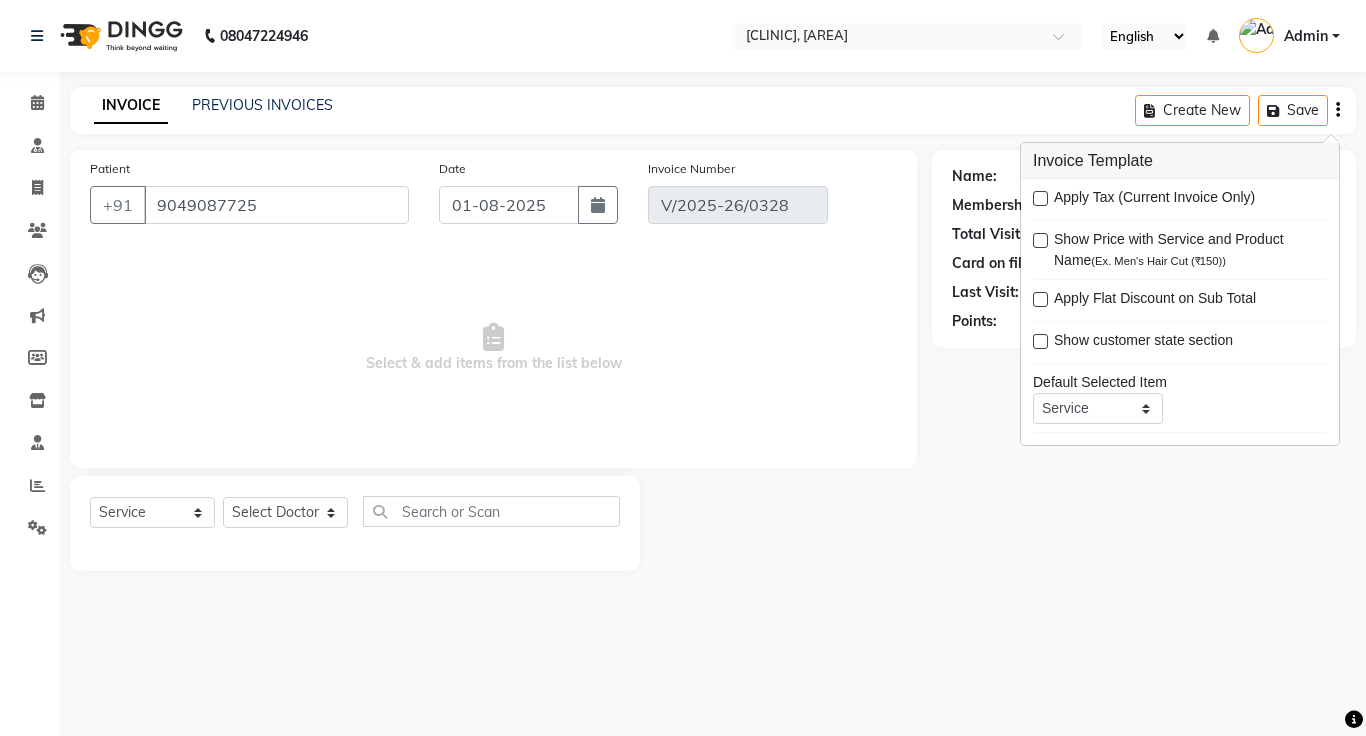 click on "INVOICE PREVIOUS INVOICES Create New   Save" 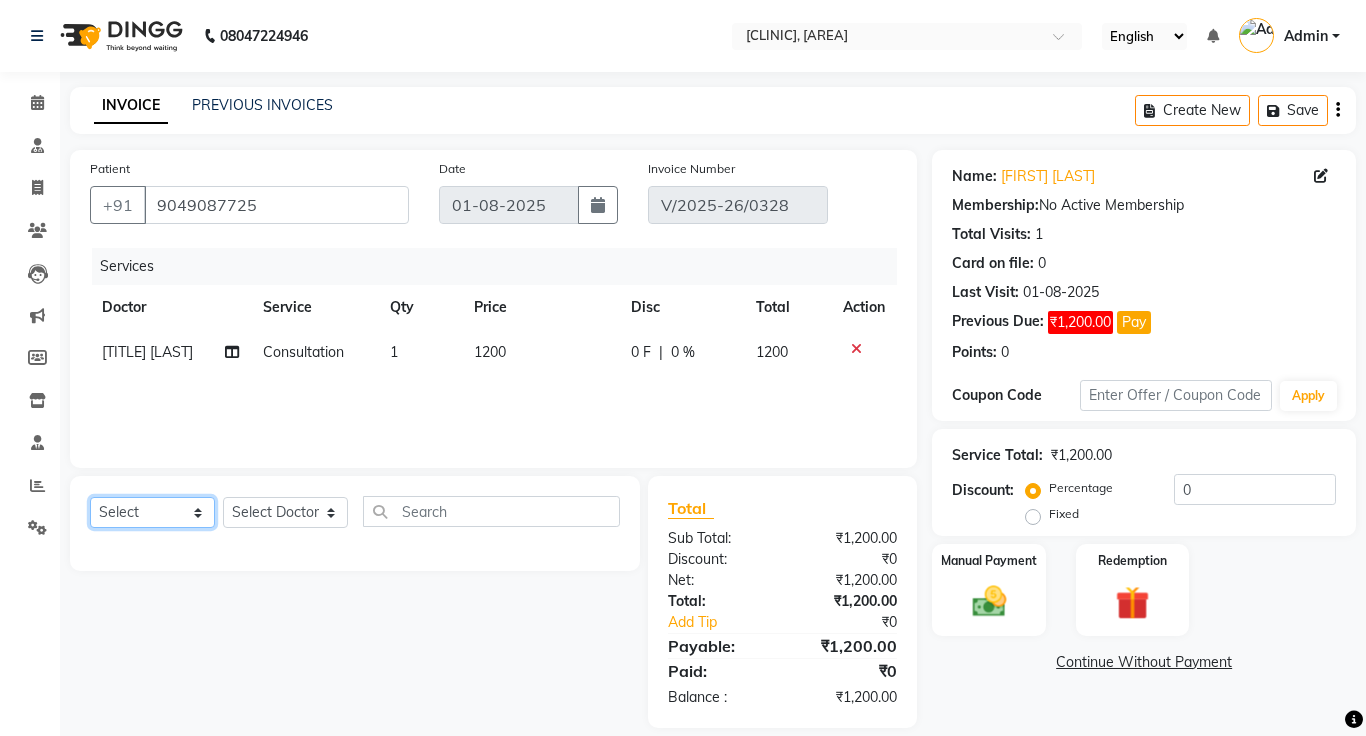 click on "Select  Service  Product  Membership  Package Voucher Prepaid Gift Card" 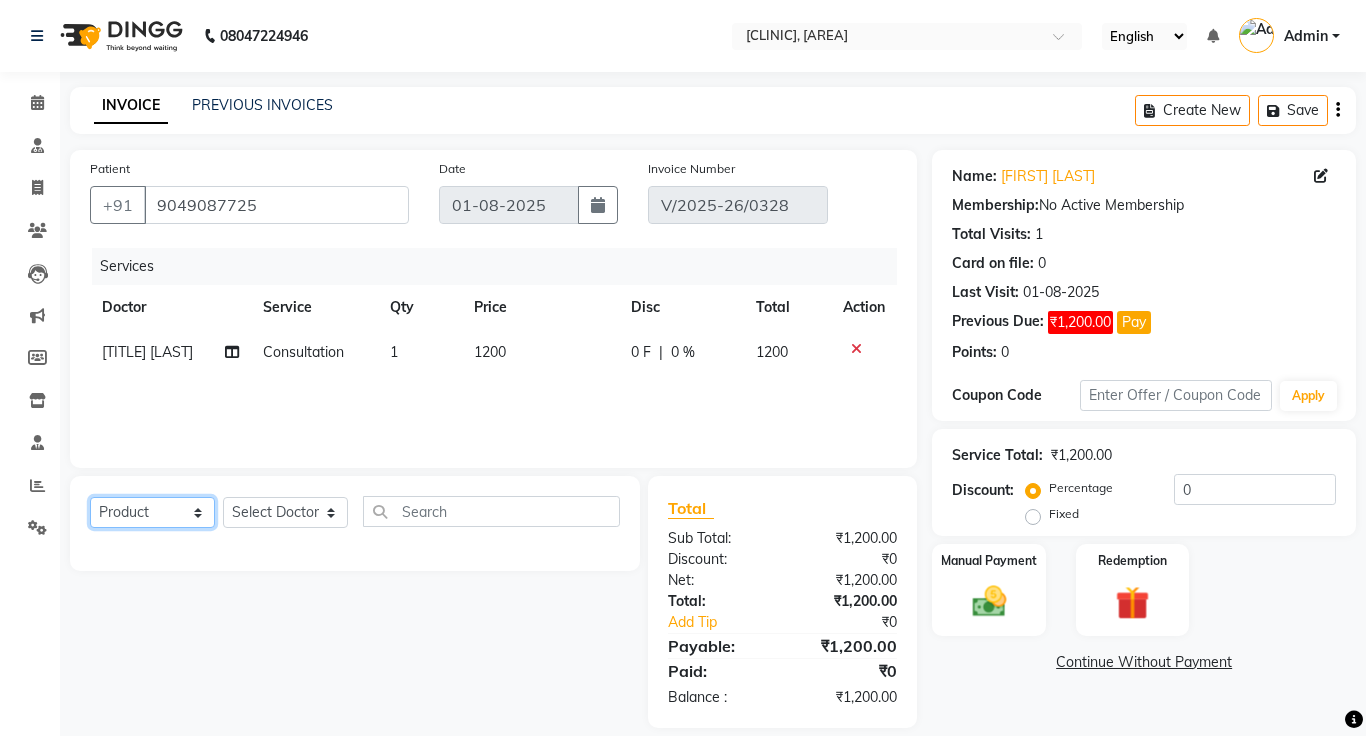 click on "Select  Service  Product  Membership  Package Voucher Prepaid Gift Card" 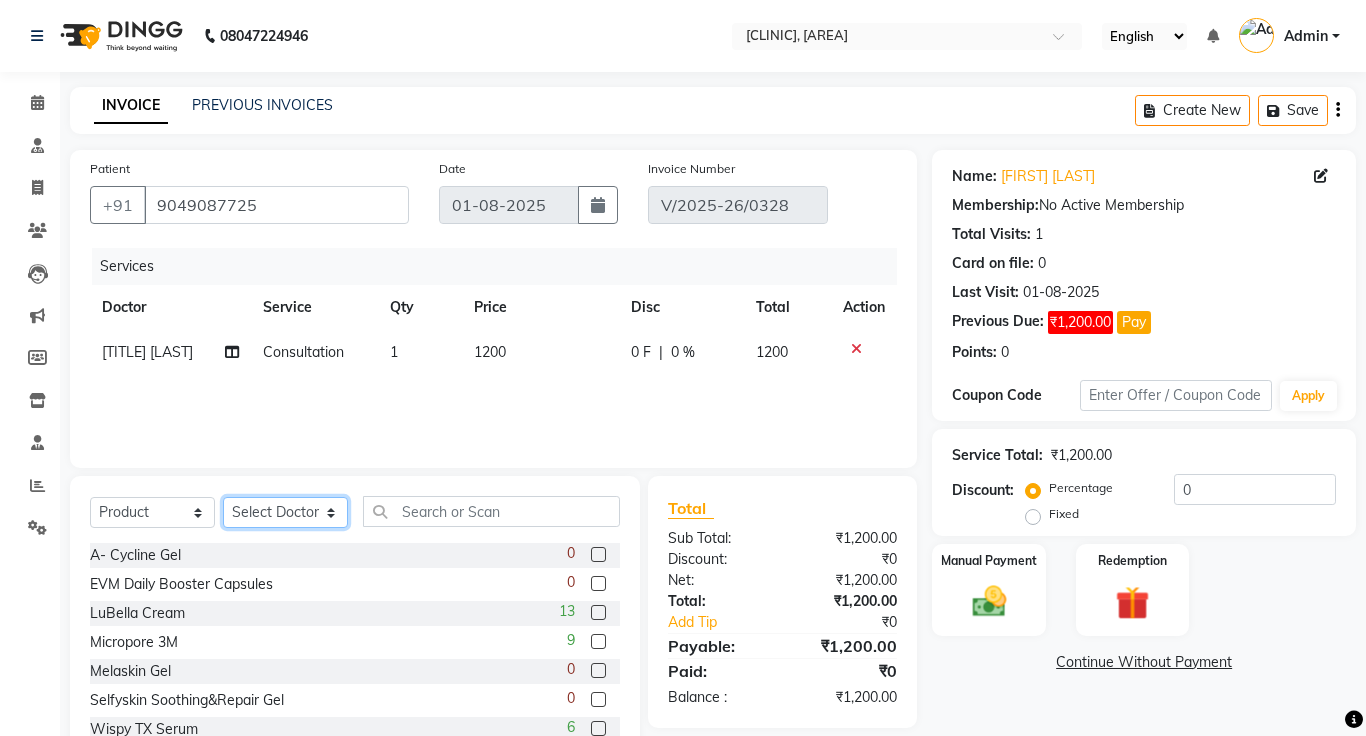 click on "Select Doctor [FIRST] [LAST], [TITLE] [LAST], [TITLE] [LAST], [LAST]" 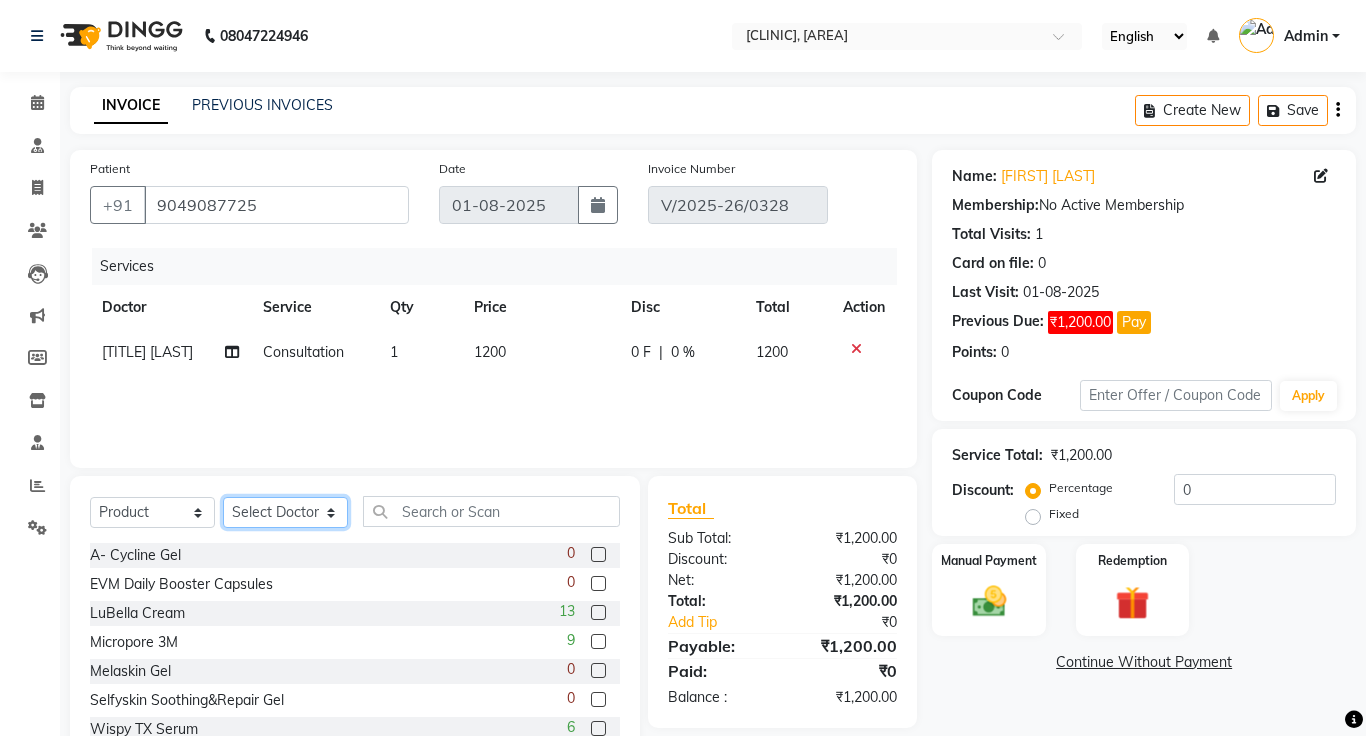 select on "11605" 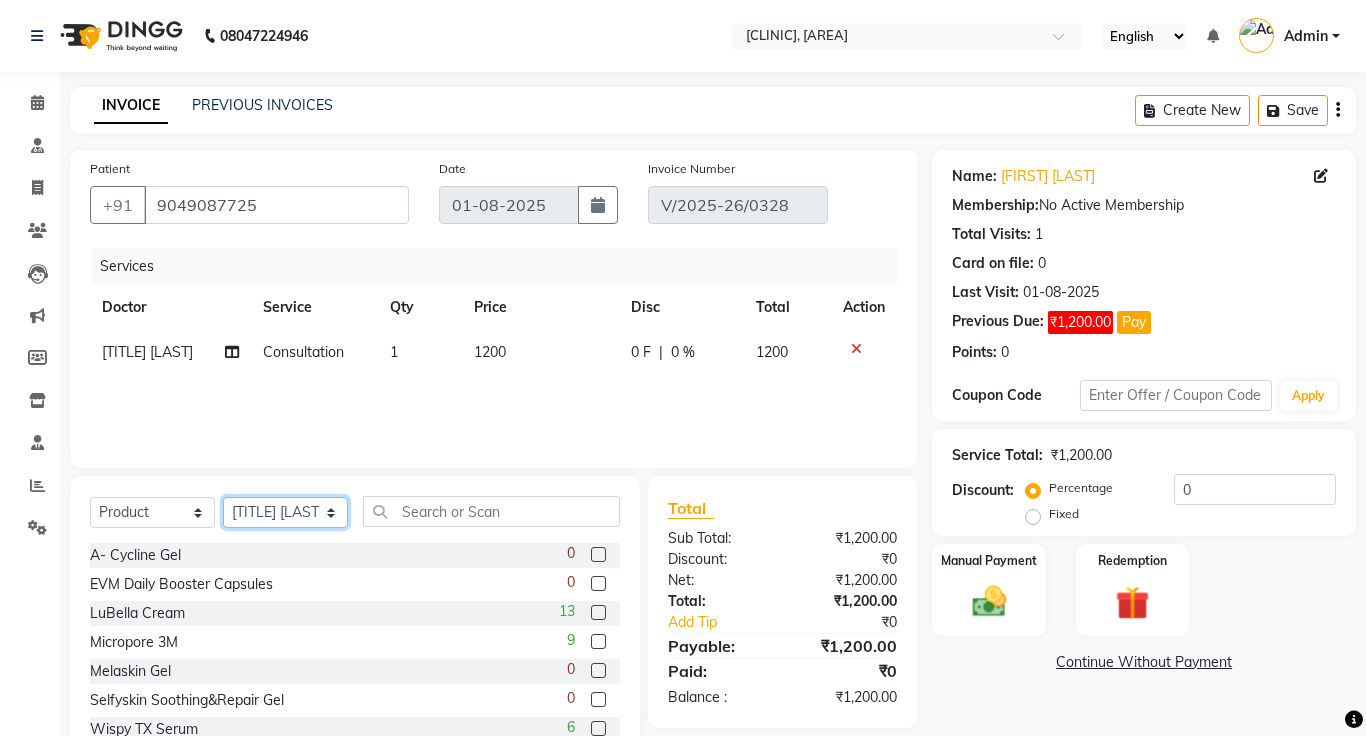 click on "Select Doctor [FIRST] [LAST], [TITLE] [LAST], [TITLE] [LAST], [LAST]" 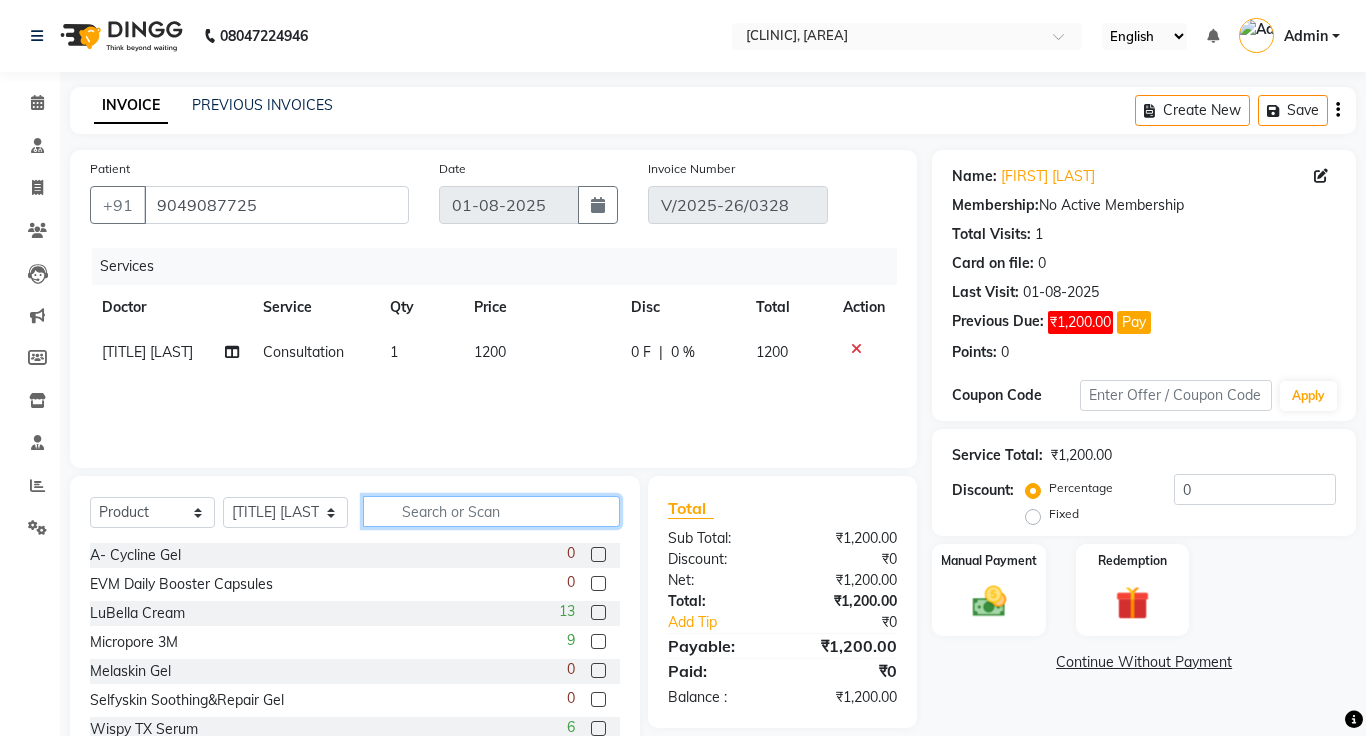 click 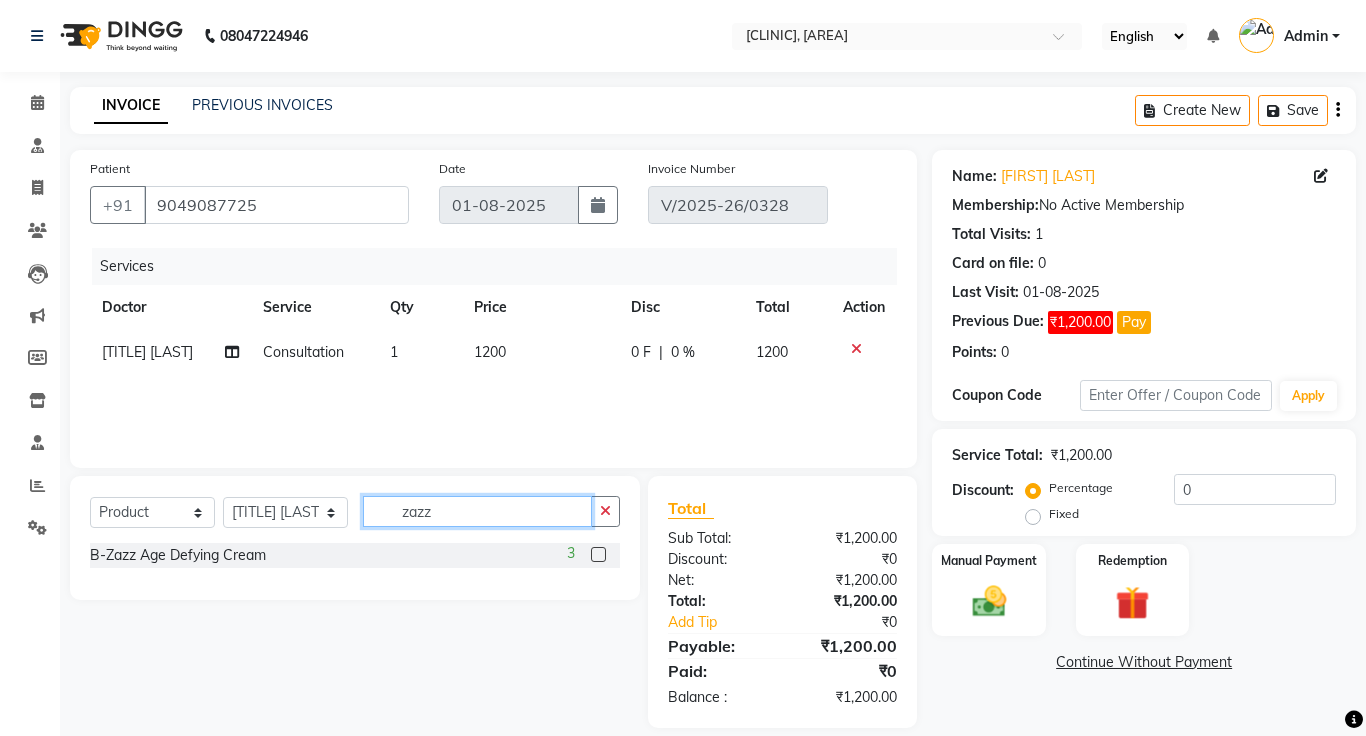 type on "zazz" 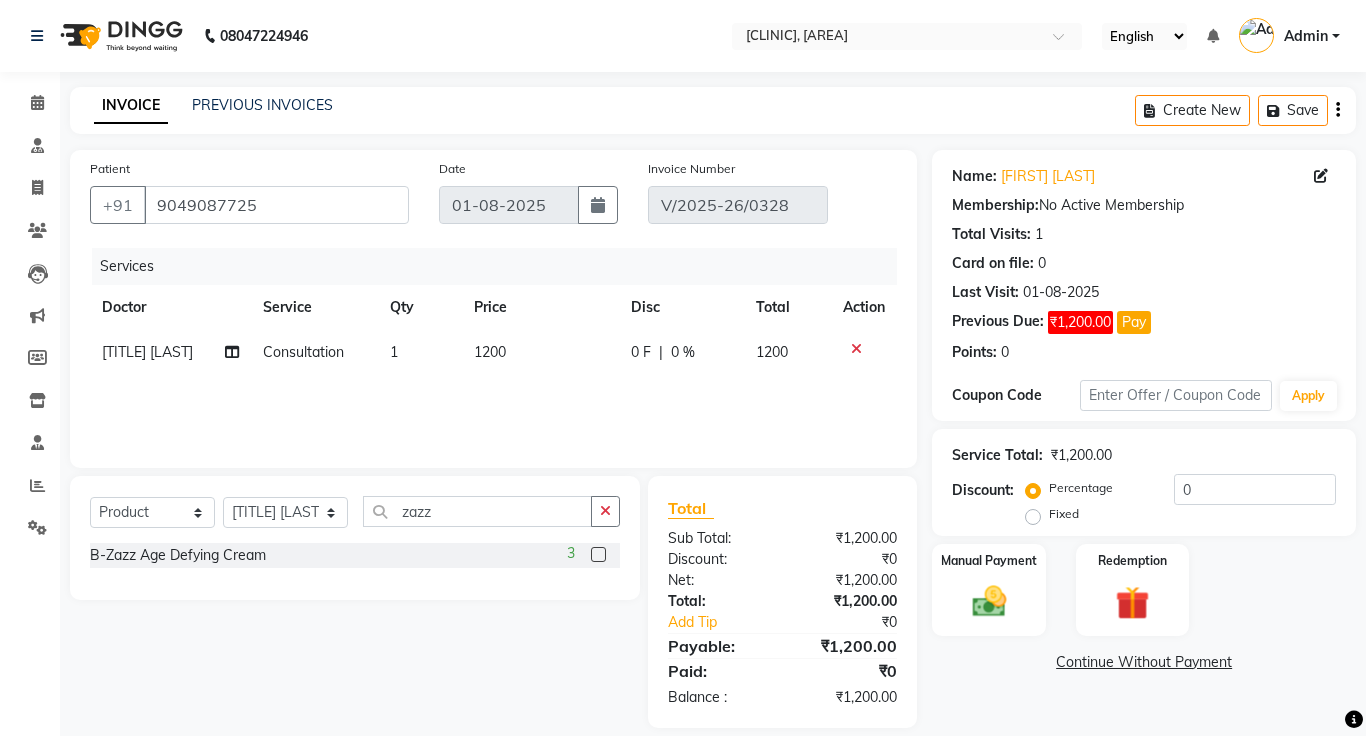 click 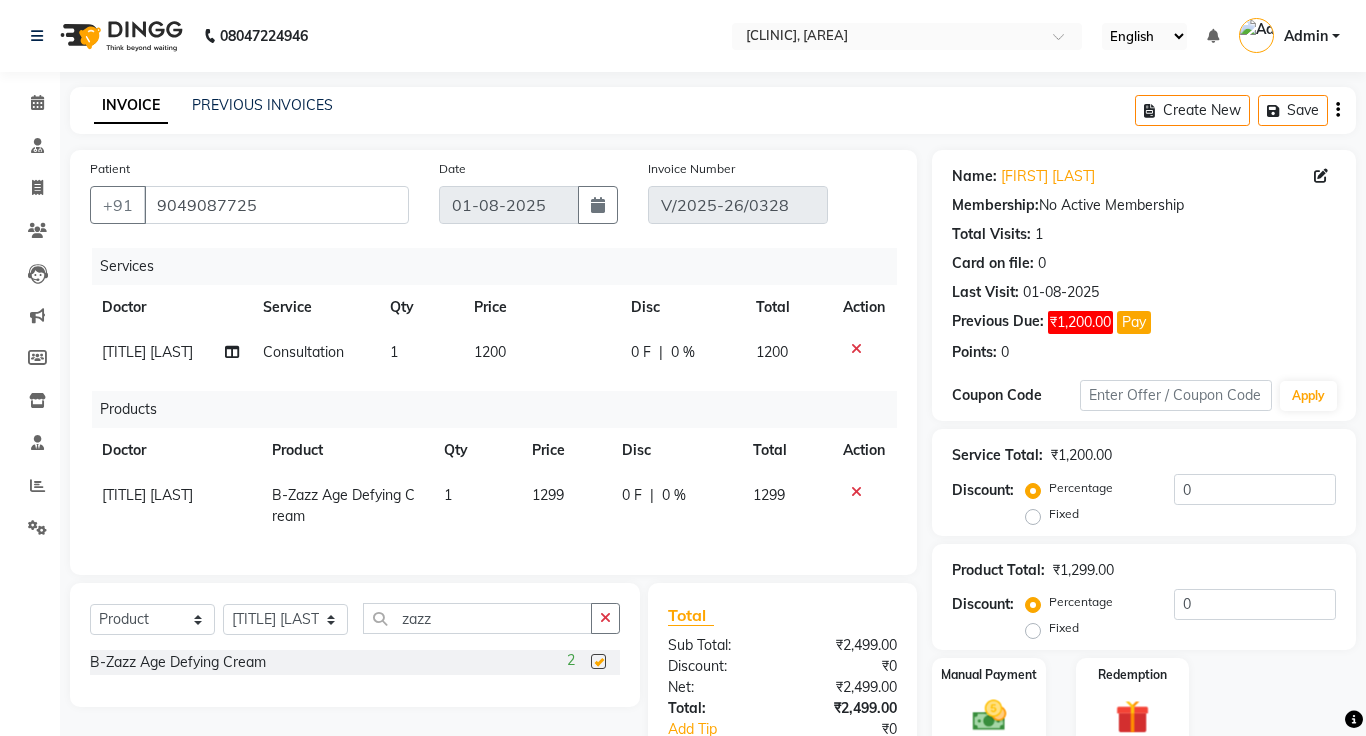 checkbox on "false" 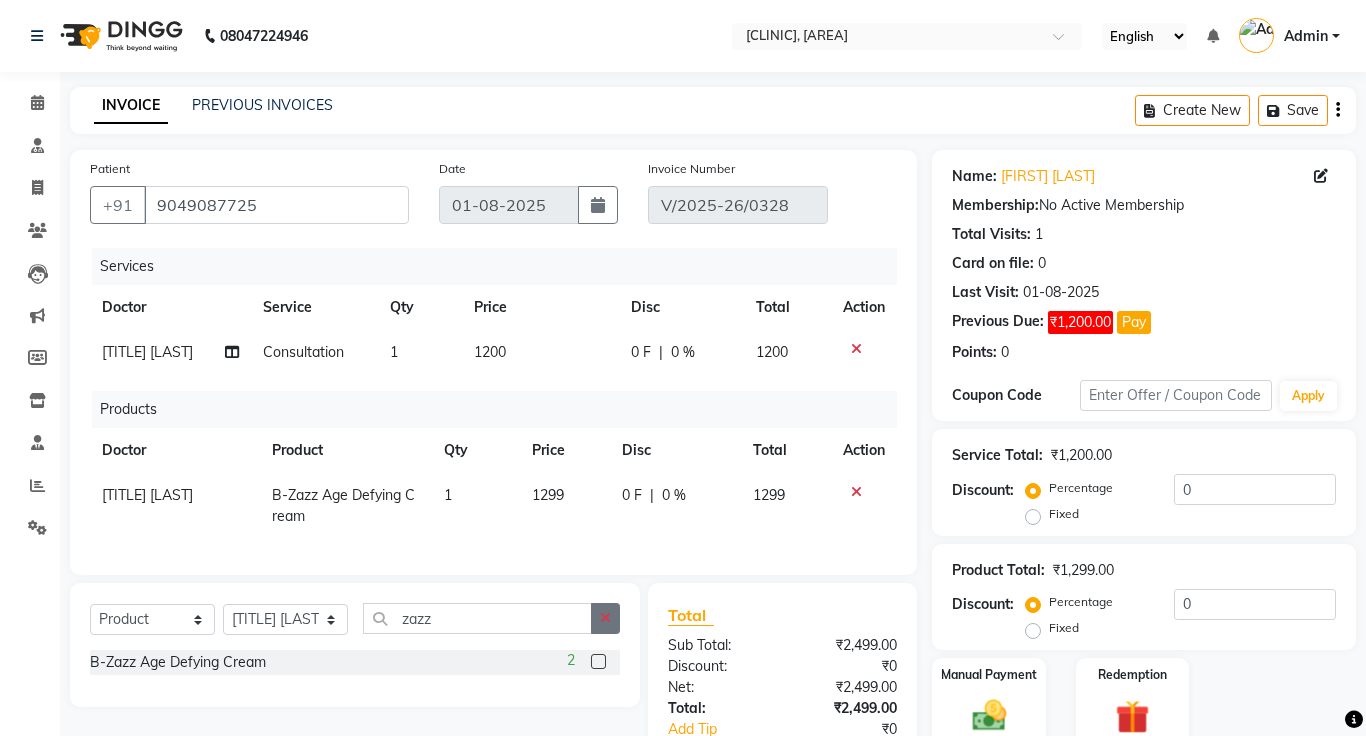 click 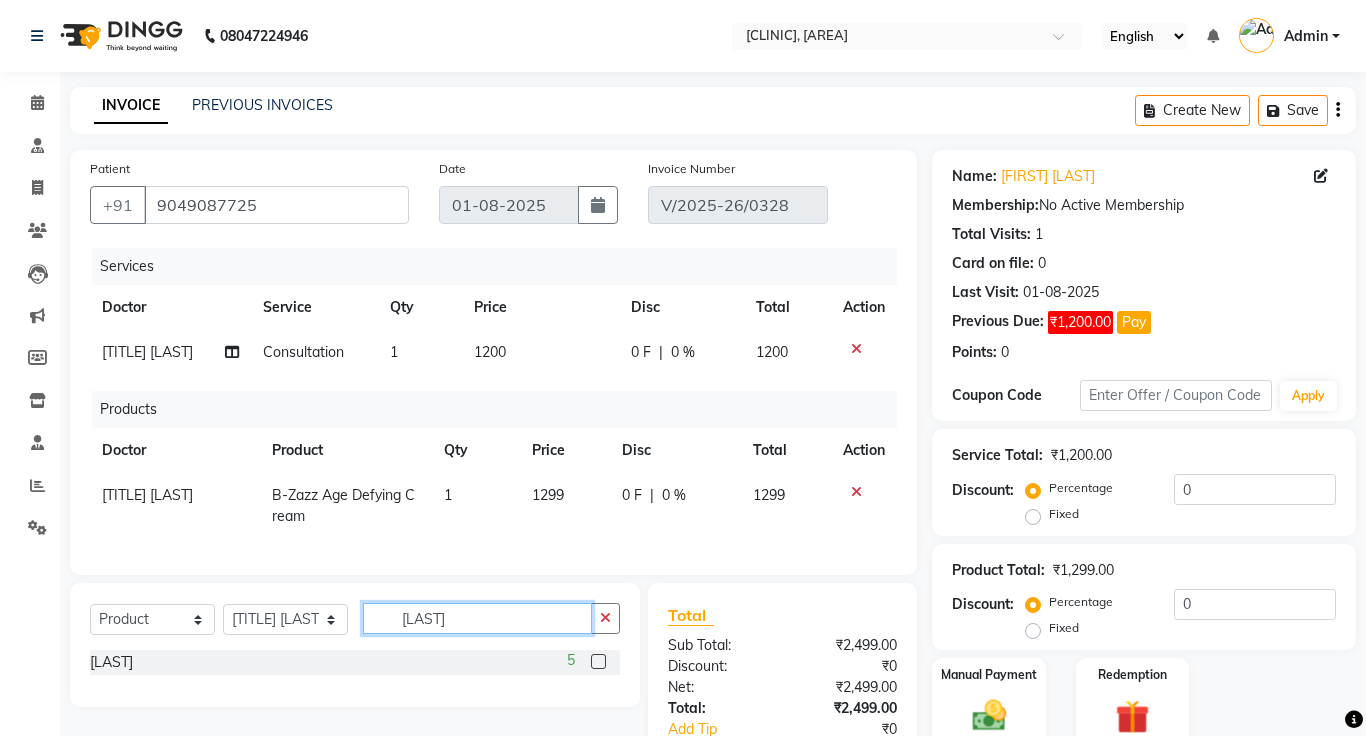 type on "[LAST]" 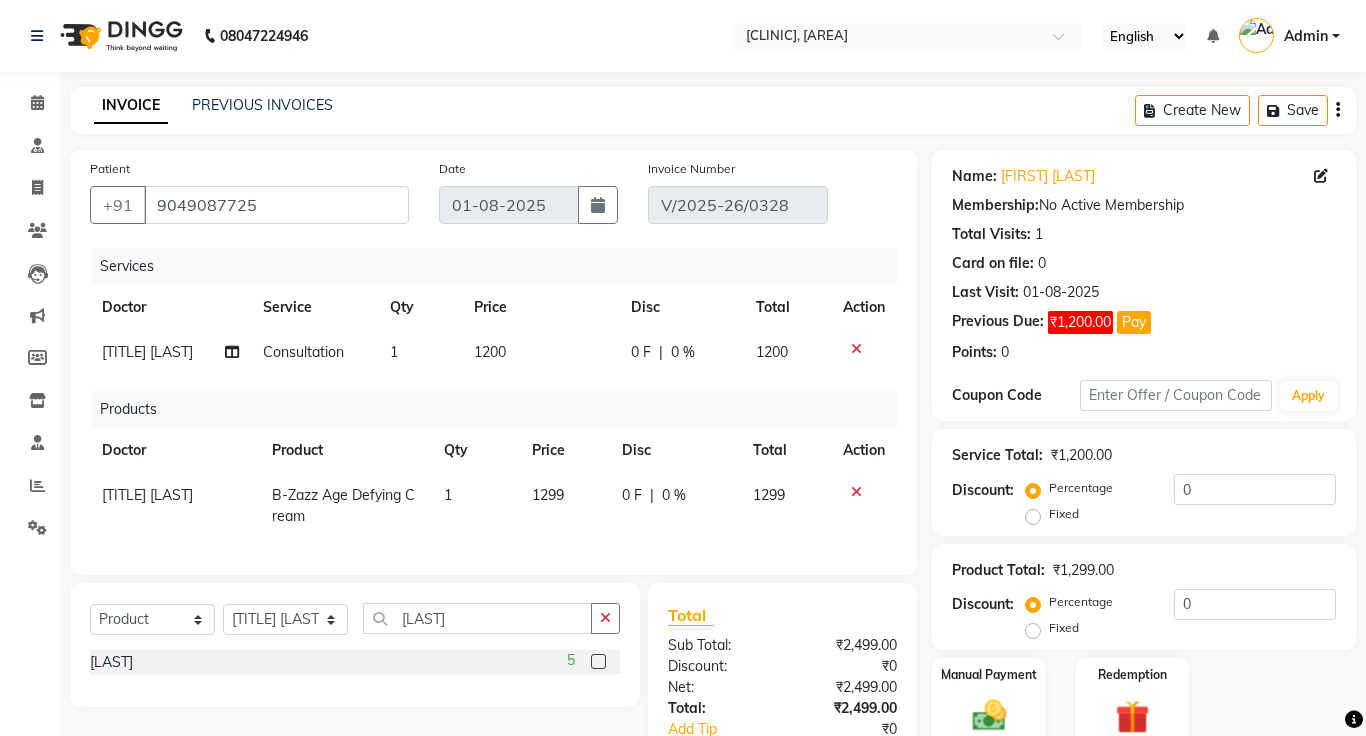 click 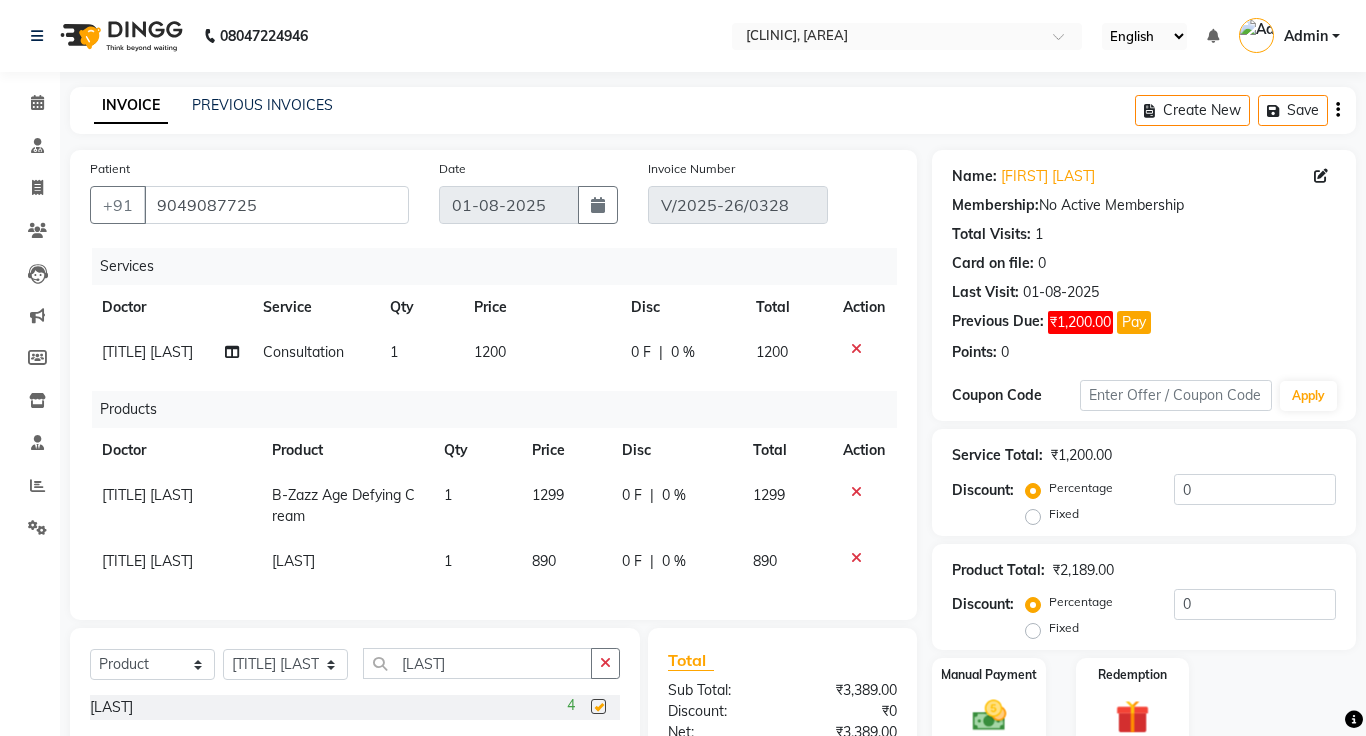 checkbox on "false" 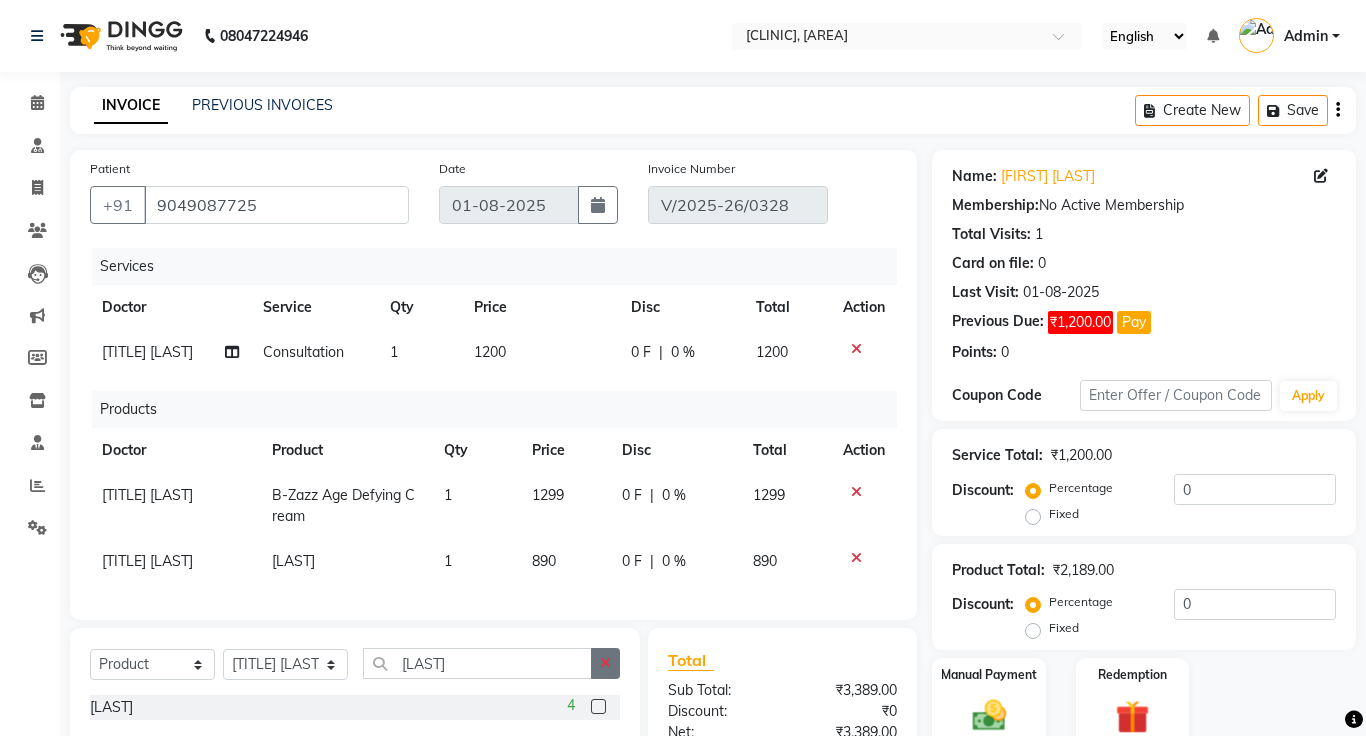 click 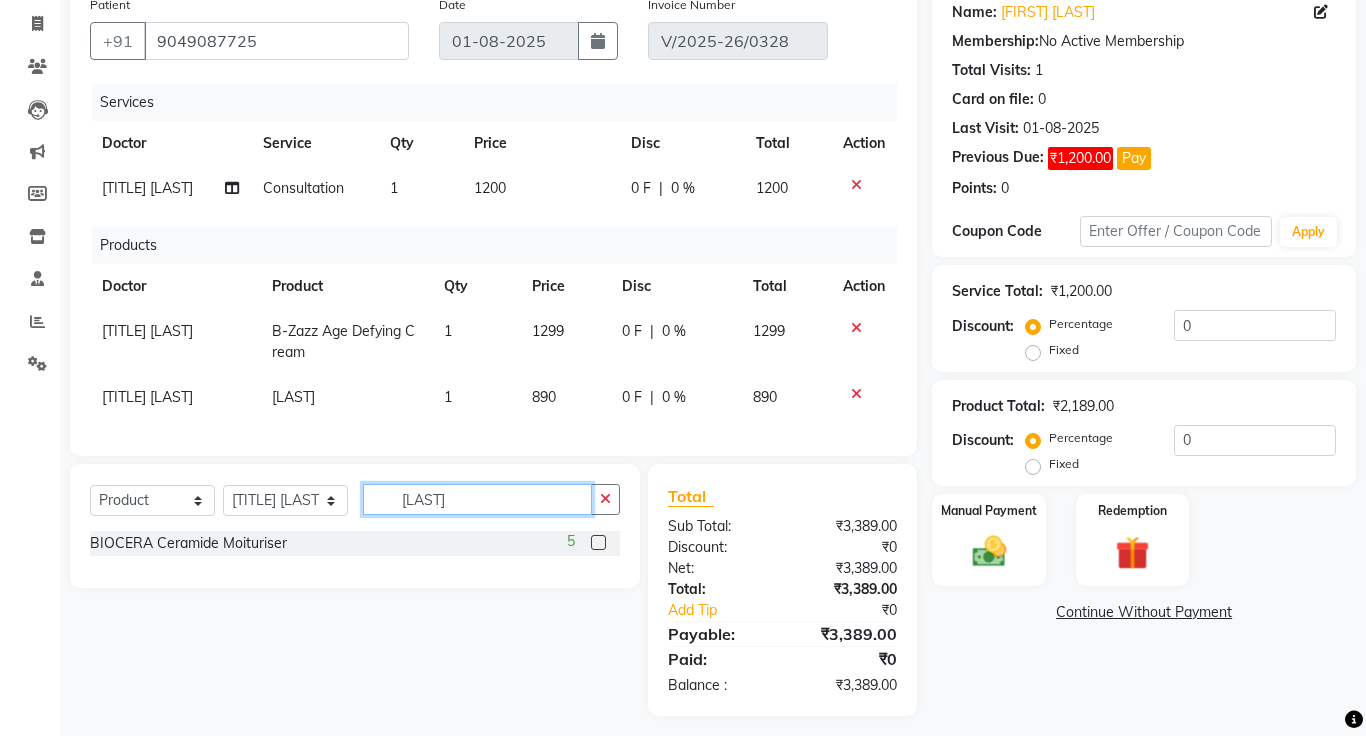 scroll, scrollTop: 168, scrollLeft: 0, axis: vertical 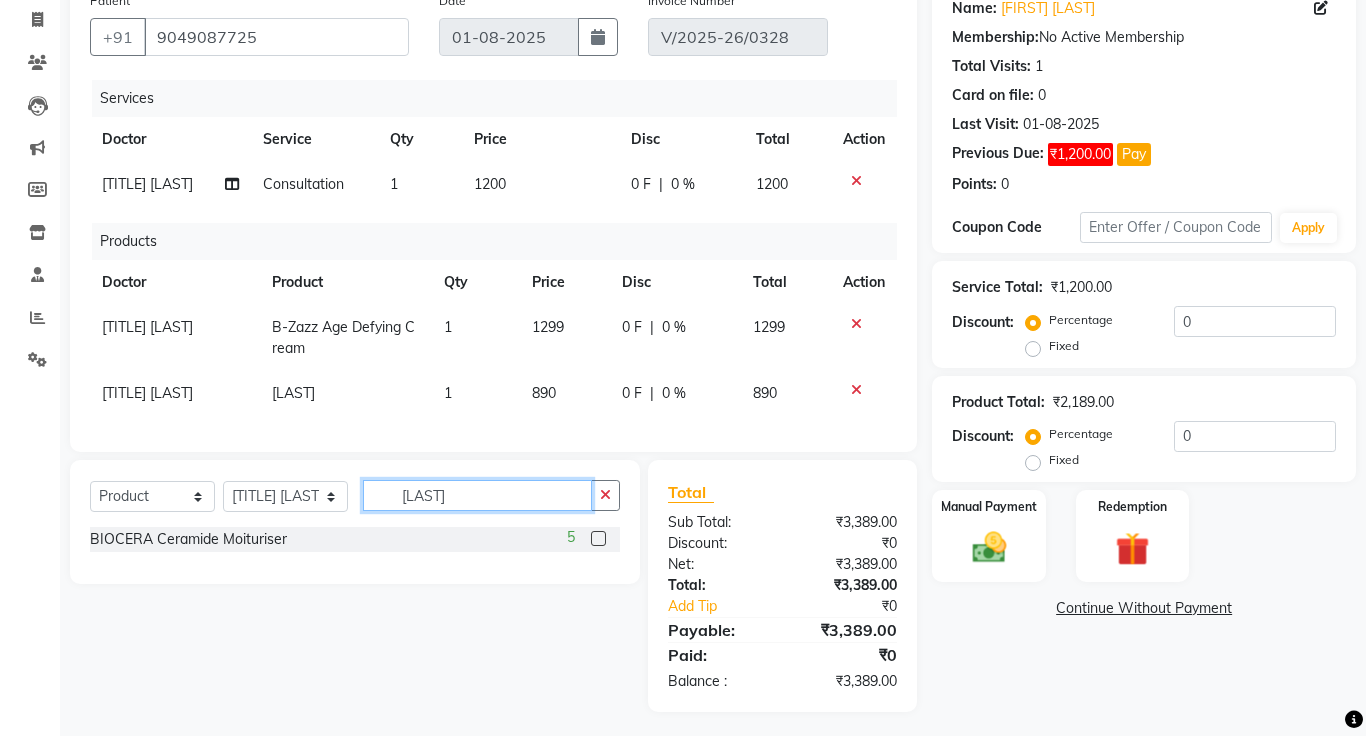 type on "[LAST]" 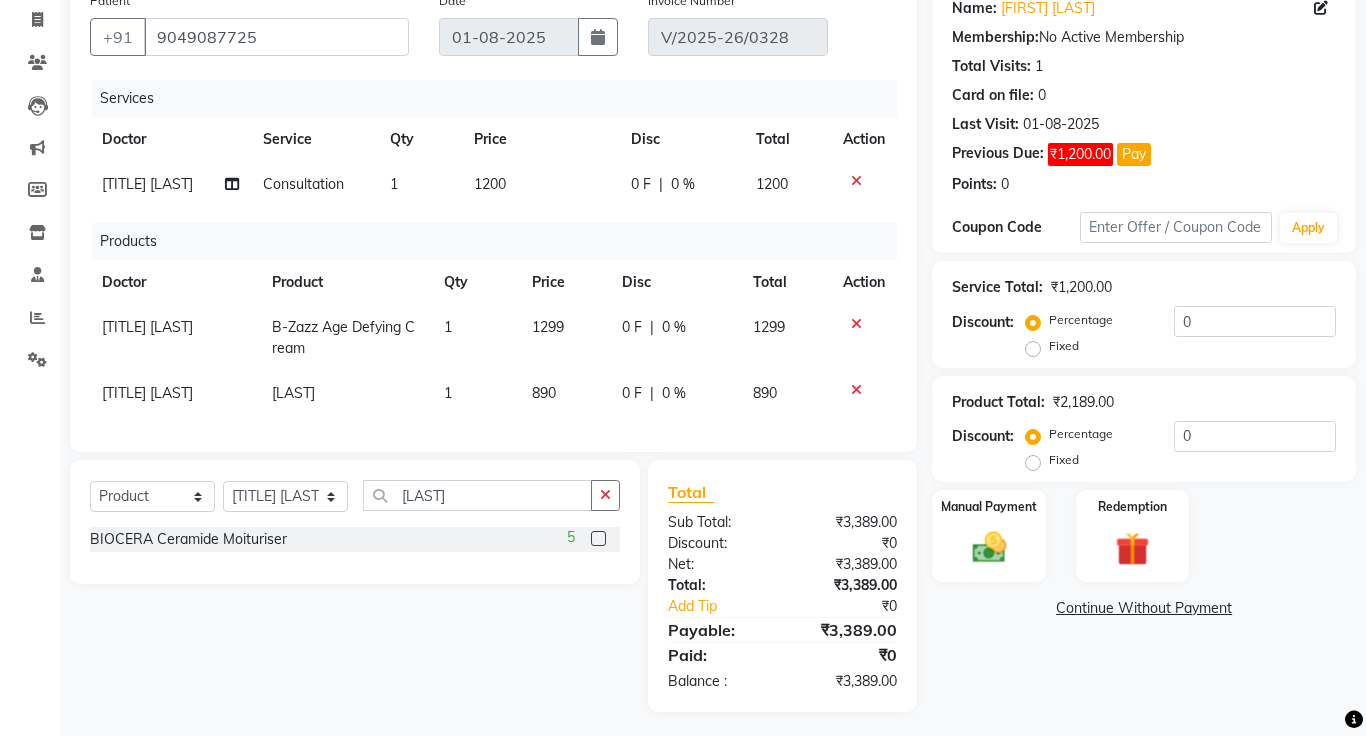 click 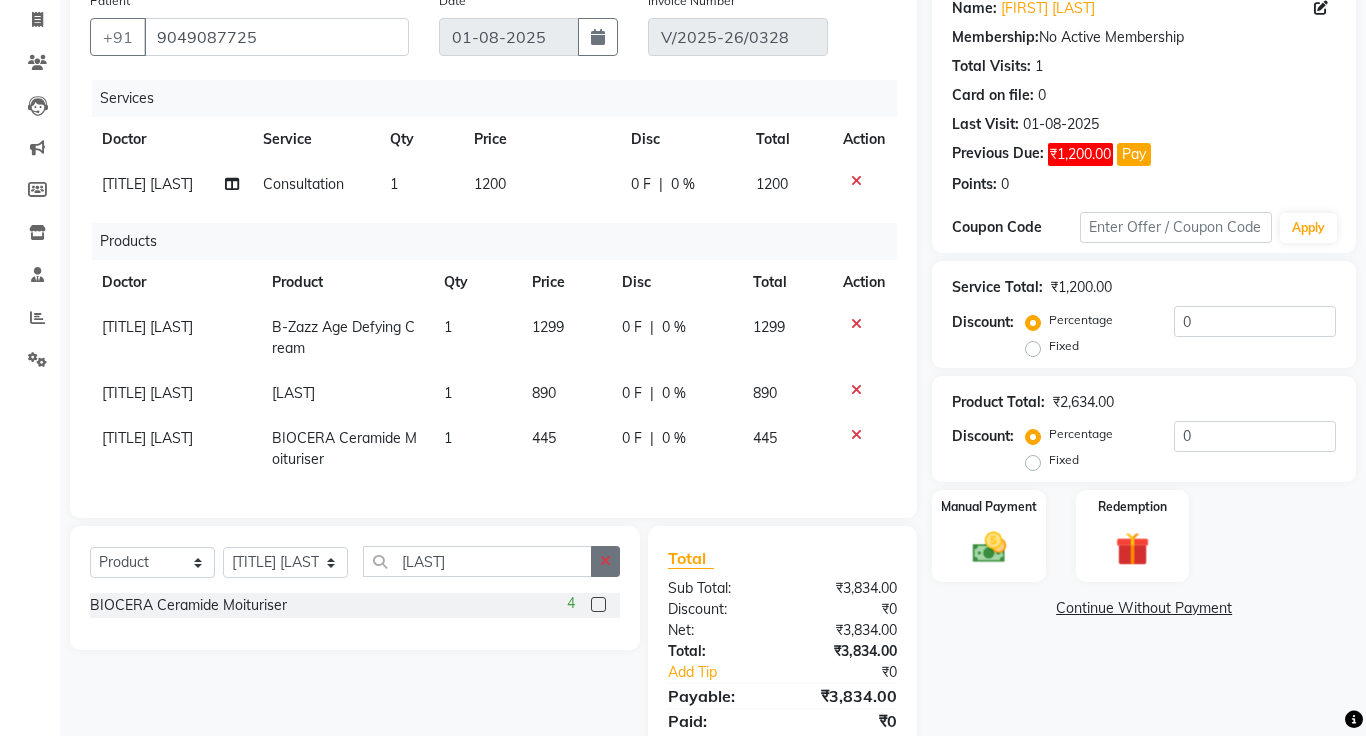 click 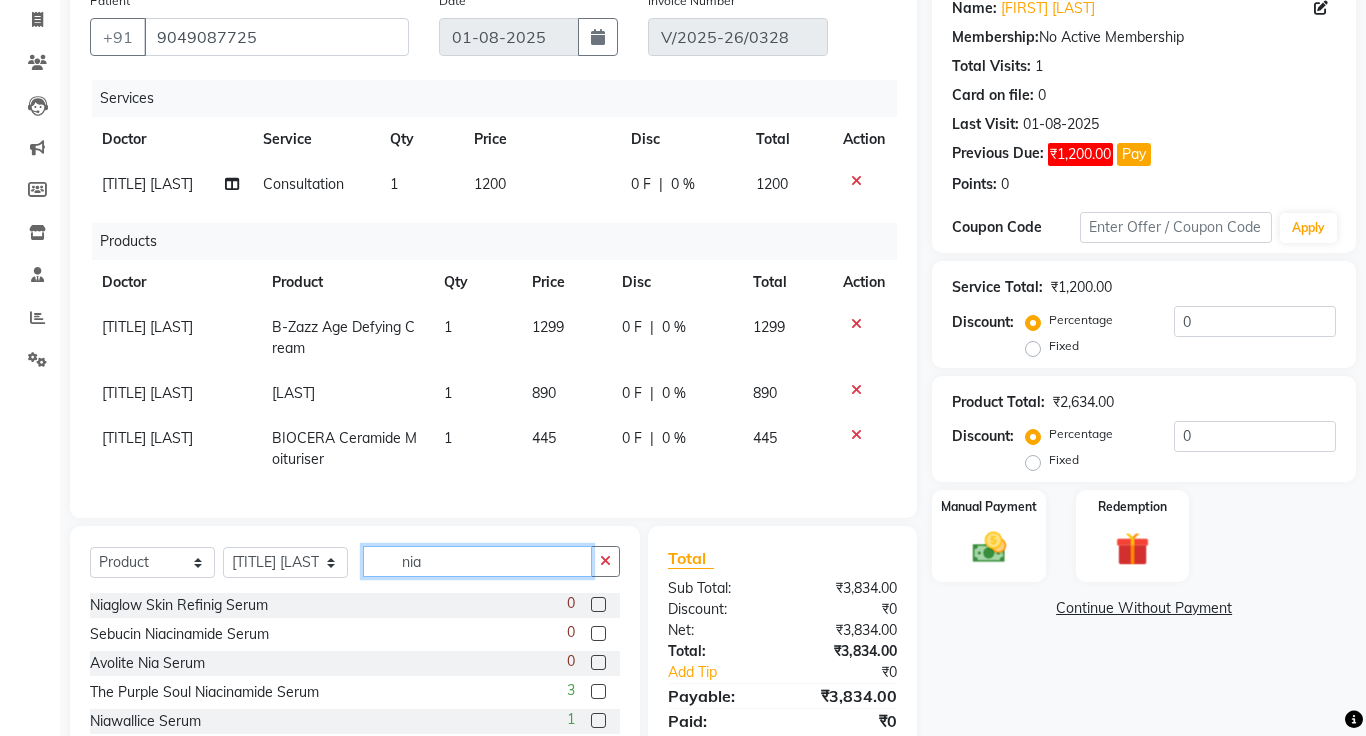 type on "nia" 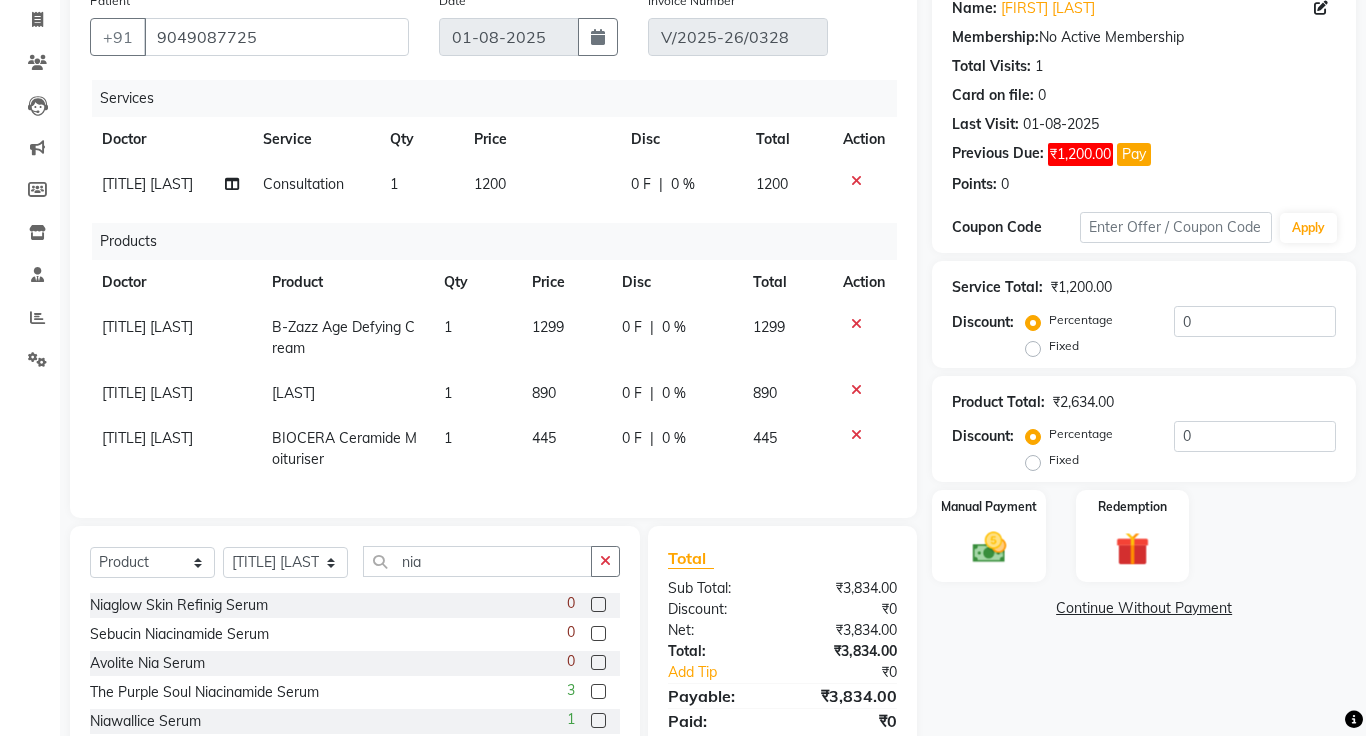 click on "Continue Without Payment" 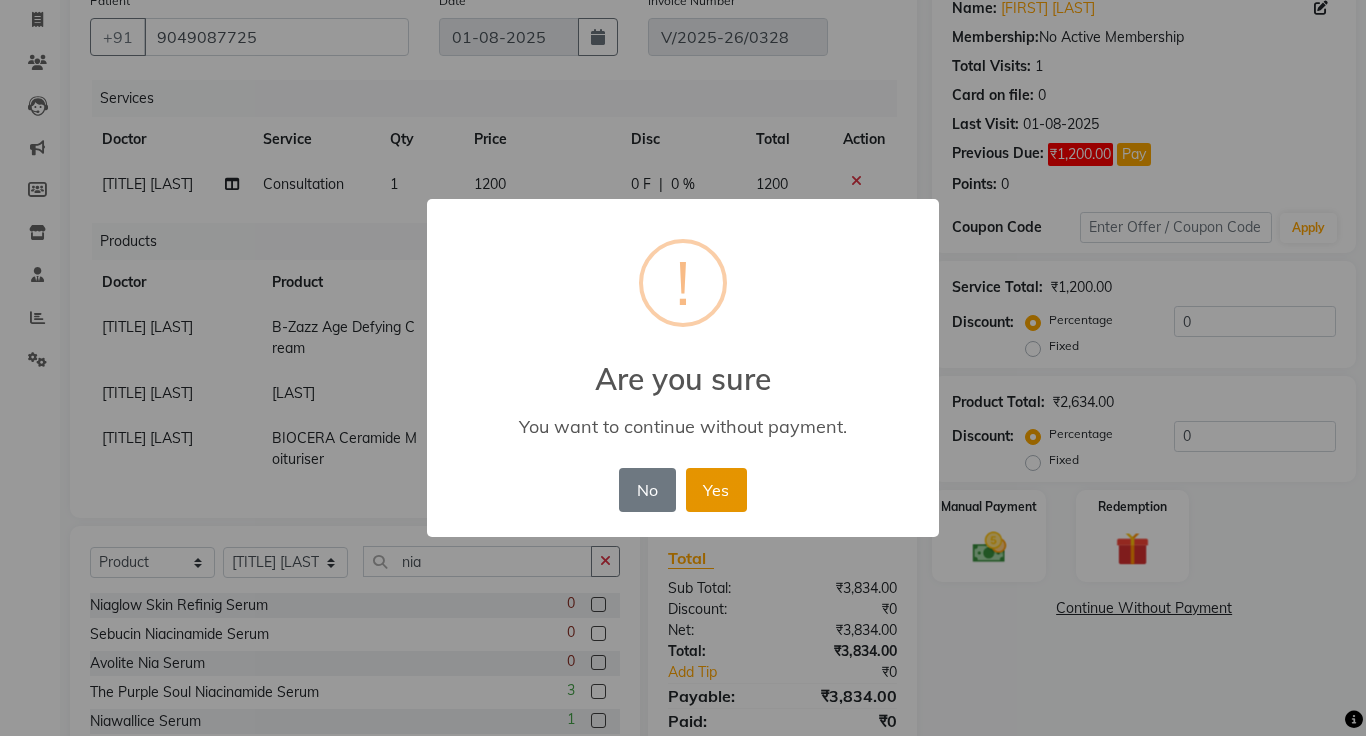 click on "Yes" at bounding box center (716, 490) 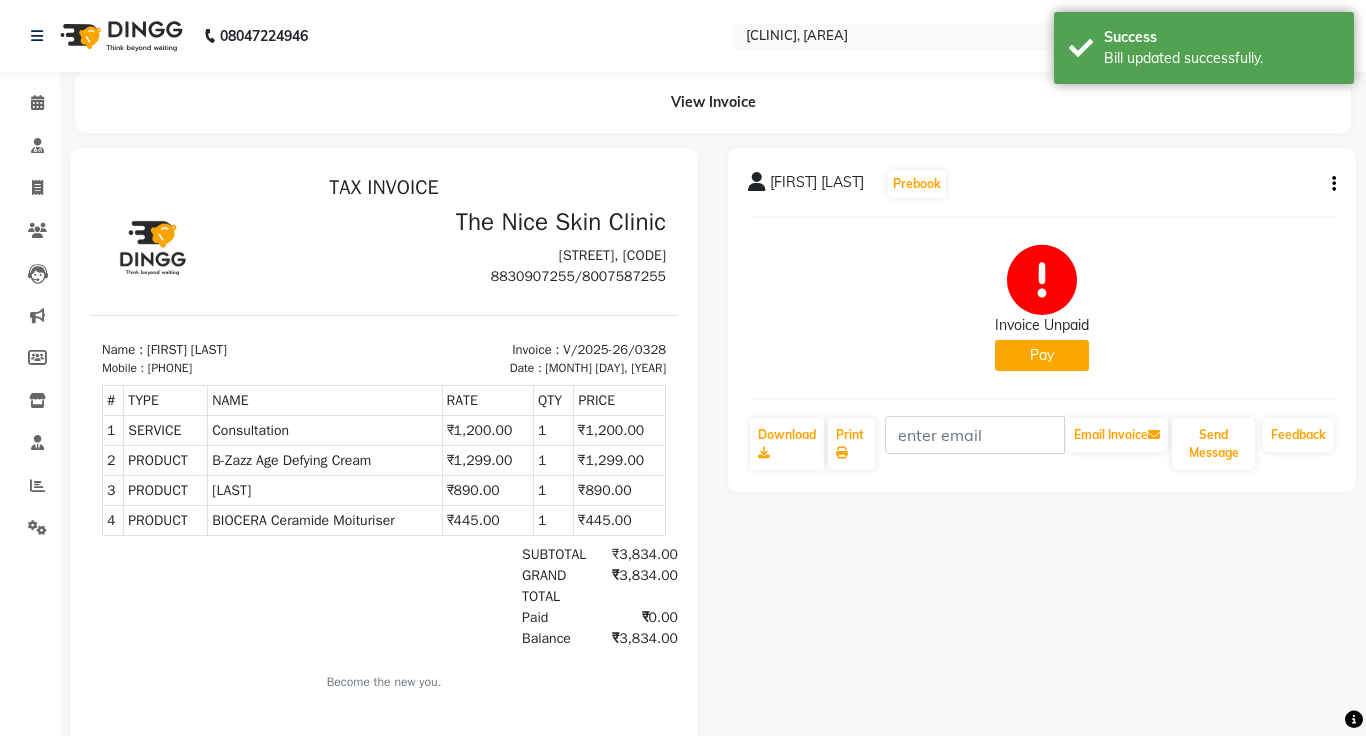 scroll, scrollTop: 0, scrollLeft: 0, axis: both 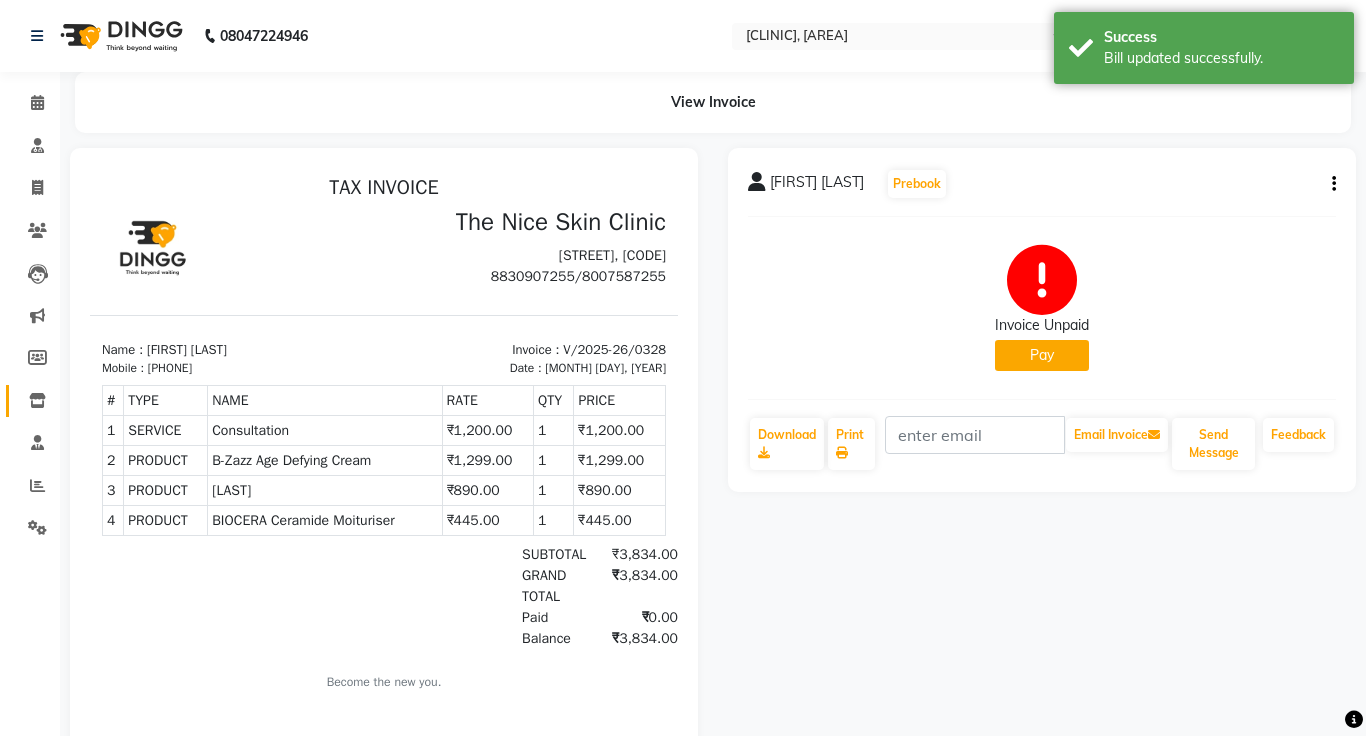 click 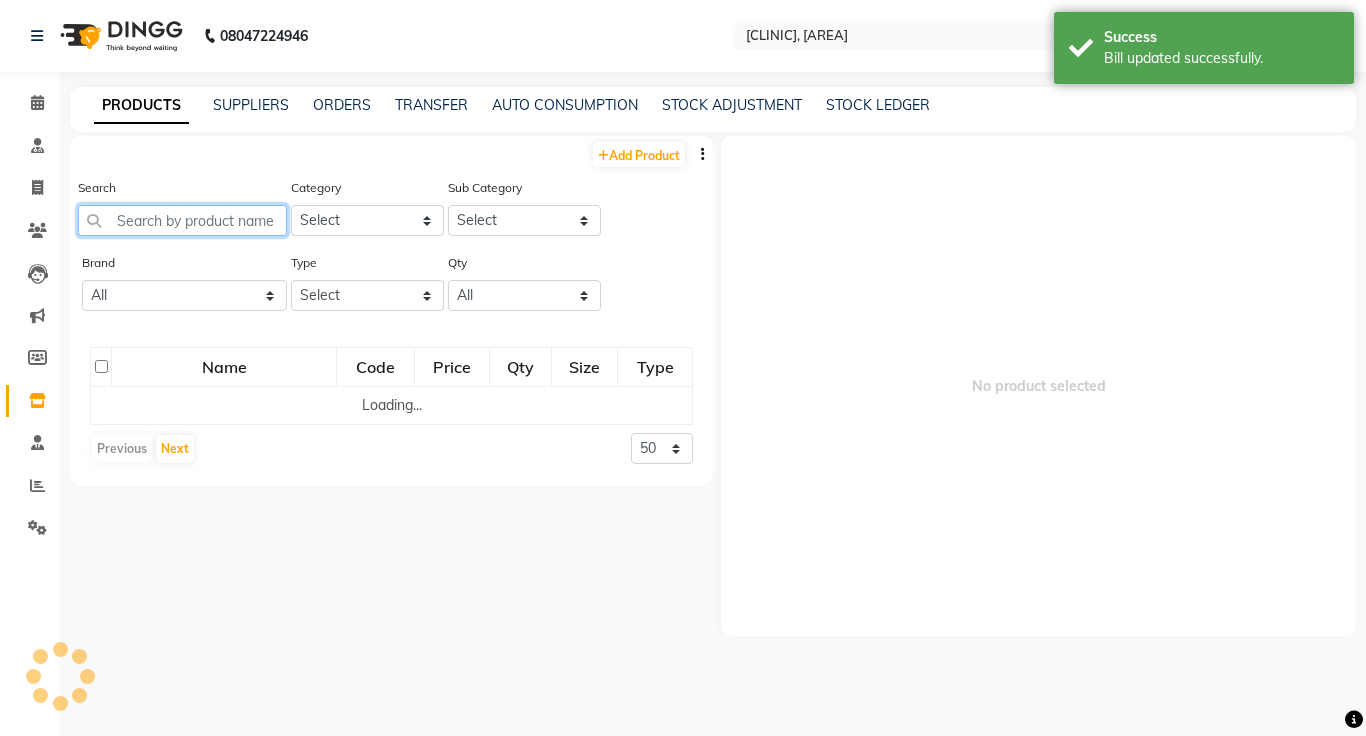click 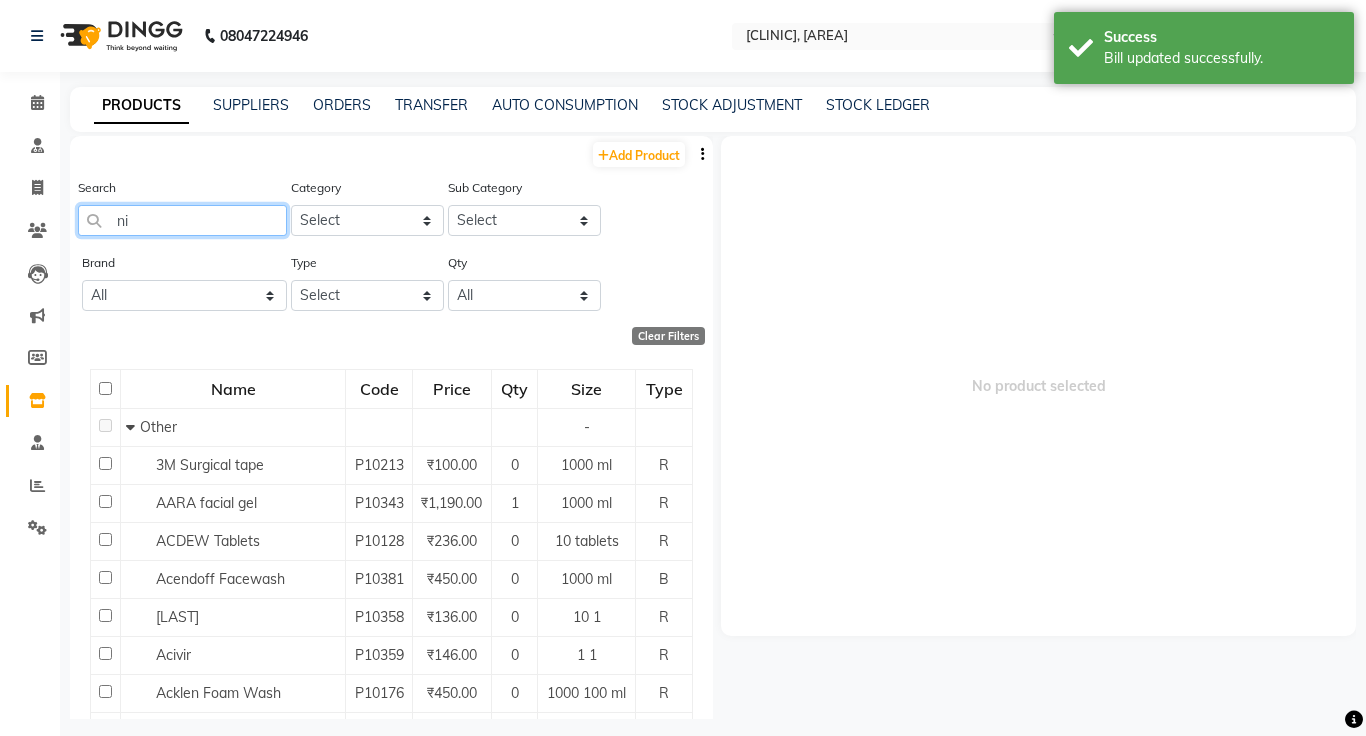 type on "nia" 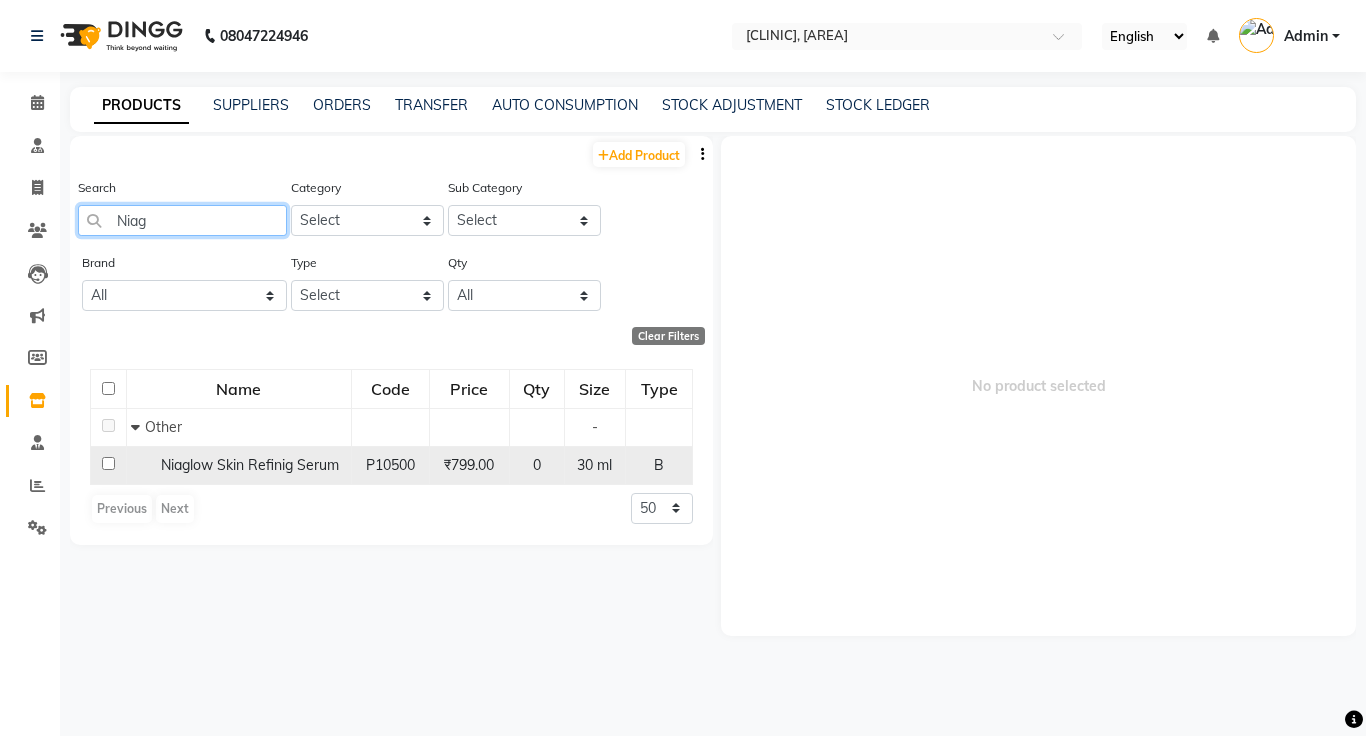 type on "Niag" 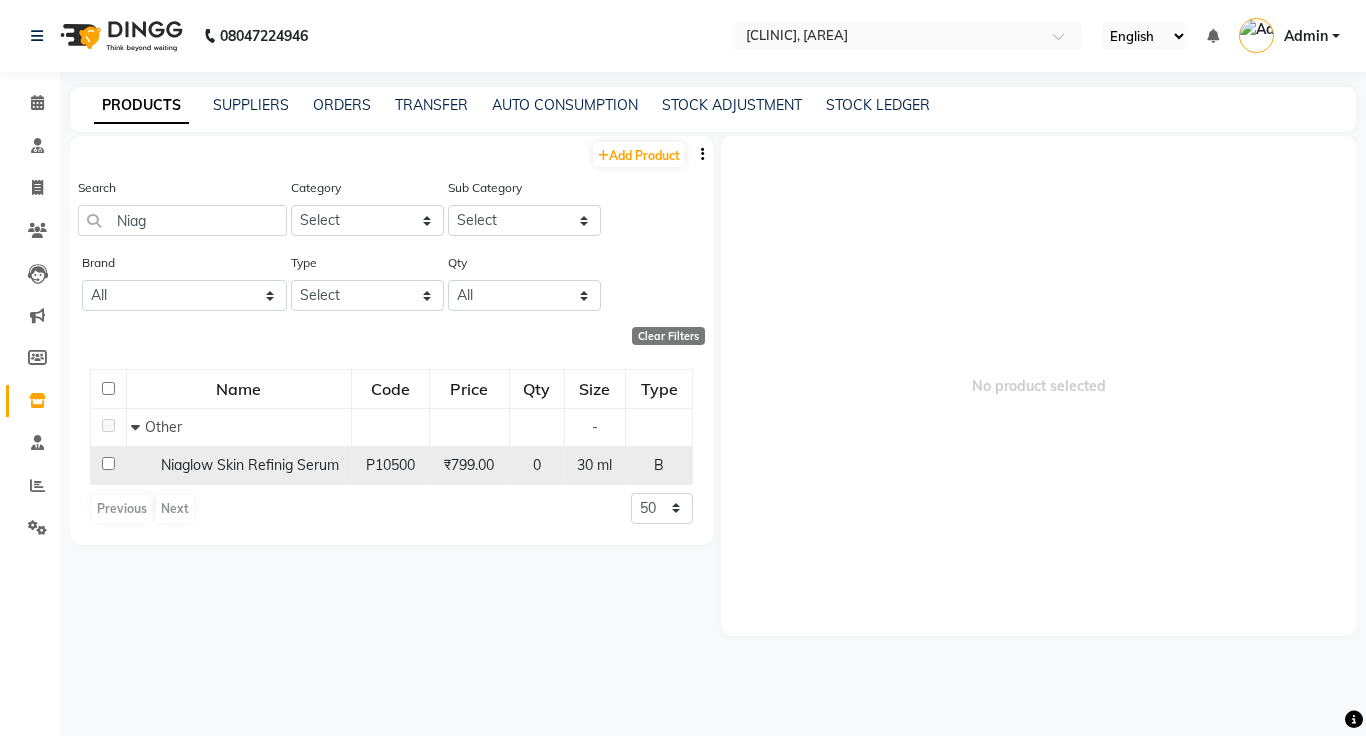 click on "P10500" 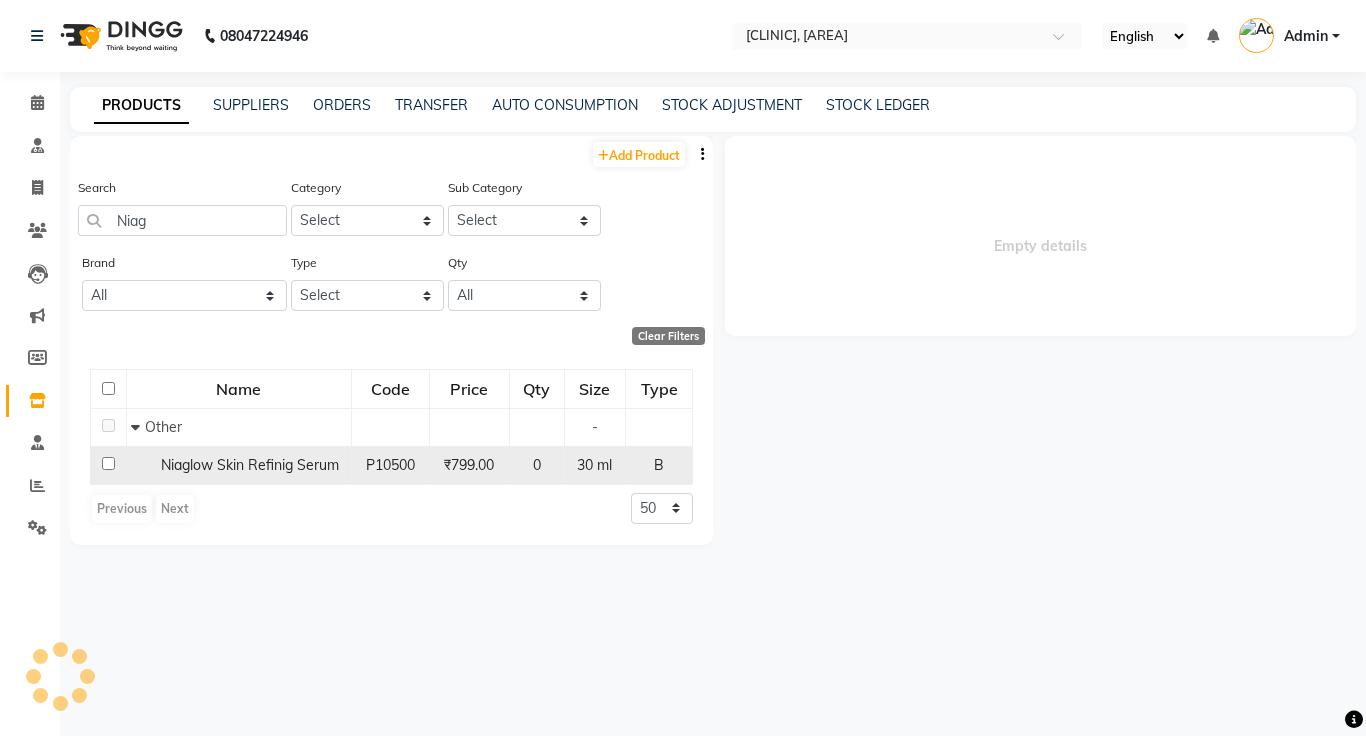 select 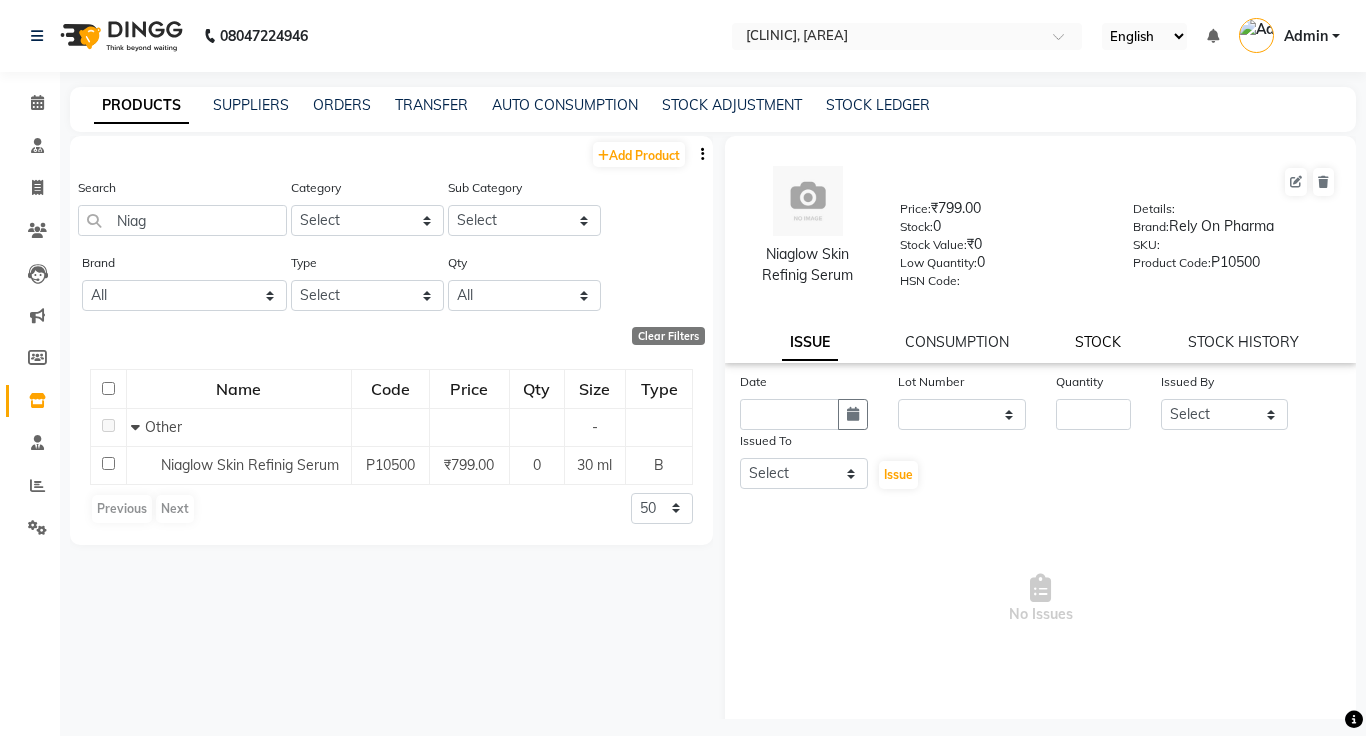 click on "STOCK" 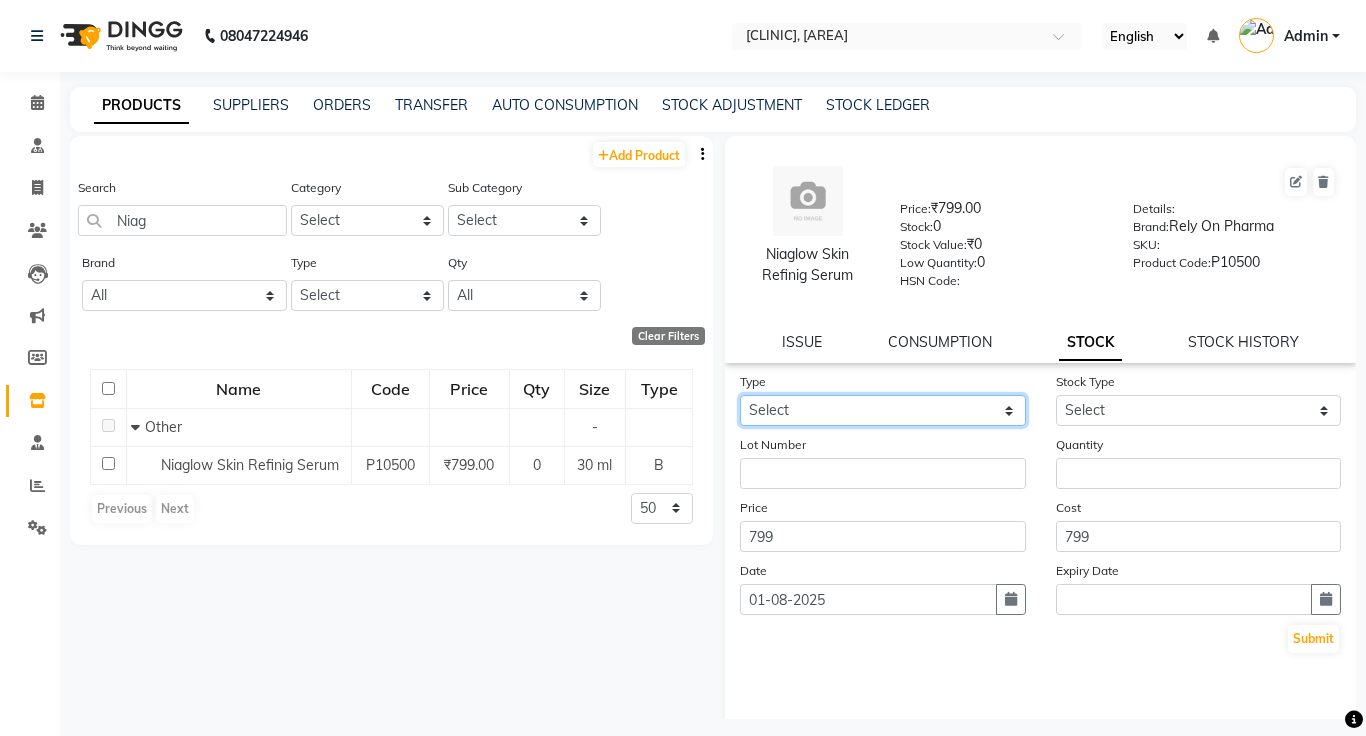 click on "Select In Out" 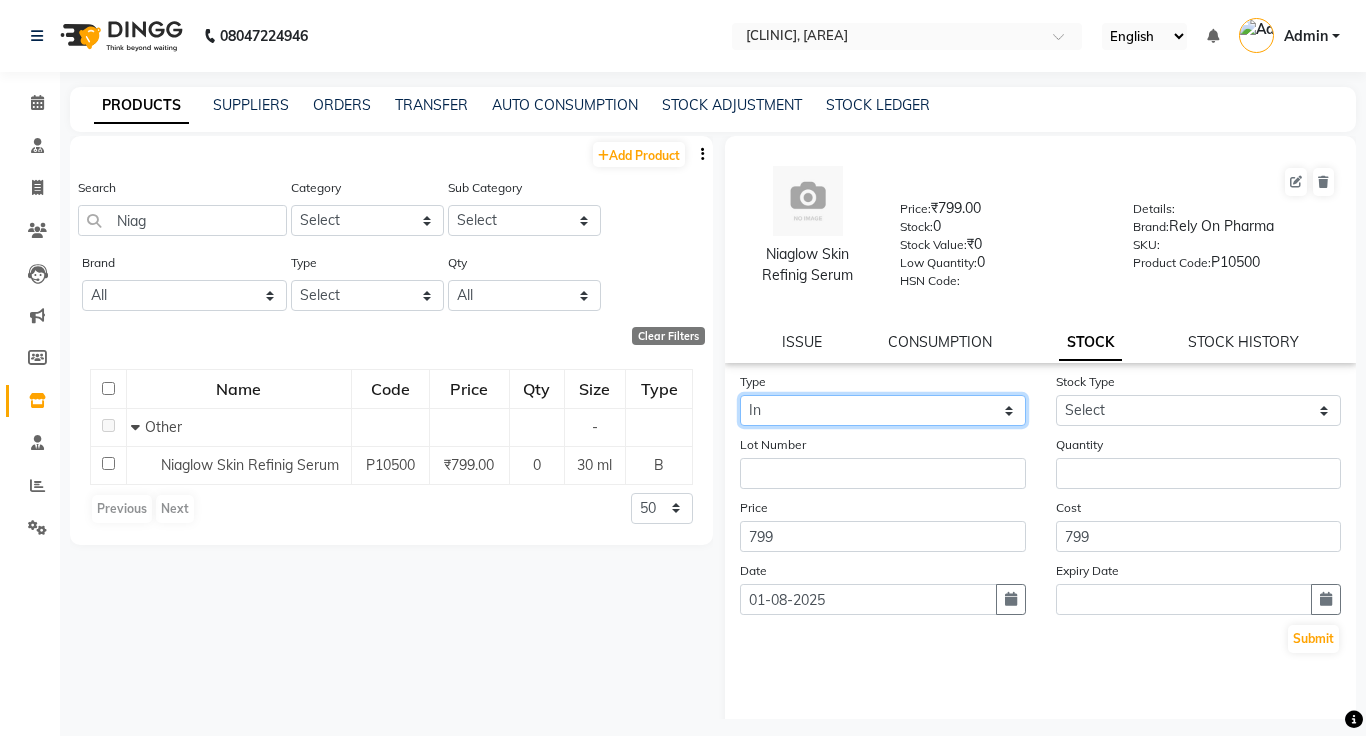 click on "Select In Out" 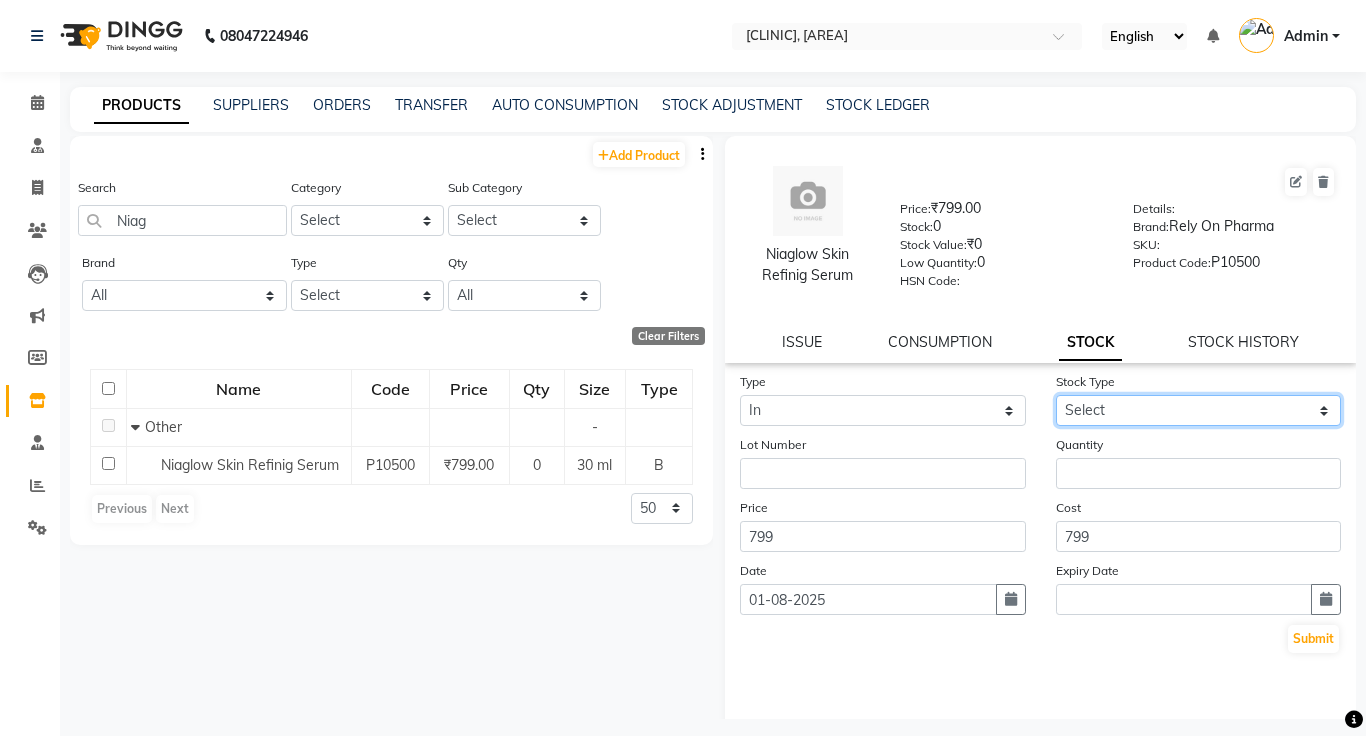 click on "Select New Stock Adjustment Return Other" 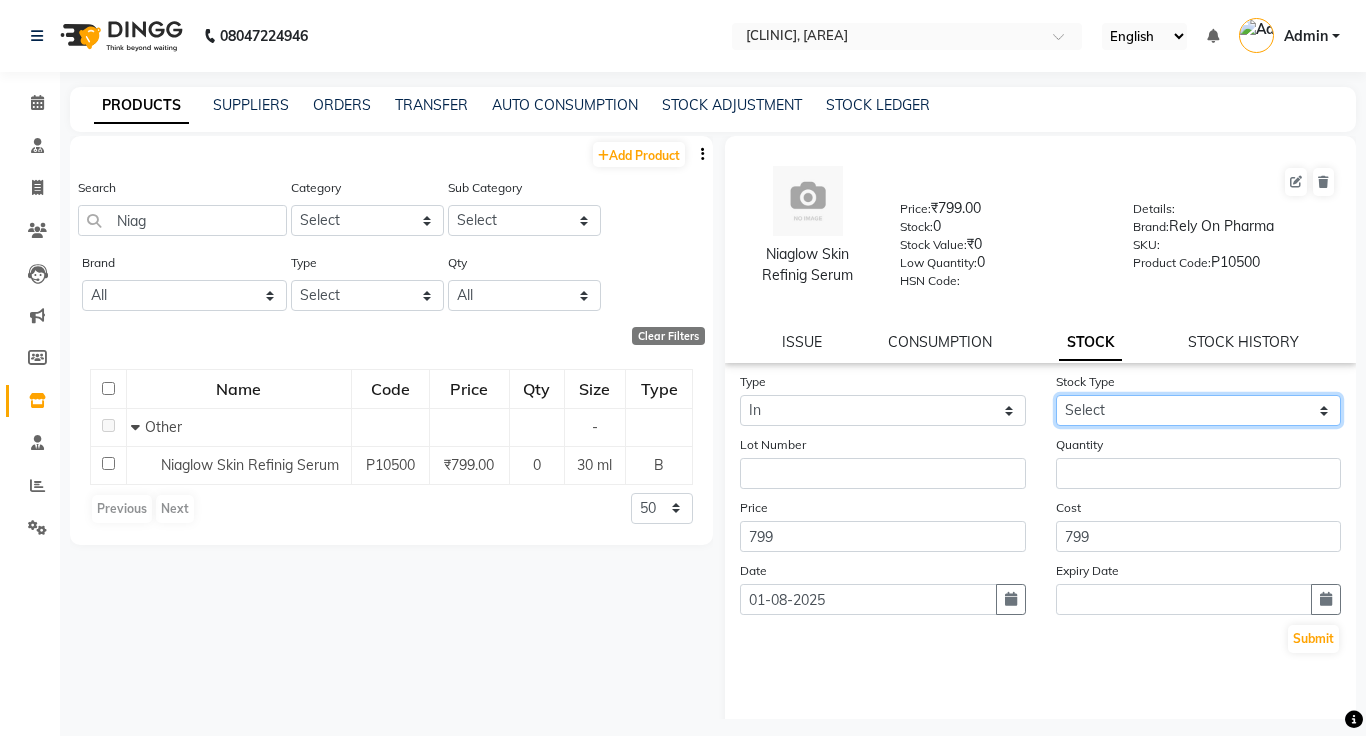 select on "new stock" 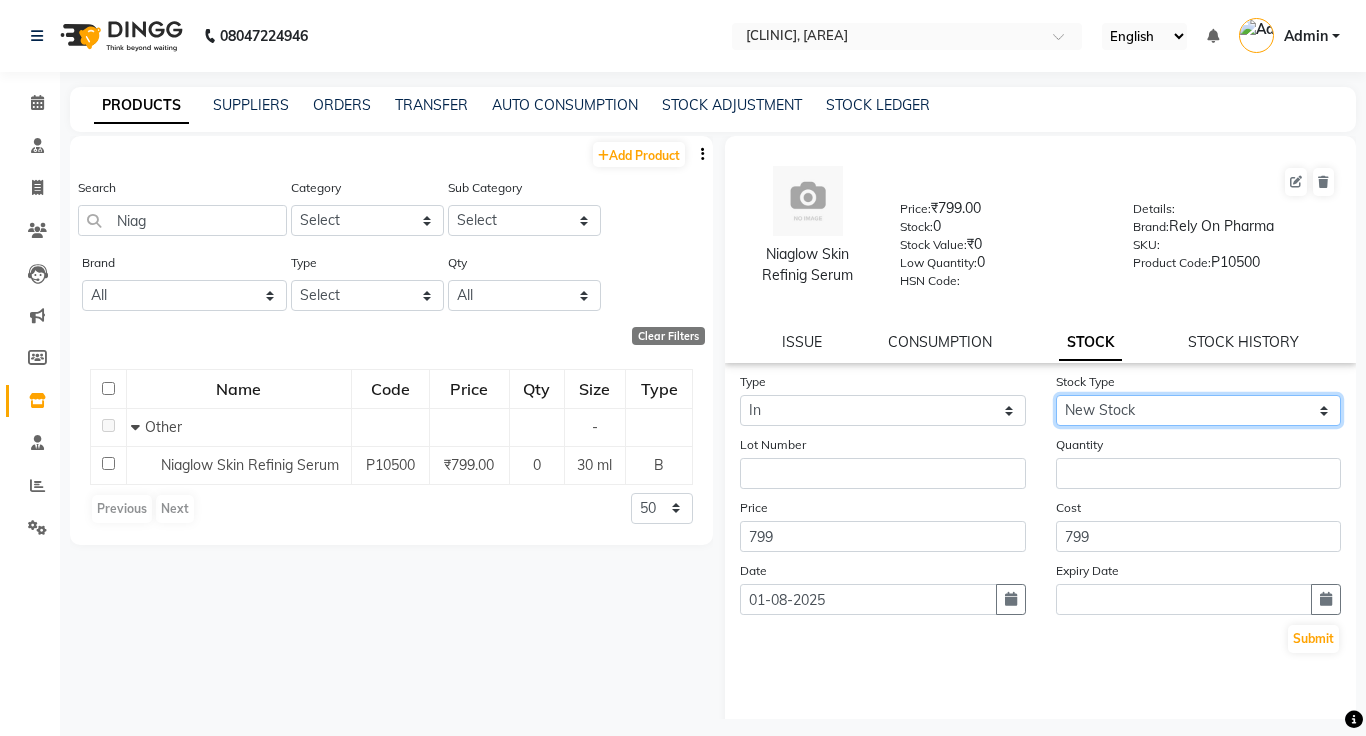 click on "Select New Stock Adjustment Return Other" 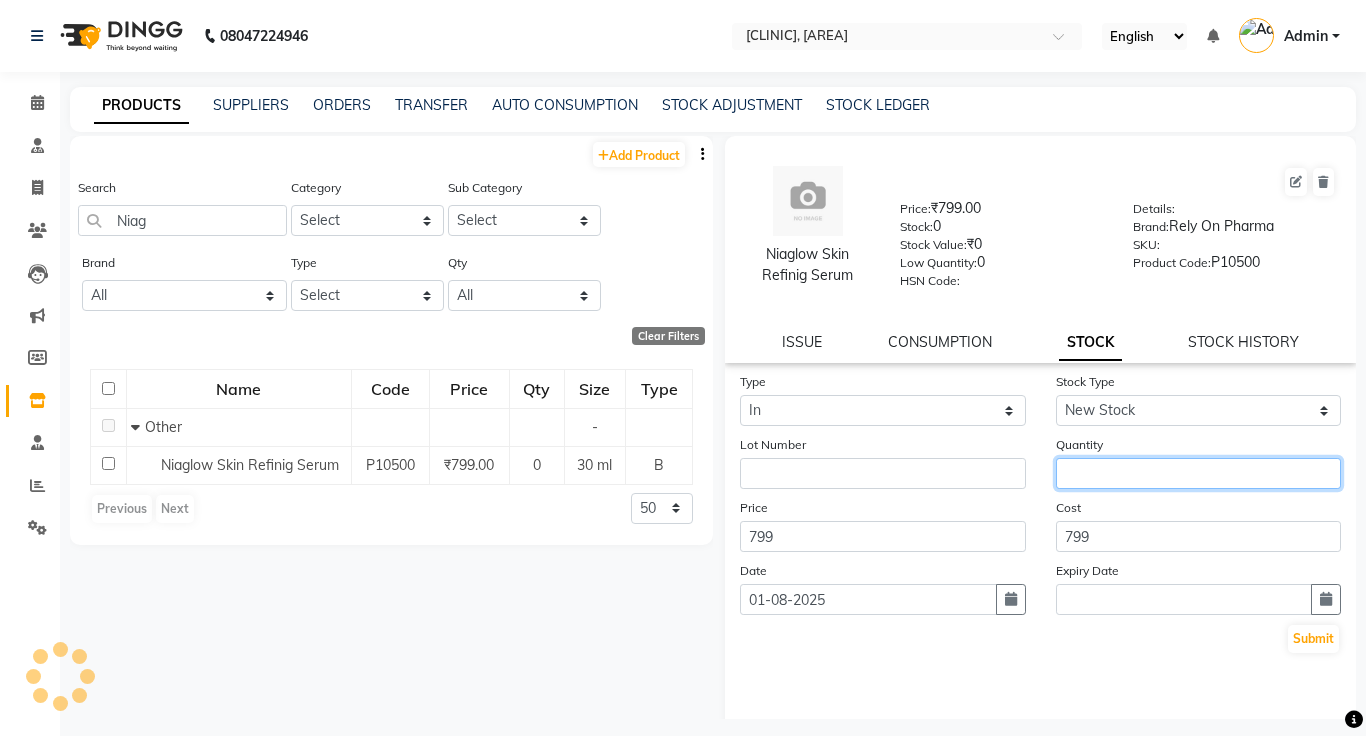 click 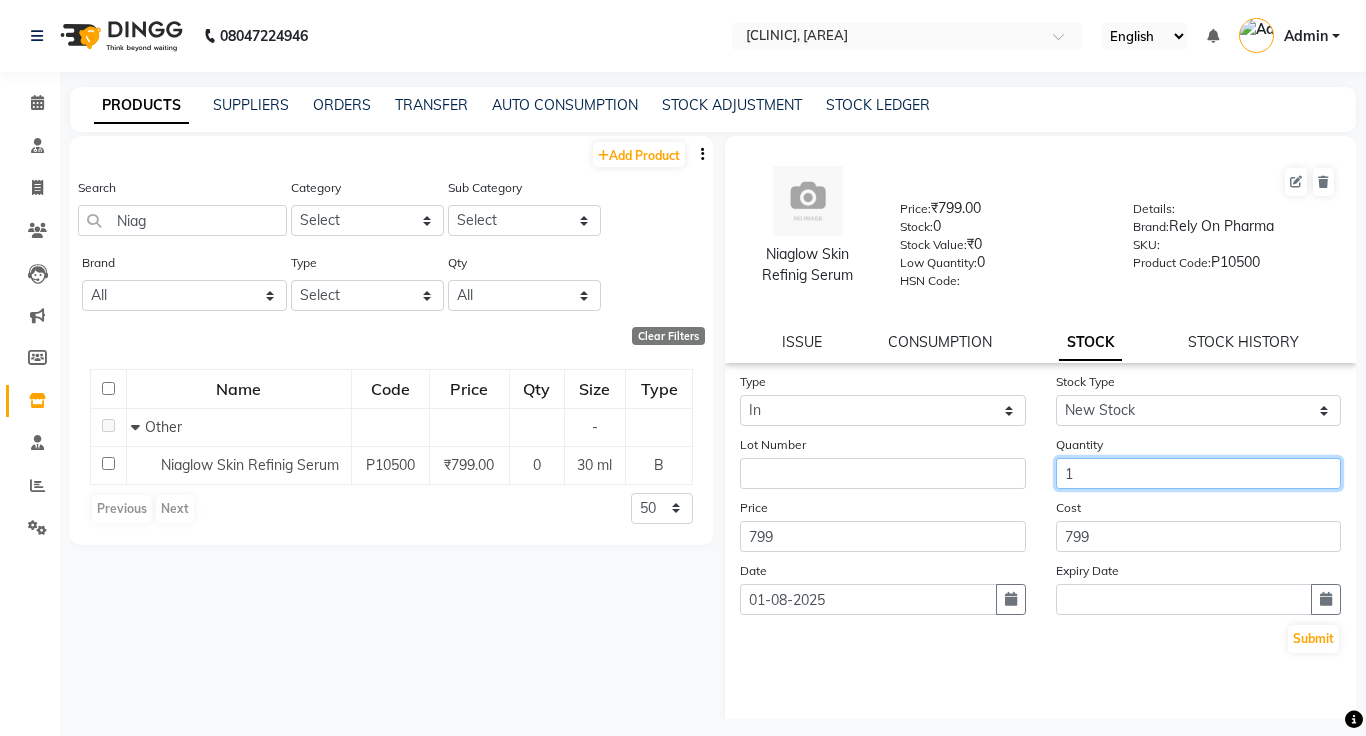 type on "1" 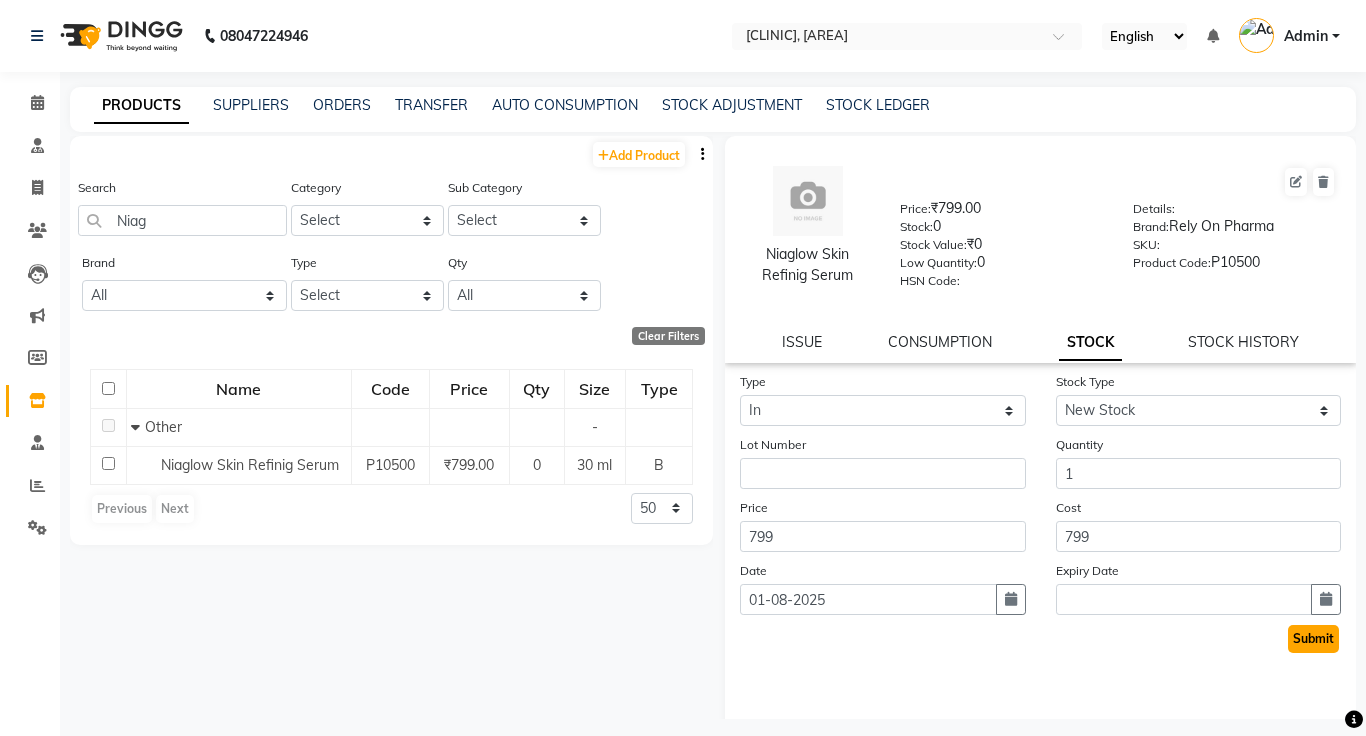 click on "Submit" 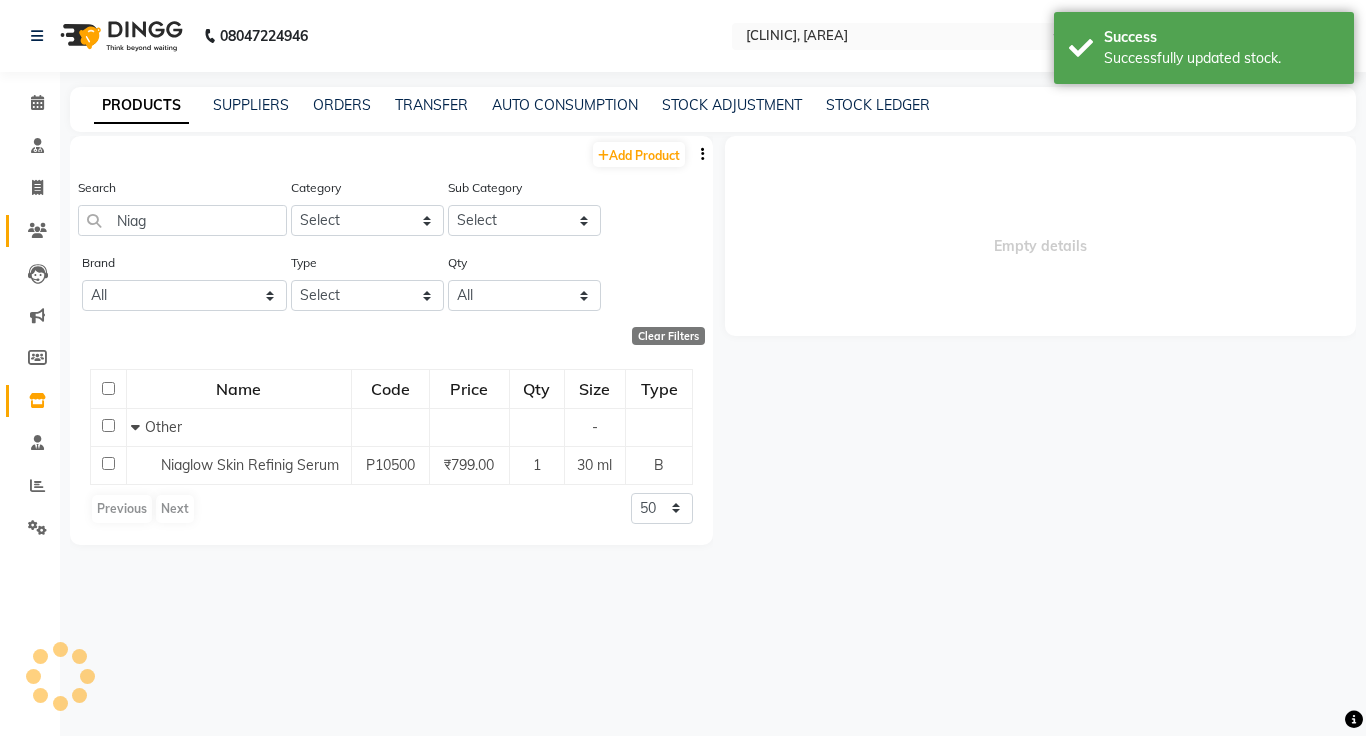 click 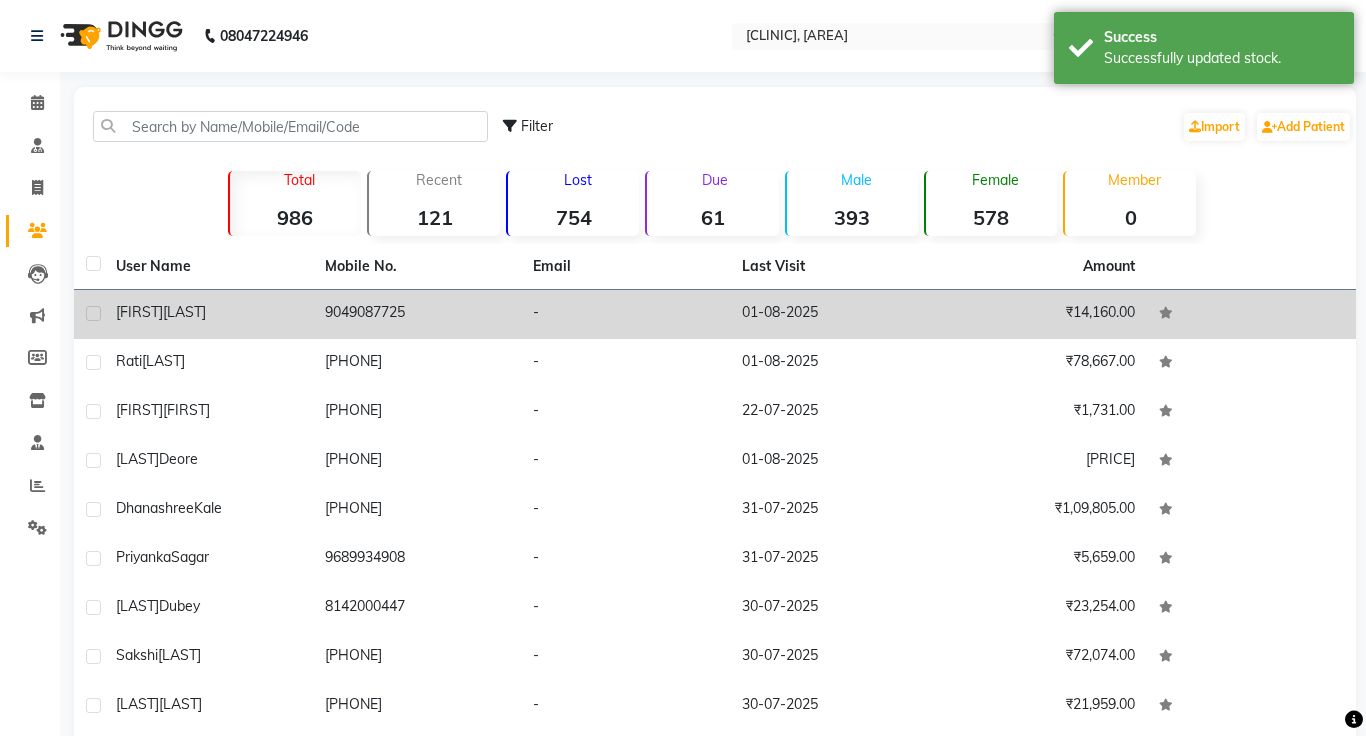 click on "9049087725" 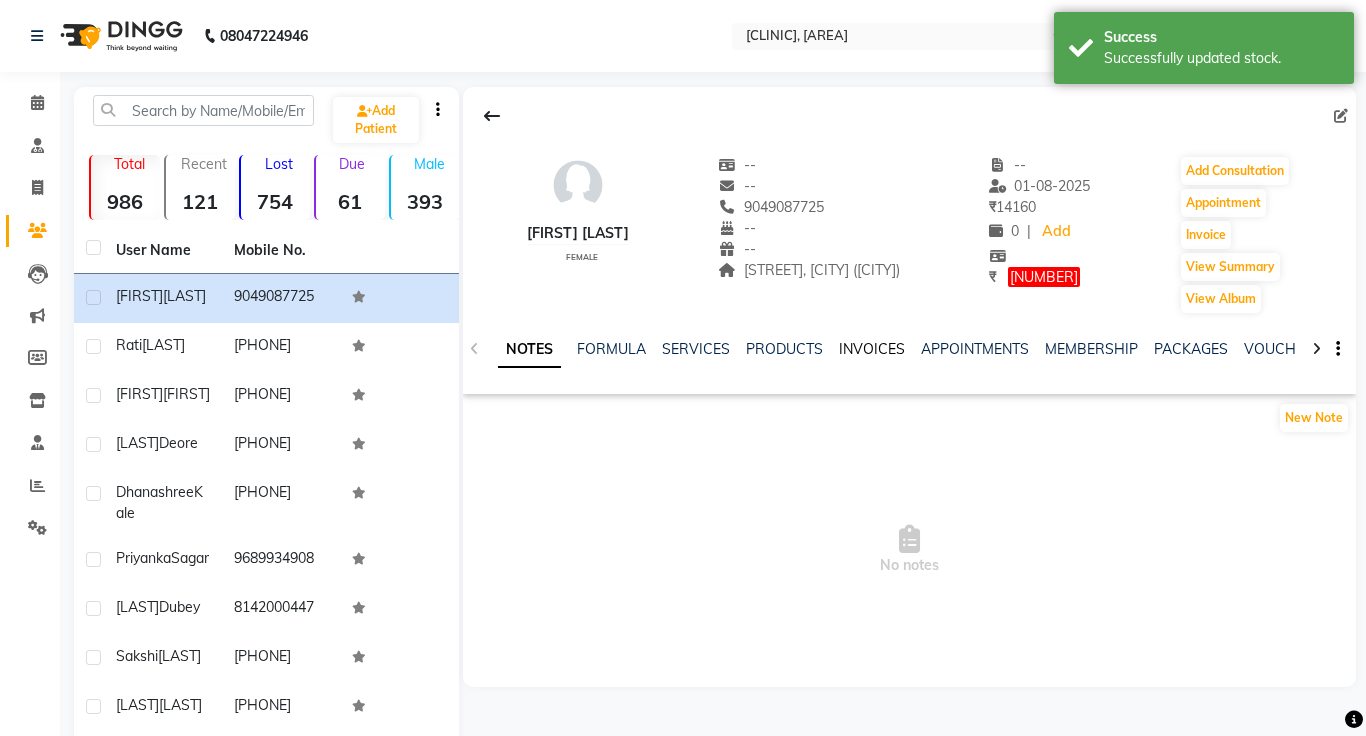 click on "INVOICES" 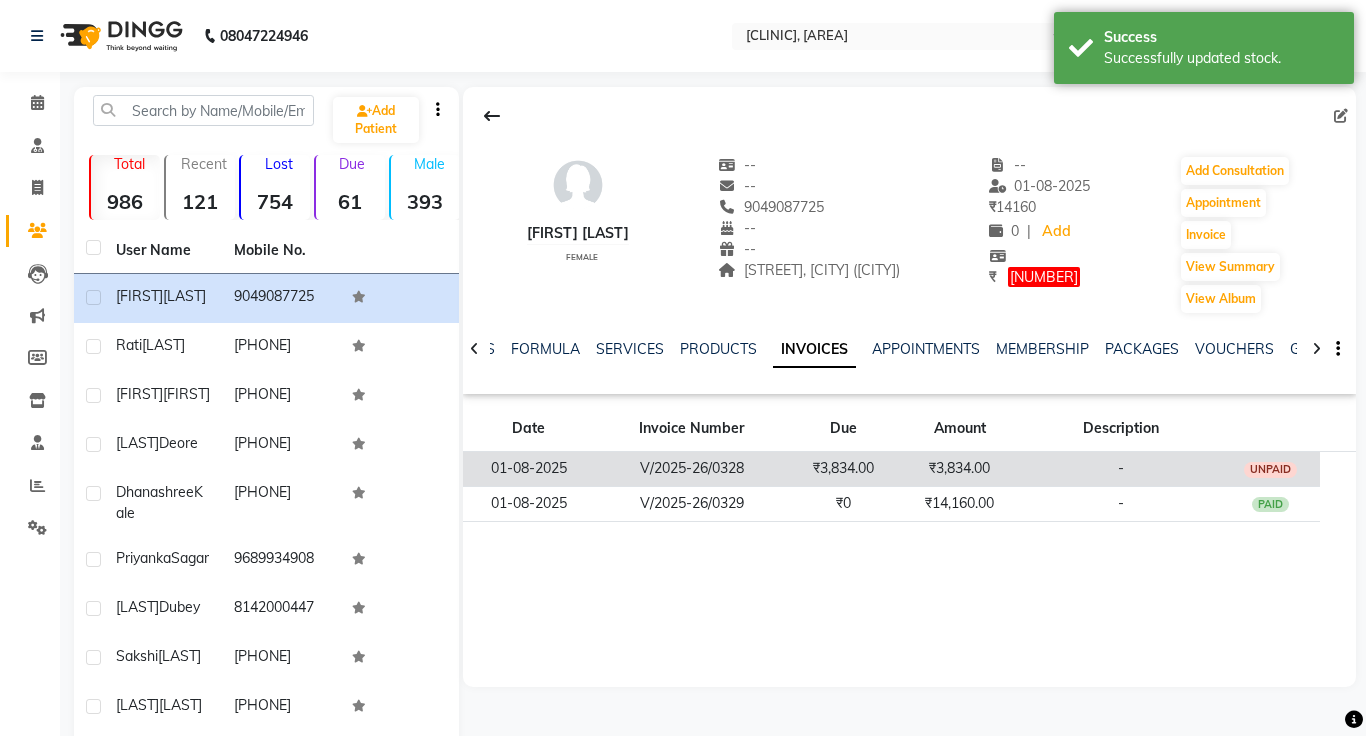 click on "₹3,834.00" 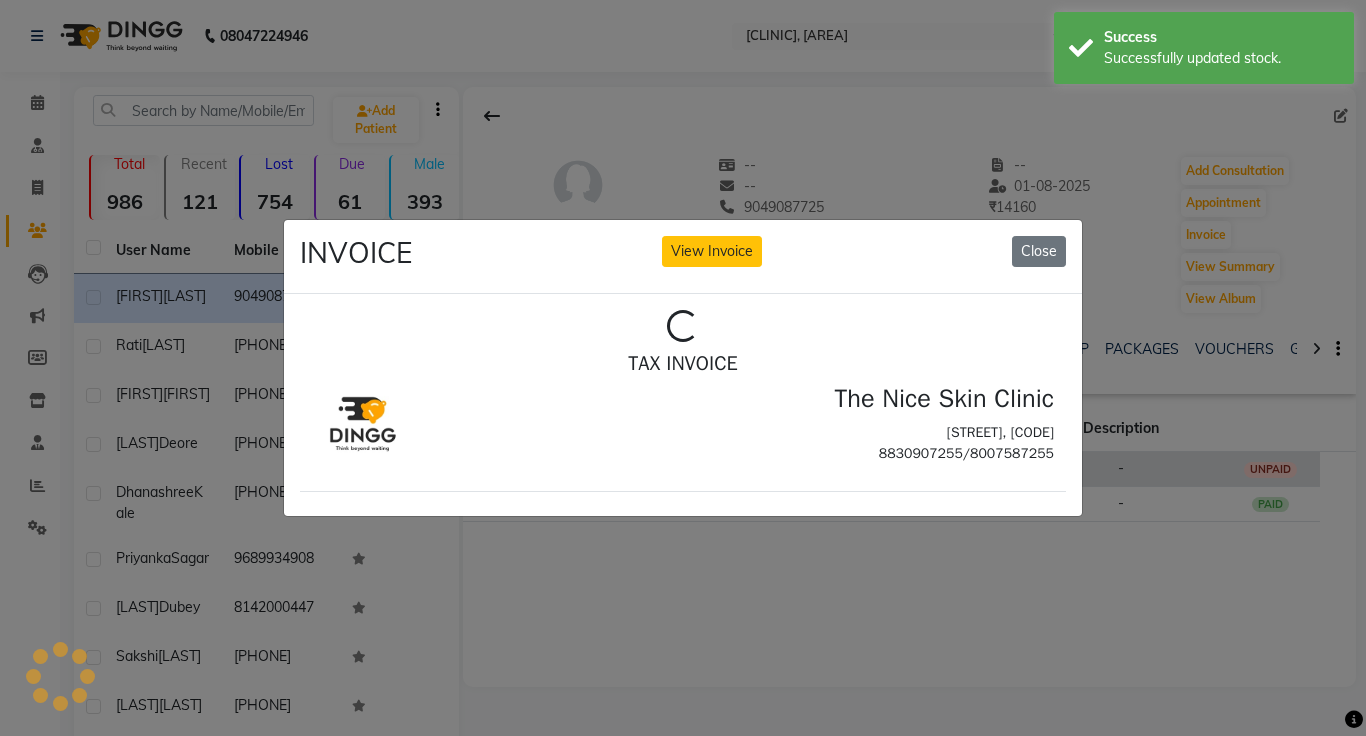 scroll, scrollTop: 0, scrollLeft: 0, axis: both 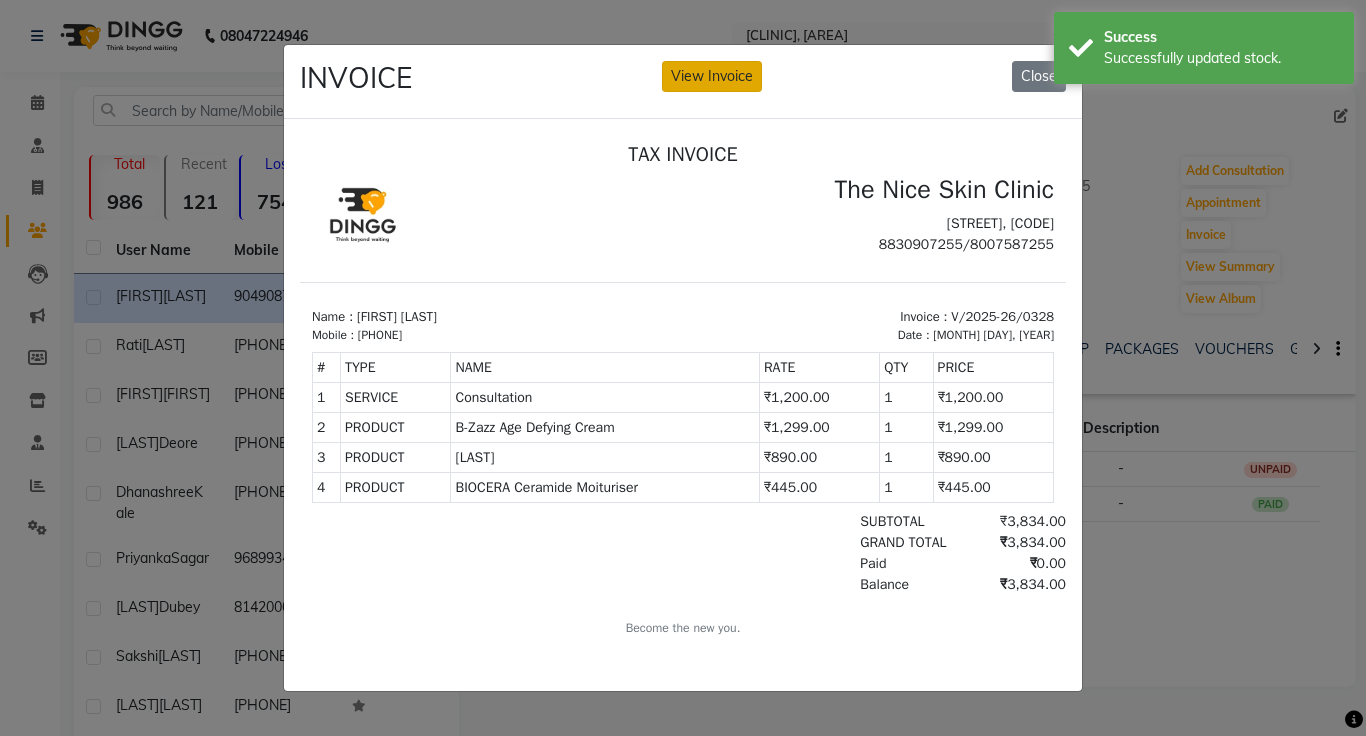 click on "View Invoice" 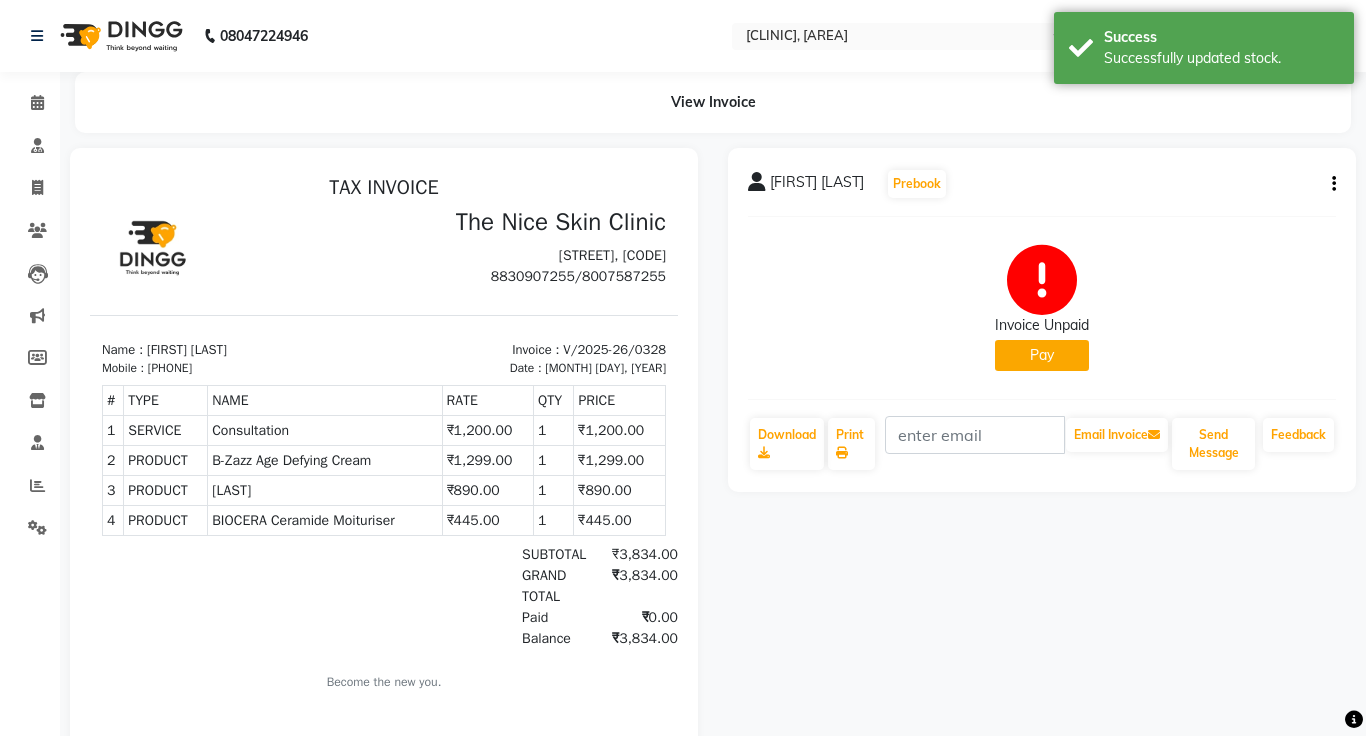 scroll, scrollTop: 0, scrollLeft: 0, axis: both 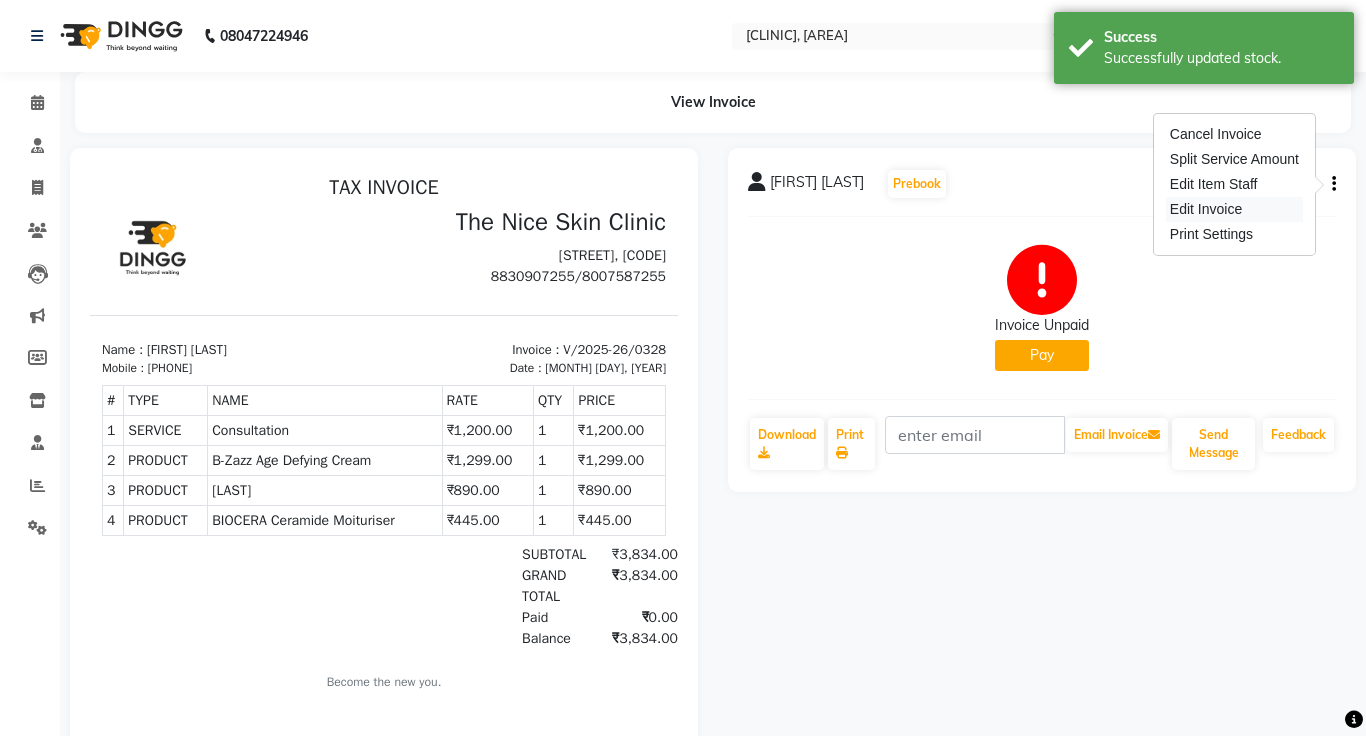 click on "Edit Invoice" at bounding box center (1234, 209) 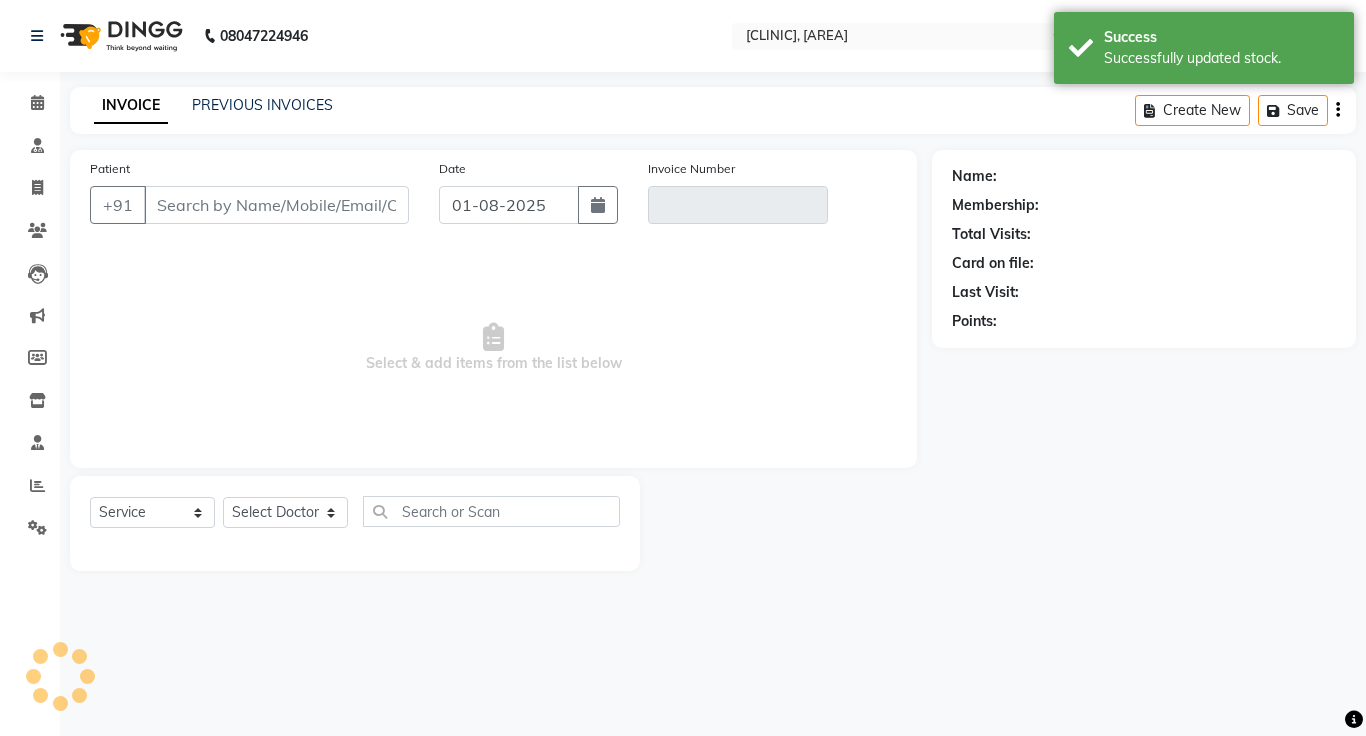 click 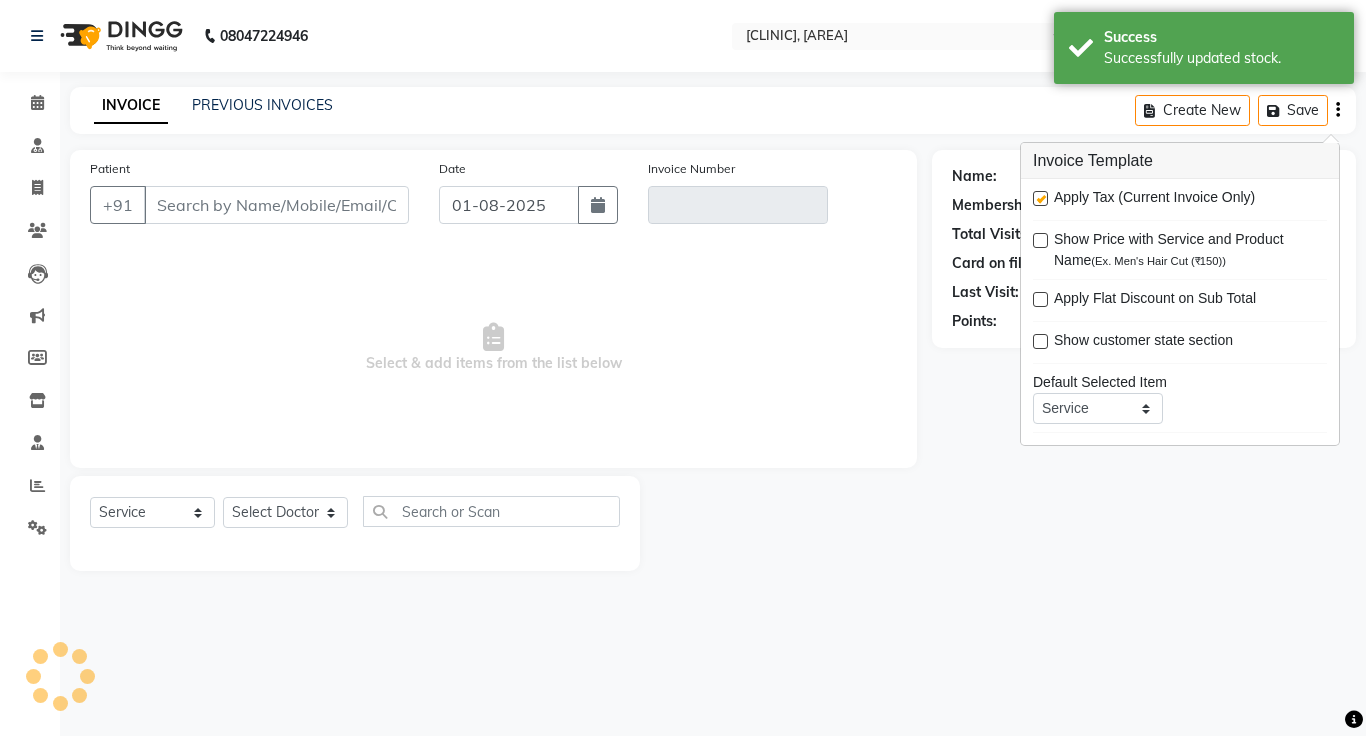 type on "9049087725" 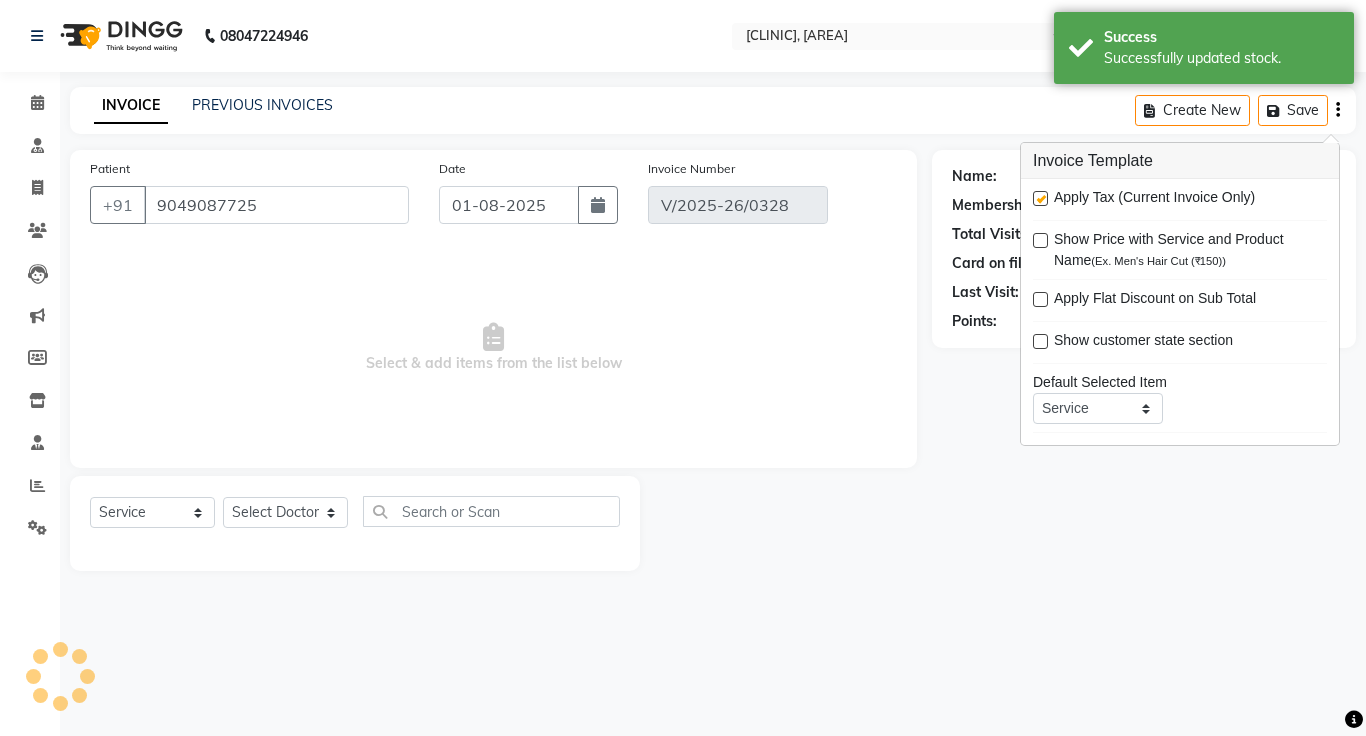 click at bounding box center (1040, 198) 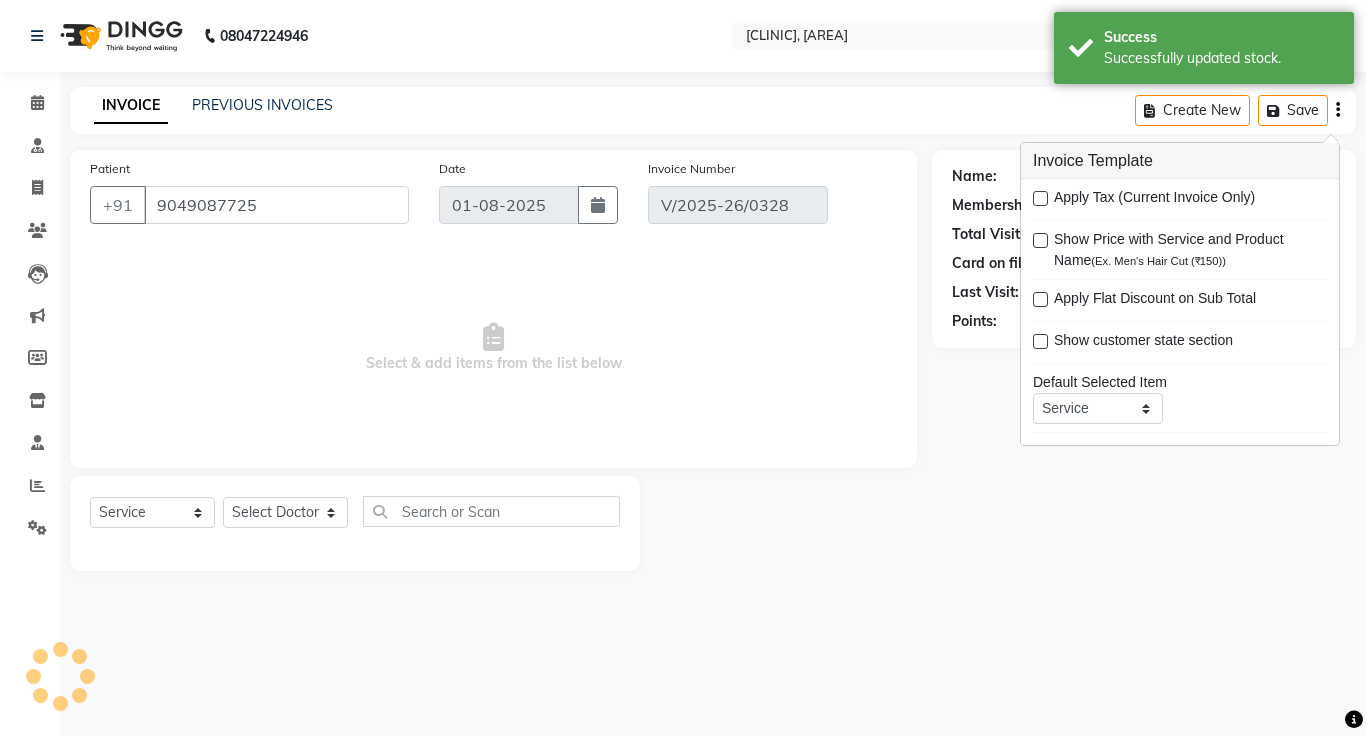 click on "INVOICE PREVIOUS INVOICES Create New   Save" 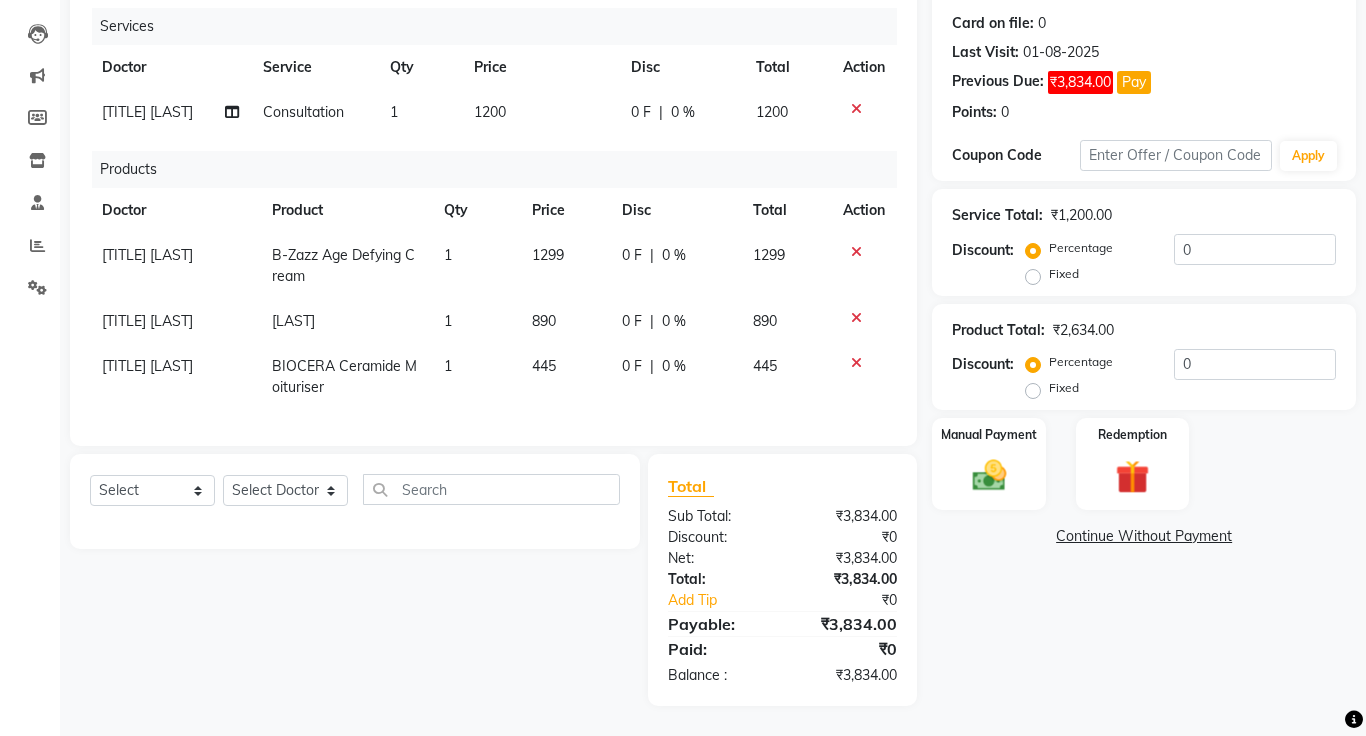 scroll, scrollTop: 246, scrollLeft: 0, axis: vertical 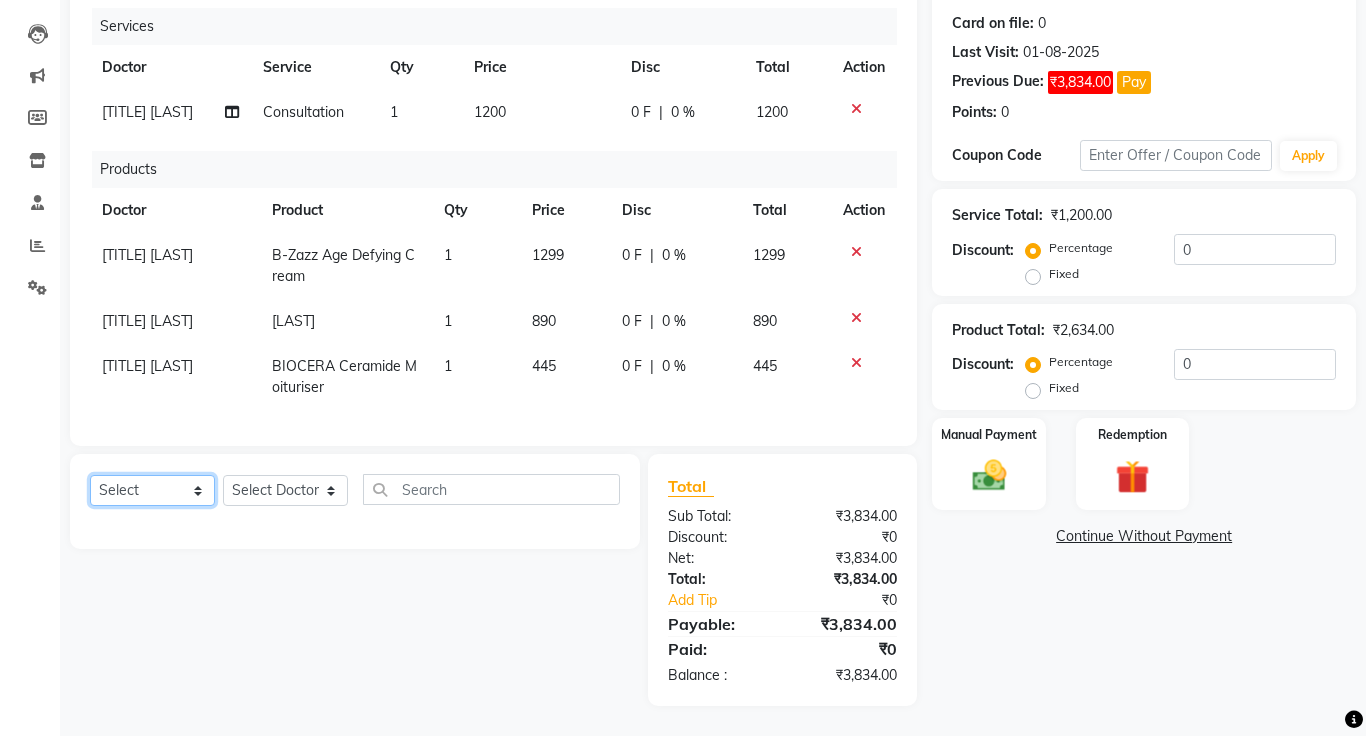 click on "Select  Service  Product  Membership  Package Voucher Prepaid Gift Card" 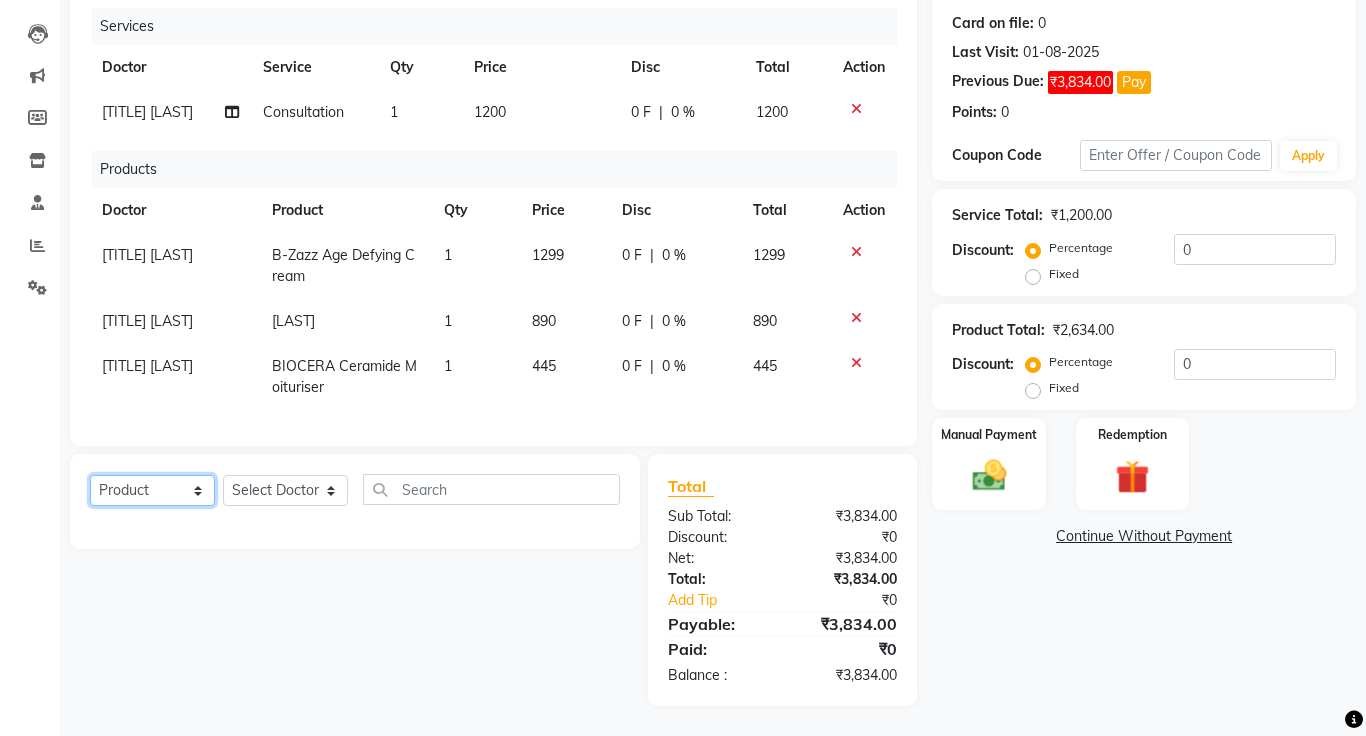 click on "Select  Service  Product  Membership  Package Voucher Prepaid Gift Card" 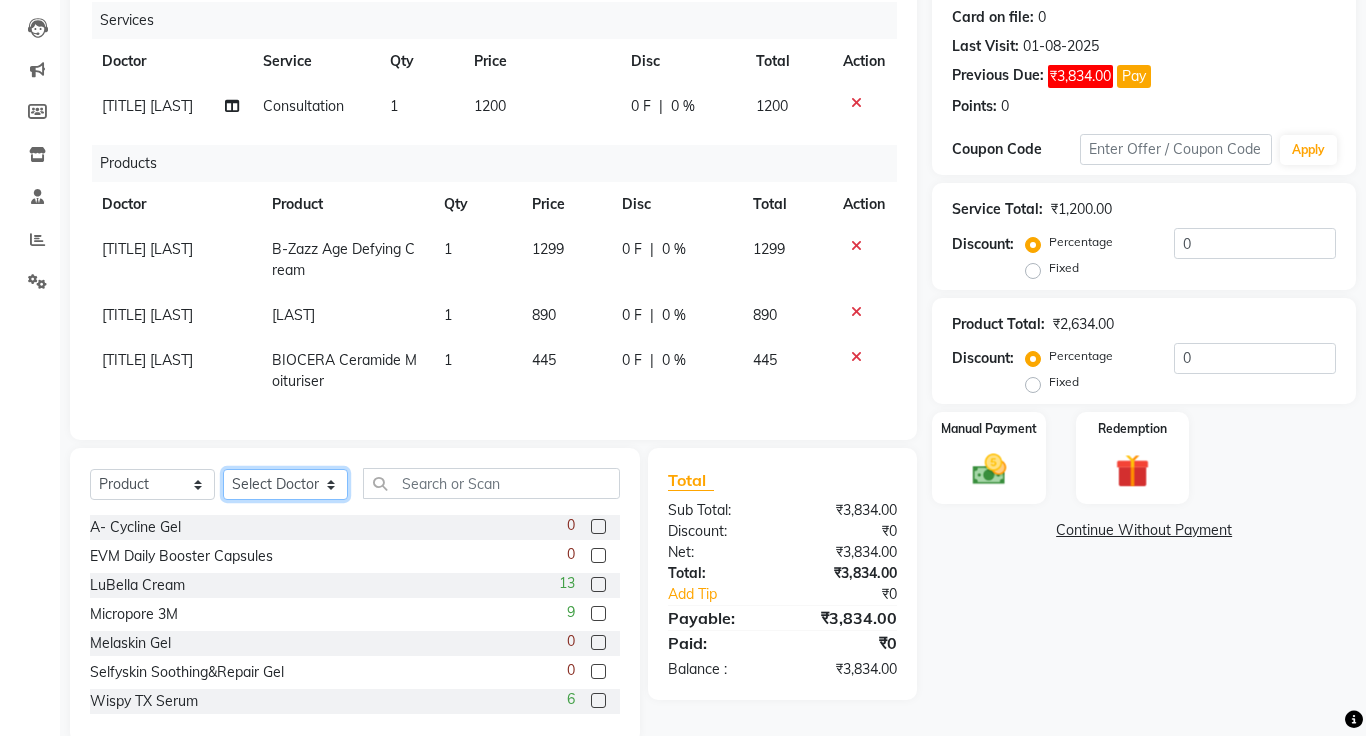 click on "Select Doctor [FIRST] [LAST], [TITLE] [LAST], [TITLE] [LAST], [LAST]" 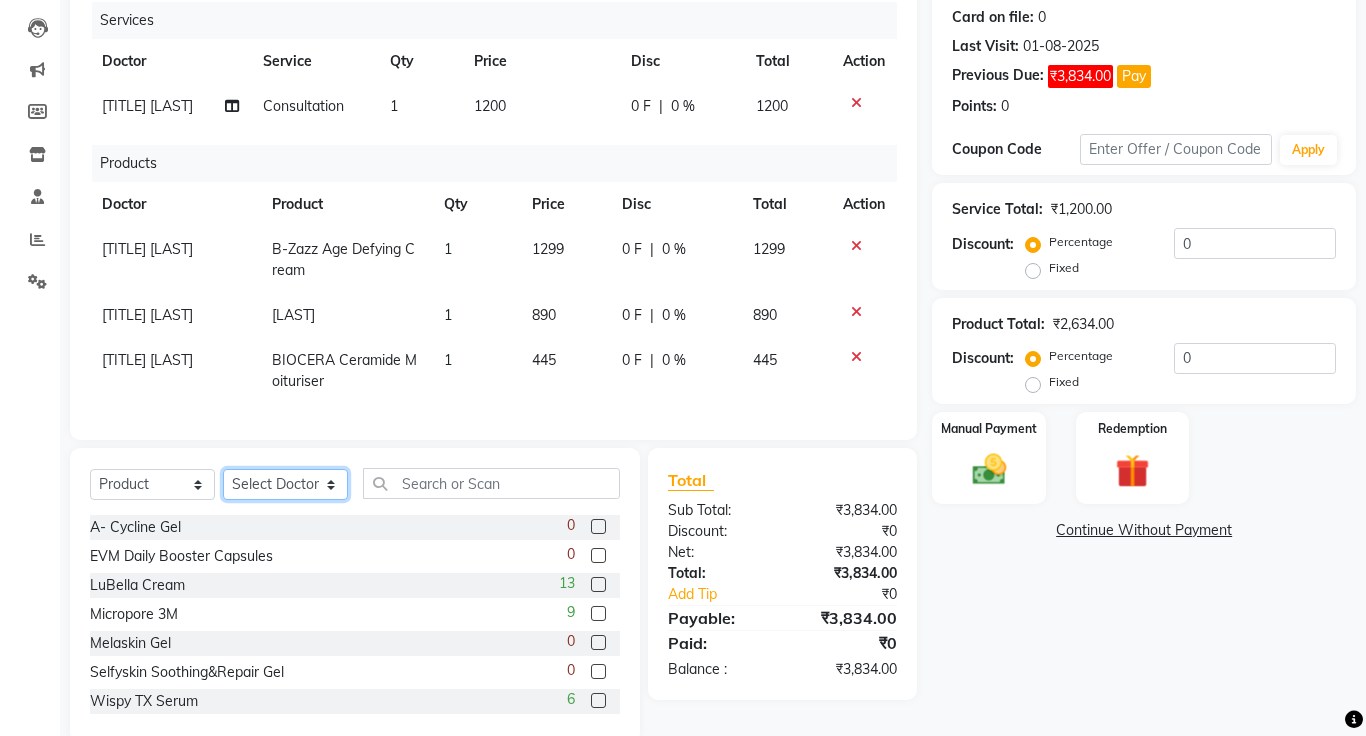 select on "11605" 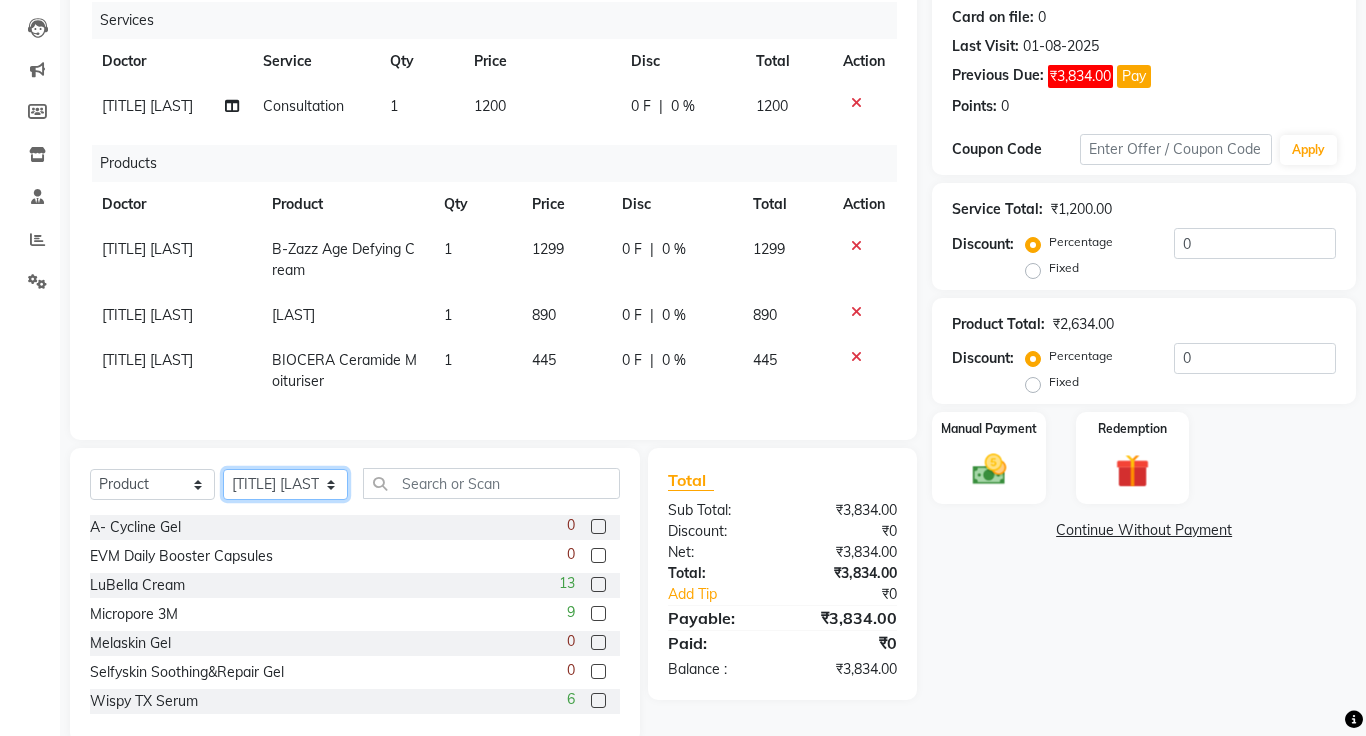 click on "Select Doctor [FIRST] [LAST], [TITLE] [LAST], [TITLE] [LAST], [LAST]" 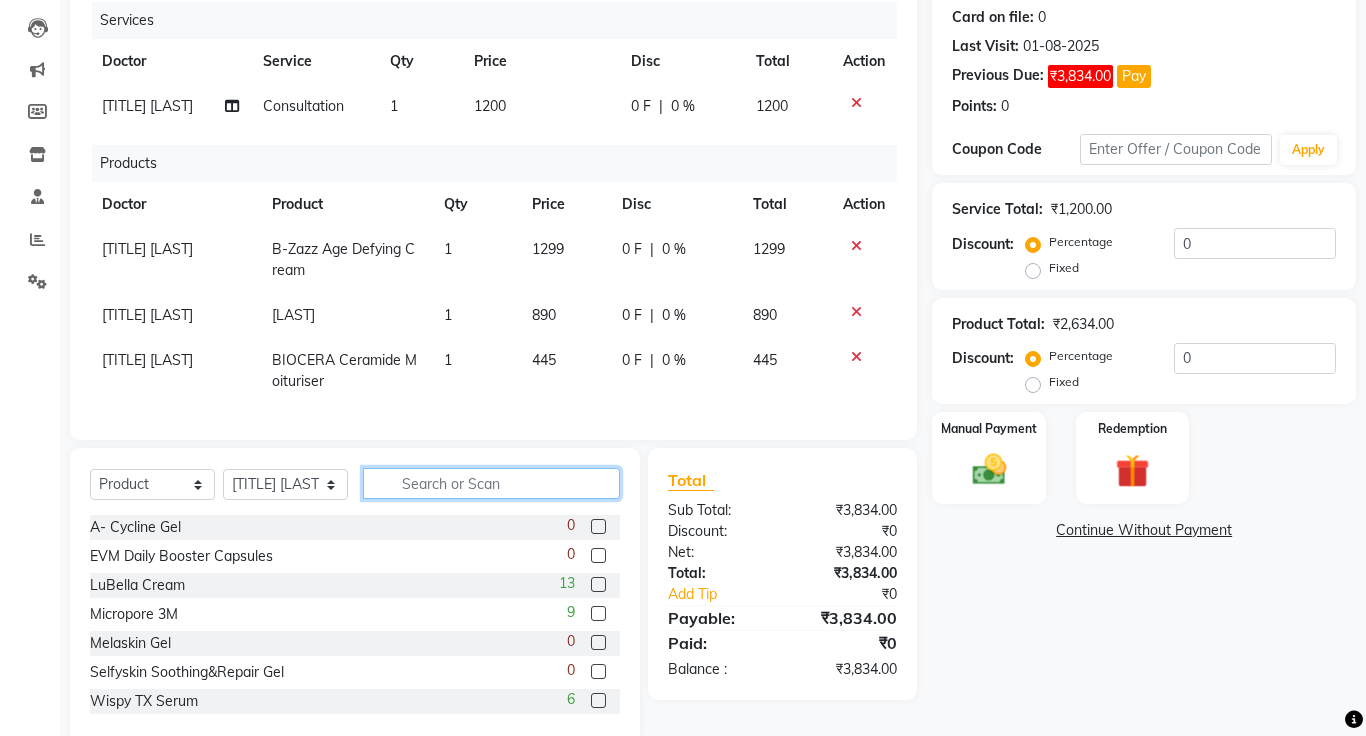 click 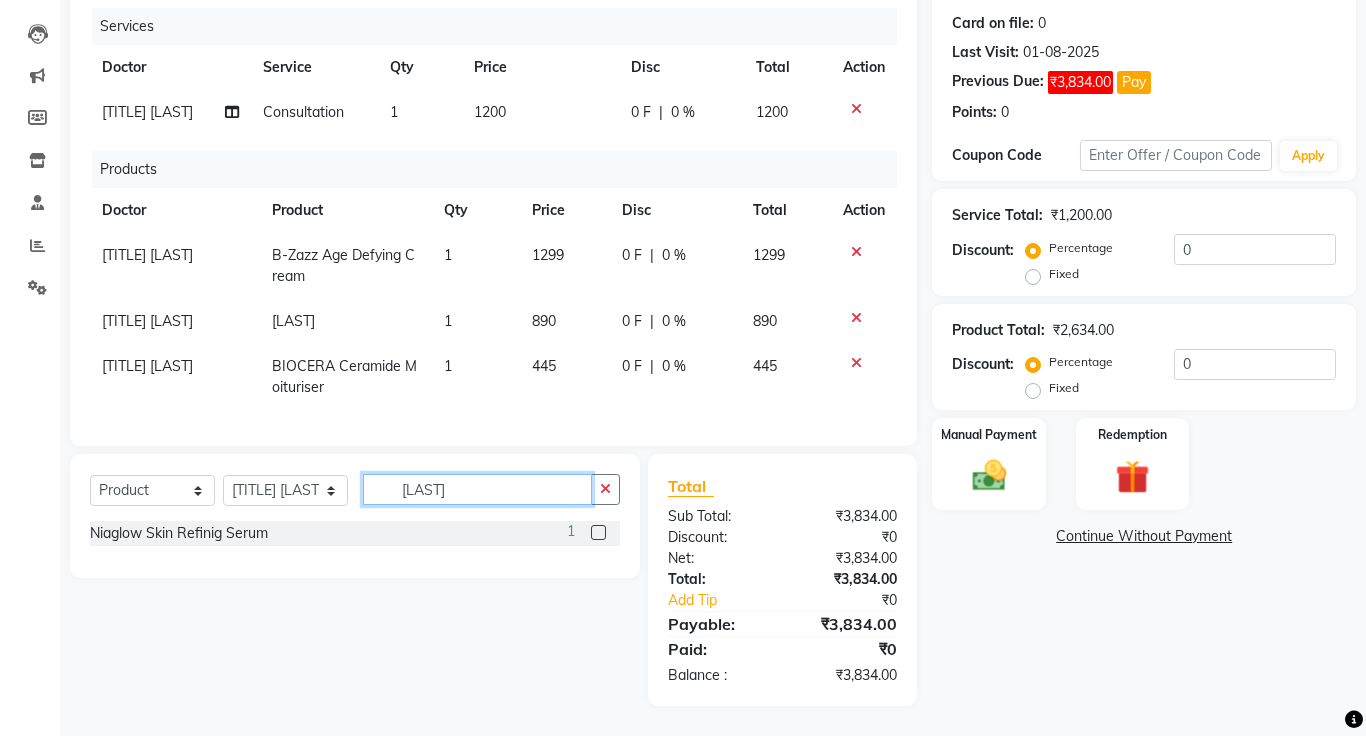 type on "[LAST]" 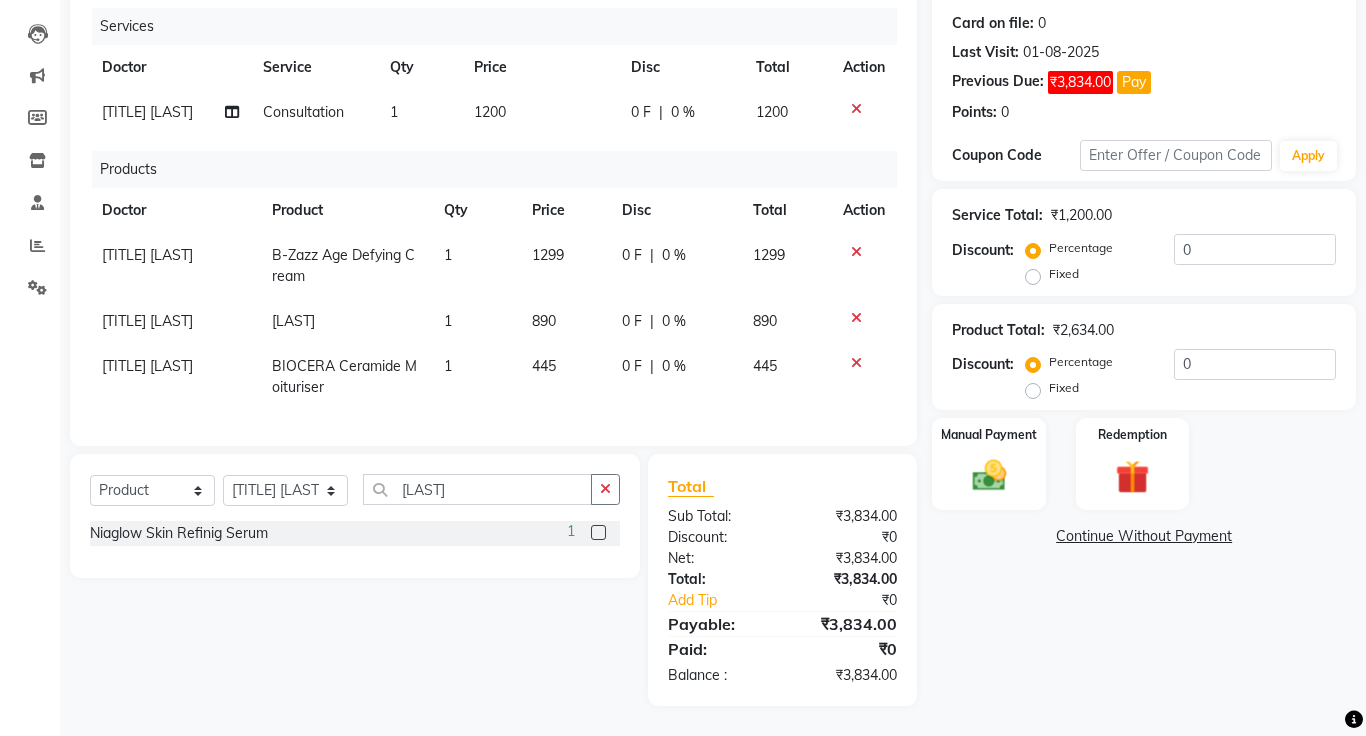 click 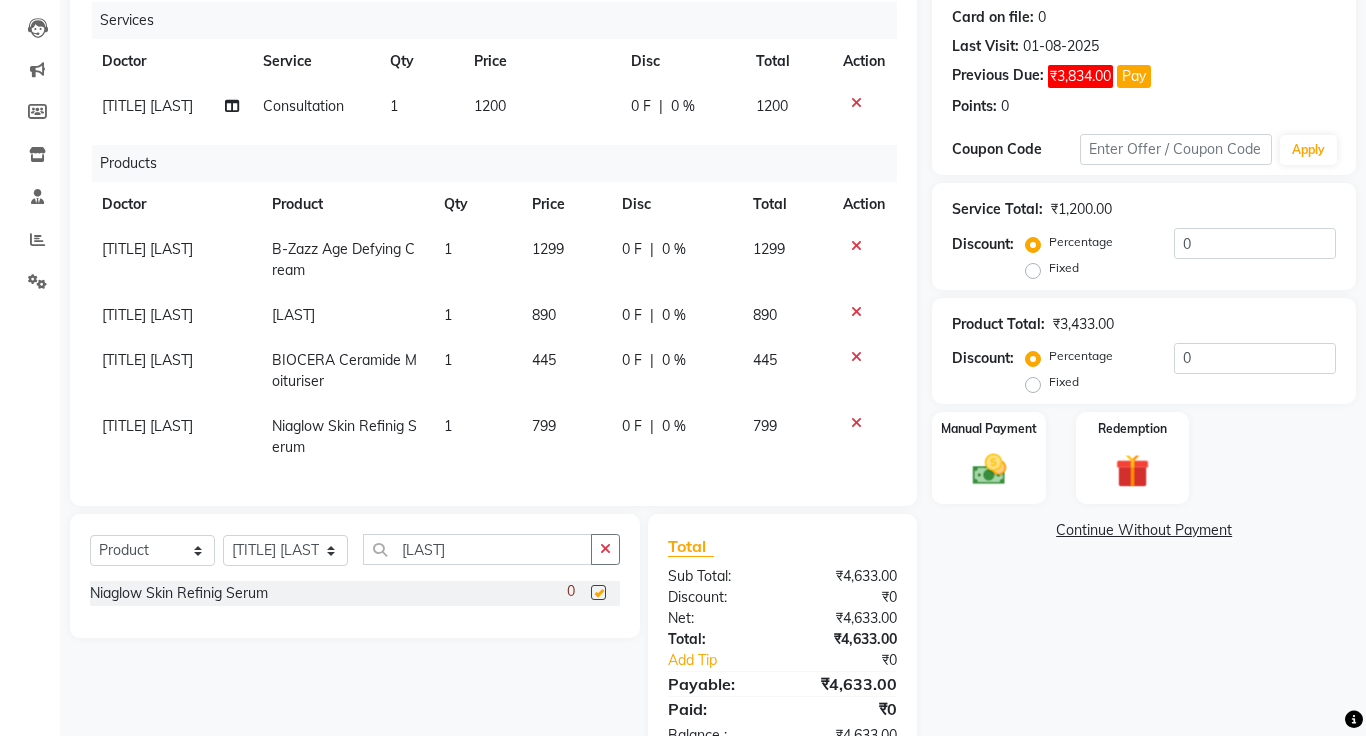 checkbox on "false" 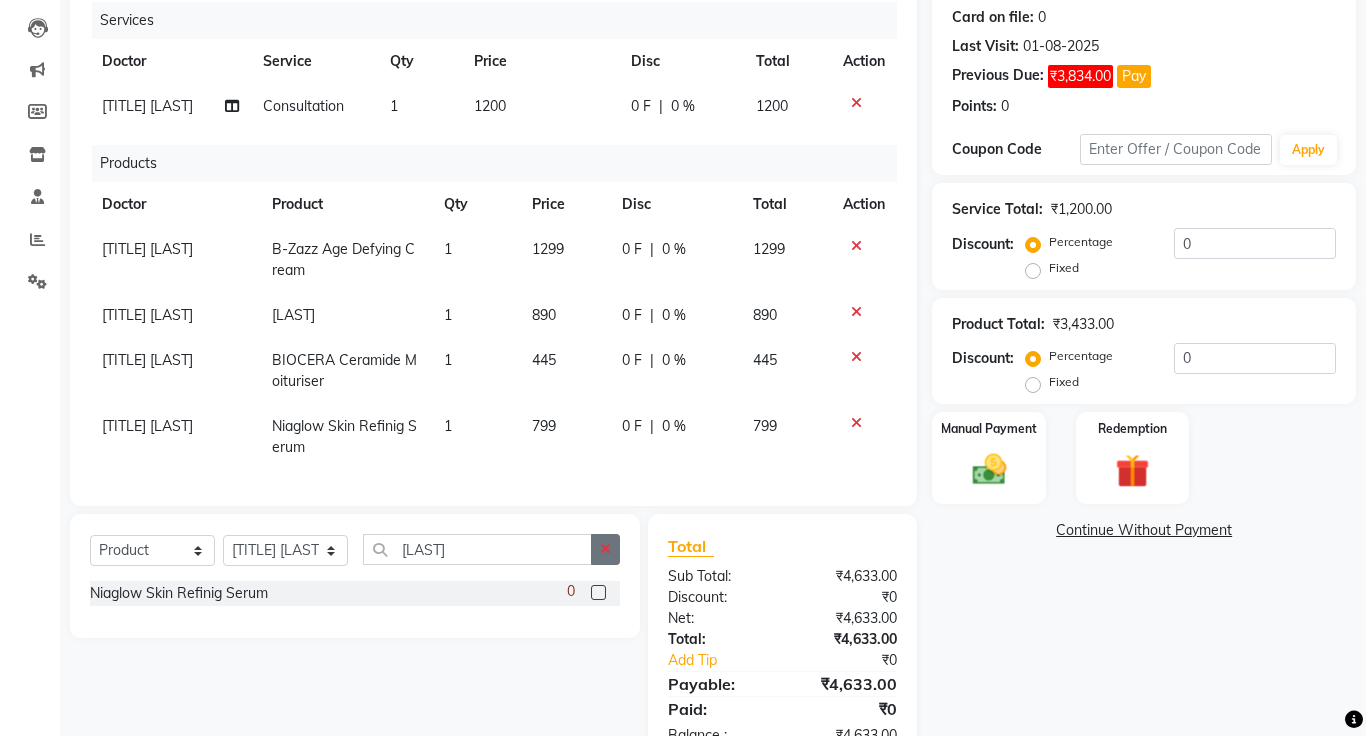 click 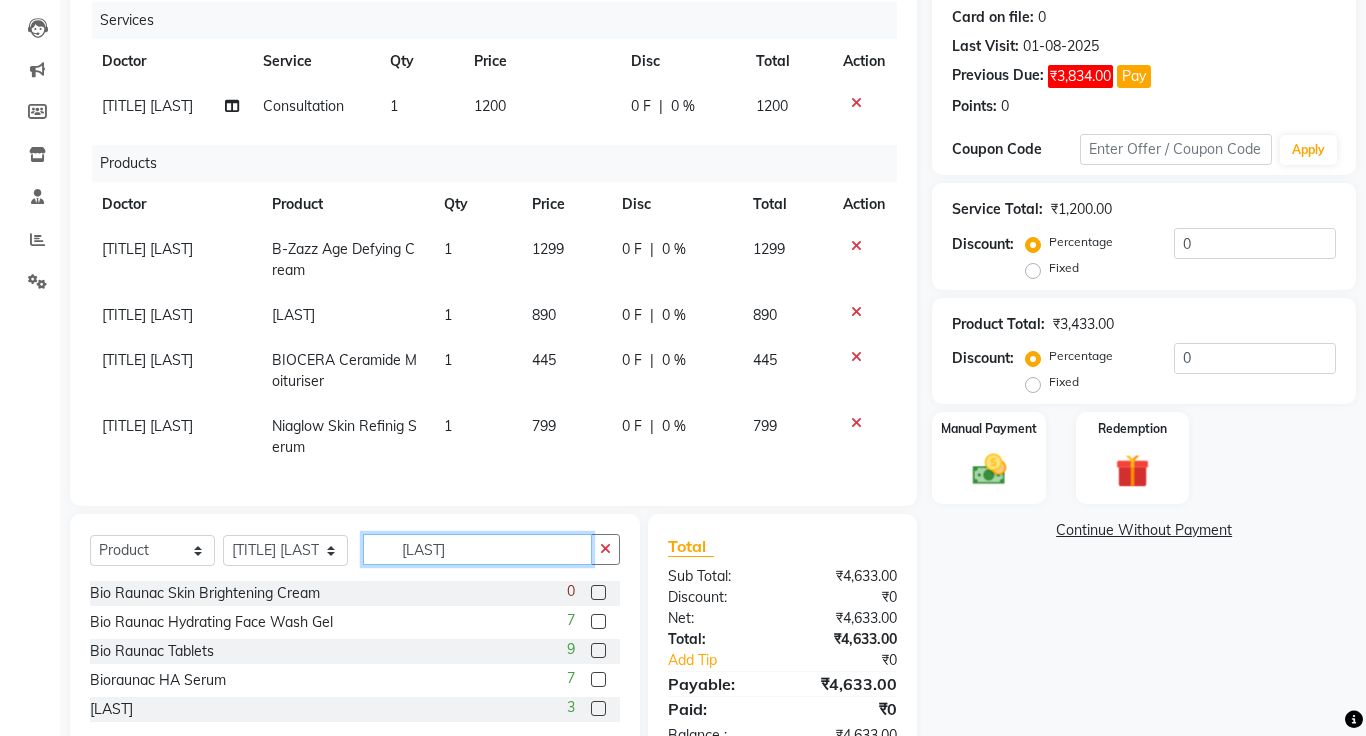 type on "[LAST]" 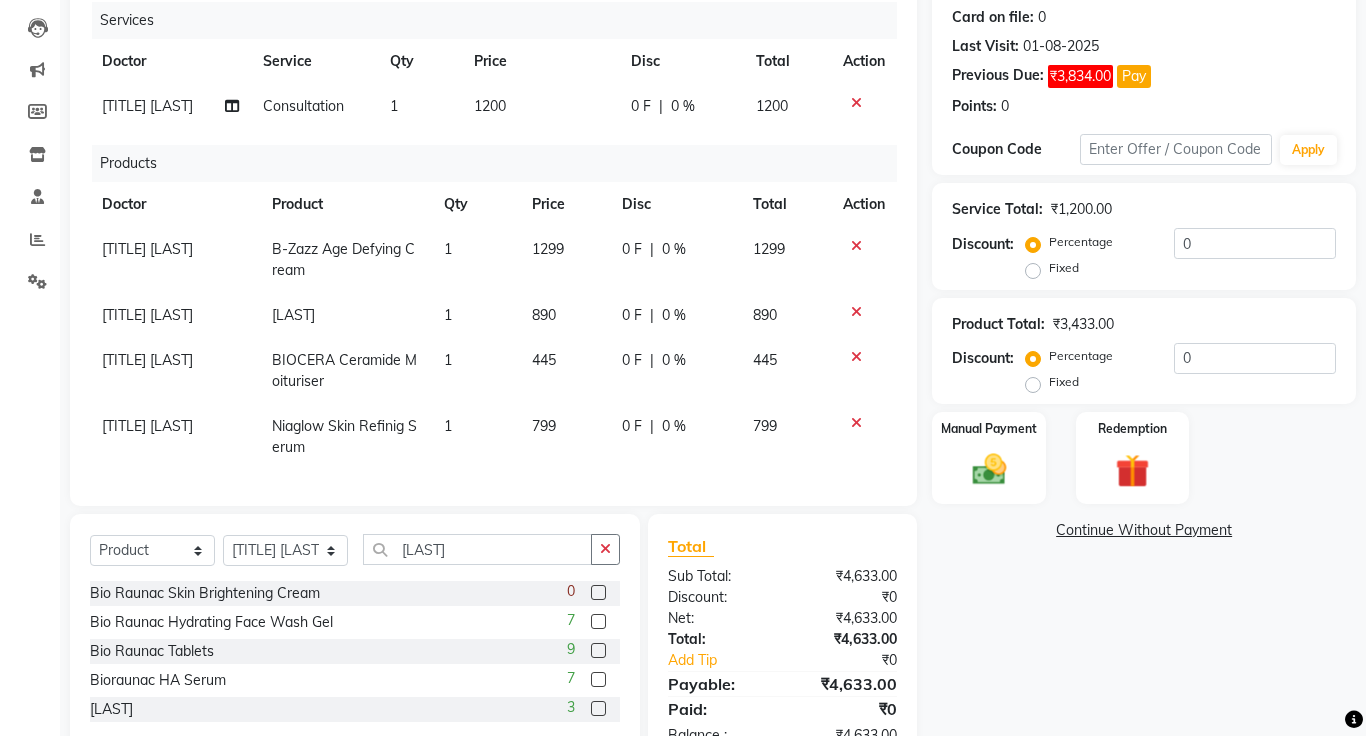 click 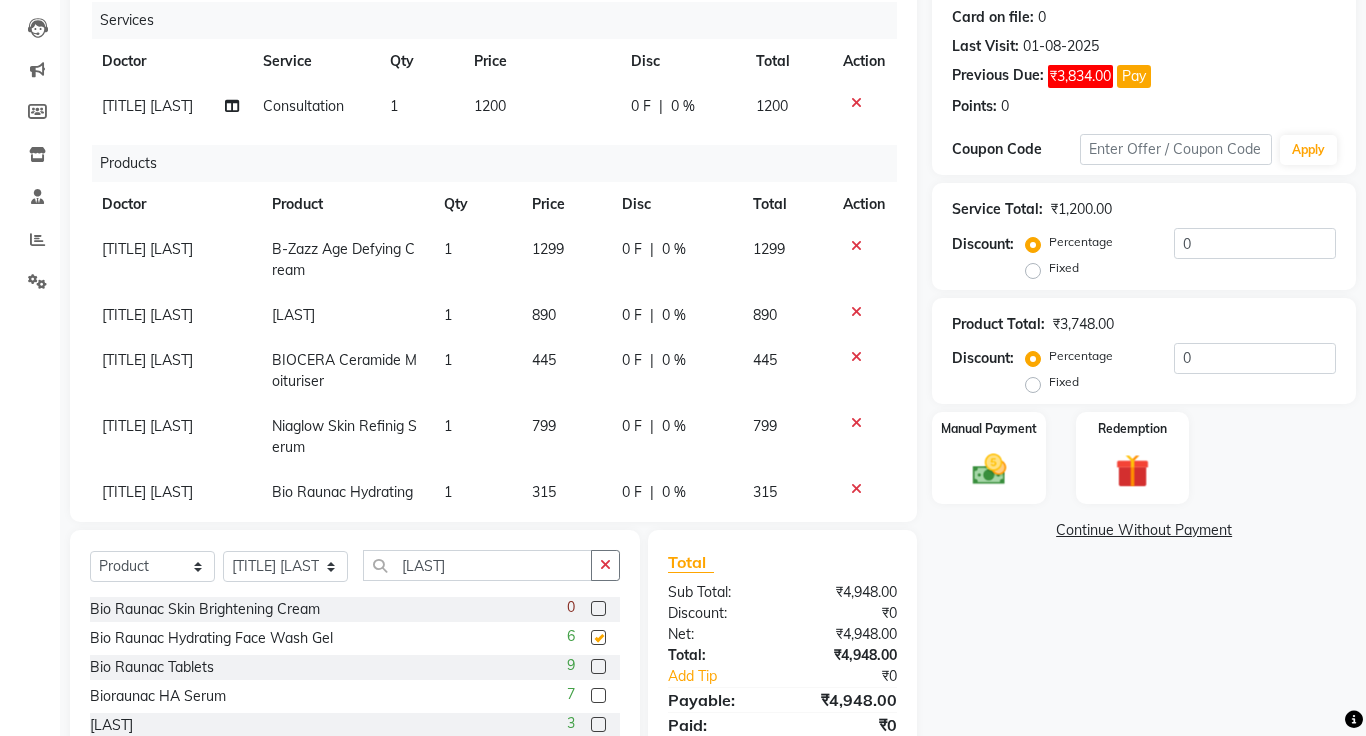 checkbox on "false" 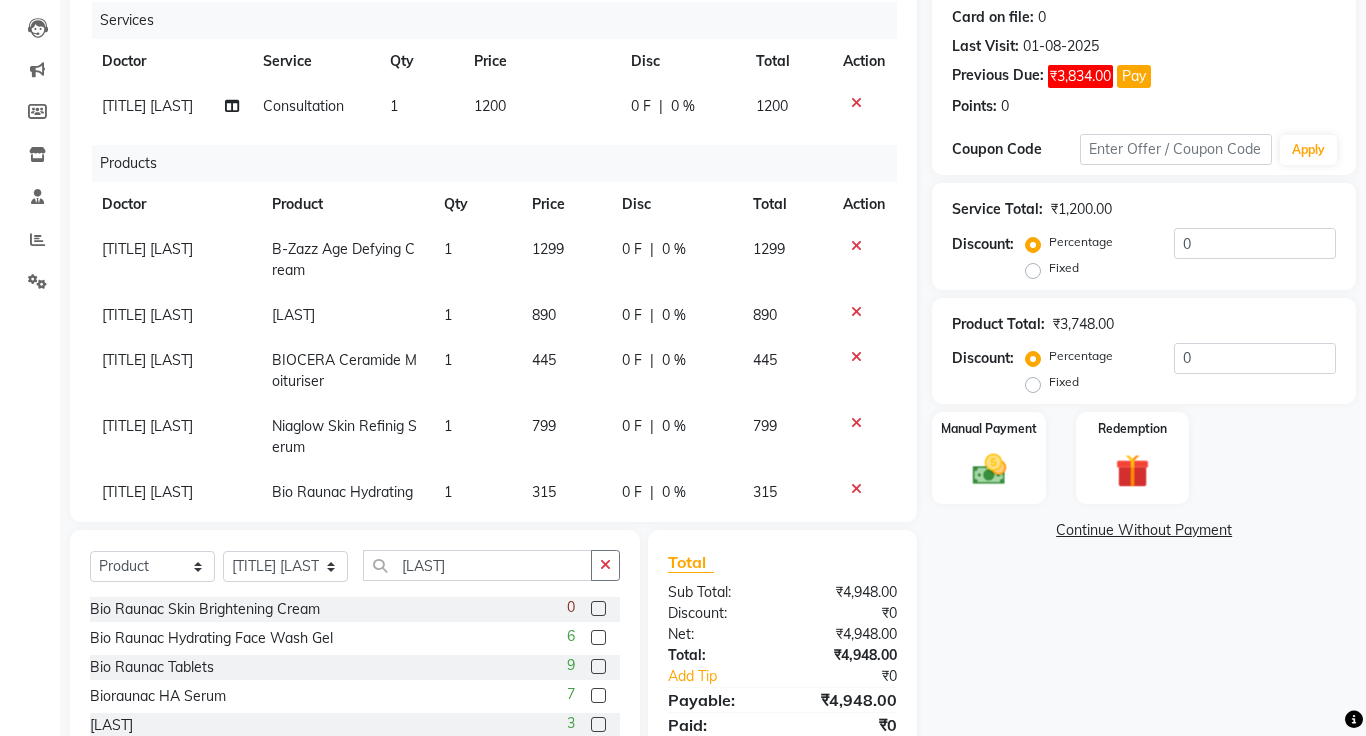 scroll, scrollTop: 71, scrollLeft: 0, axis: vertical 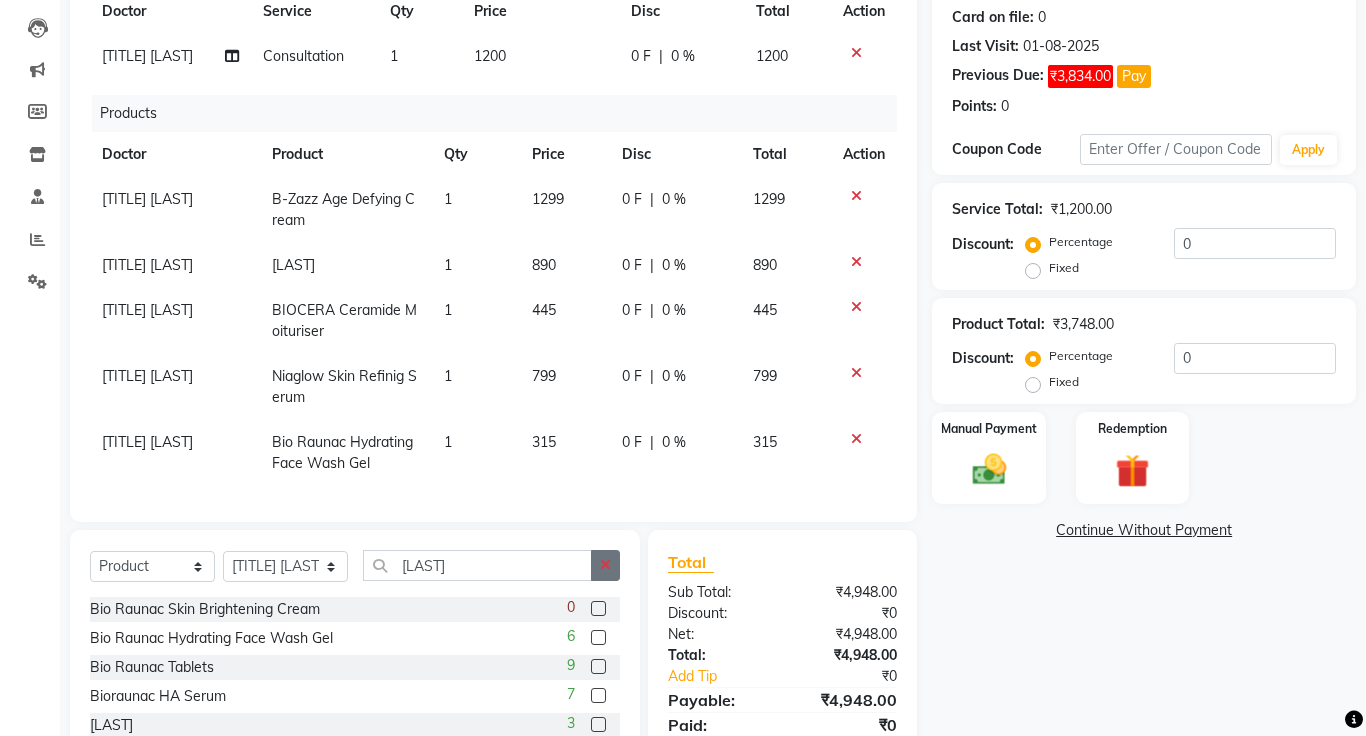 click 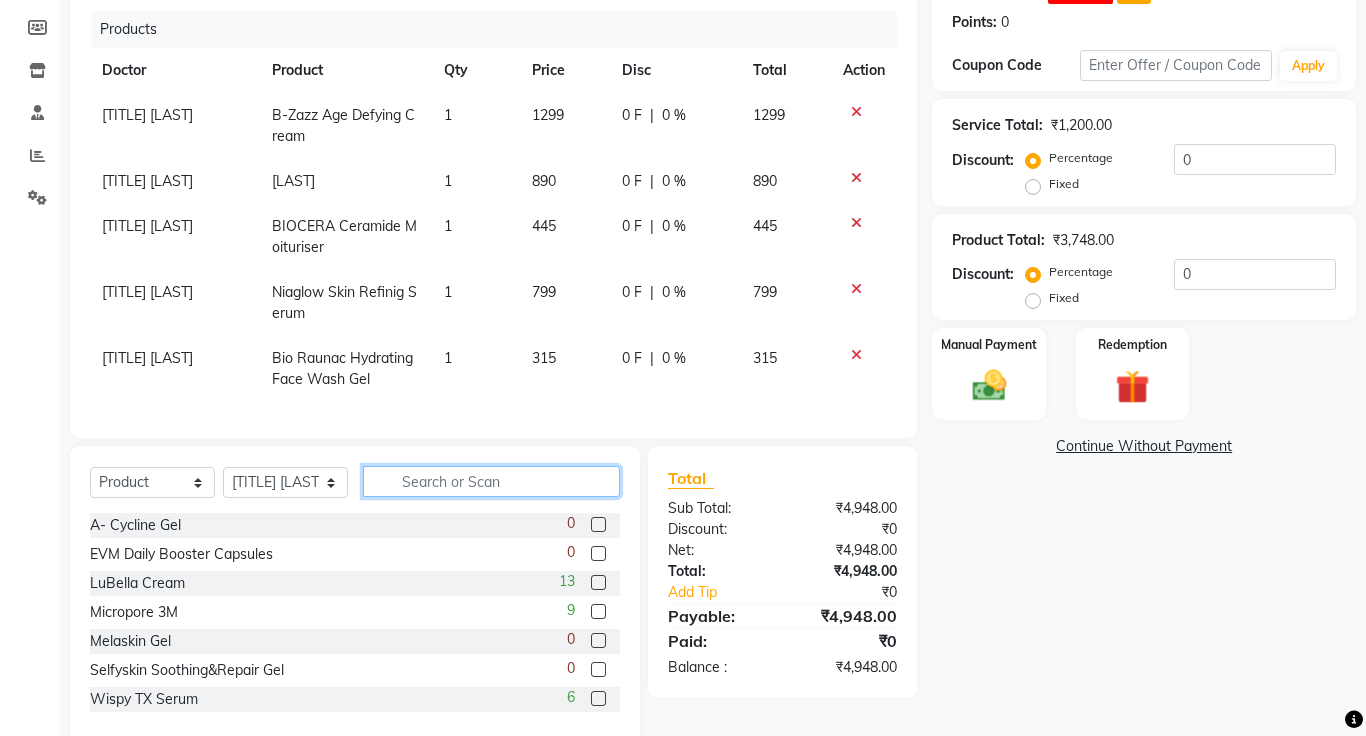scroll, scrollTop: 365, scrollLeft: 0, axis: vertical 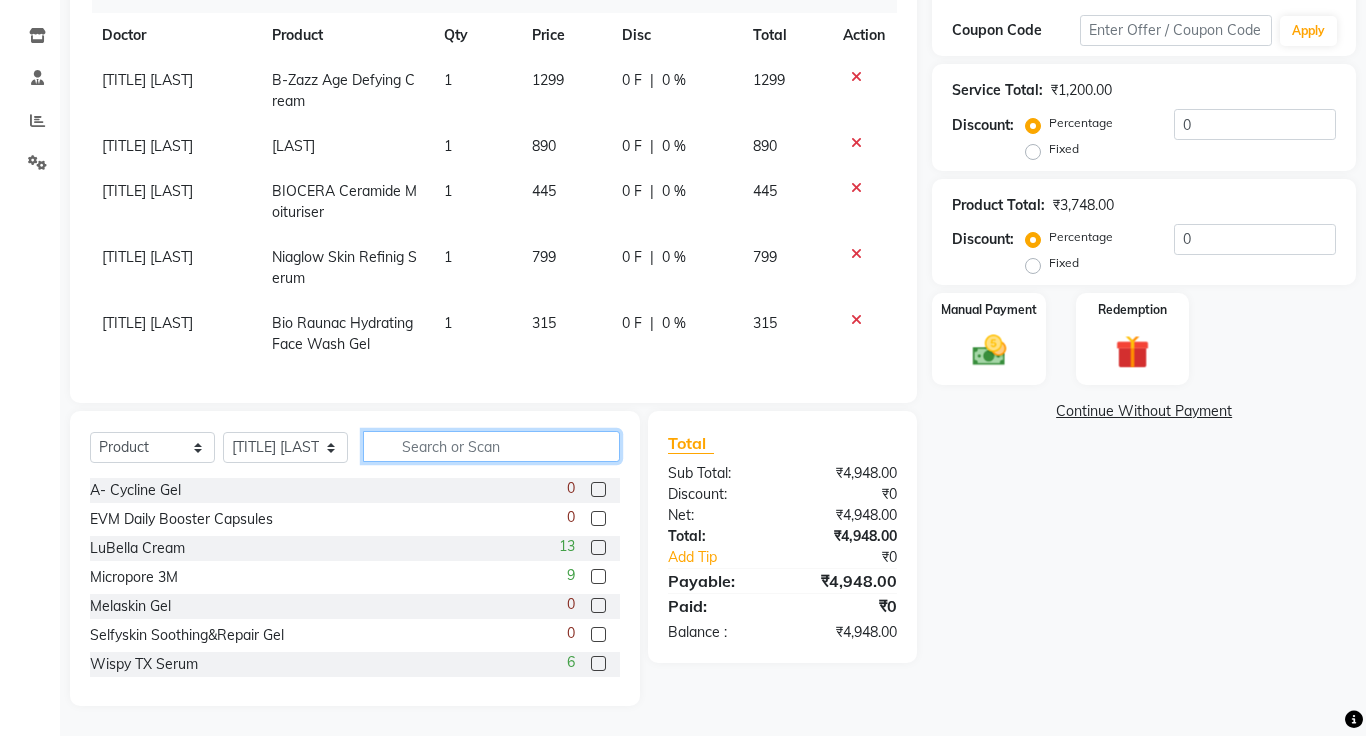 click 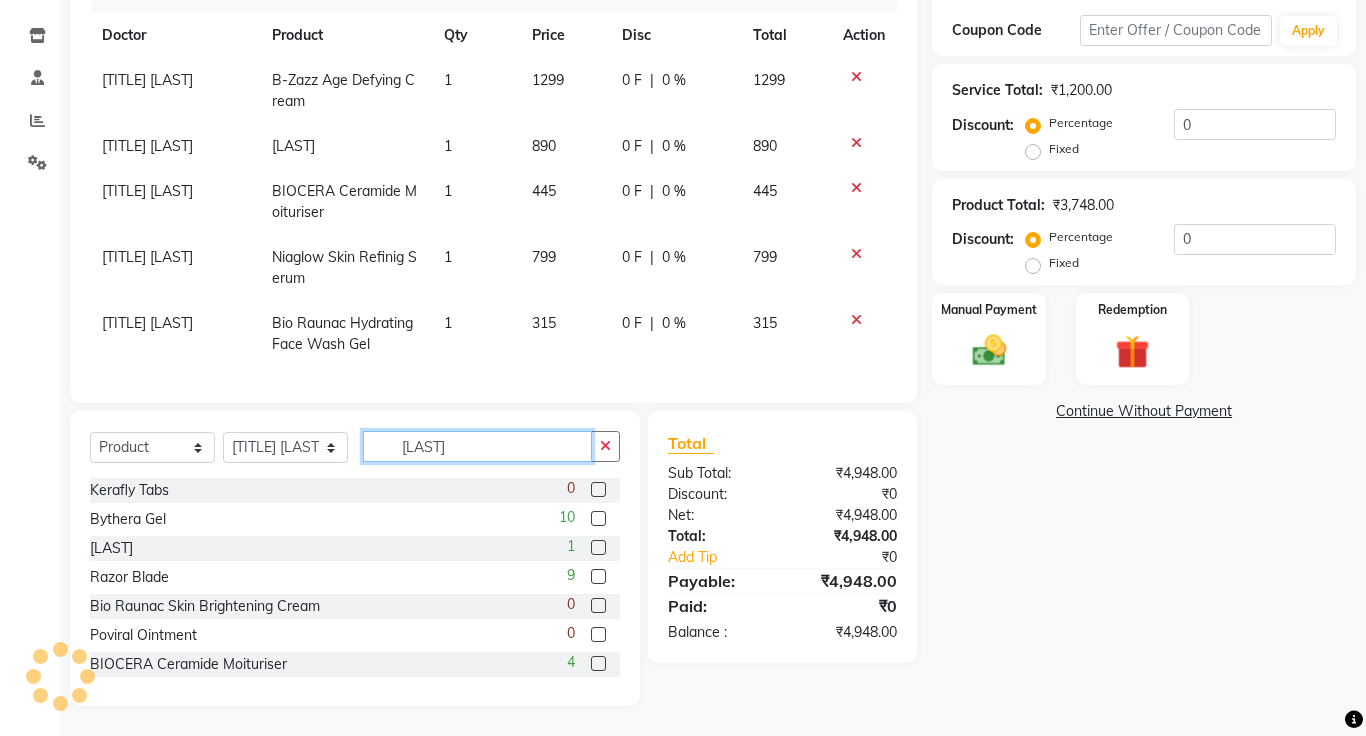 scroll, scrollTop: 322, scrollLeft: 0, axis: vertical 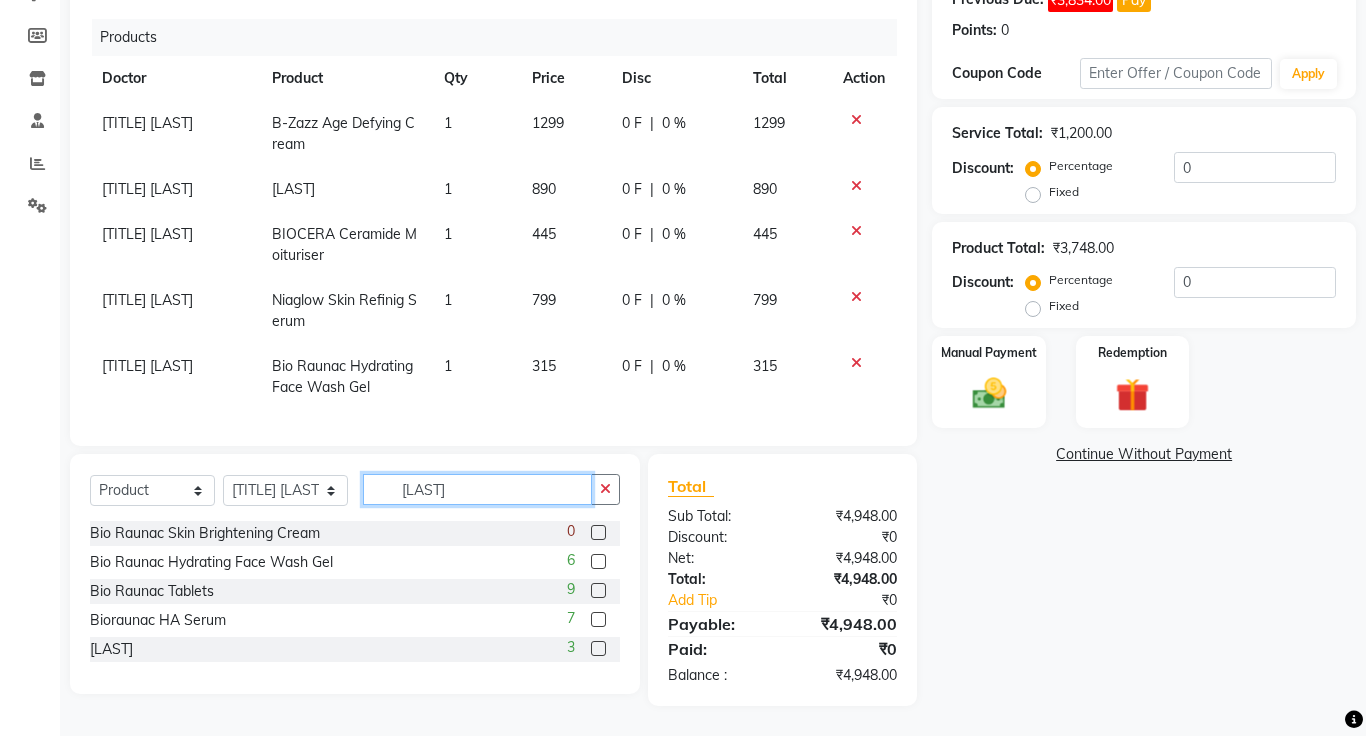 type on "[LAST]" 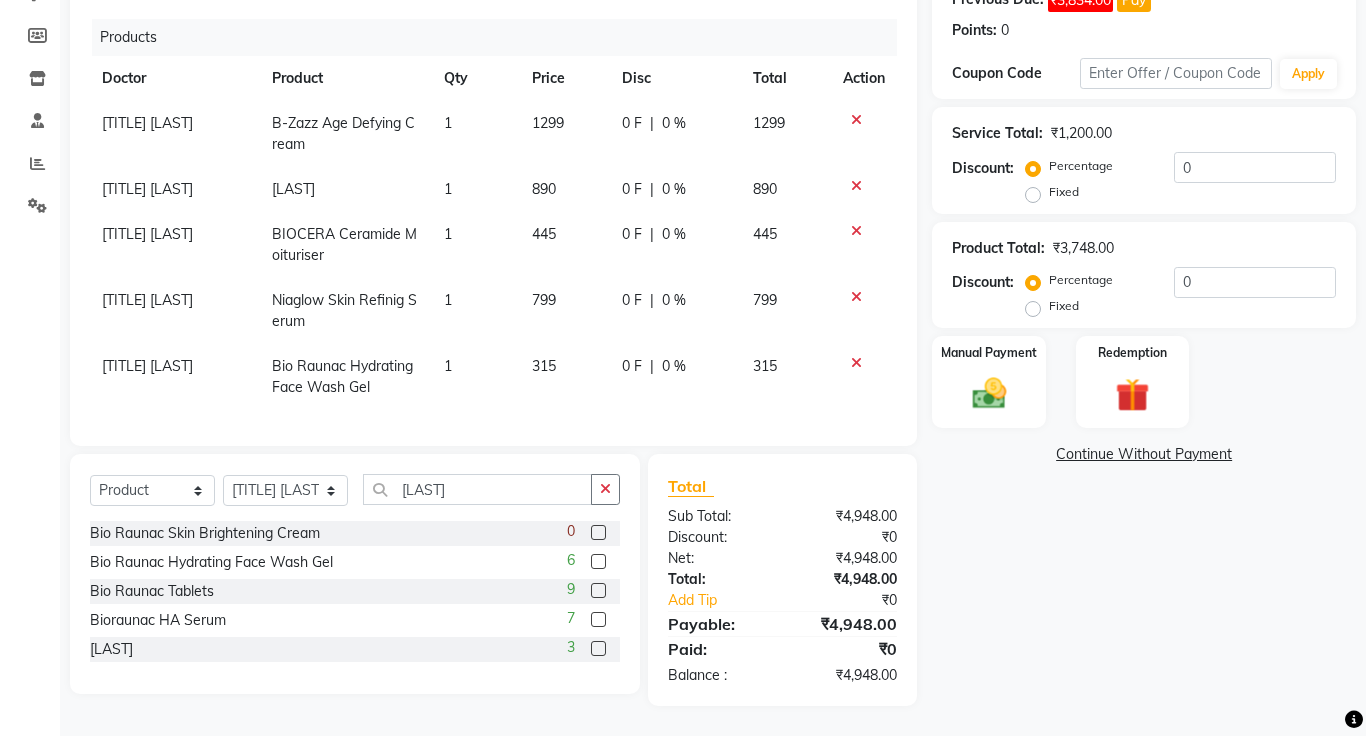 click 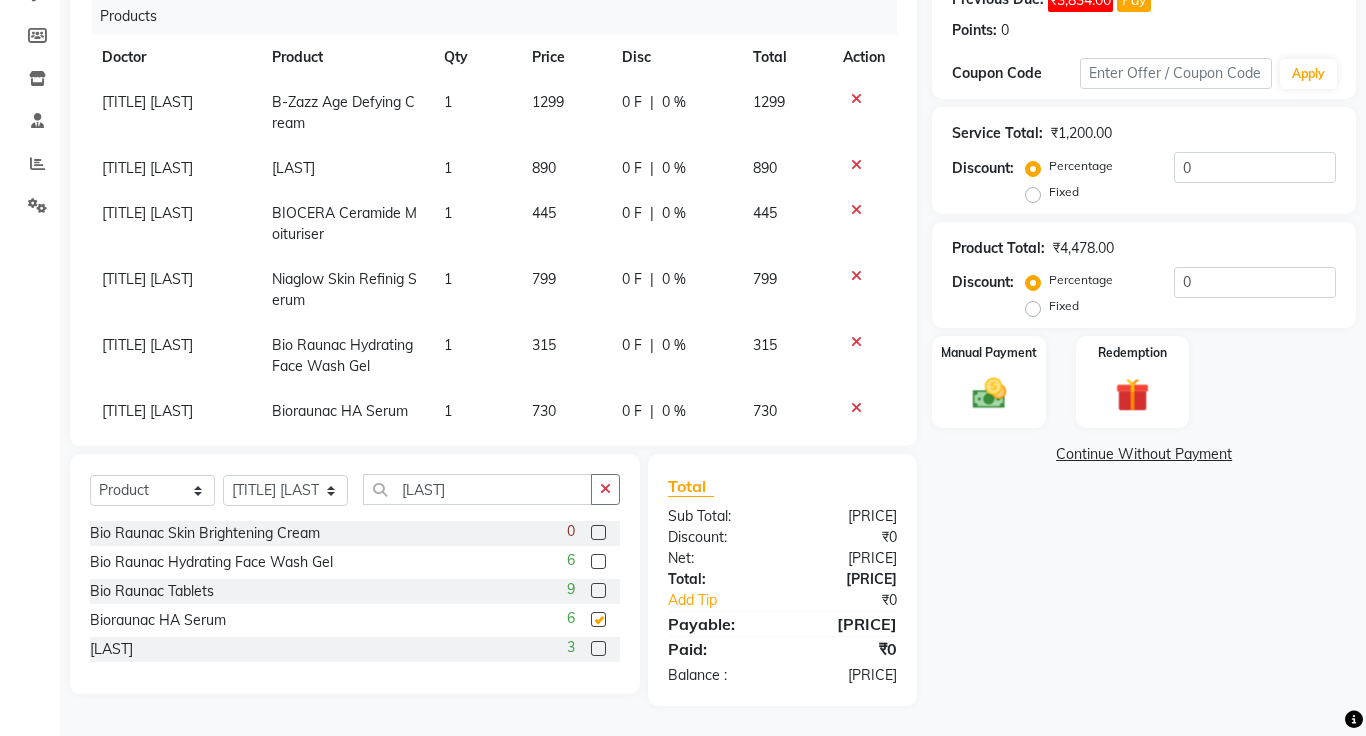 scroll, scrollTop: 116, scrollLeft: 0, axis: vertical 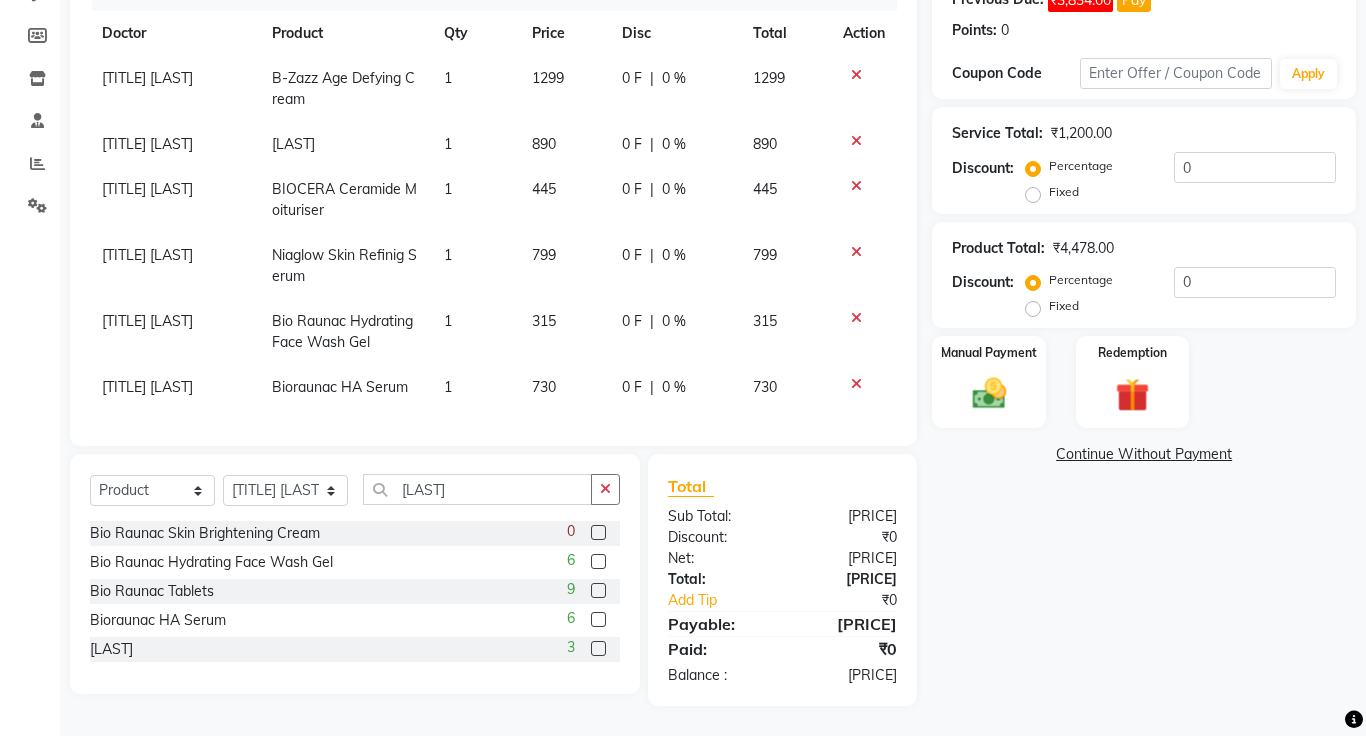 checkbox on "false" 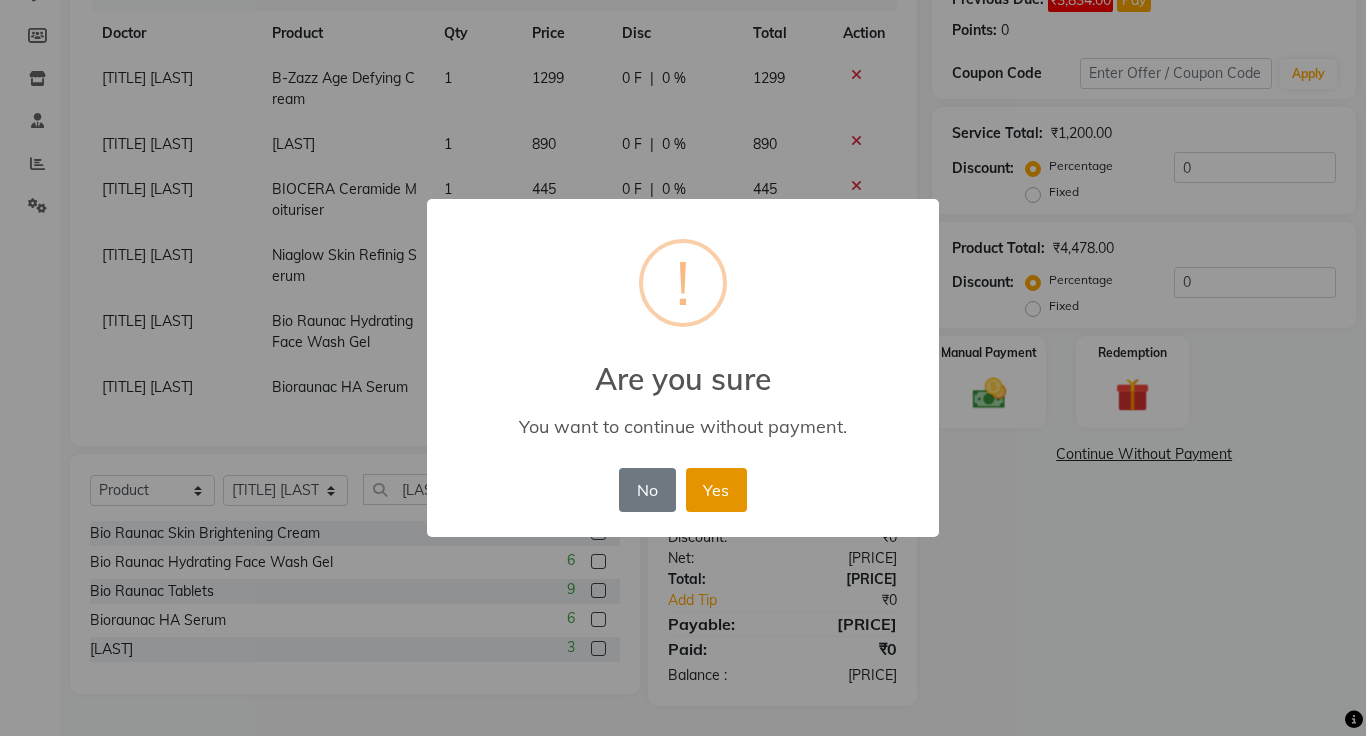 click on "Yes" at bounding box center [716, 490] 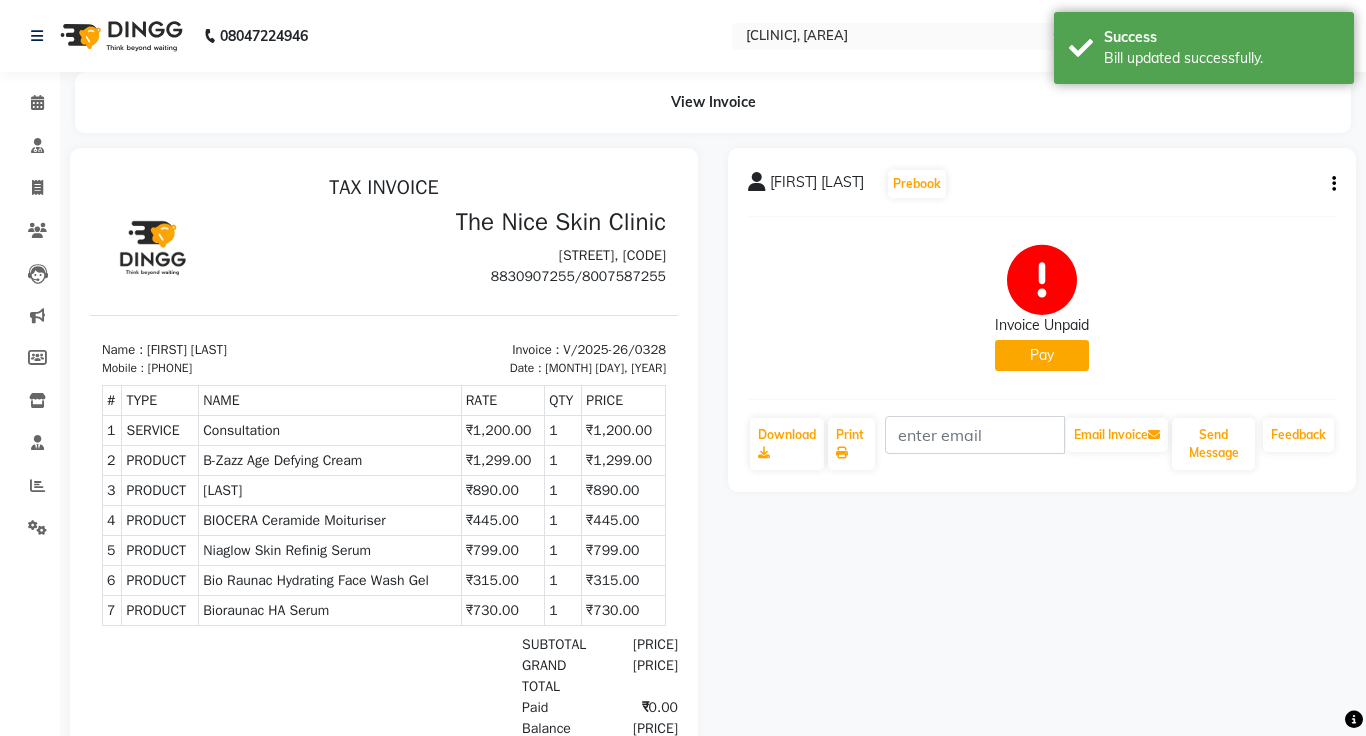 scroll, scrollTop: 0, scrollLeft: 0, axis: both 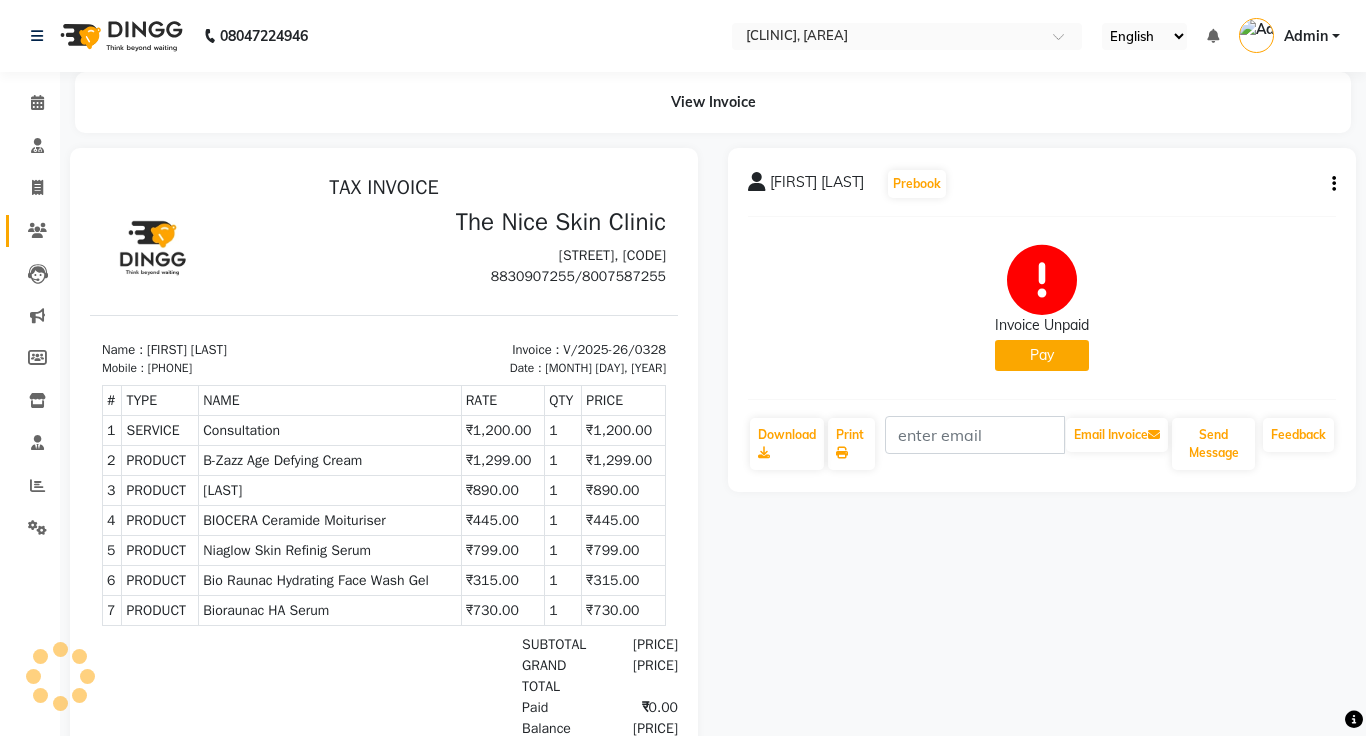 click 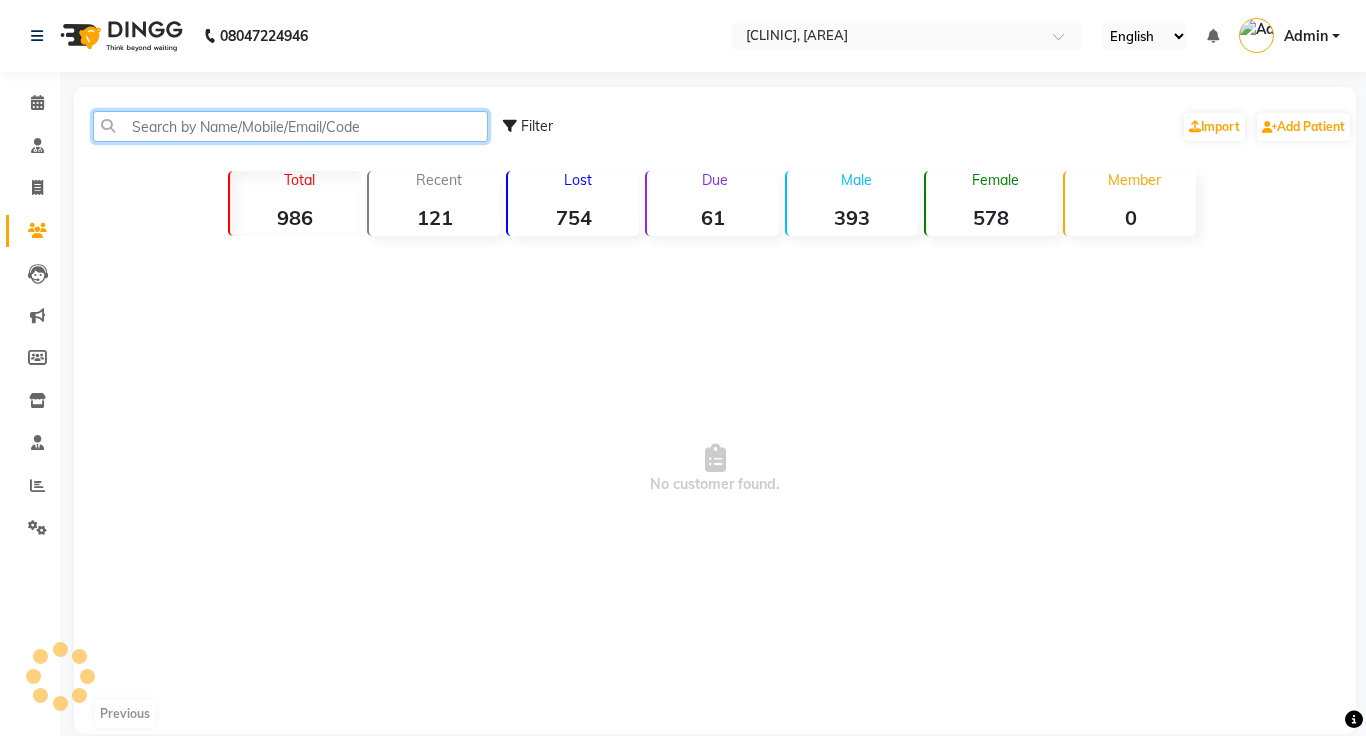 click 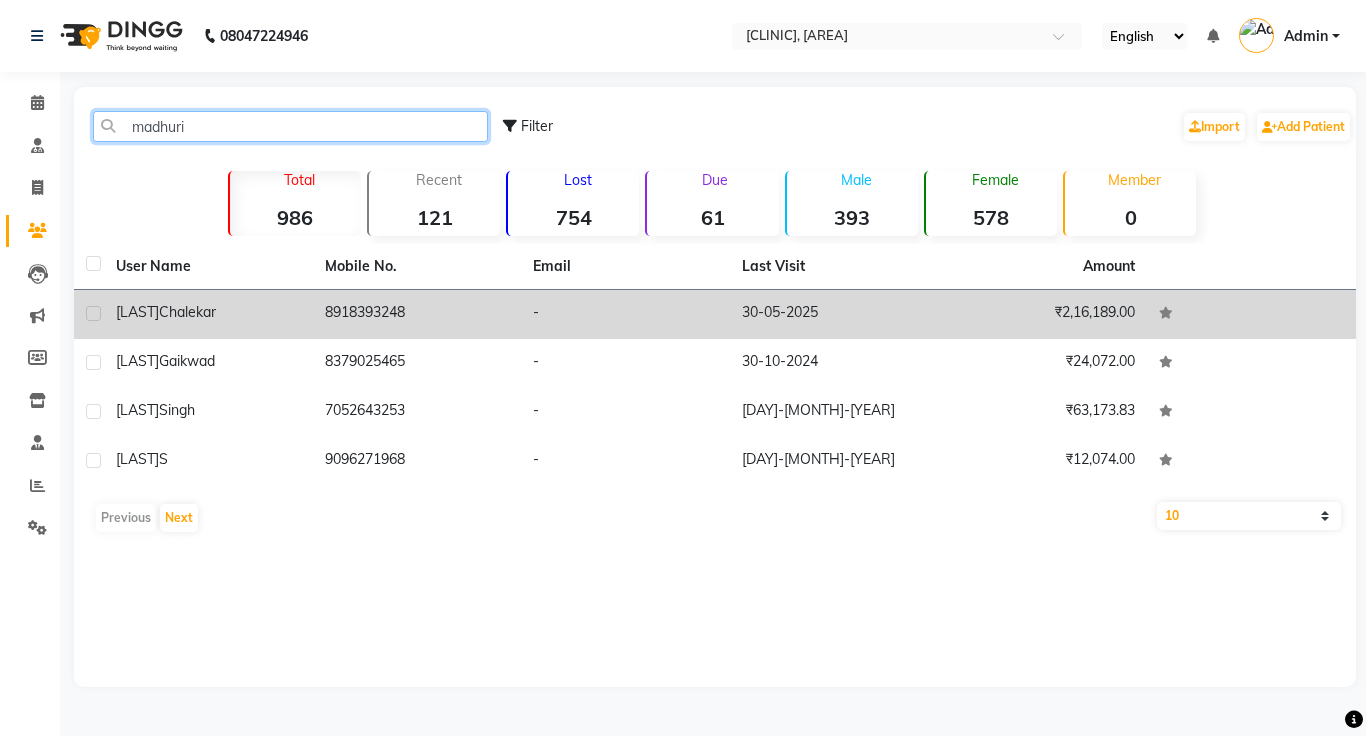 type on "madhuri" 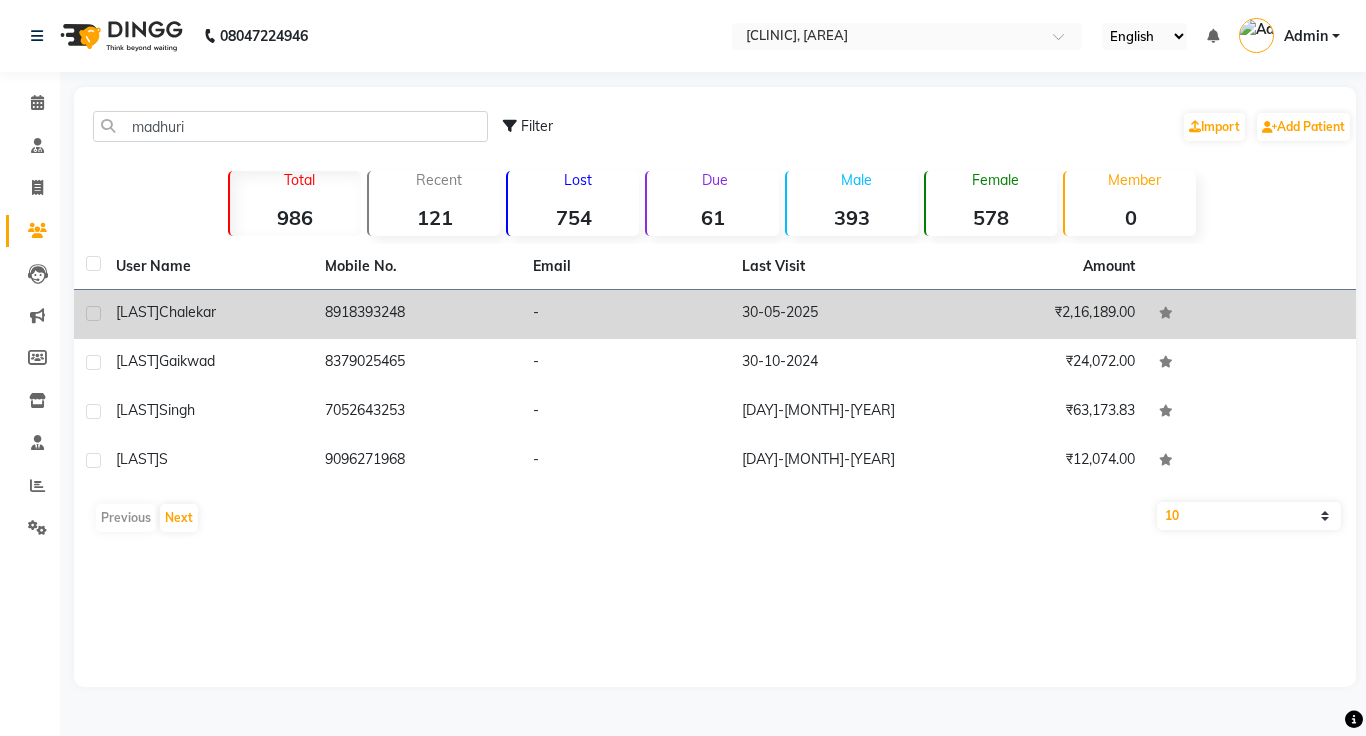 click on "-" 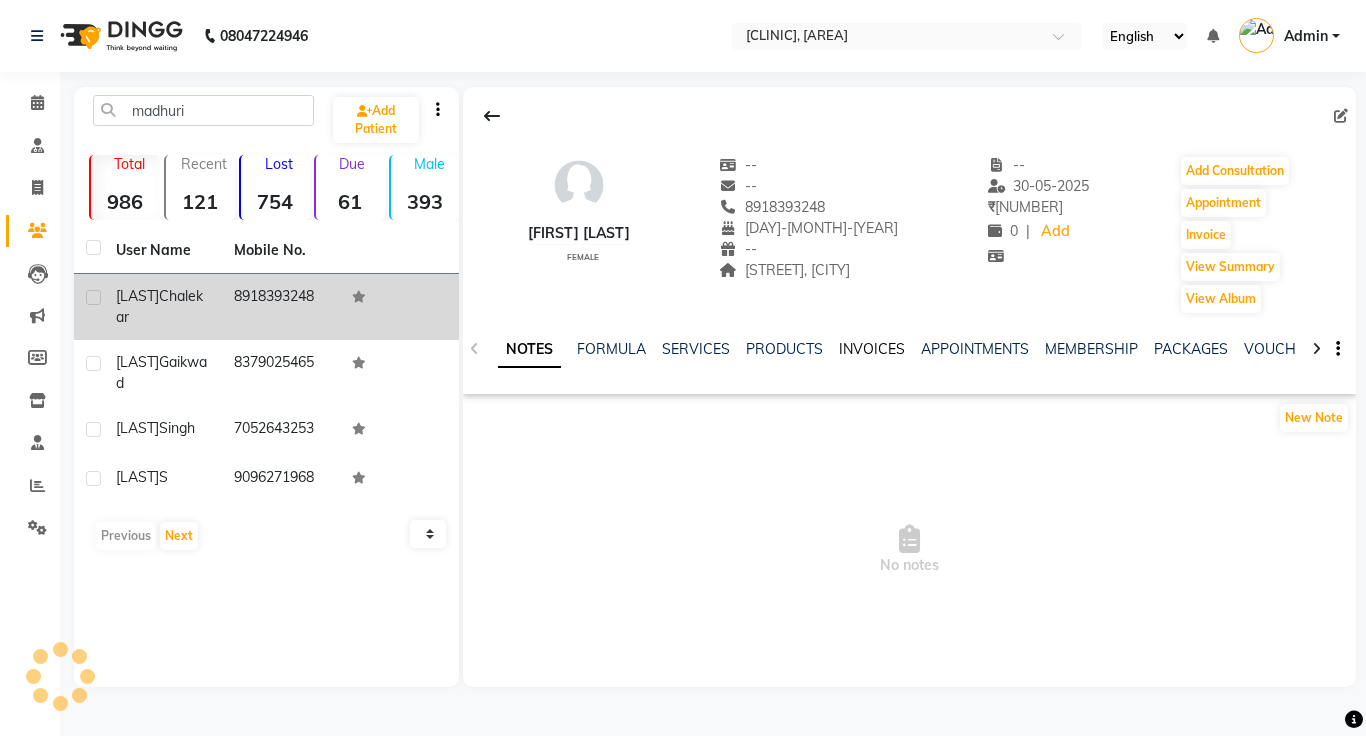 click on "INVOICES" 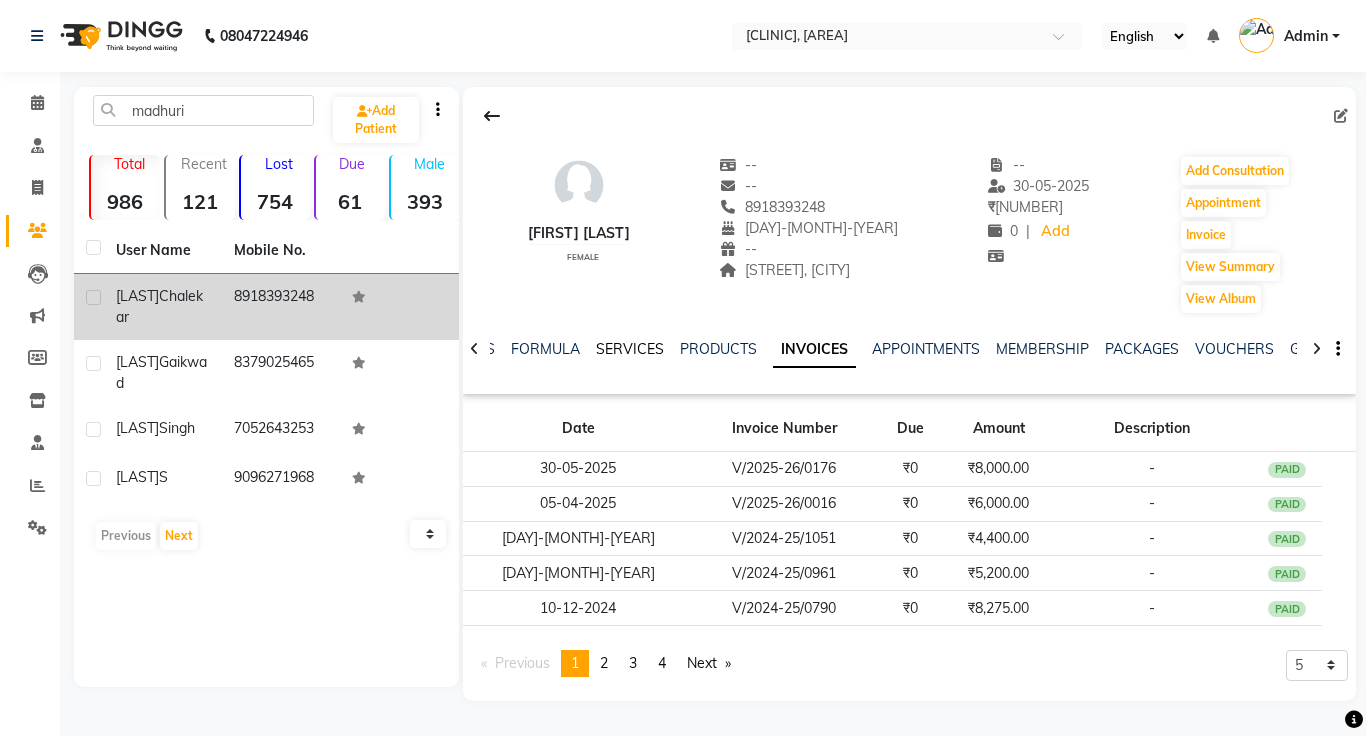 click on "SERVICES" 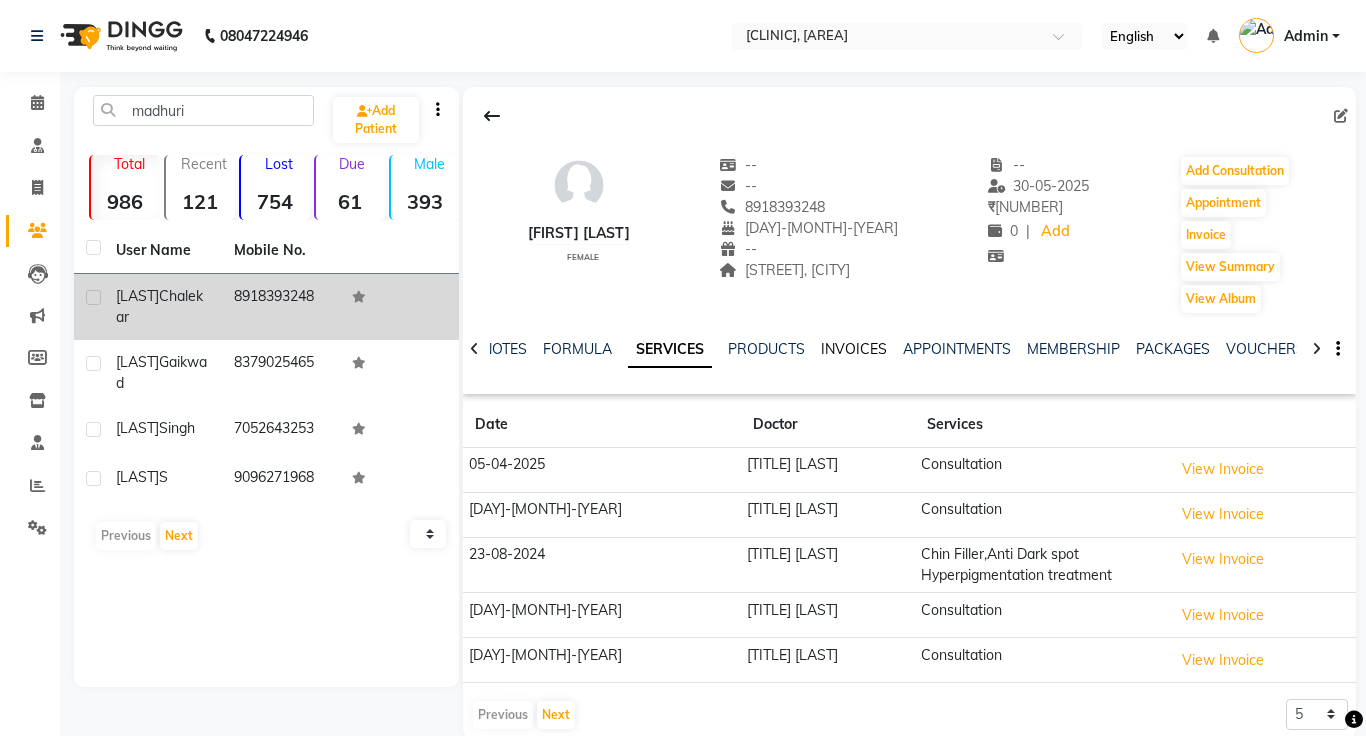 click on "INVOICES" 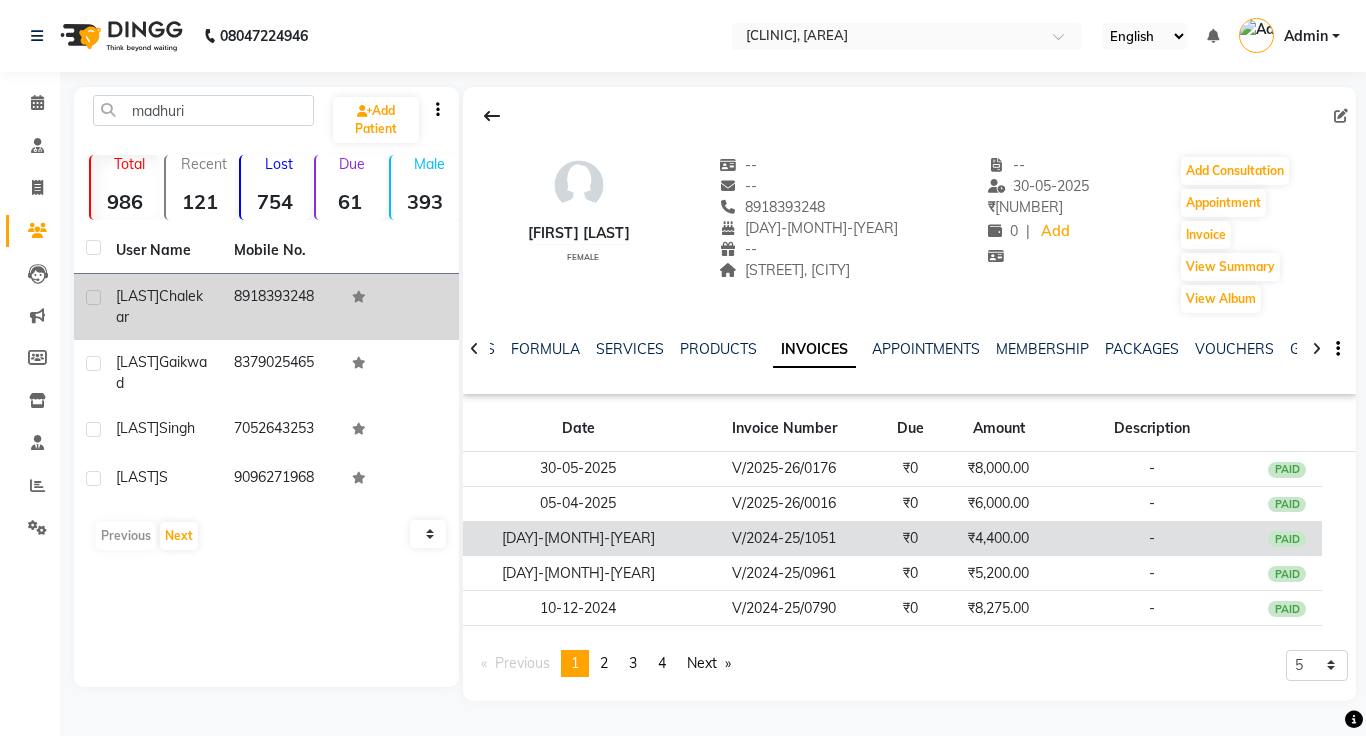 click on "₹0" 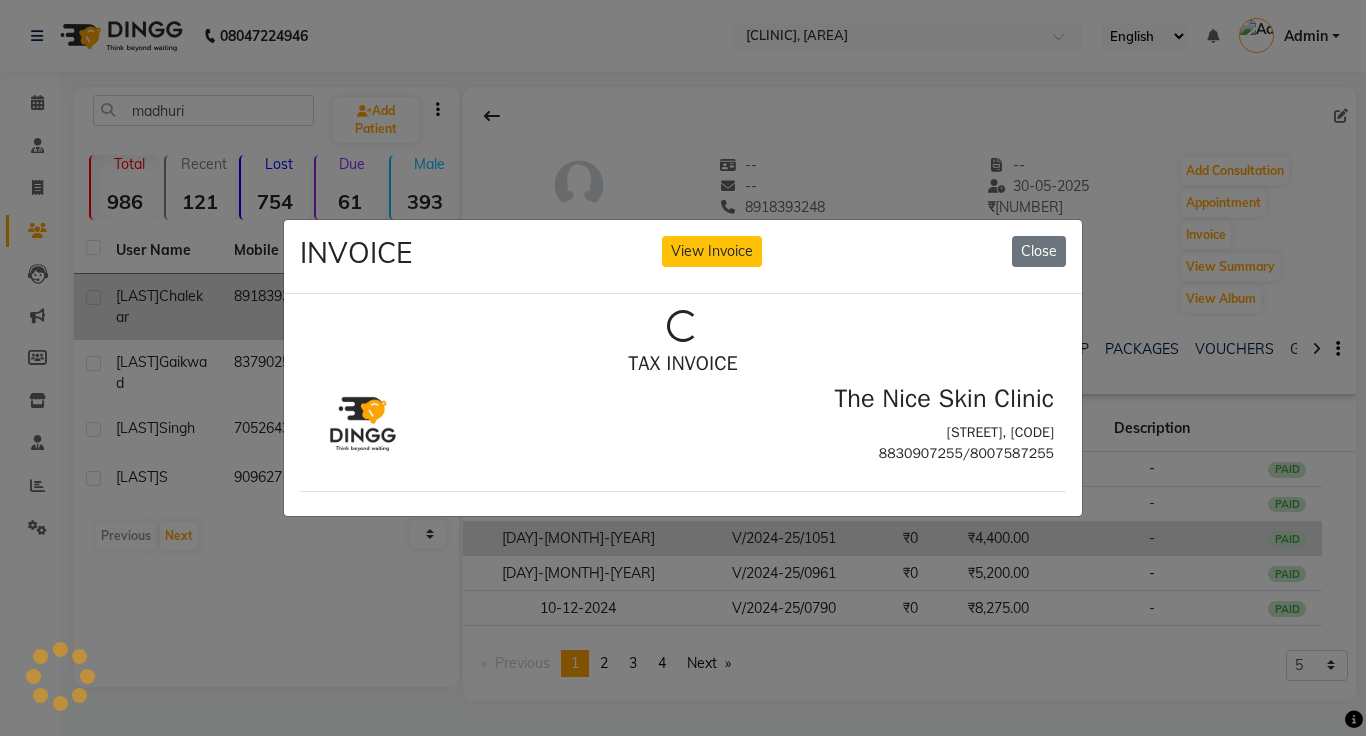 scroll, scrollTop: 0, scrollLeft: 0, axis: both 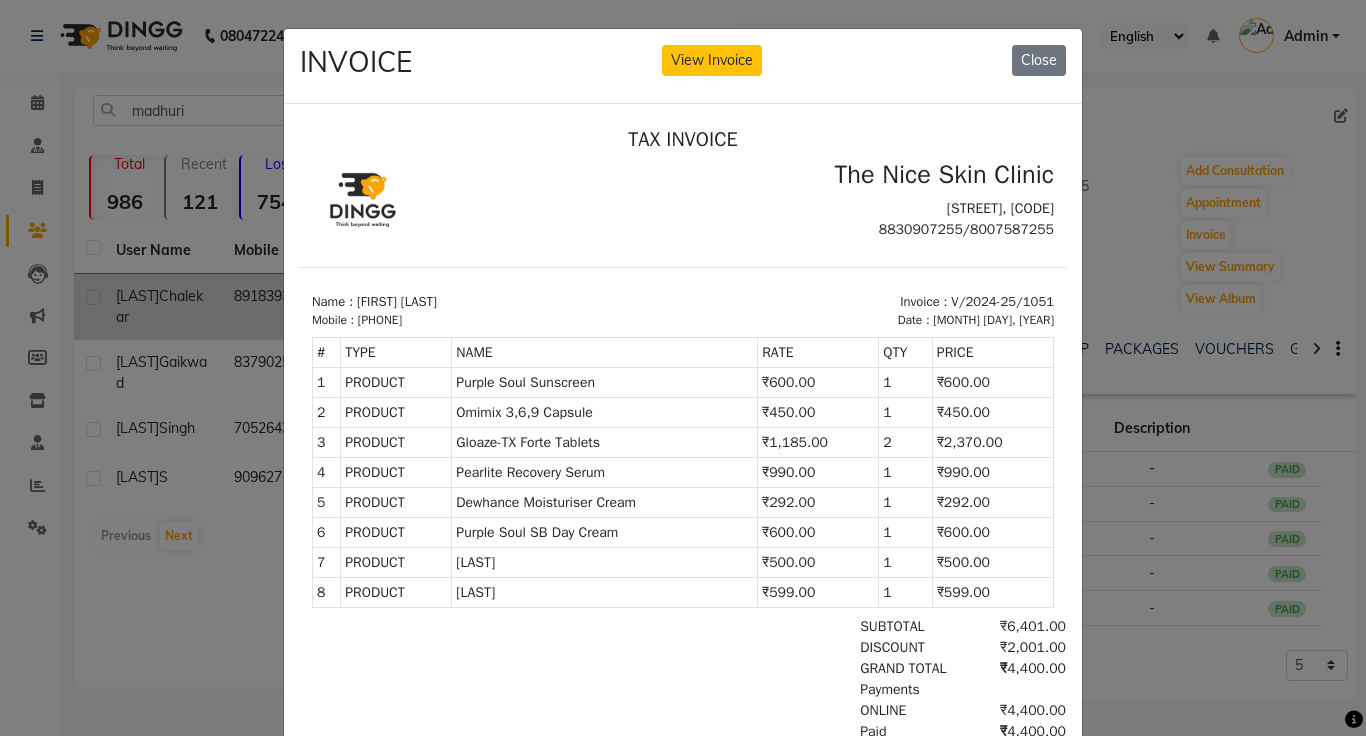click on "INVOICE View Invoice Close" 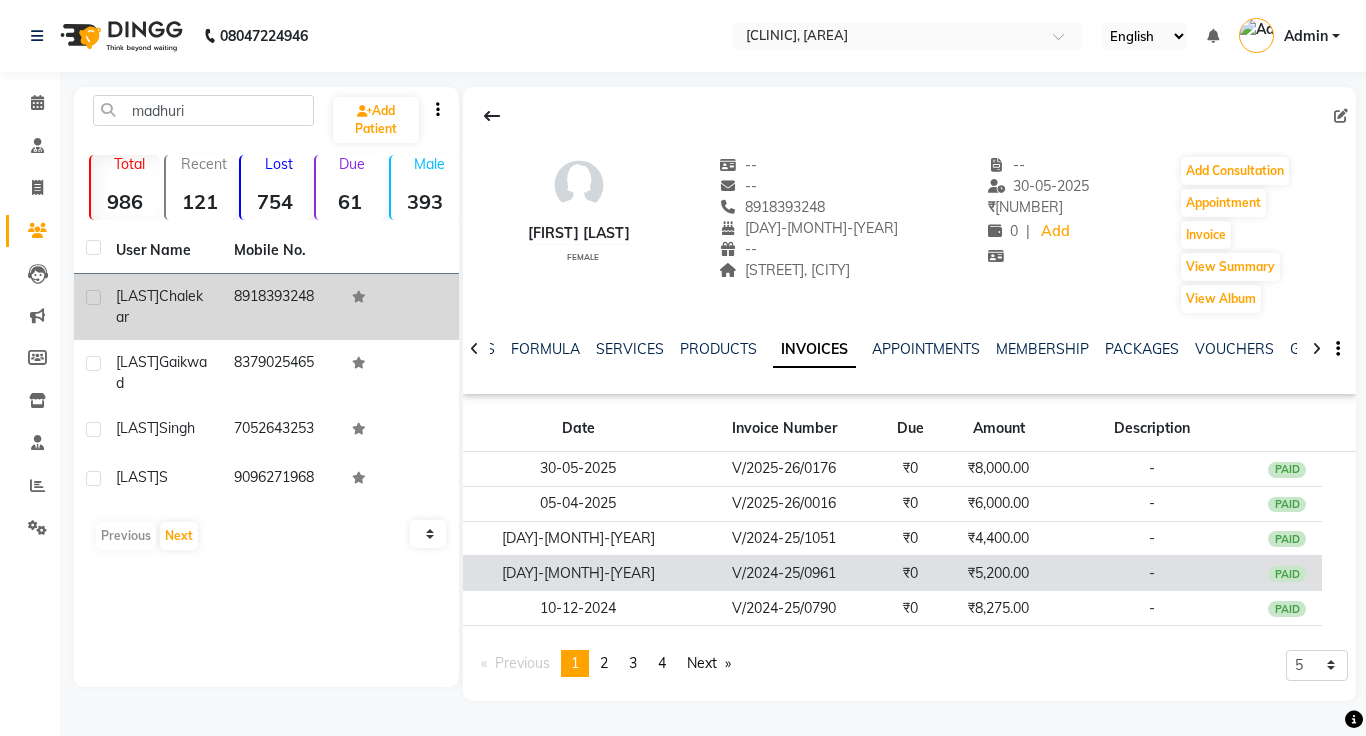 click on "₹0" 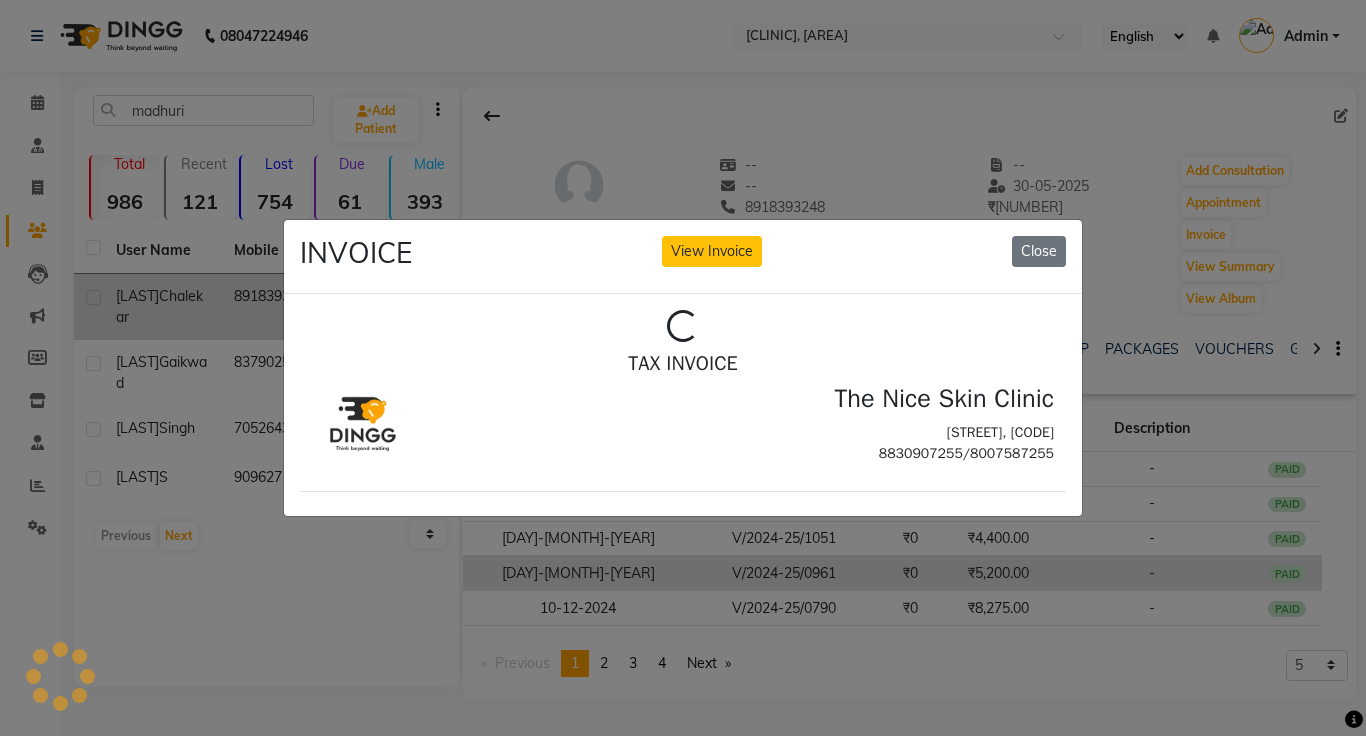 scroll, scrollTop: 0, scrollLeft: 0, axis: both 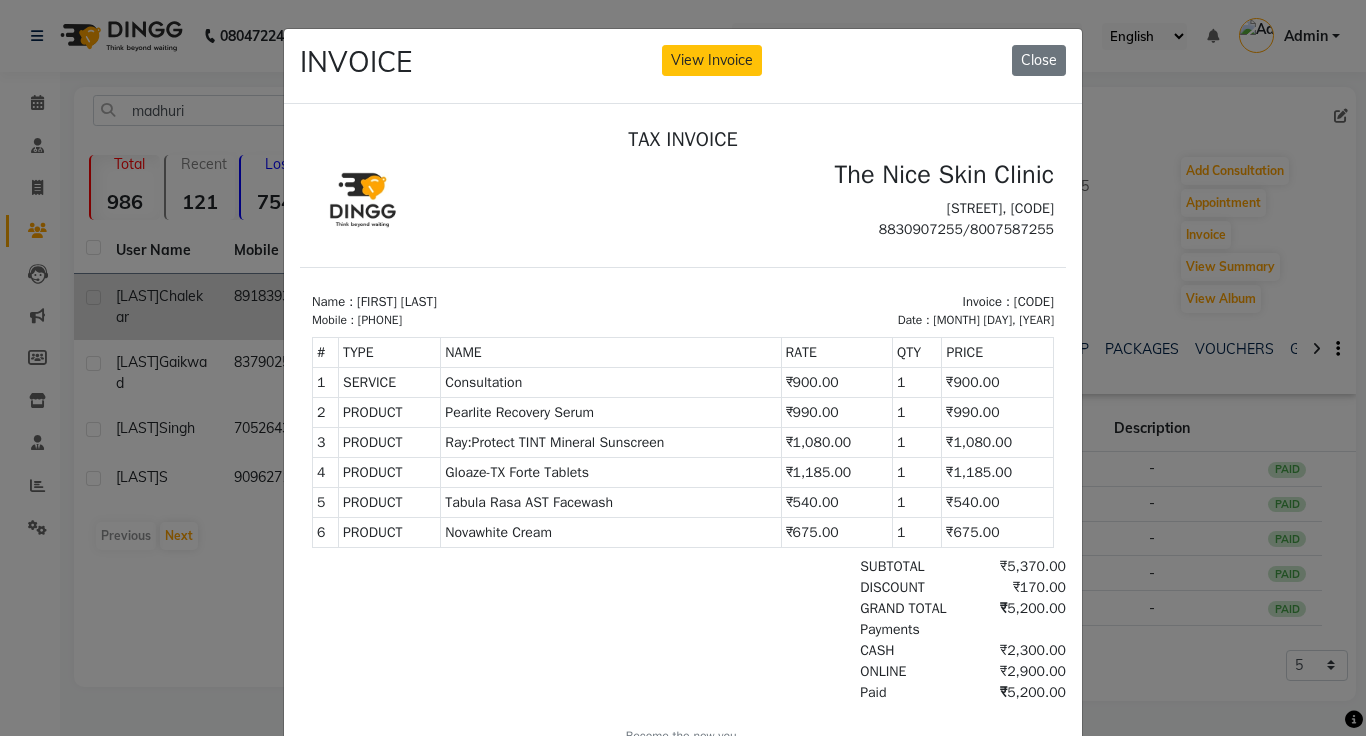 click on "INVOICE View Invoice Close" 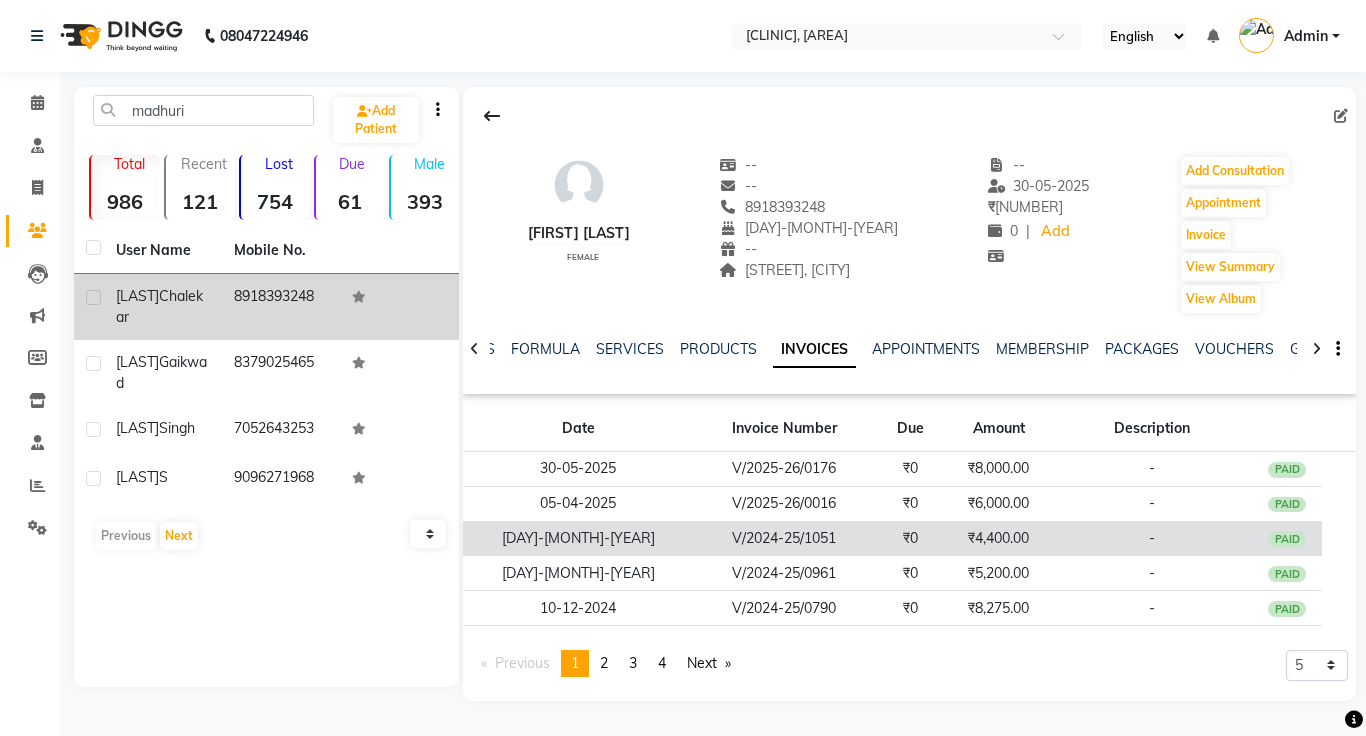 click on "₹4,400.00" 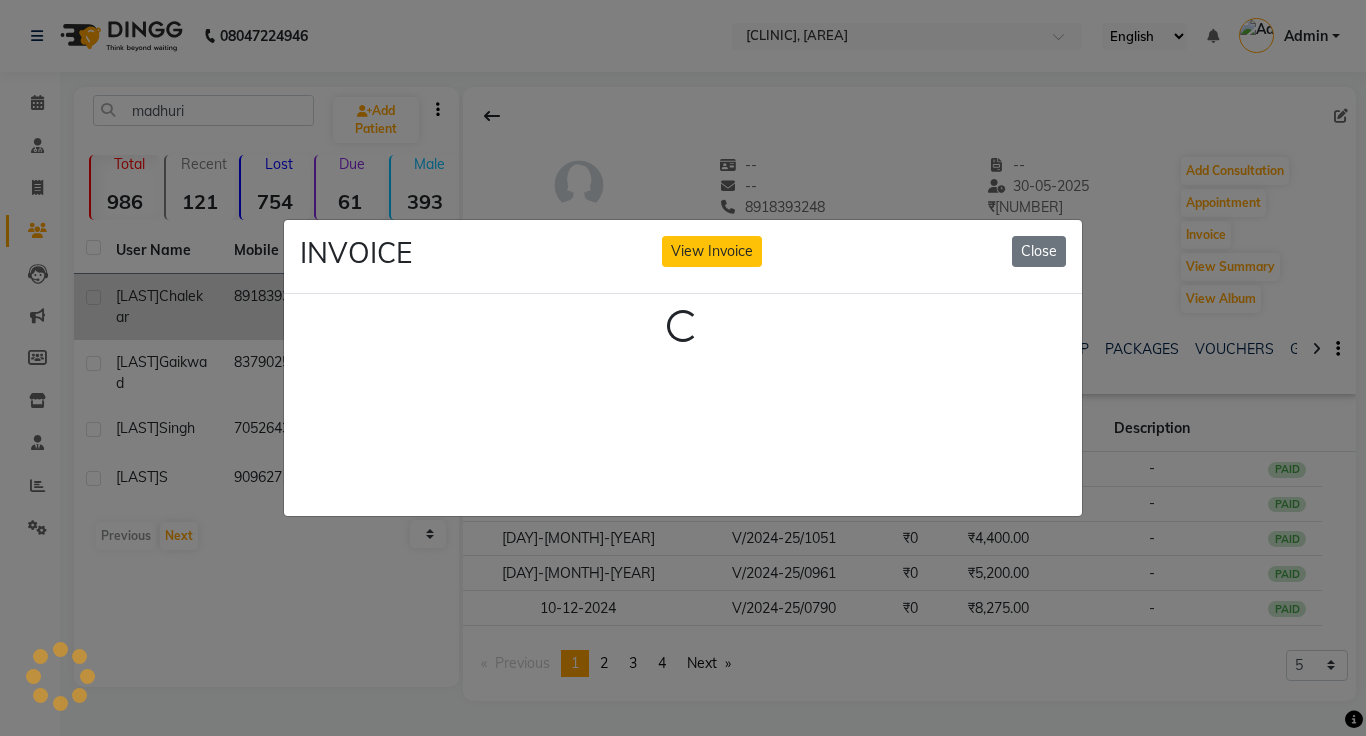 click on "INVOICE View Invoice Close Loading..." 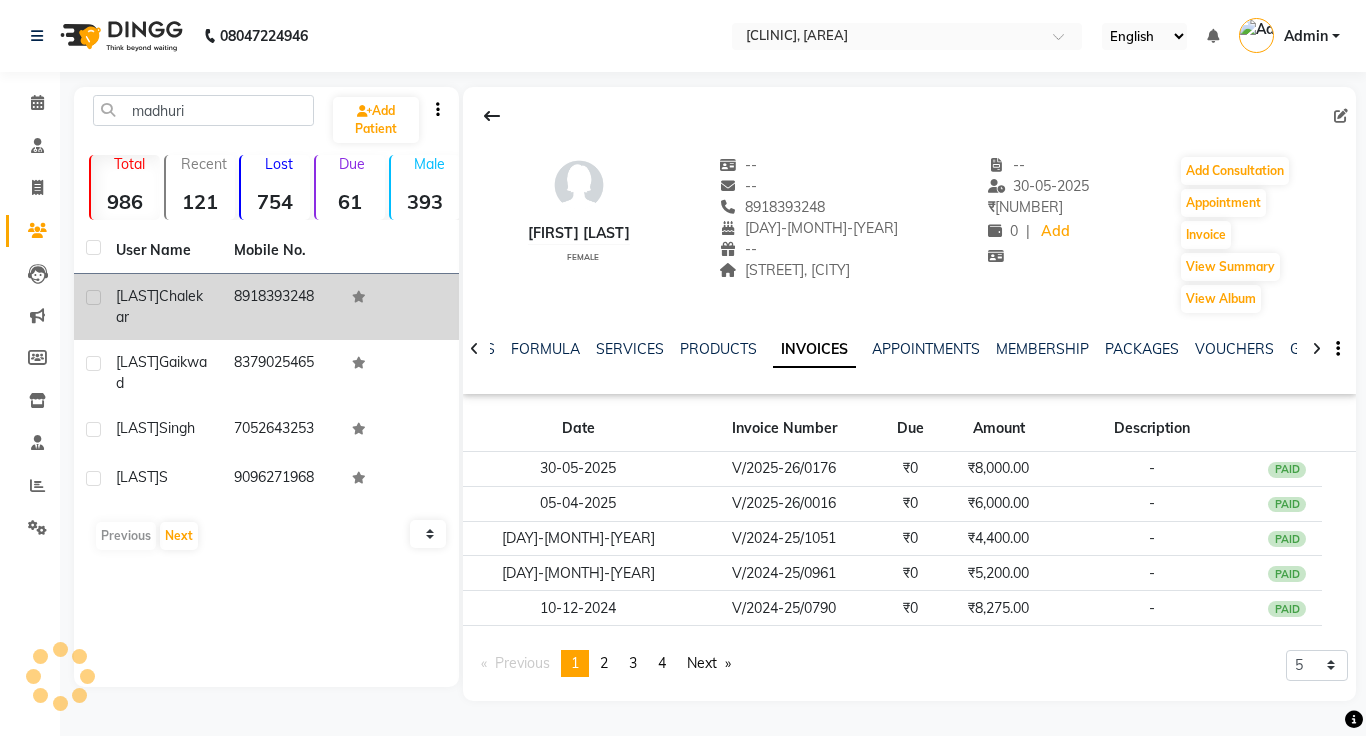 scroll, scrollTop: 0, scrollLeft: 0, axis: both 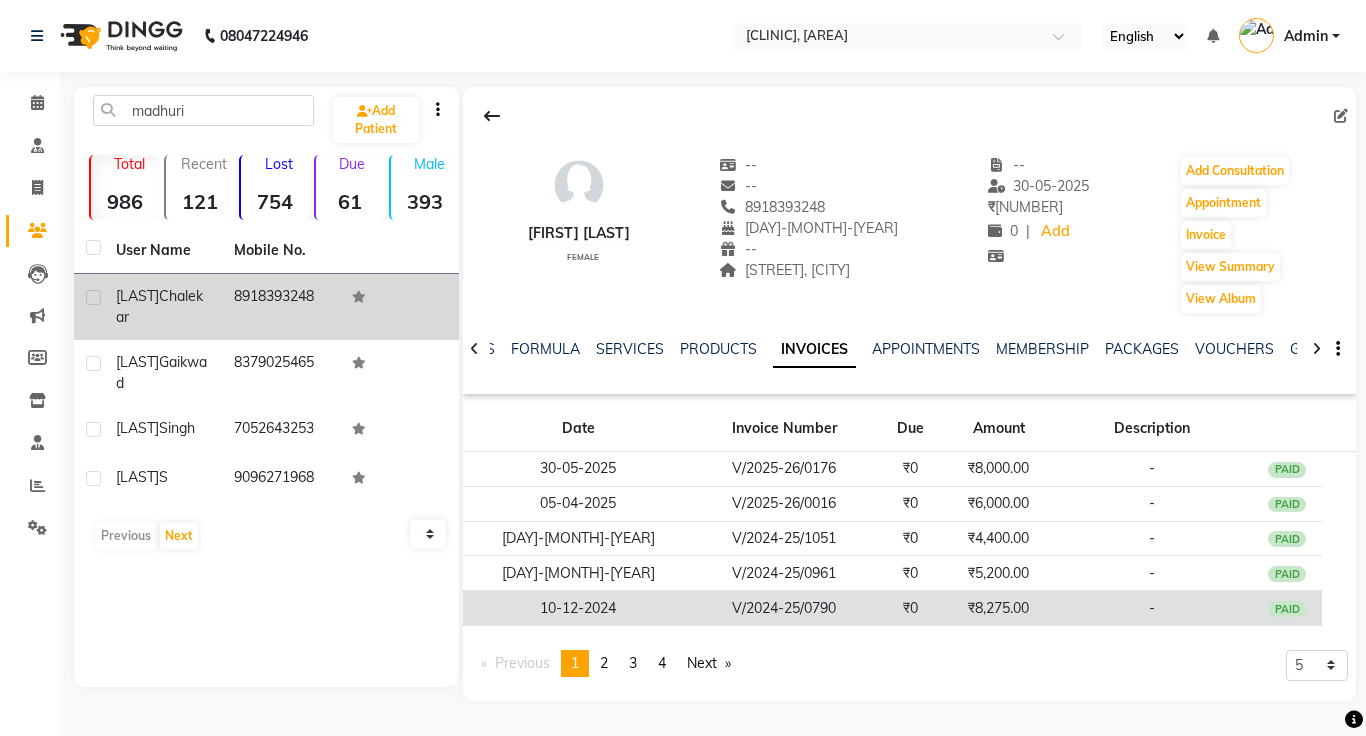 click on "₹8,275.00" 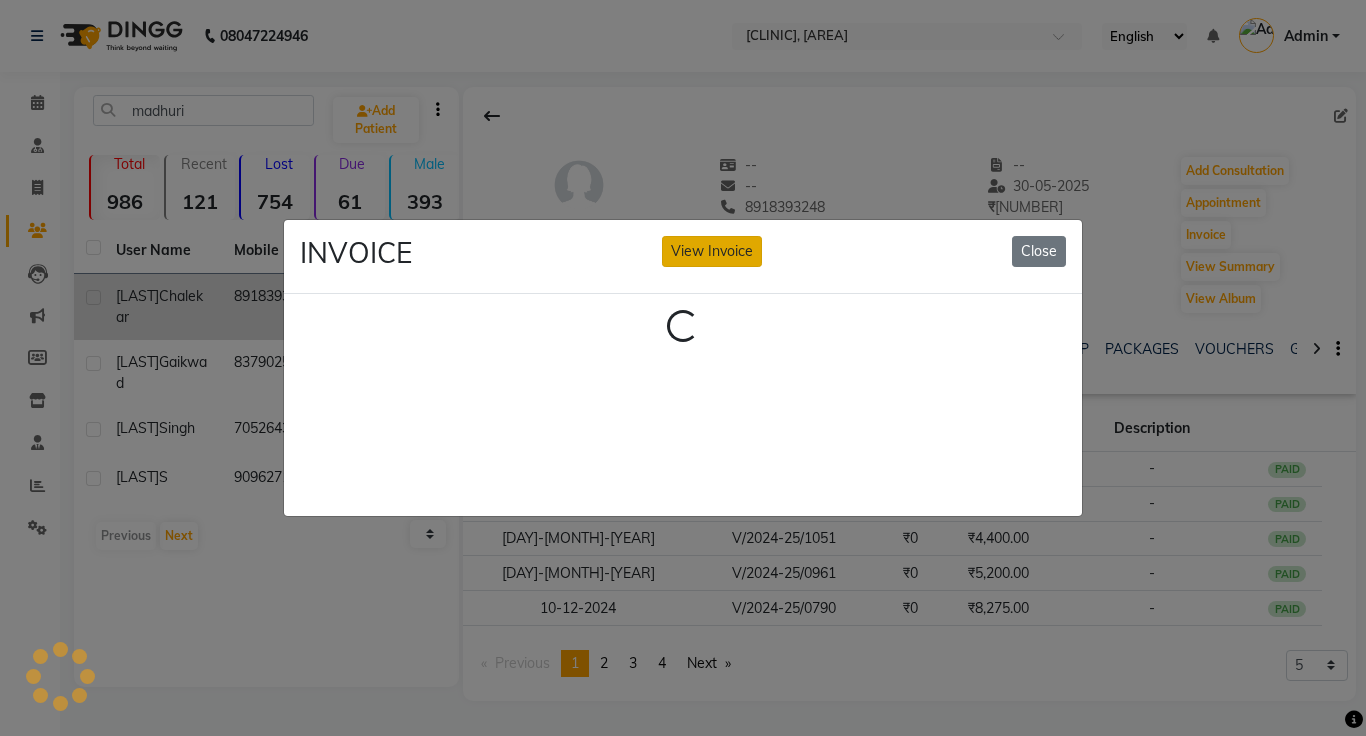 click on "View Invoice" 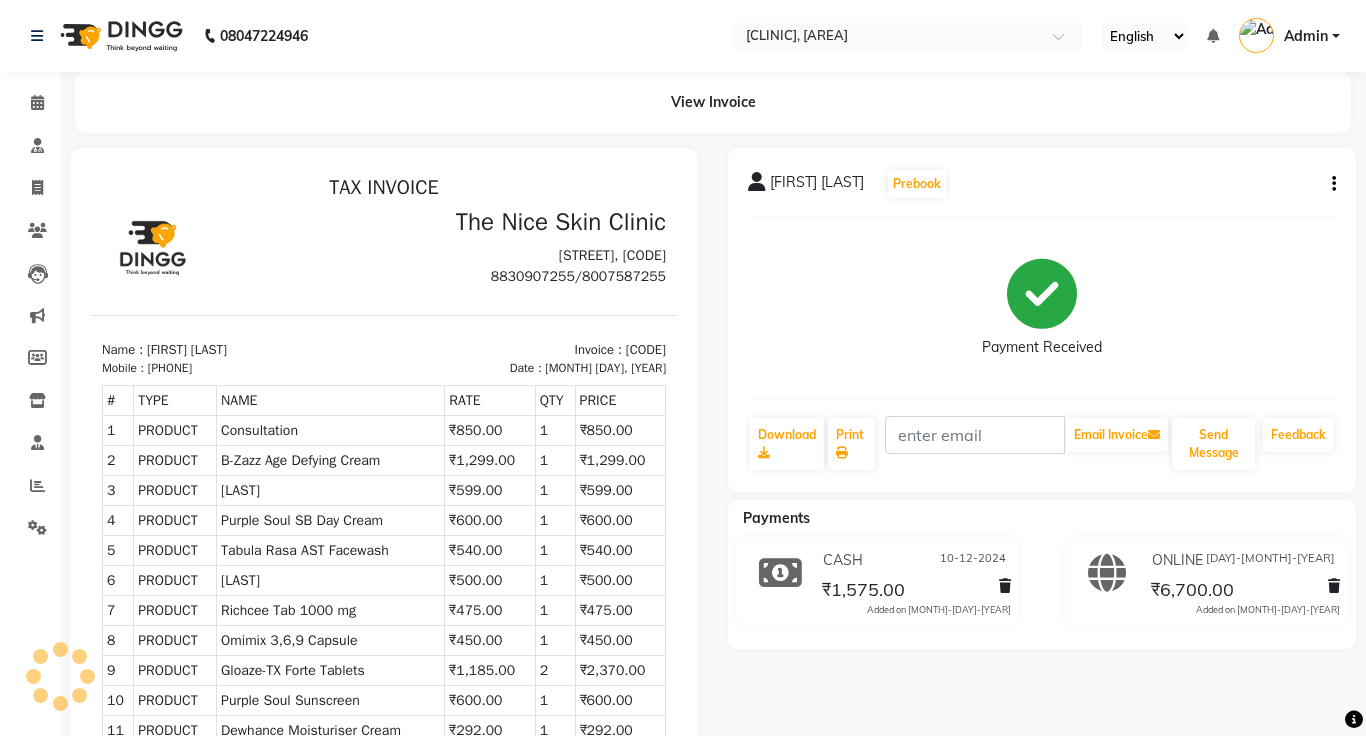 scroll, scrollTop: 0, scrollLeft: 0, axis: both 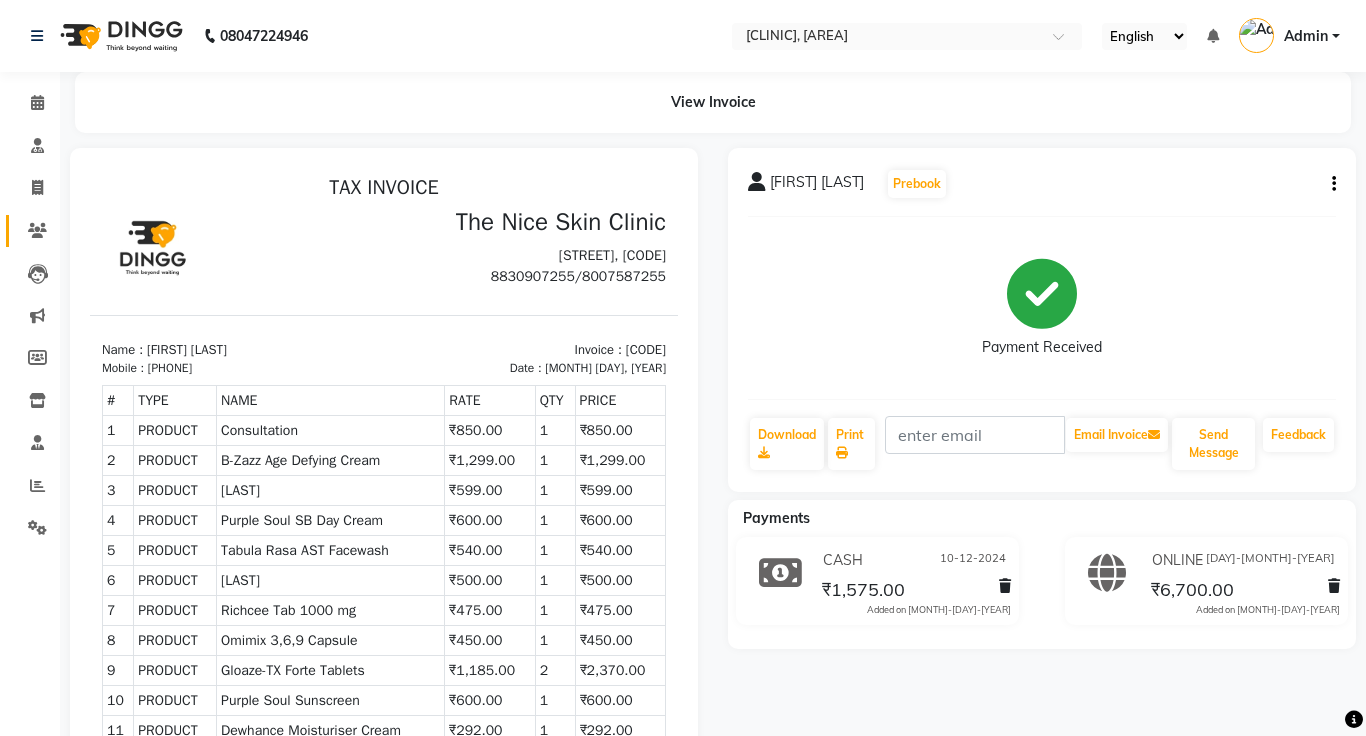 click 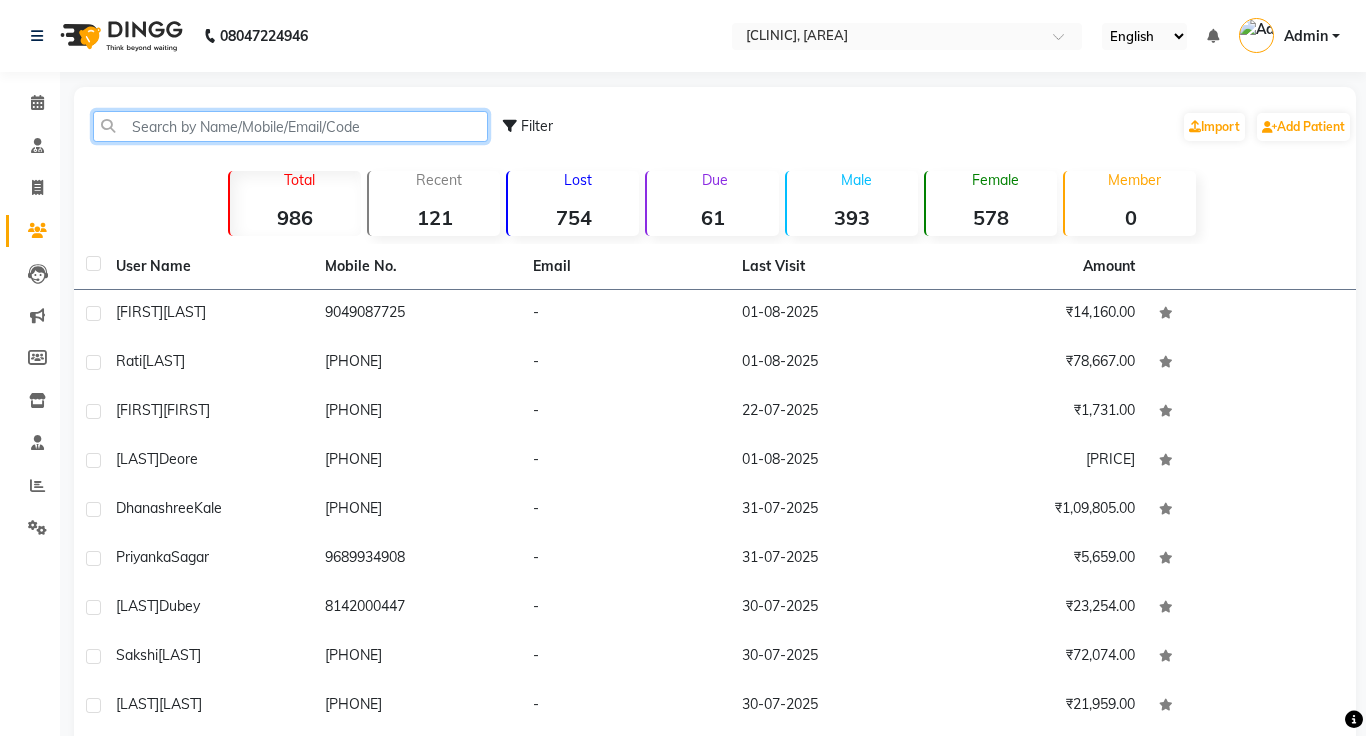 click 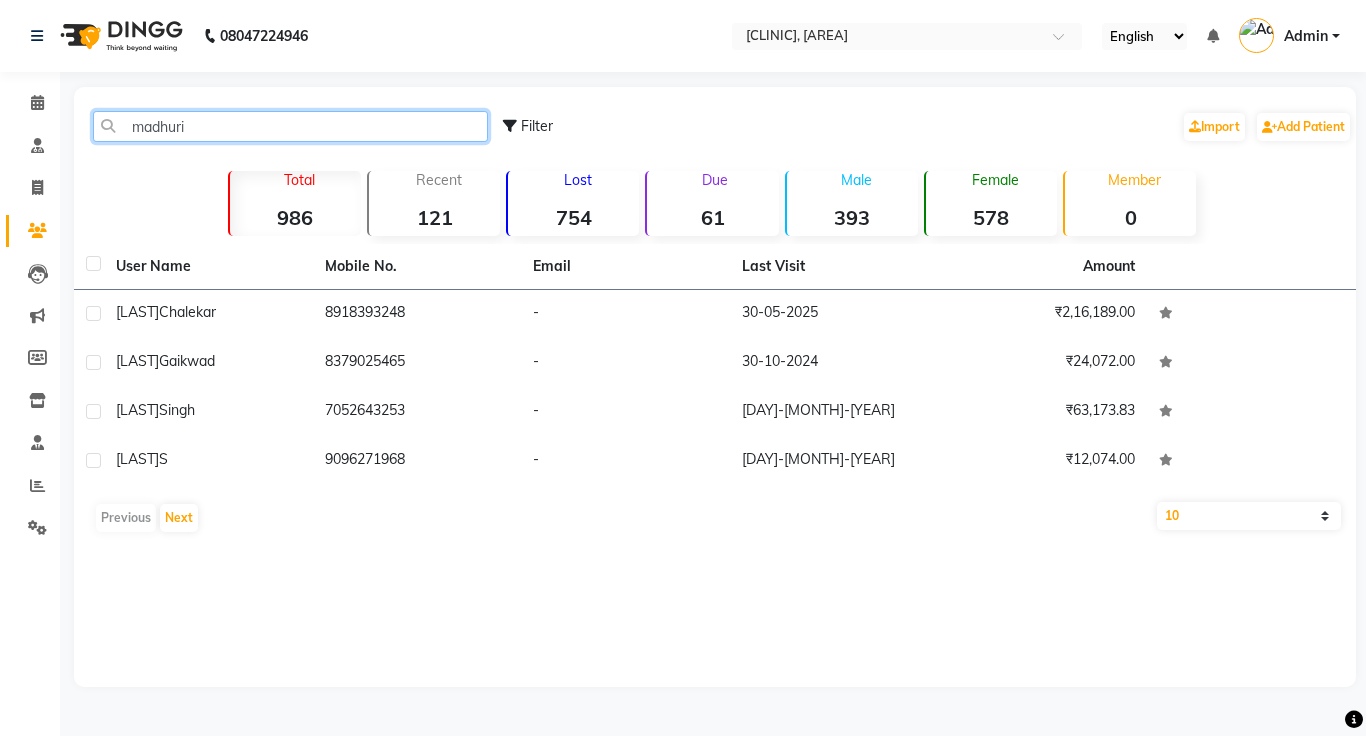 type on "madhuri" 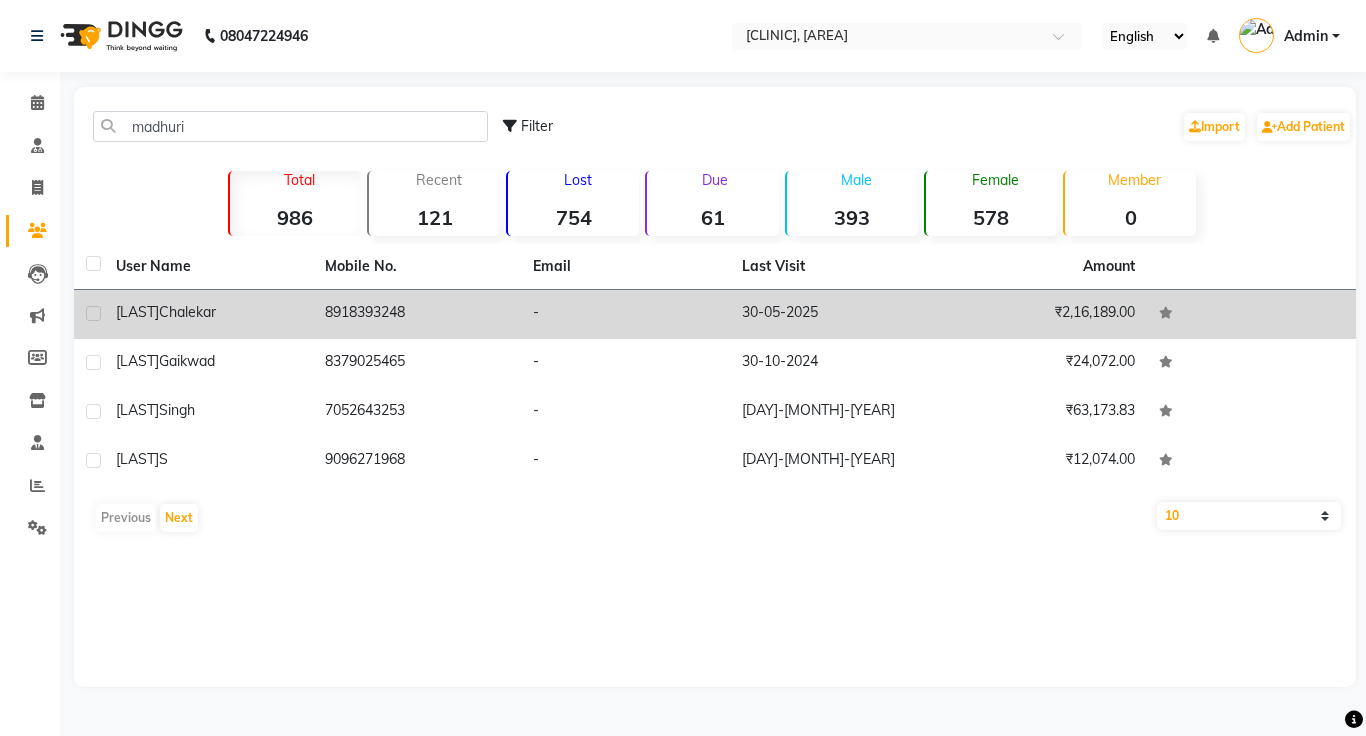 click on "30-05-2025" 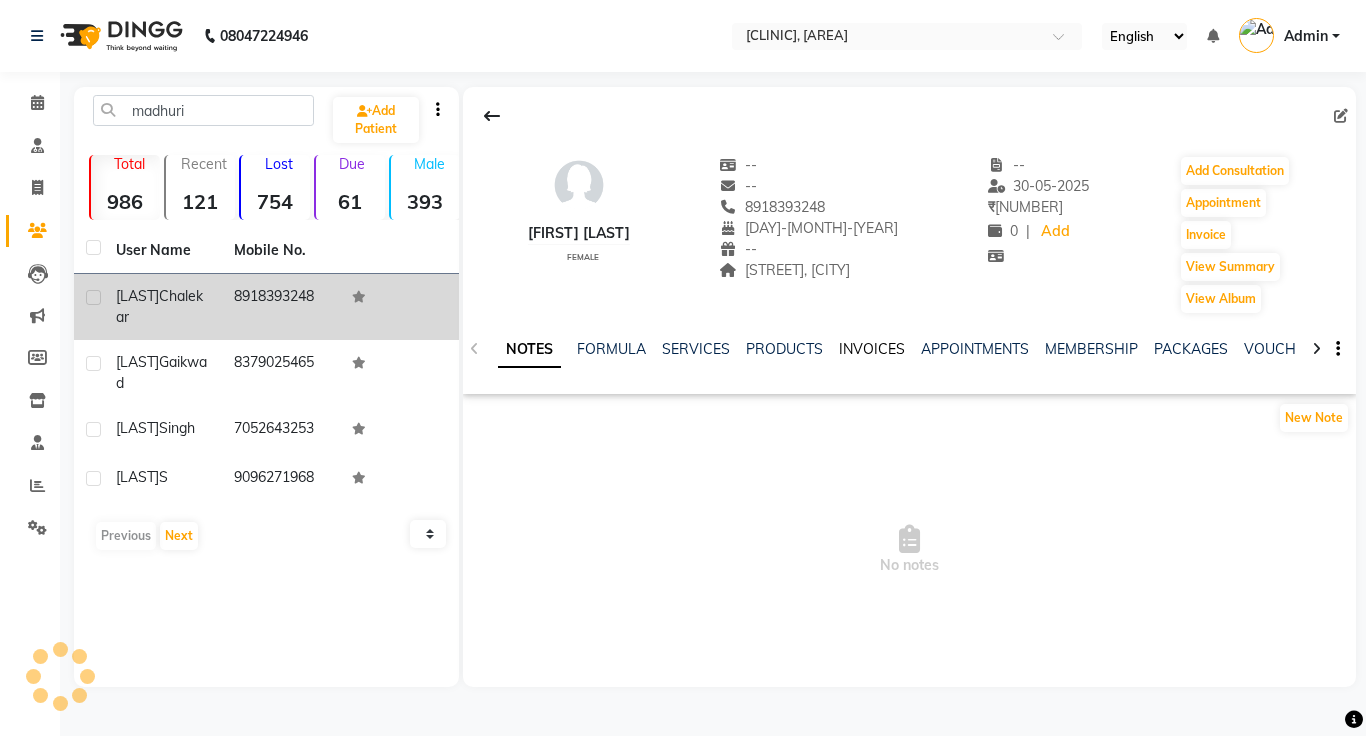 click on "INVOICES" 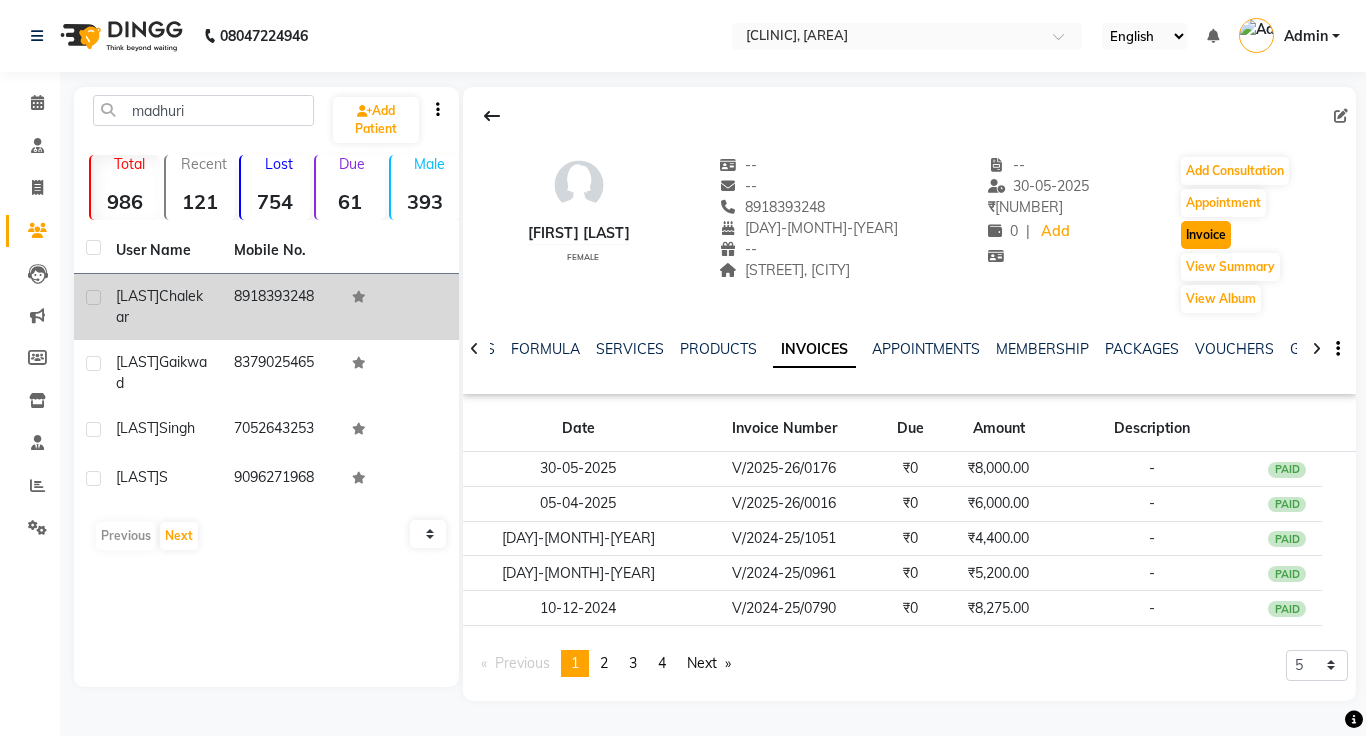 click on "Invoice" 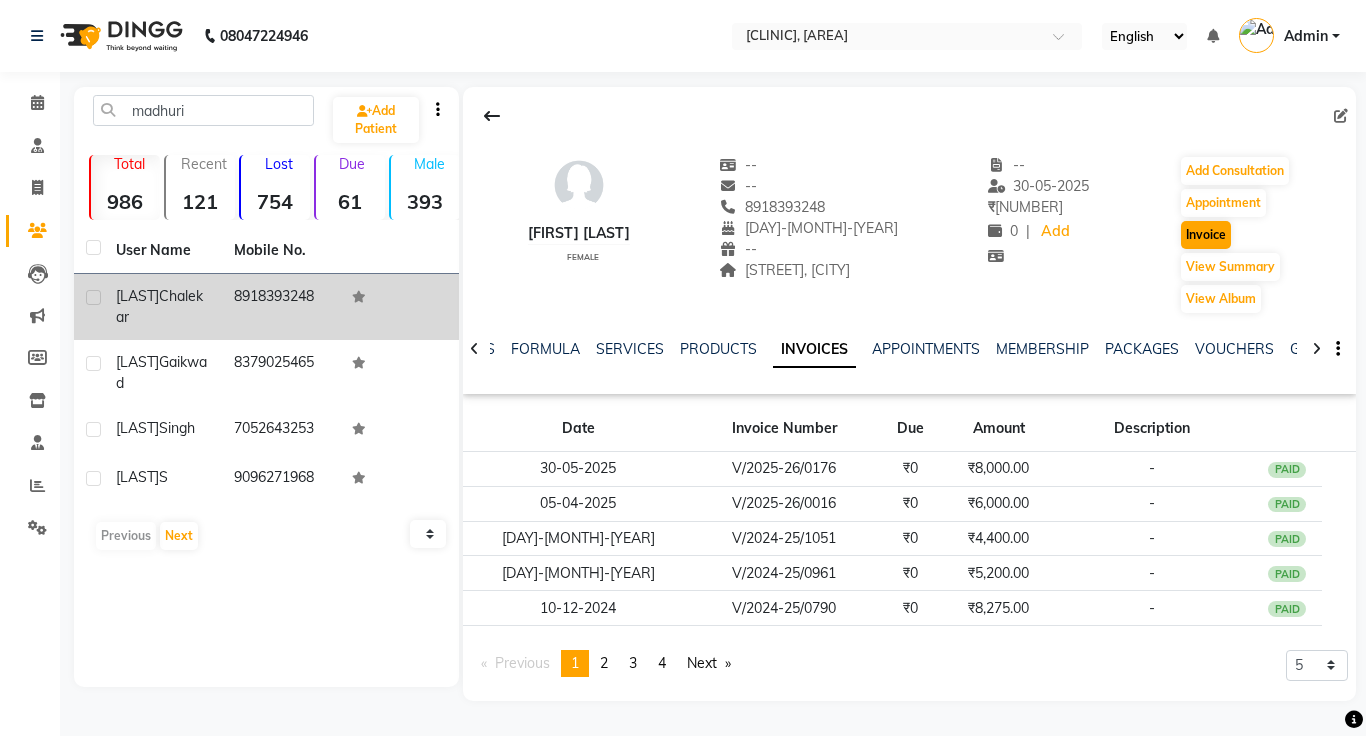 select on "service" 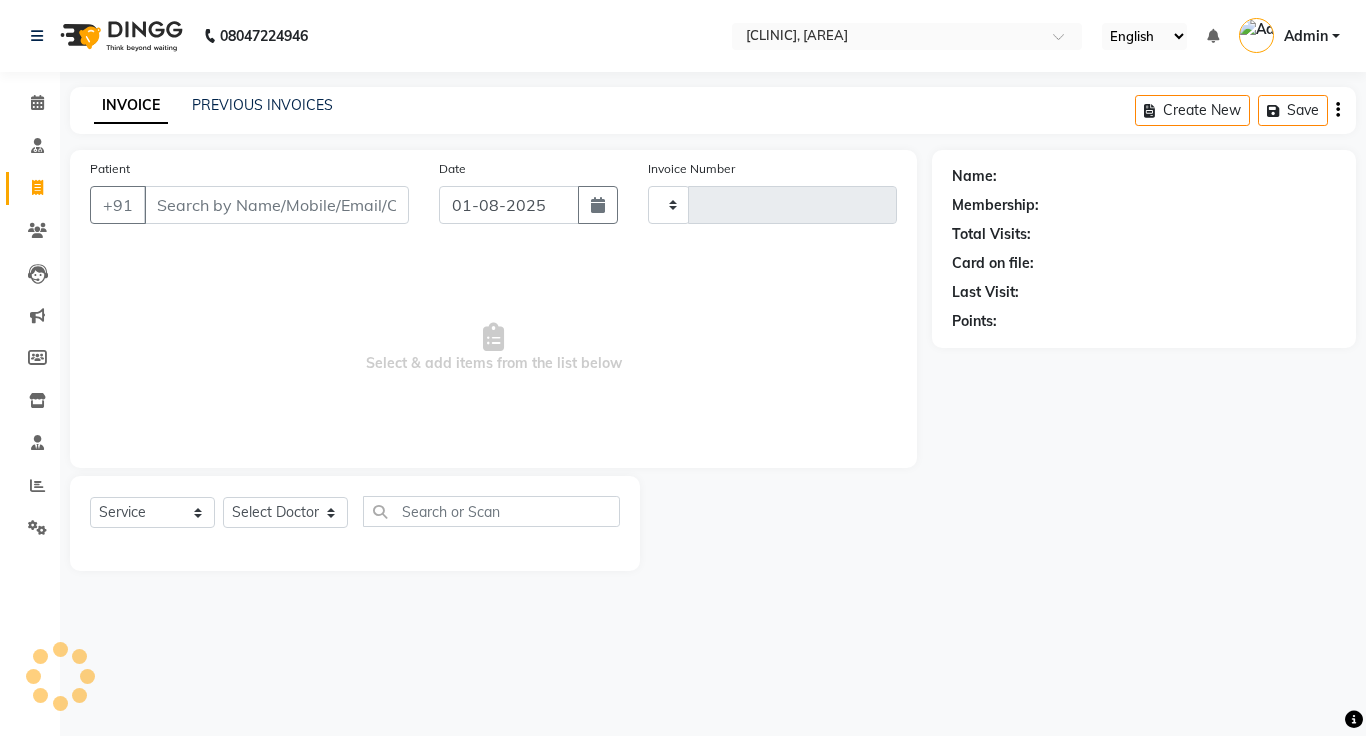 click 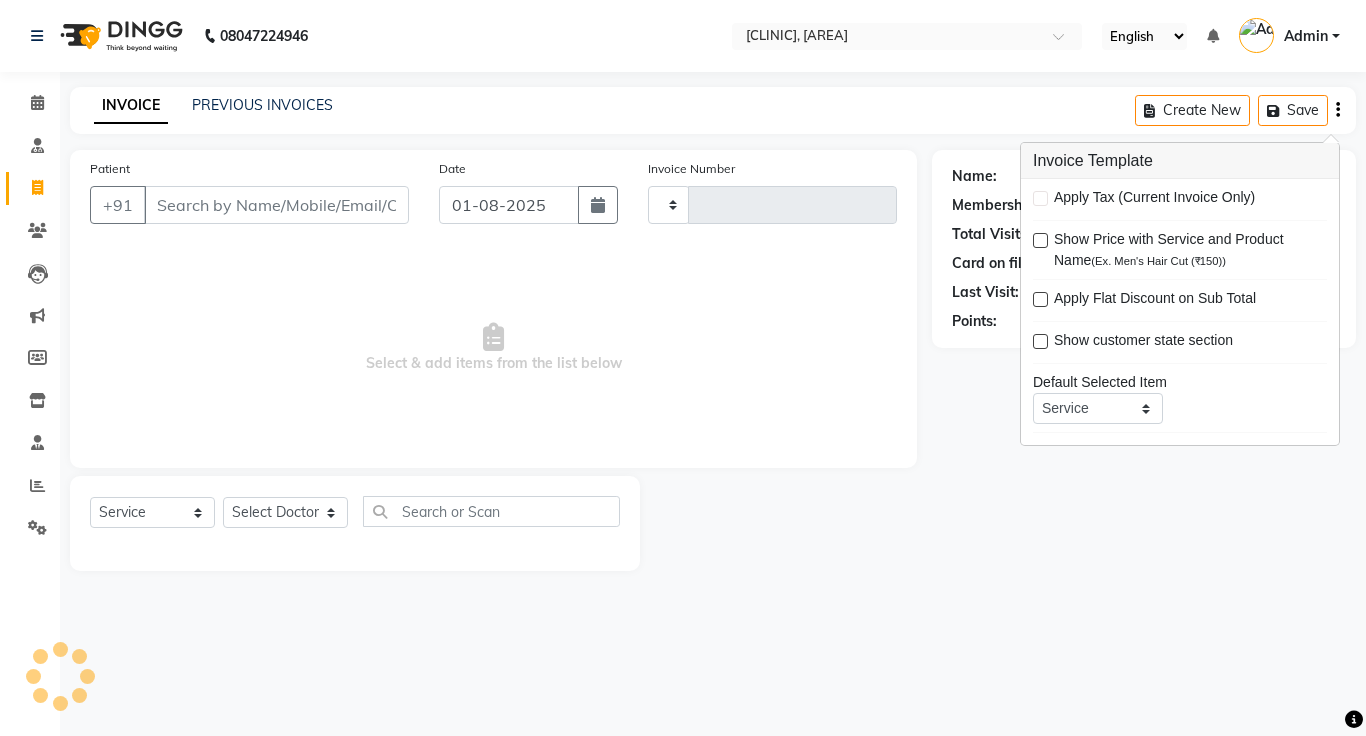 type on "0330" 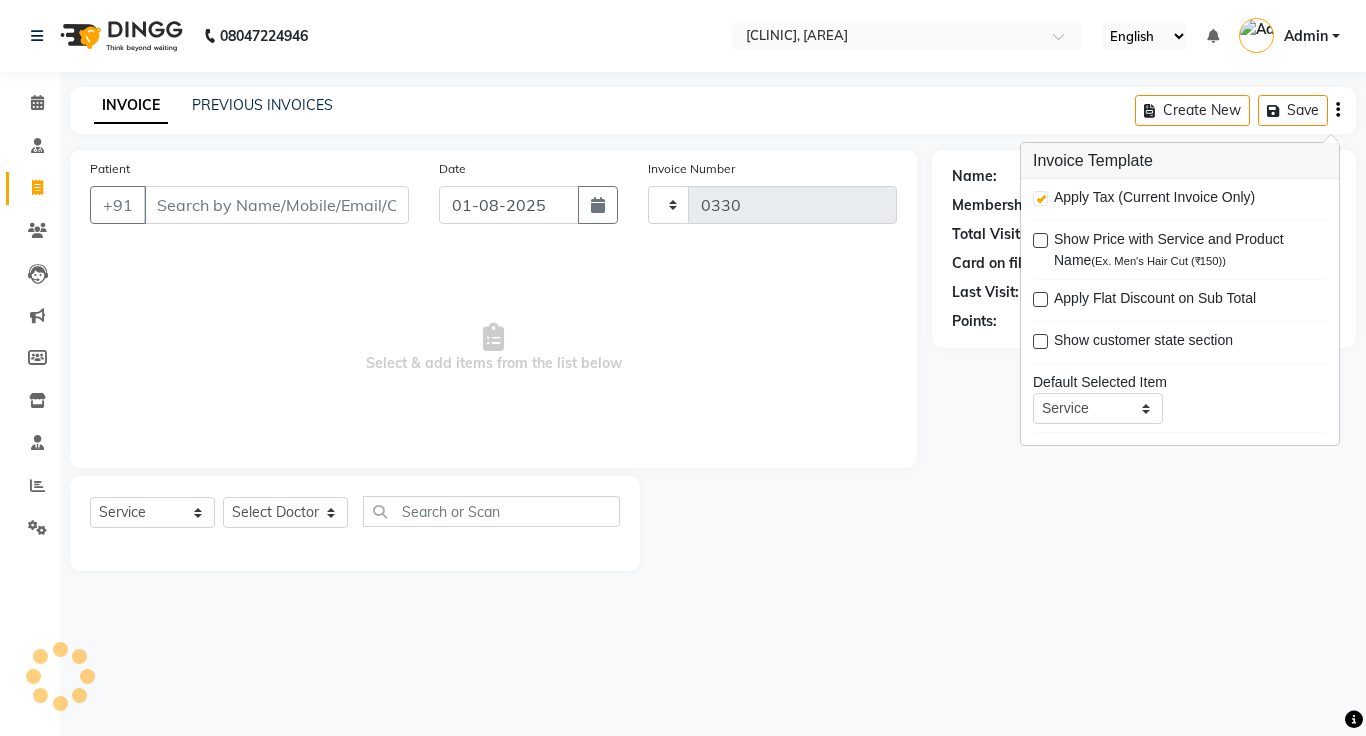 checkbox on "true" 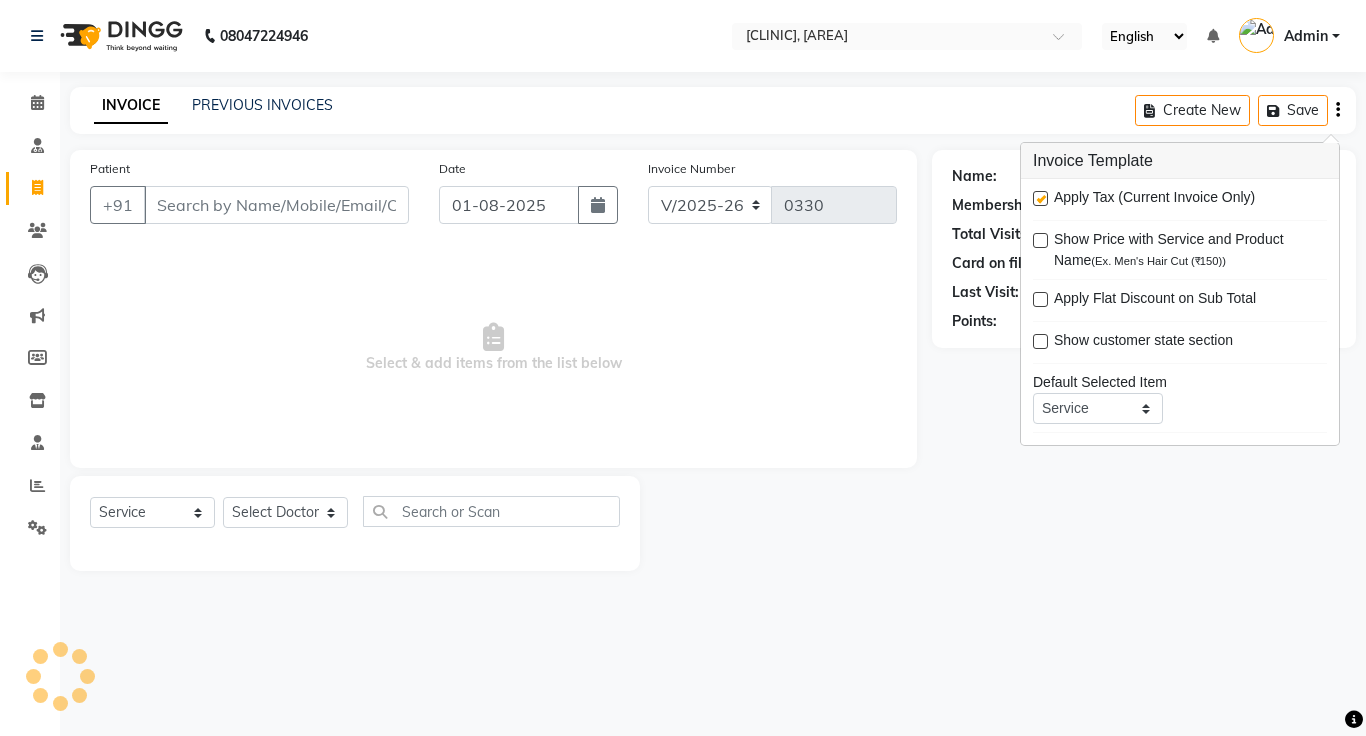 click at bounding box center (1040, 198) 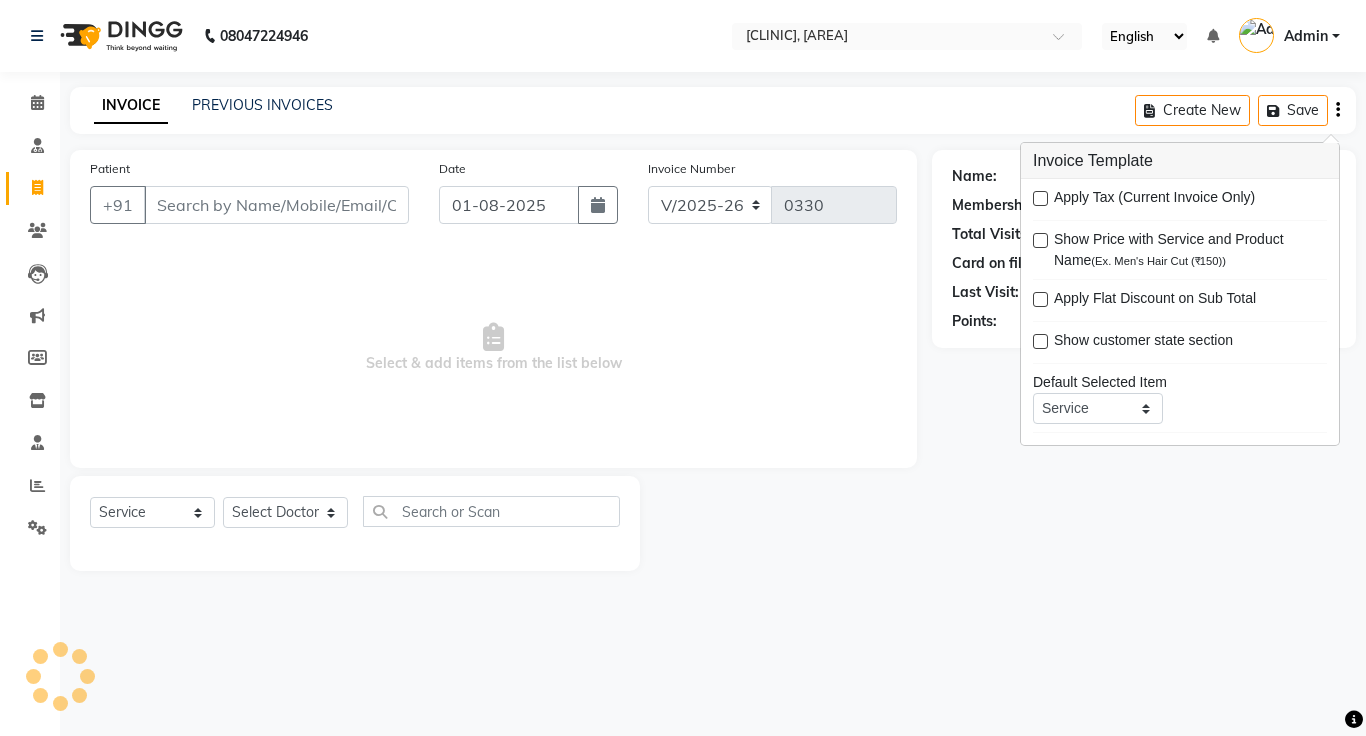 click on "INVOICE PREVIOUS INVOICES Create New   Save" 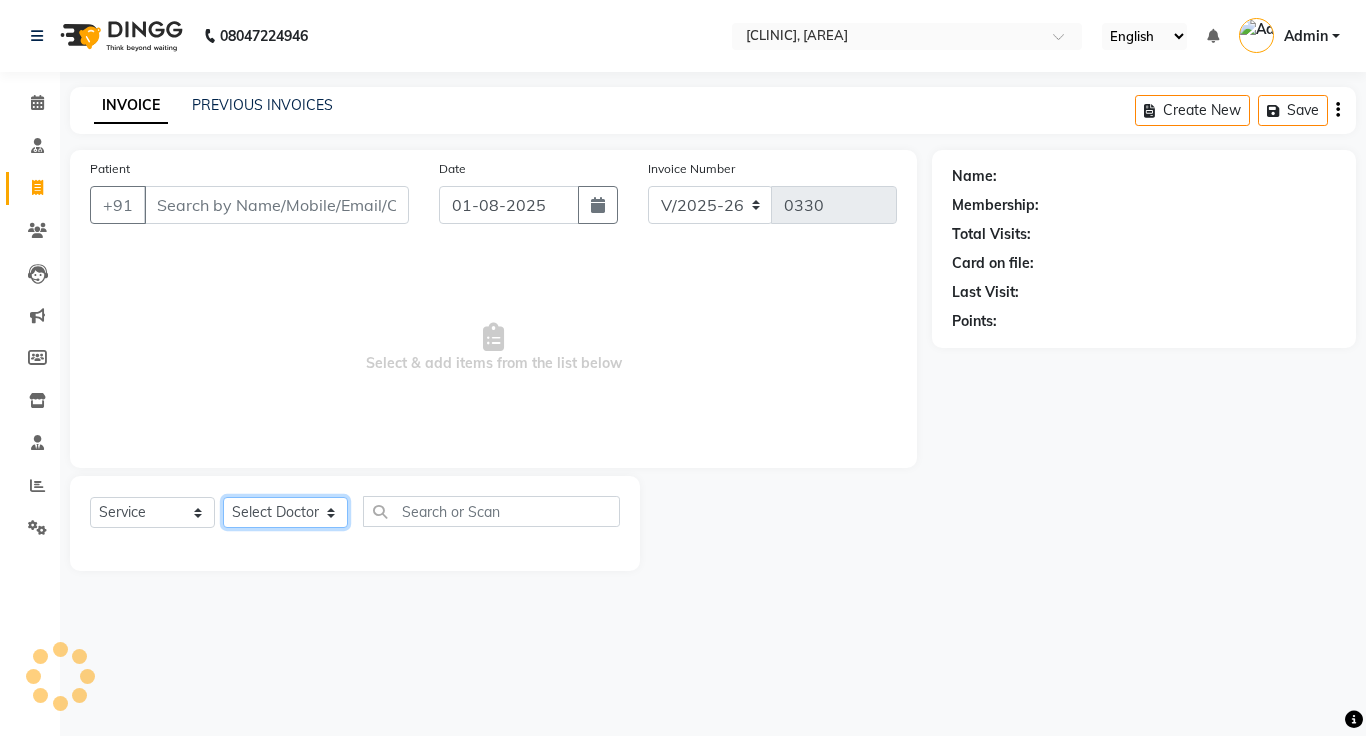 click on "Select Doctor" 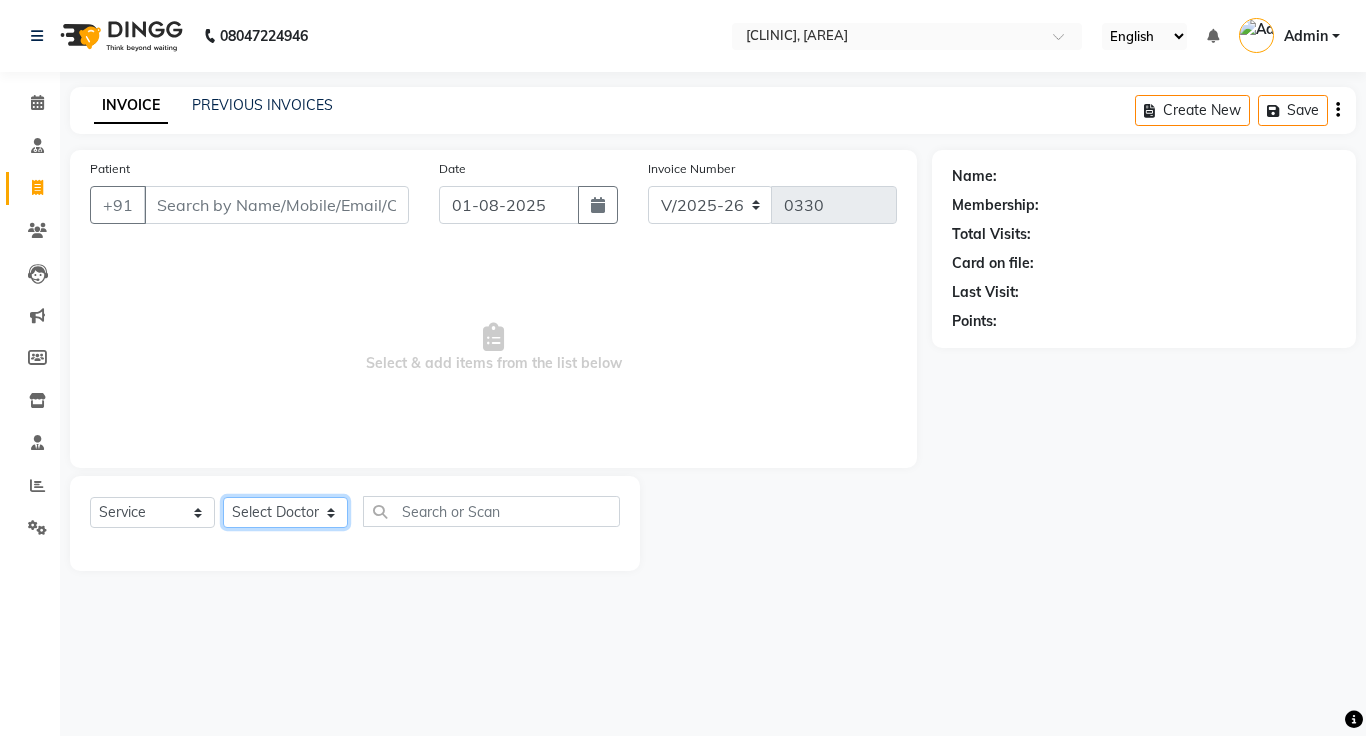 type on "8918393248" 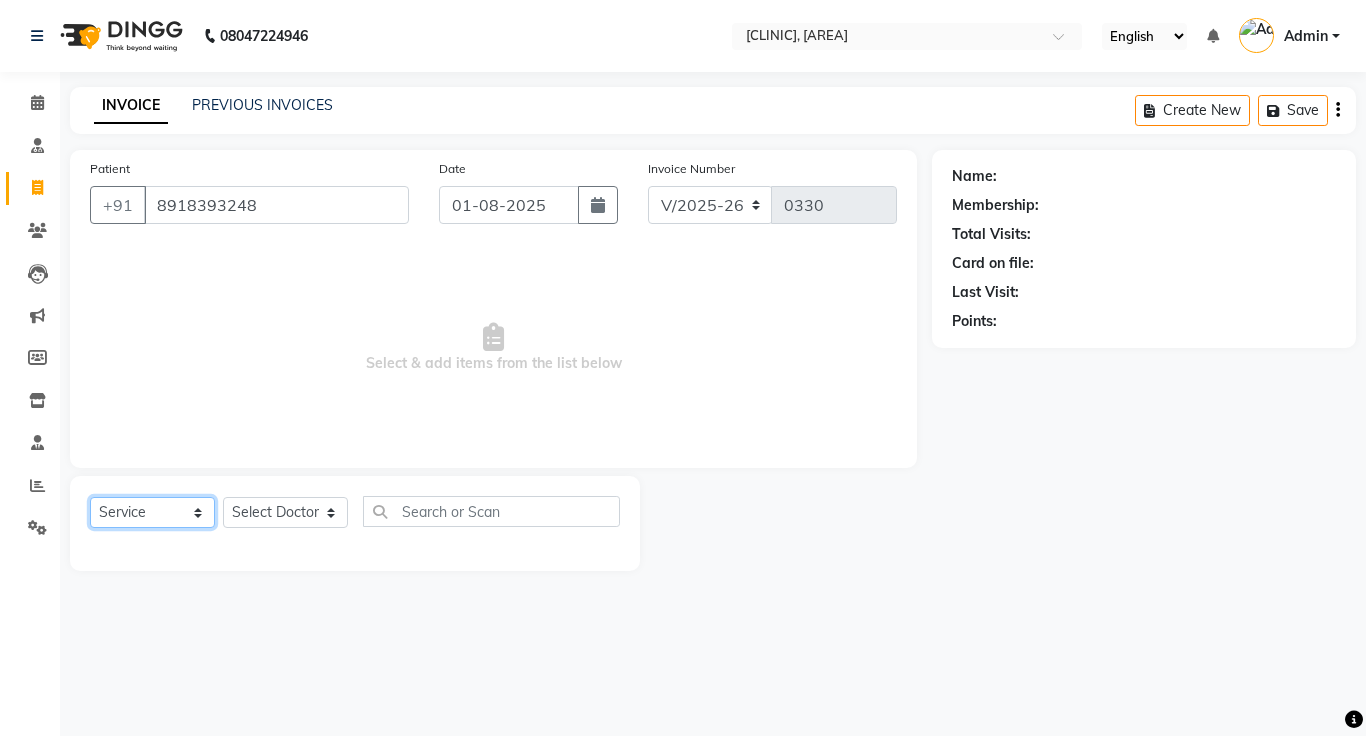 click on "Select  Service  Product  Membership  Package Voucher Prepaid Gift Card" 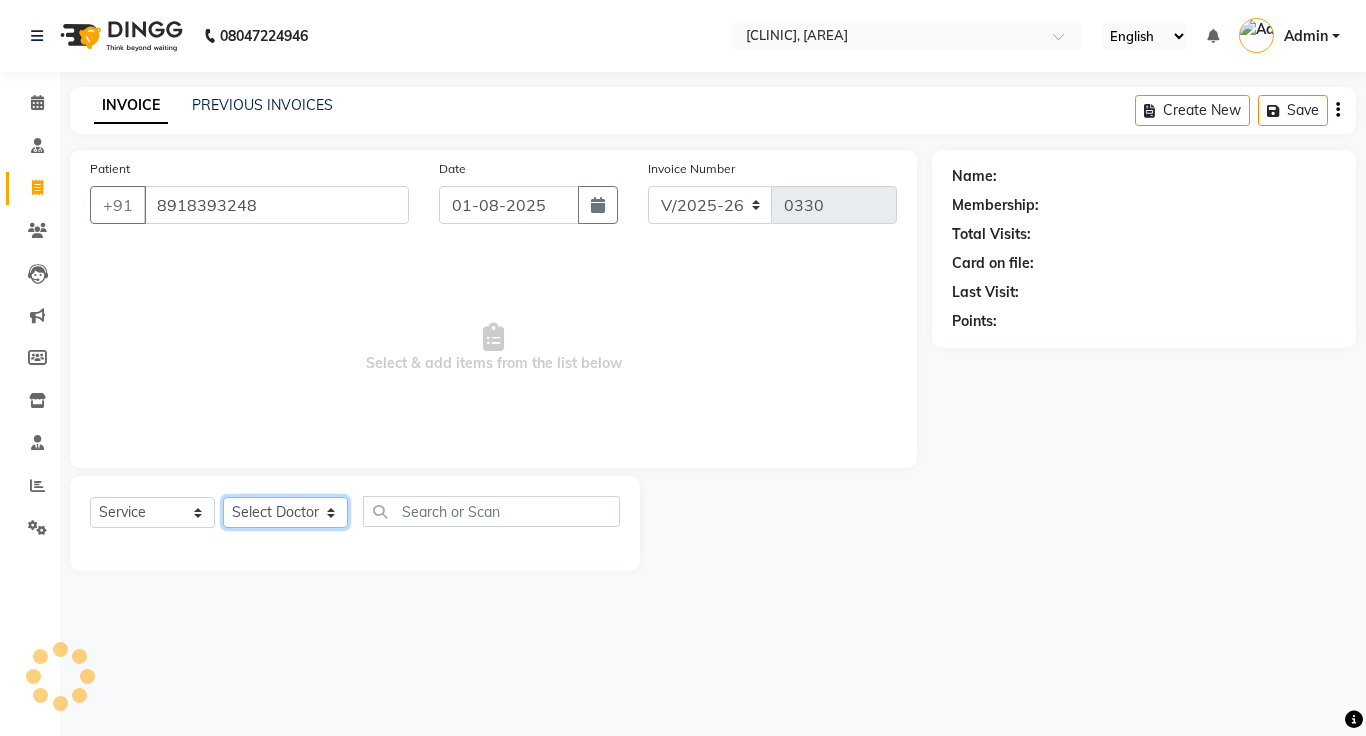 click on "Select Doctor [FIRST] [LAST], [TITLE] [LAST], [TITLE] [LAST], [LAST]" 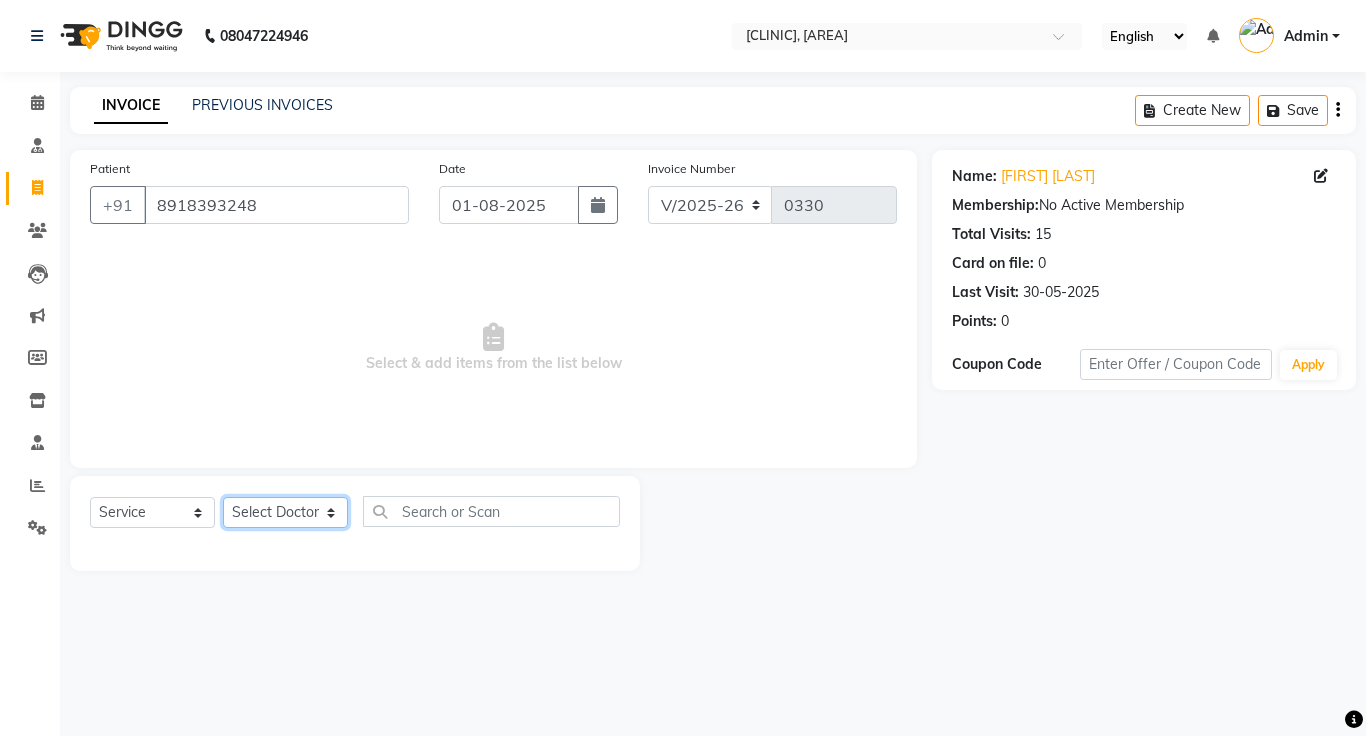 select on "1297" 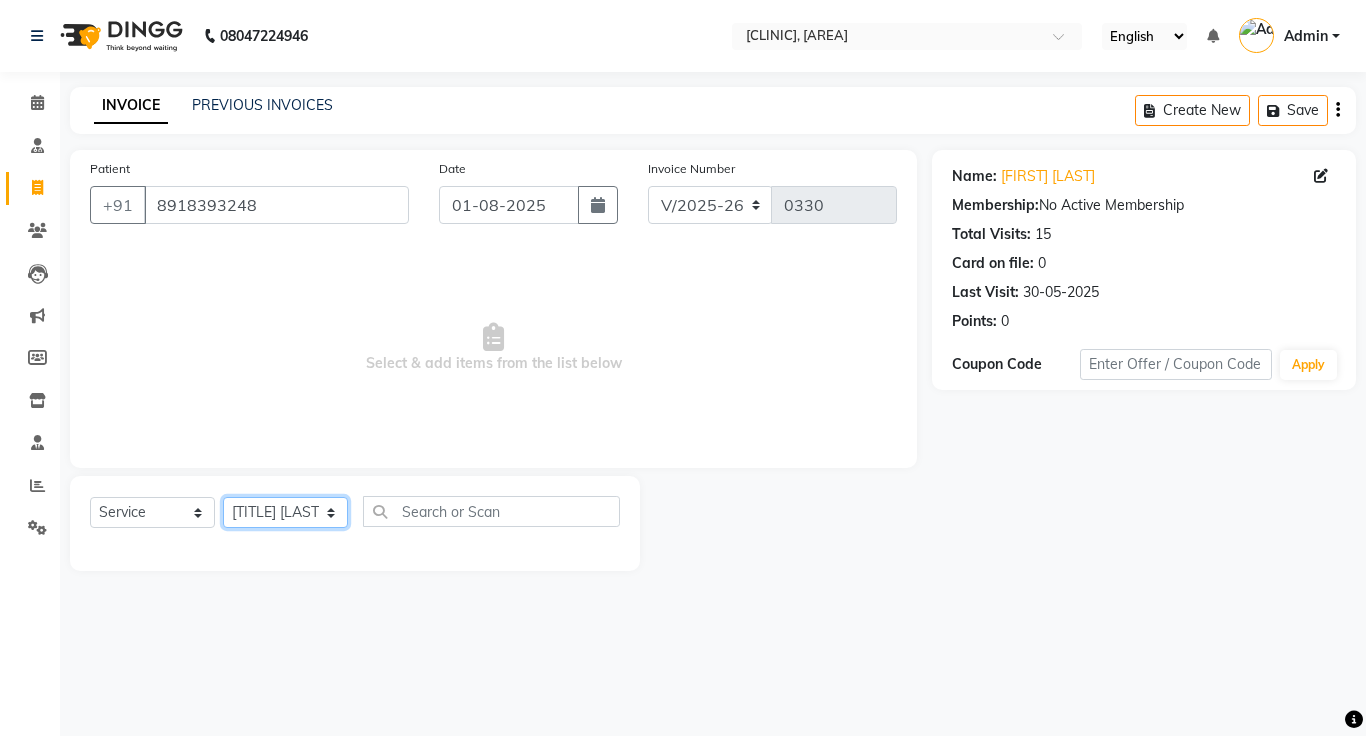 click on "Select Doctor [FIRST] [LAST], [TITLE] [LAST], [TITLE] [LAST], [LAST]" 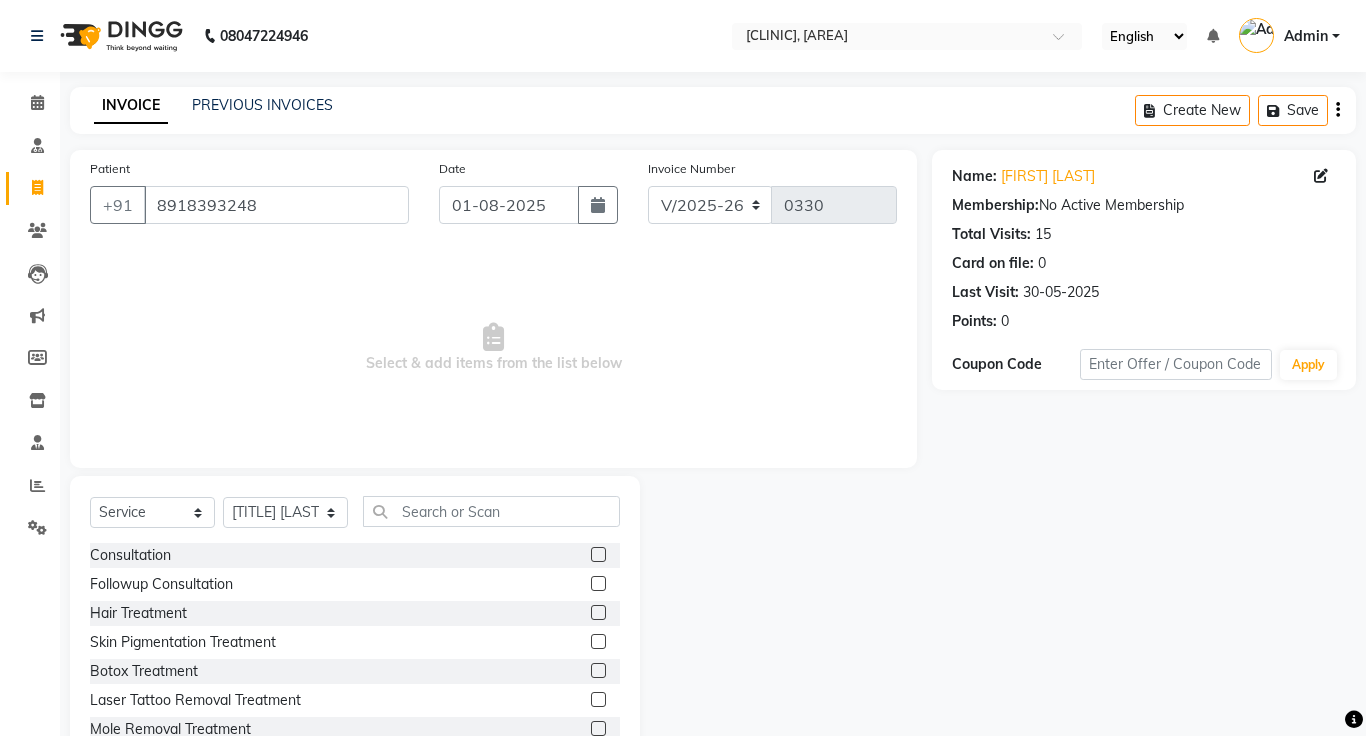 click 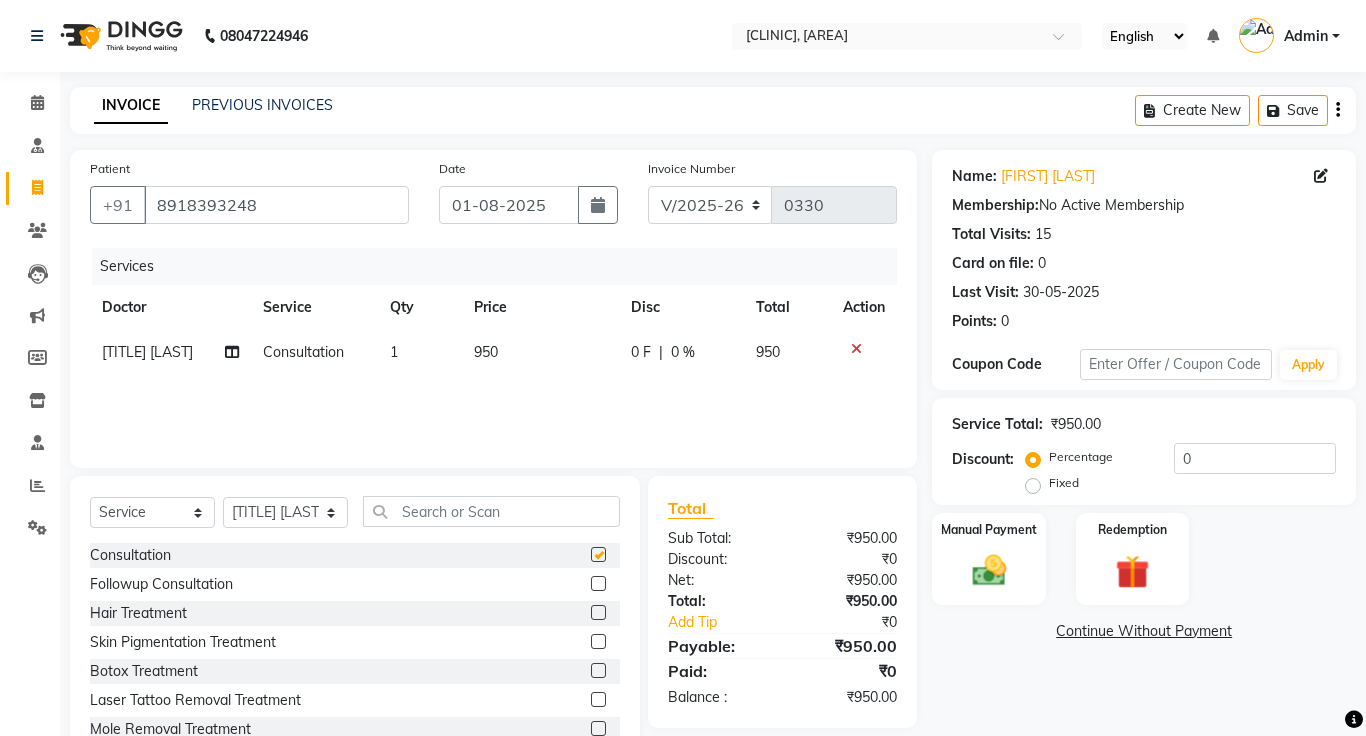 checkbox on "false" 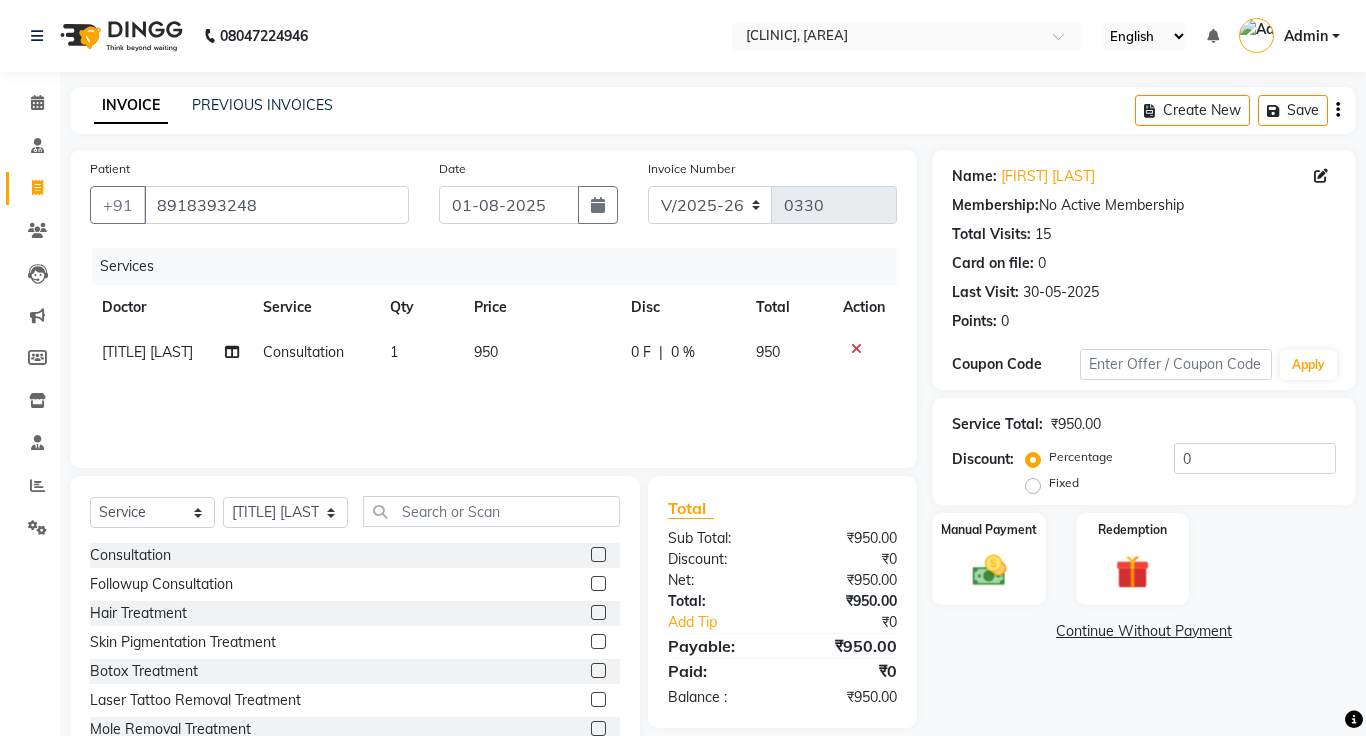 click on "950" 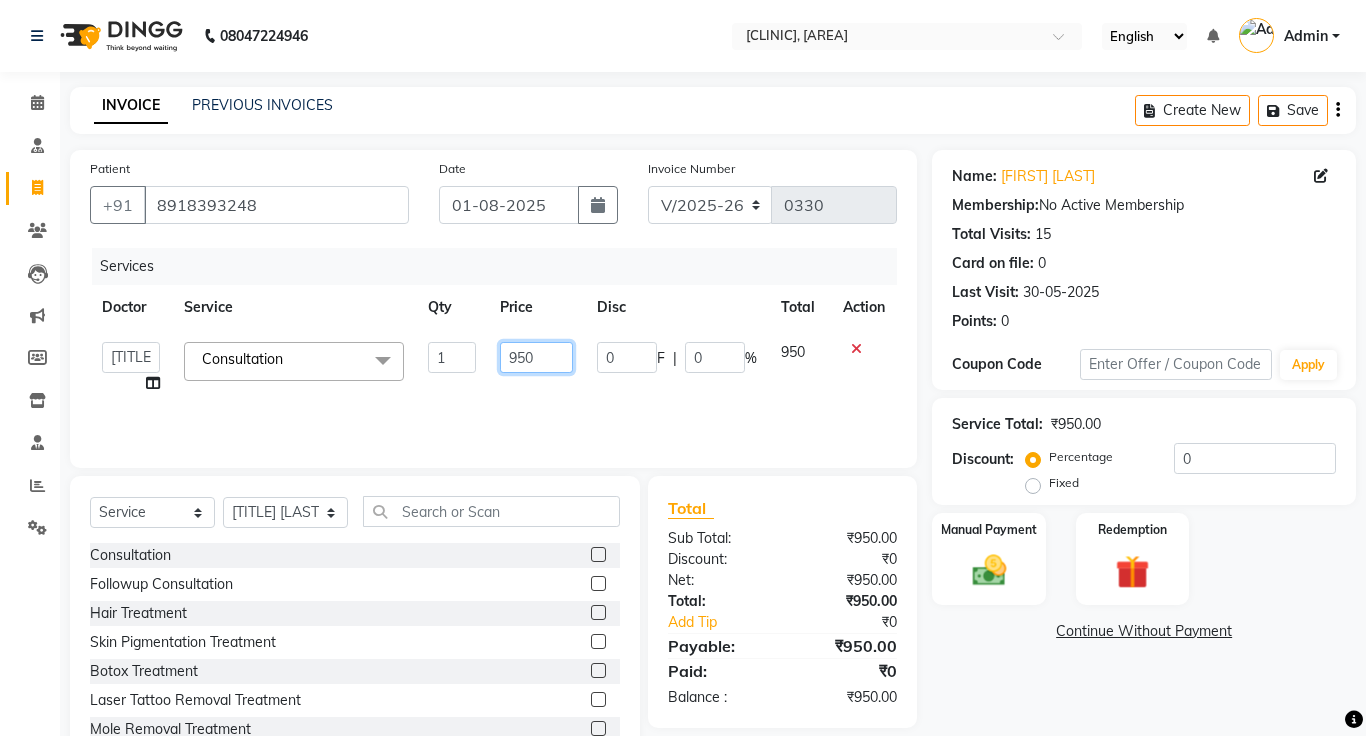 click on "950" 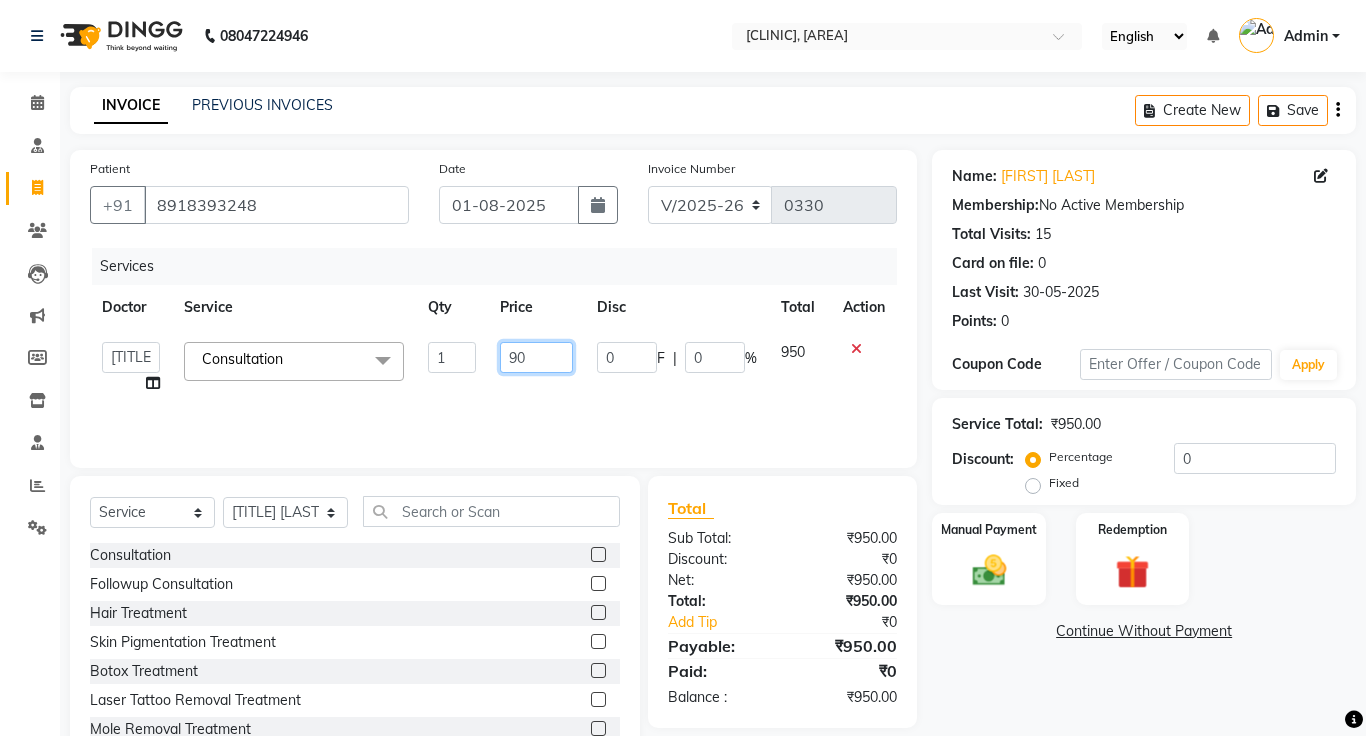 type on "900" 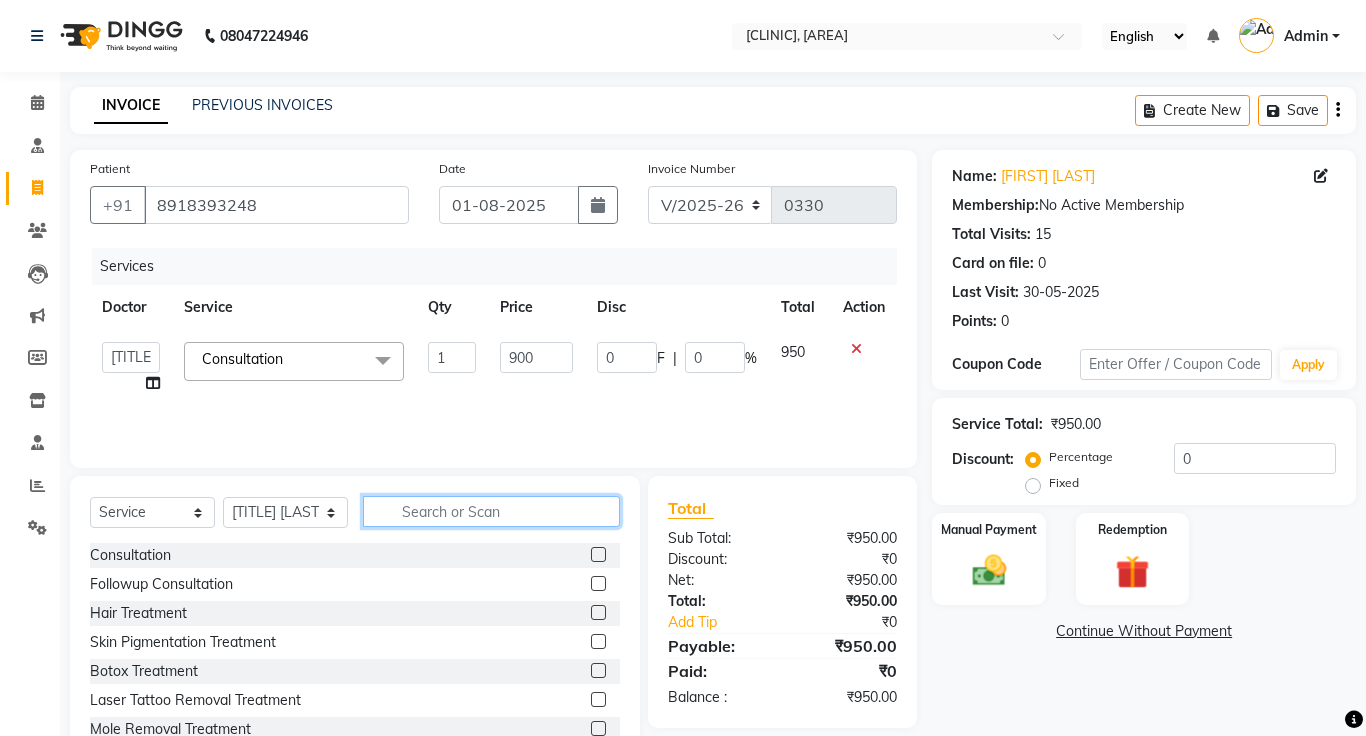 click 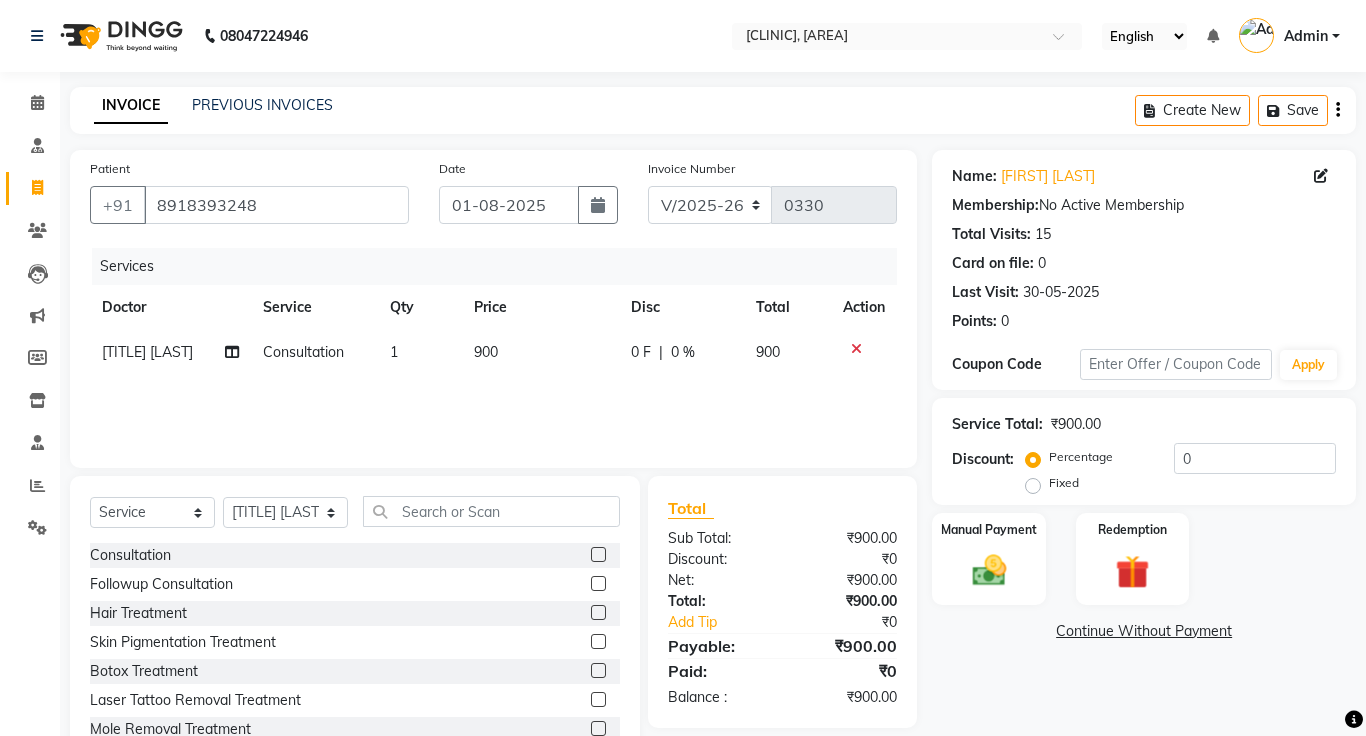click 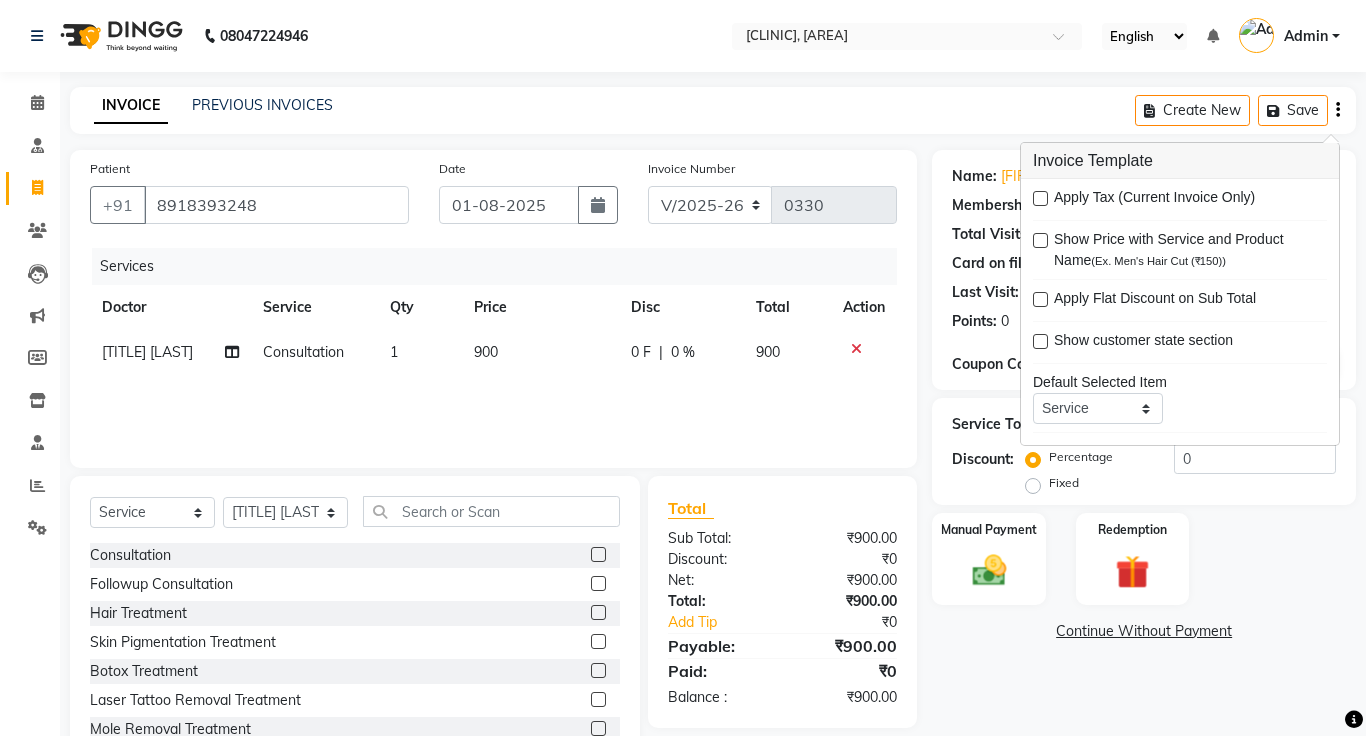 click on "Patient +[PHONE] Date [DAY]-[MONTH]-[YEAR] Invoice Number [CODE] Services Doctor Service Qty Price Disc Total Action [TITLE] [LAST] [TITLE] [LAST] [LAST] Consultation Followup Consultation Hair Treatment Skin Pigmentation Treatment Botox Treatment Laser Tattoo Removal Treatment Mole Removal Treatment Wart Removal laser Treatment Dressing Courier Services Laser Hair Reduction Medicated Peel Treatment Vampire Facial Lip filler Skin Surgery Acne Scar resurfacing & remodelling Laser Skin Treatment Upper Face Skin Tightening and Lifting Surgical Debridement and Dead skin removal Bandage and Dressing Anti Acne Treatments Injections Micro needling Hair Alopecia Treatment Laser Bindi Tattoo removal Acne Scar Treatment Skin Lightening Treatment Laser treatment Derma Planning Total" 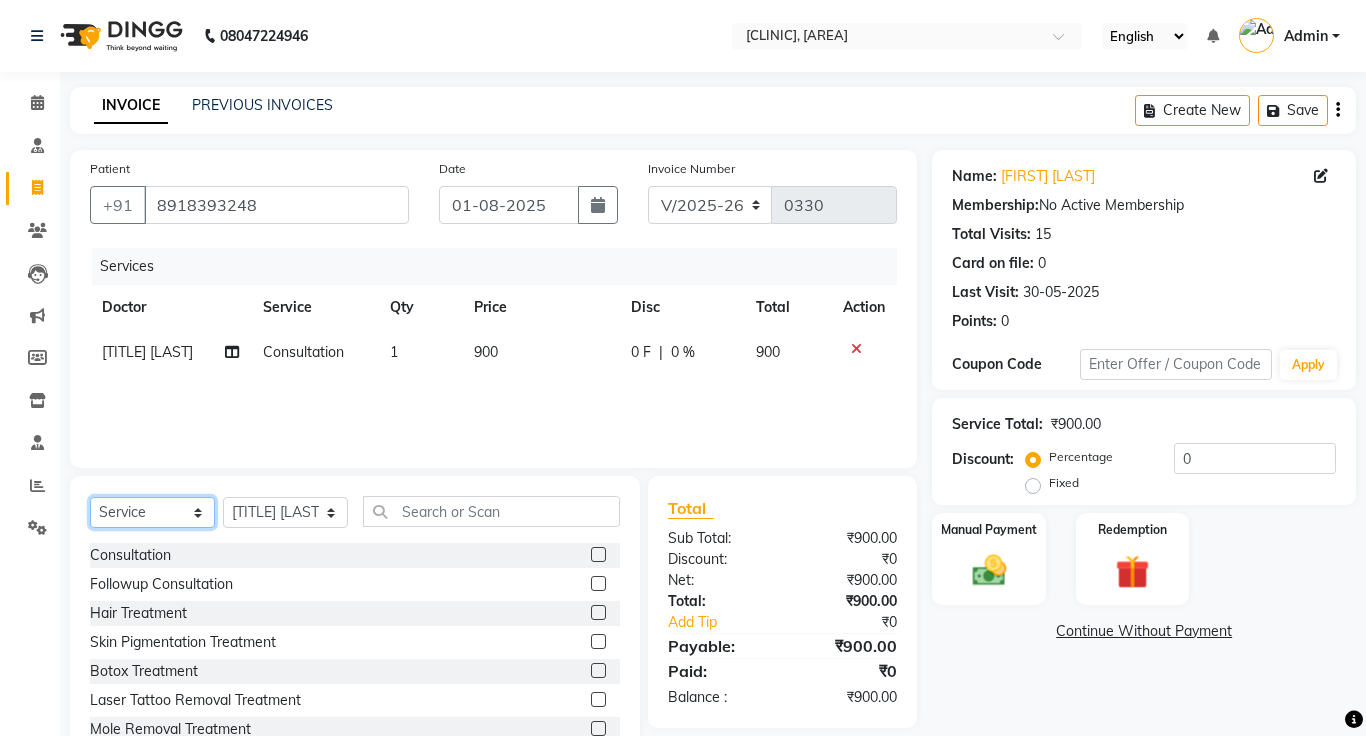 click on "Select  Service  Product  Membership  Package Voucher Prepaid Gift Card" 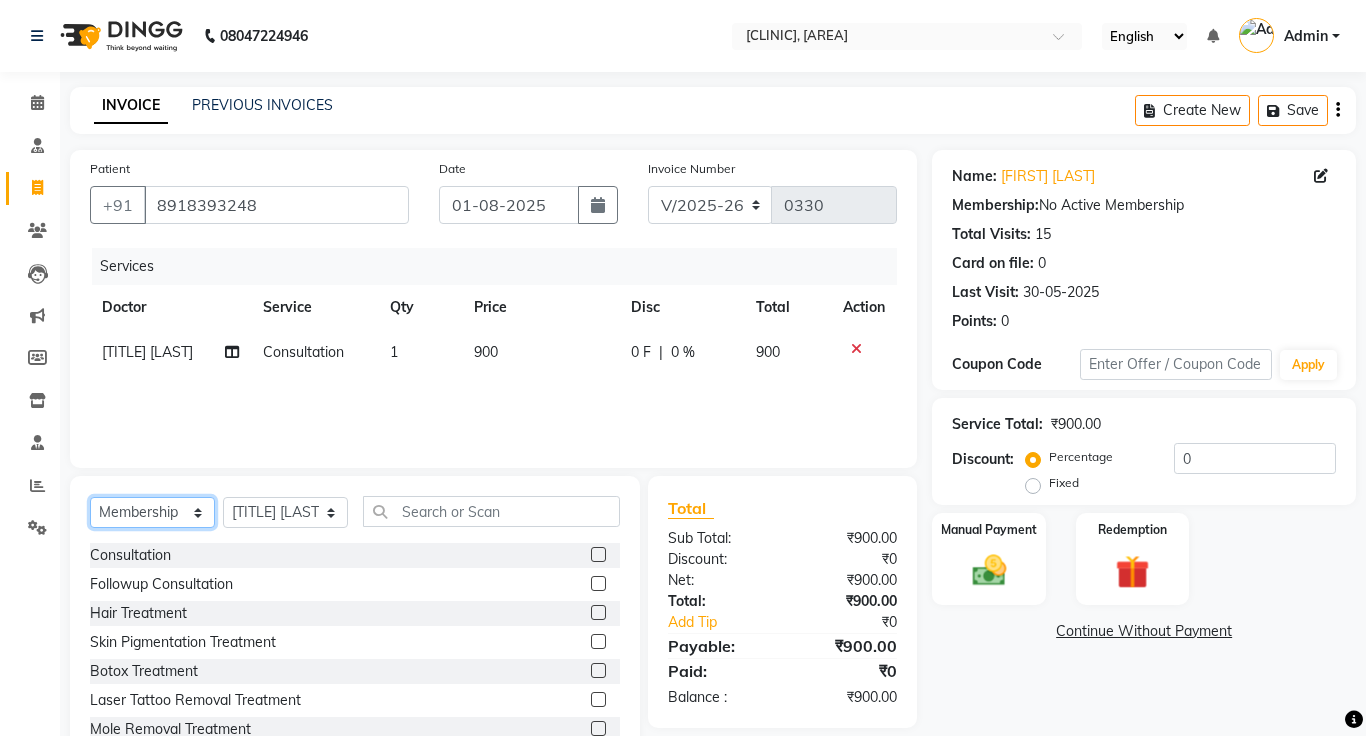 click on "Select  Service  Product  Membership  Package Voucher Prepaid Gift Card" 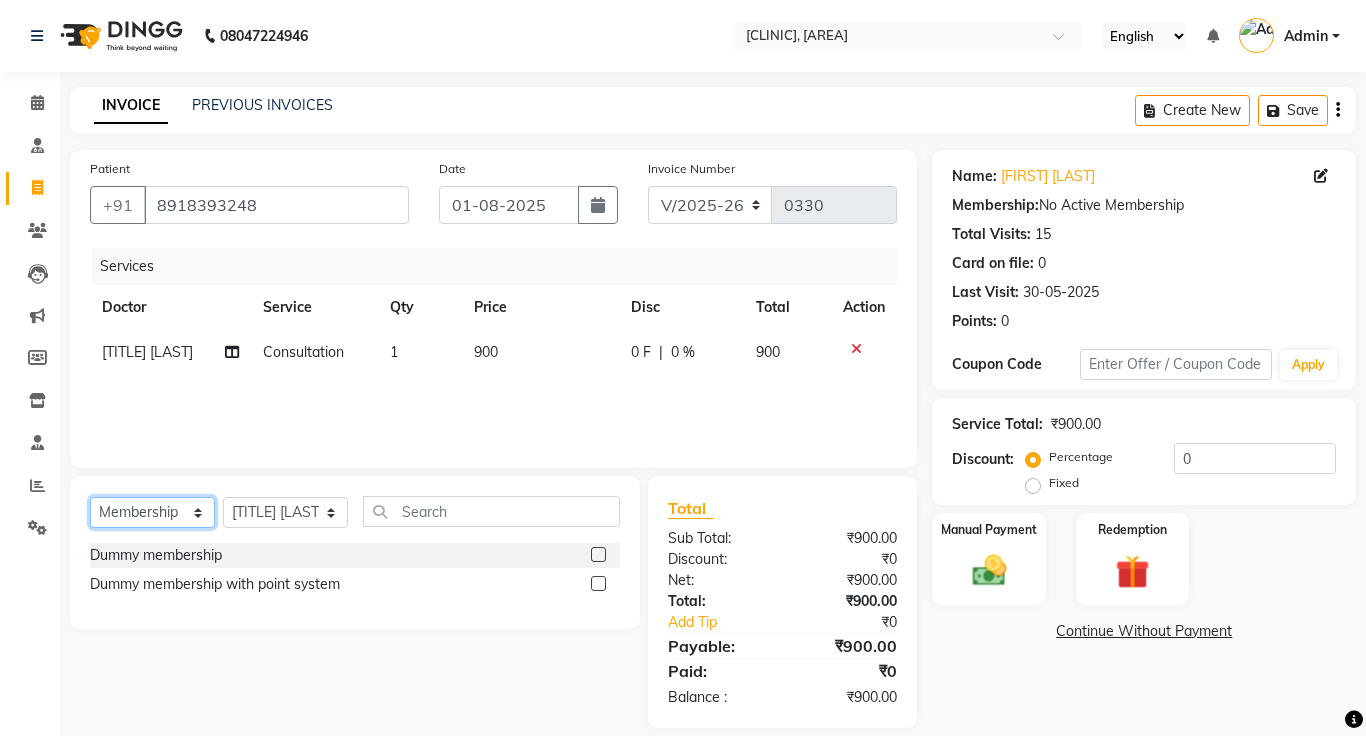 click on "Select  Service  Product  Membership  Package Voucher Prepaid Gift Card" 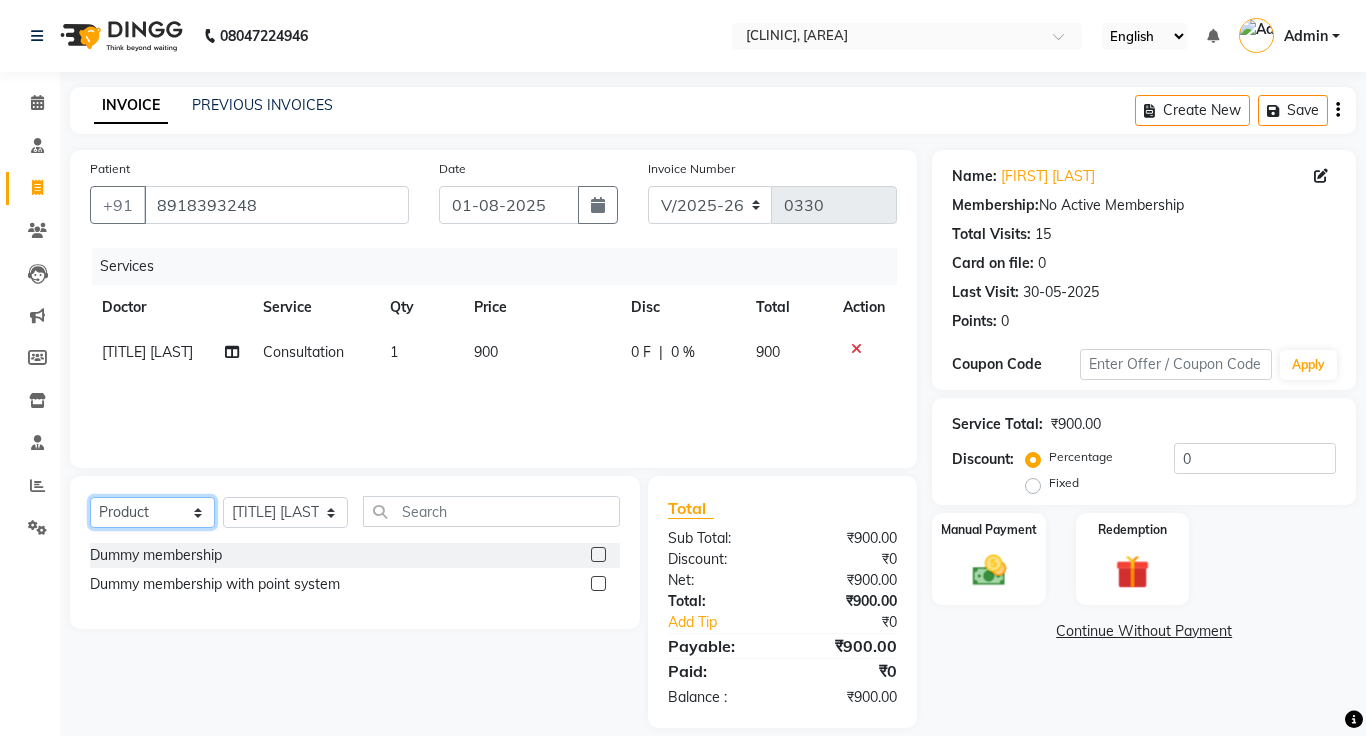 click on "Select  Service  Product  Membership  Package Voucher Prepaid Gift Card" 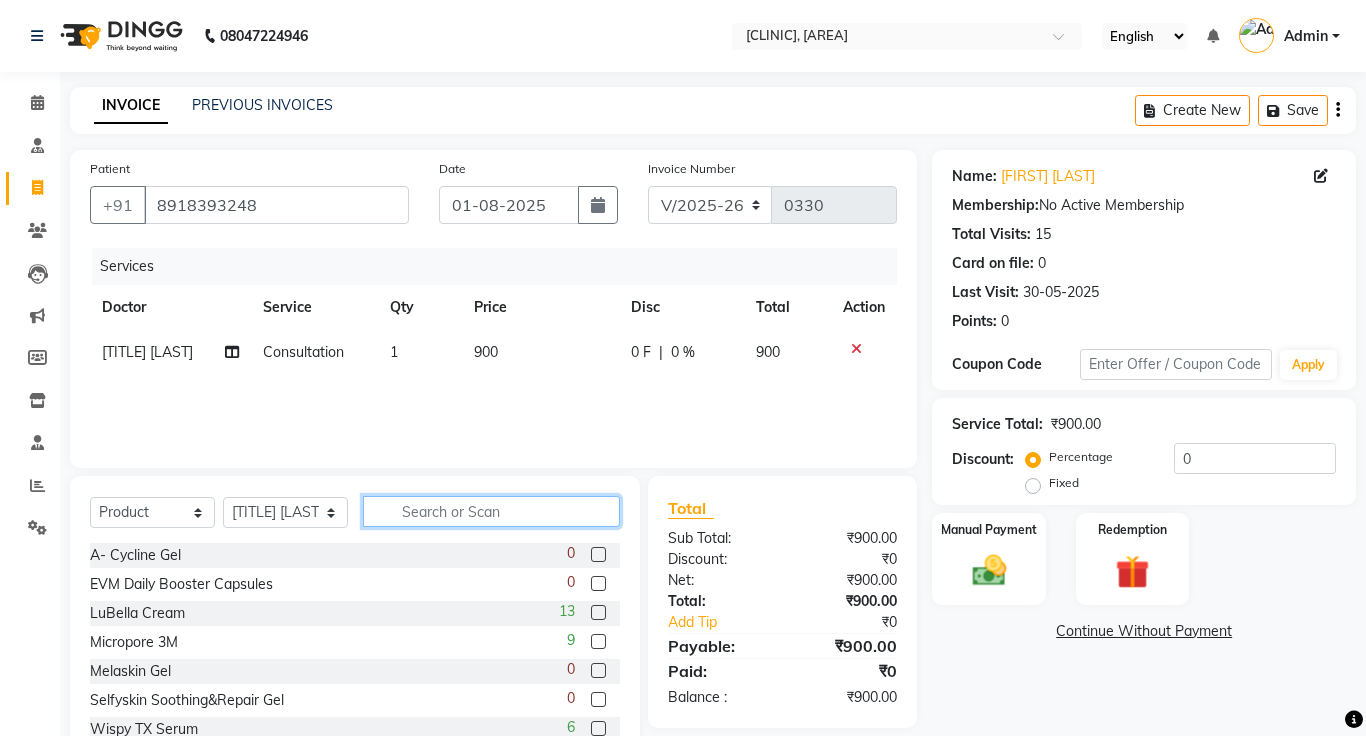 click 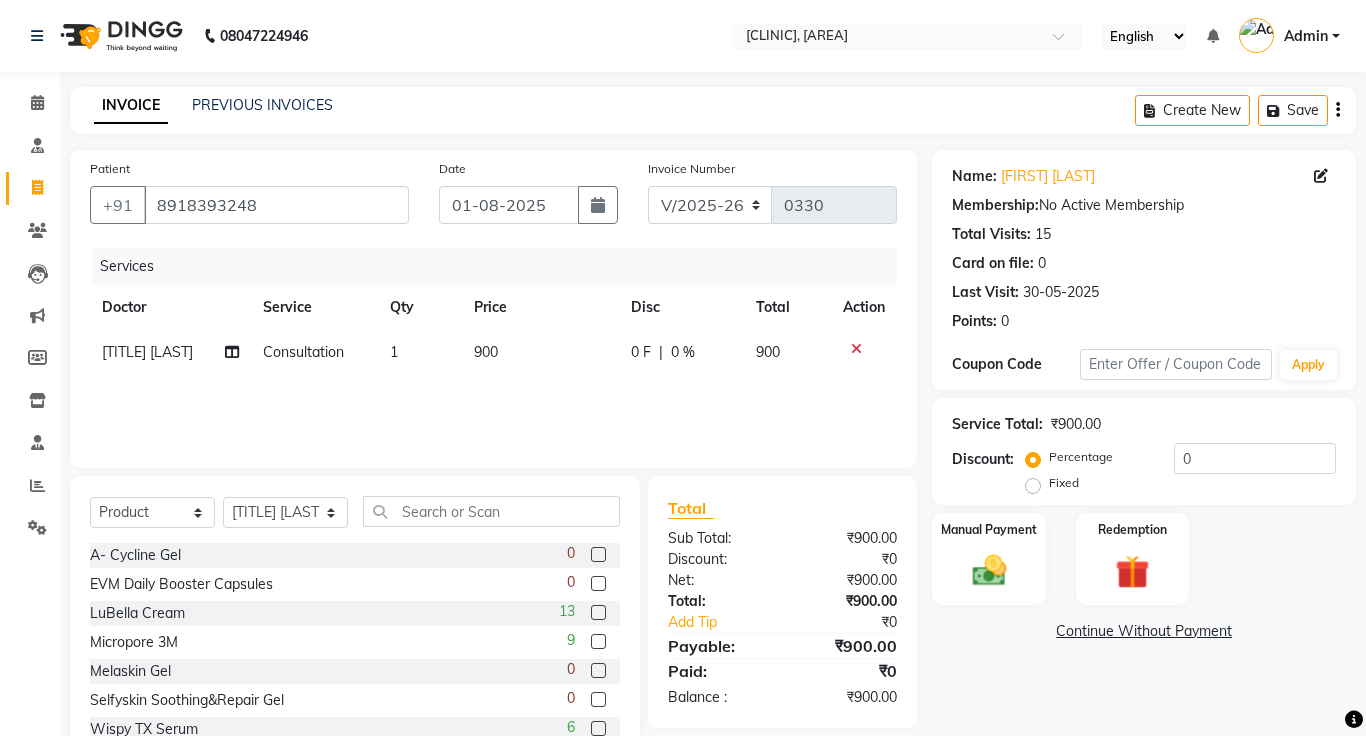 click on "Continue Without Payment" 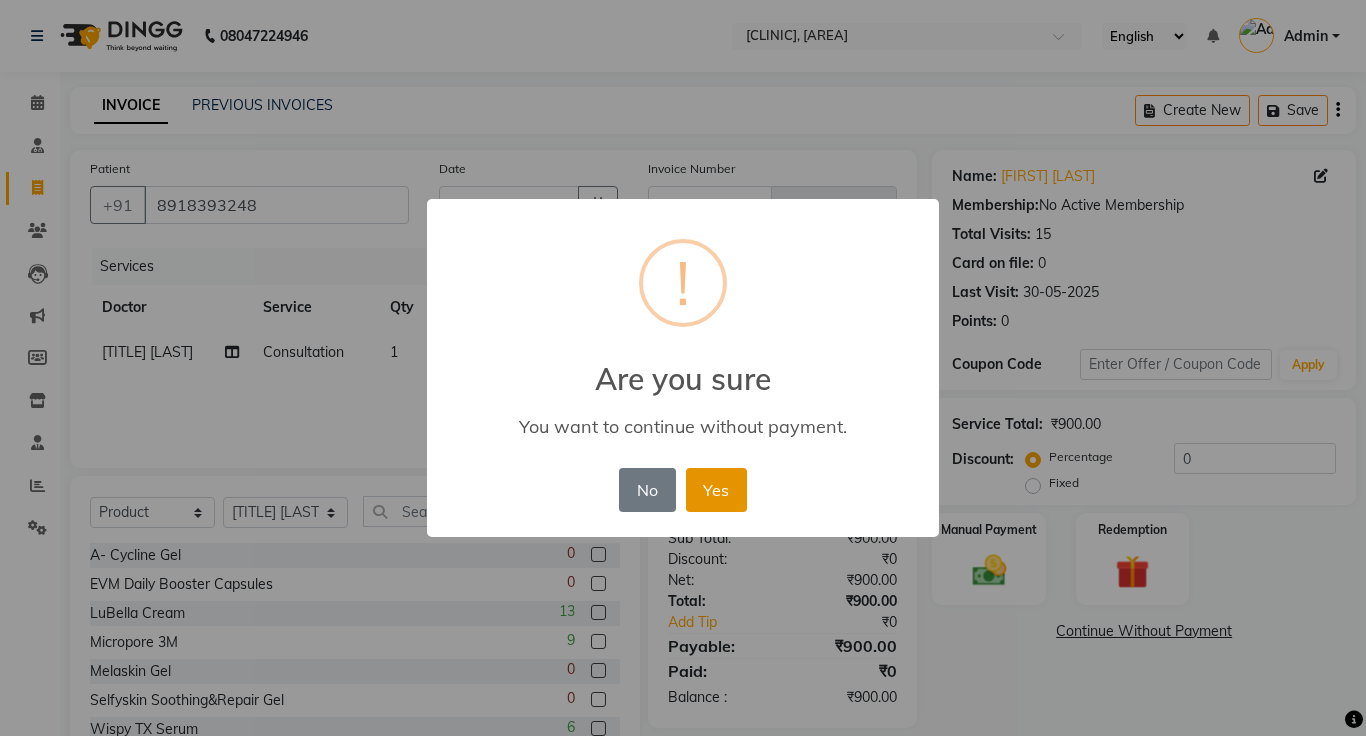 click on "Yes" at bounding box center (716, 490) 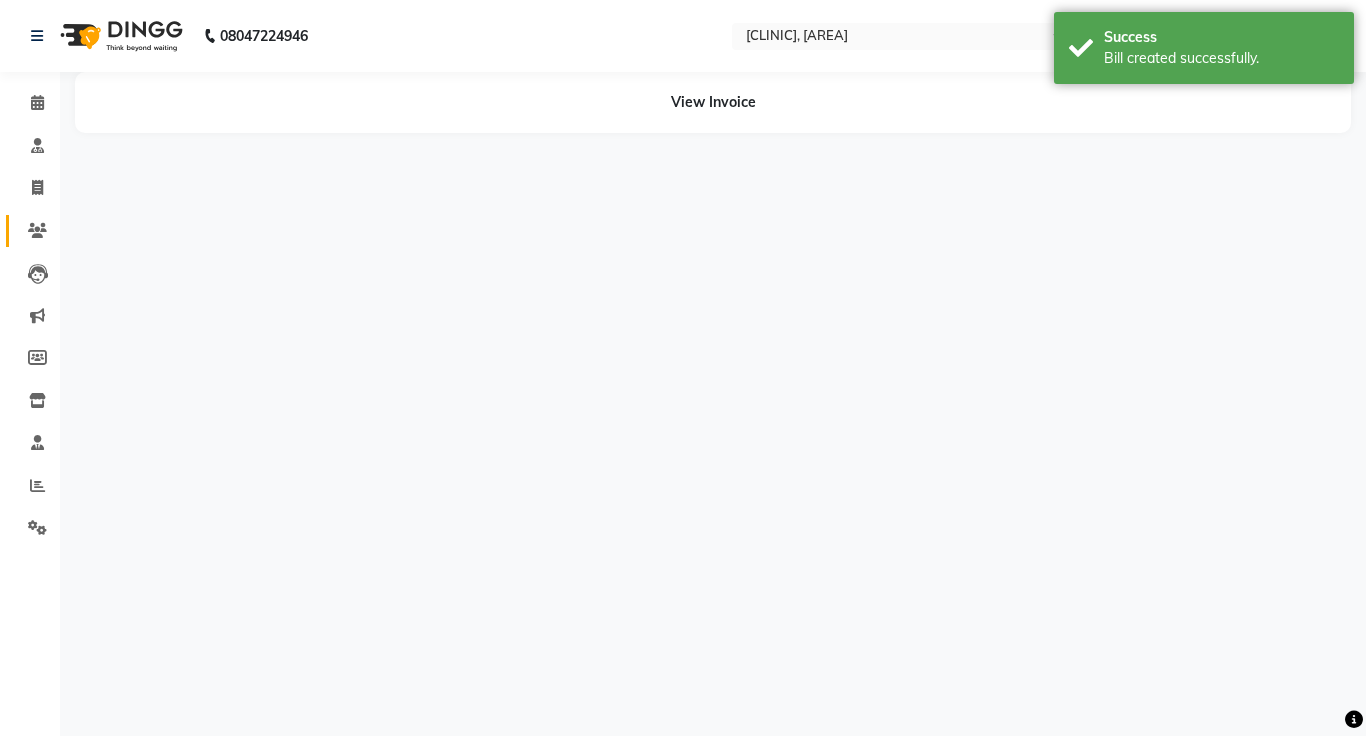 click 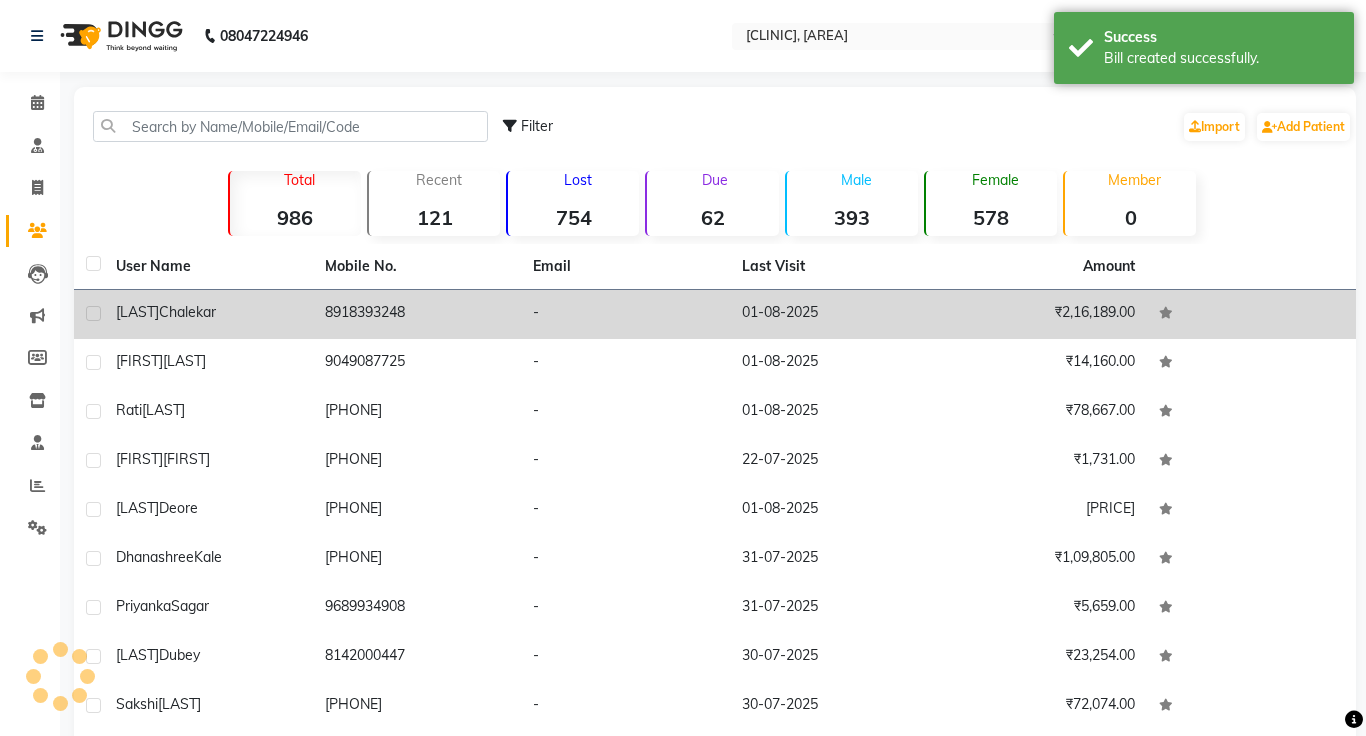 click on "8918393248" 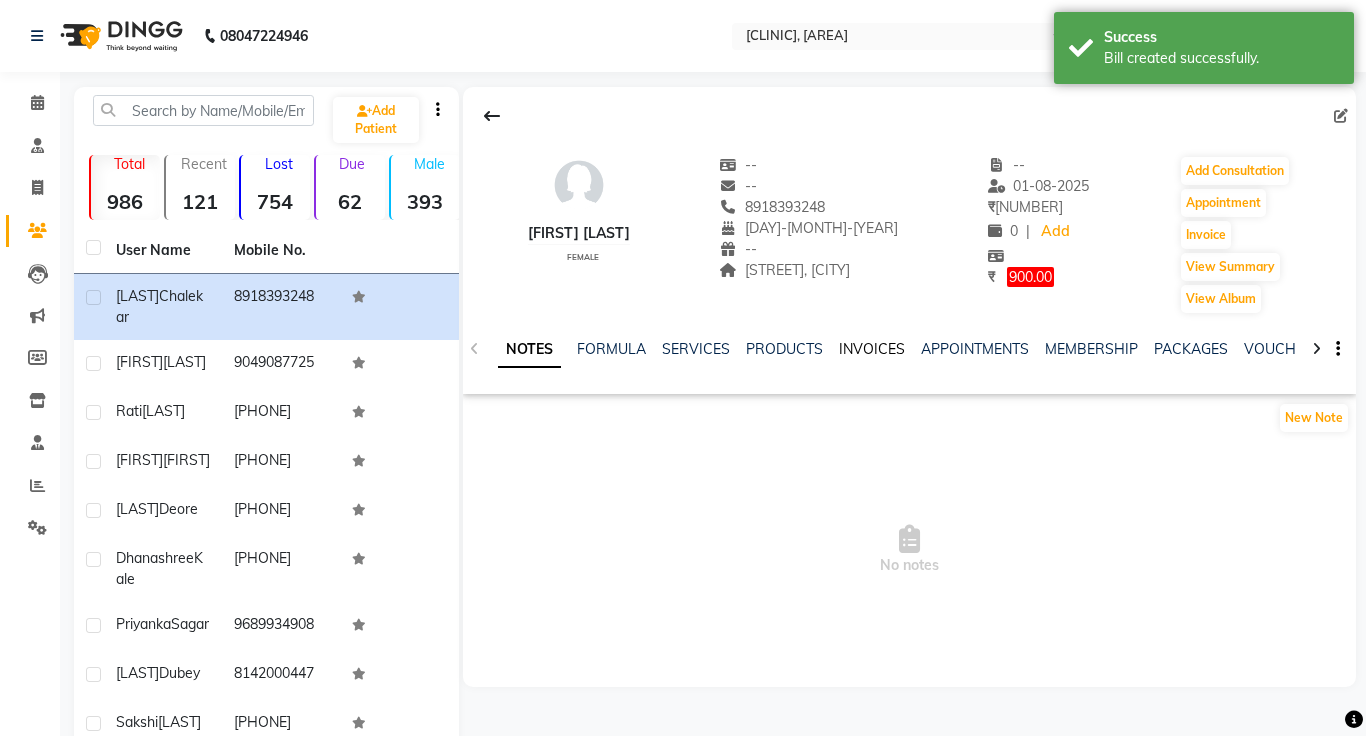 click on "INVOICES" 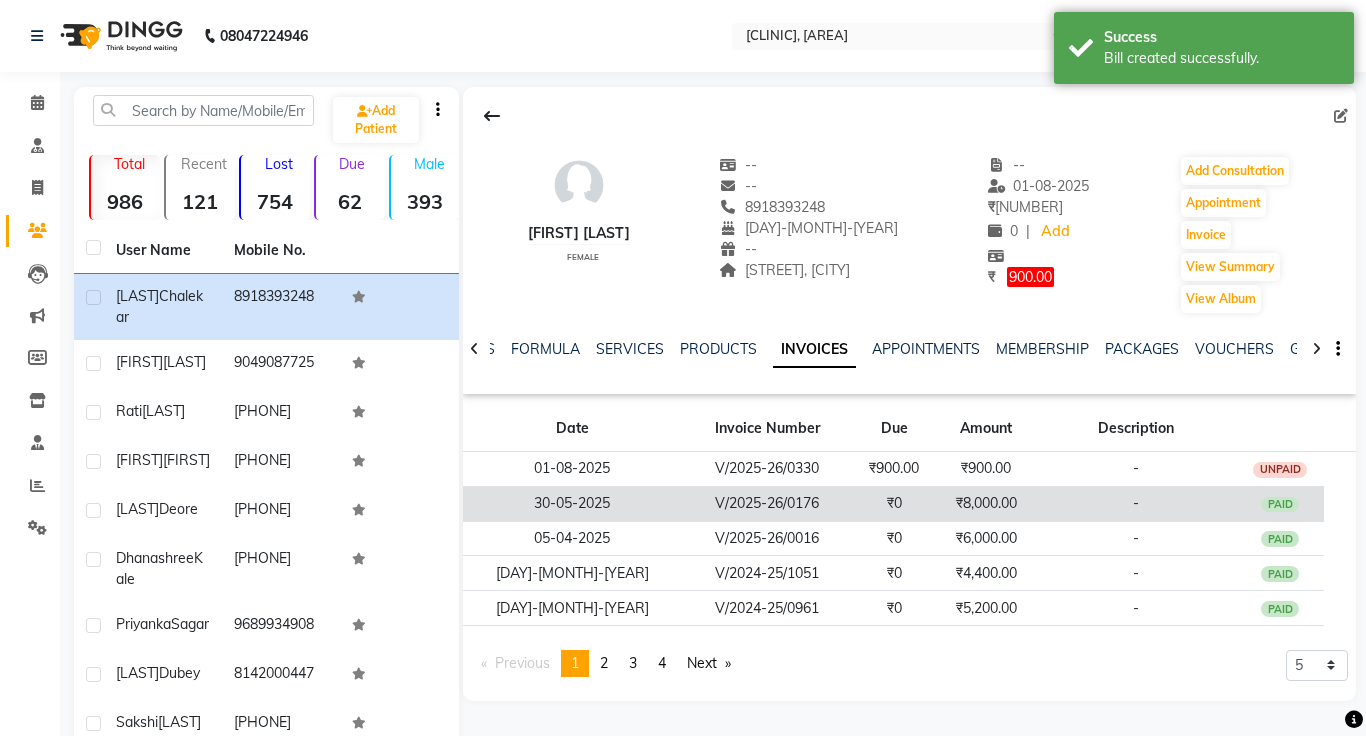 click on "₹8,000.00" 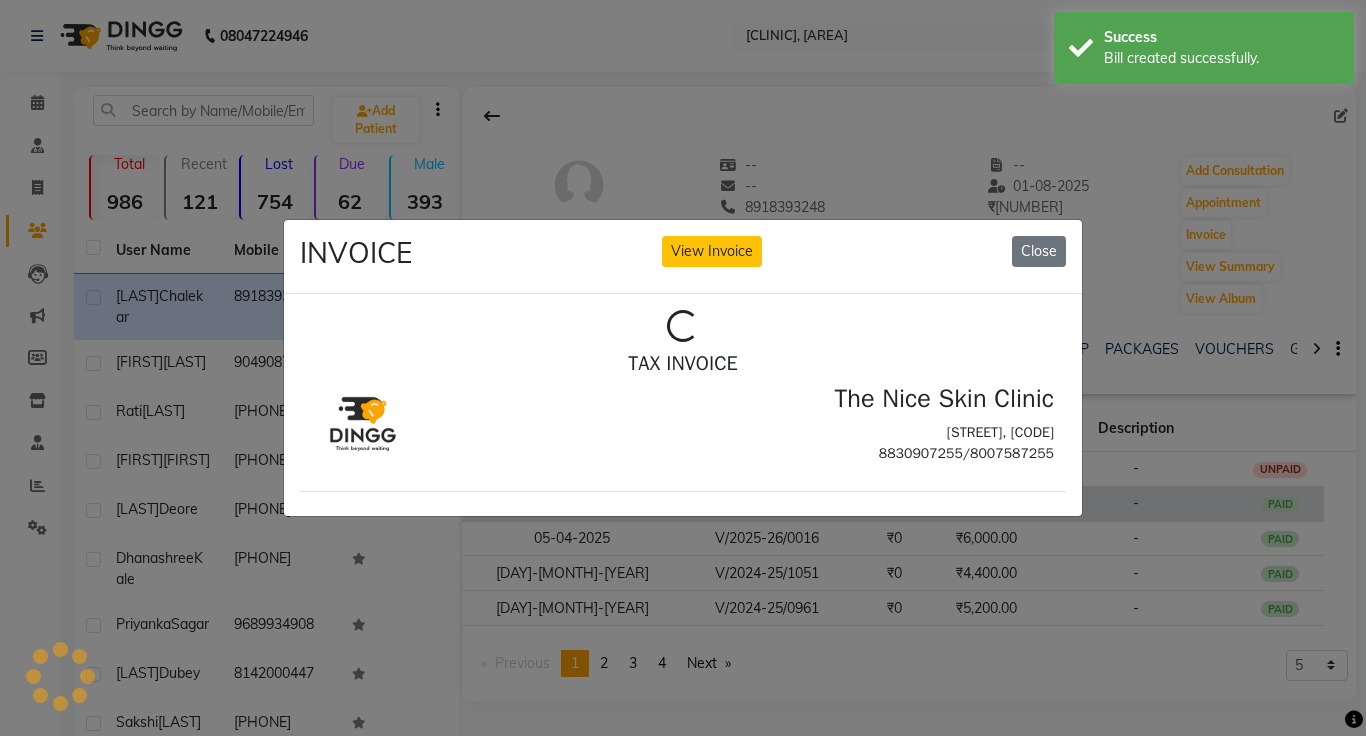 scroll, scrollTop: 0, scrollLeft: 0, axis: both 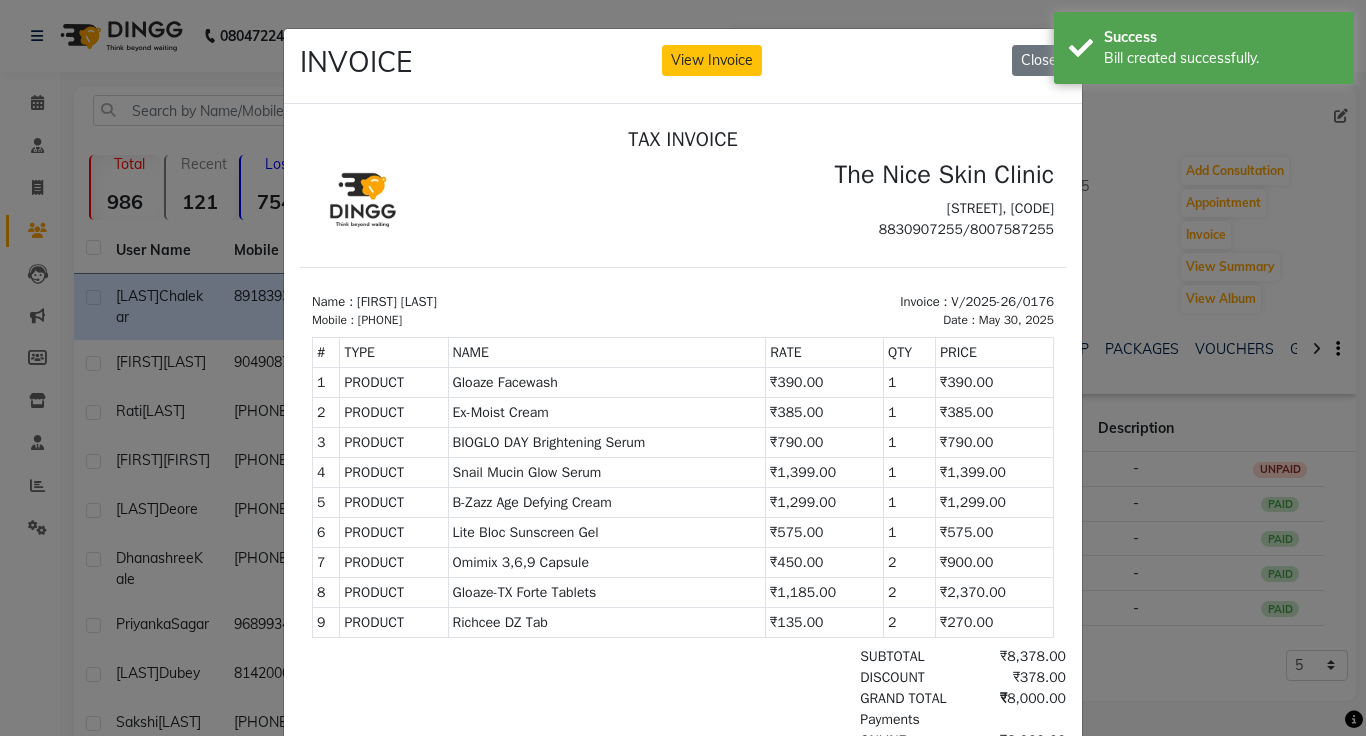 click on "INVOICE View Invoice Close" 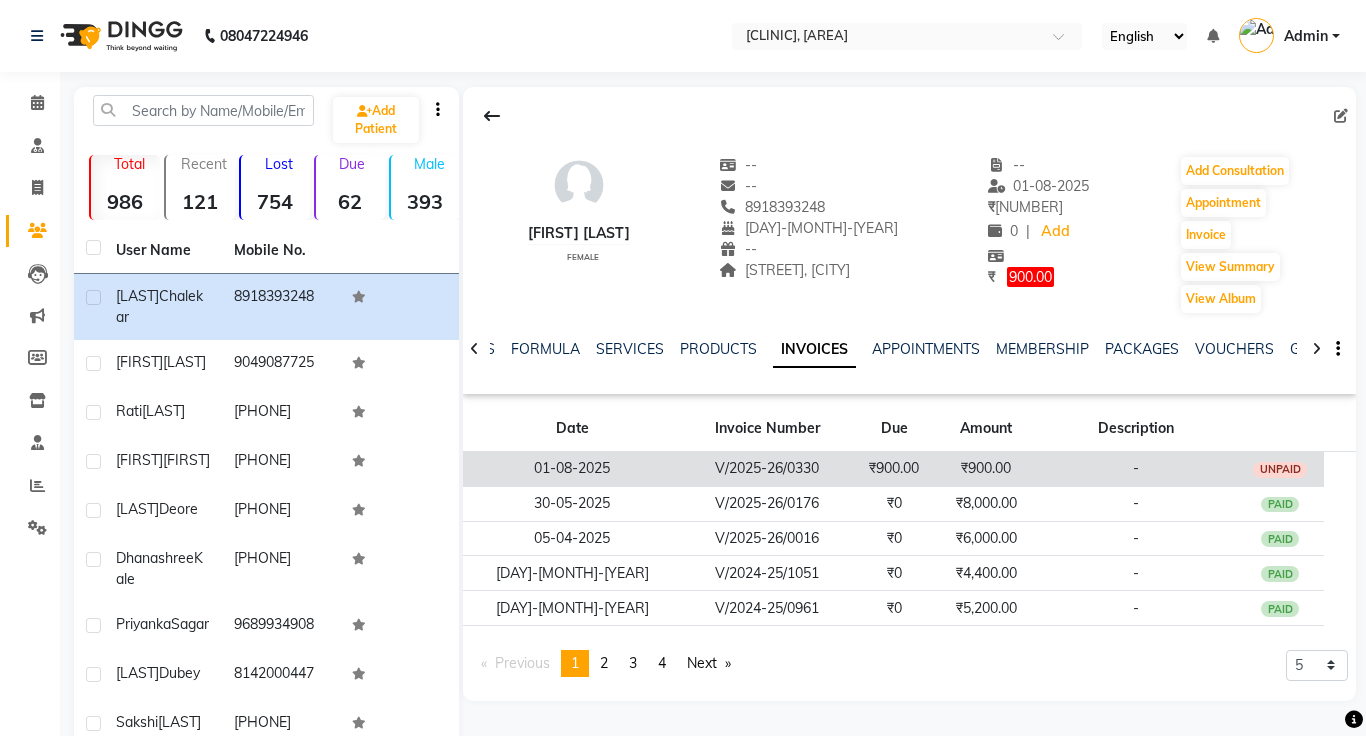 click on "V/2025-26/0330" 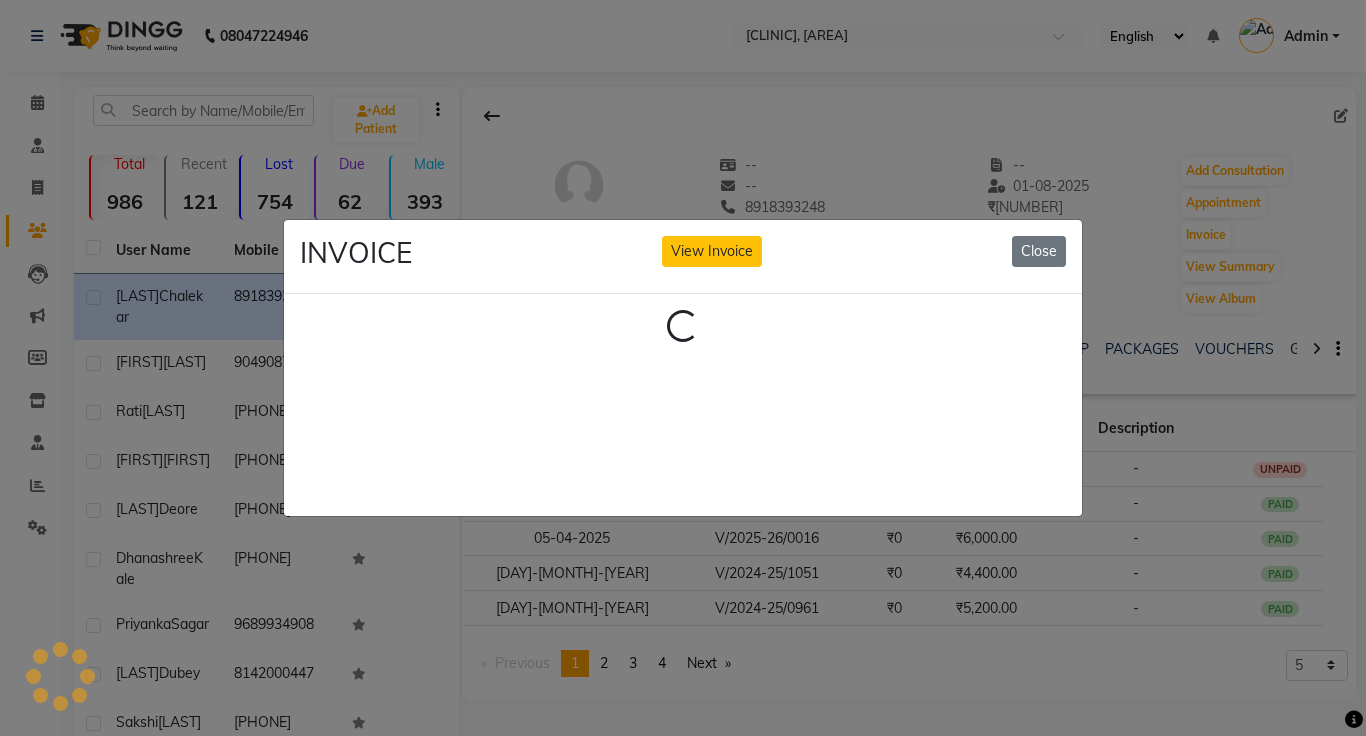 click on "INVOICE View Invoice Close Loading..." 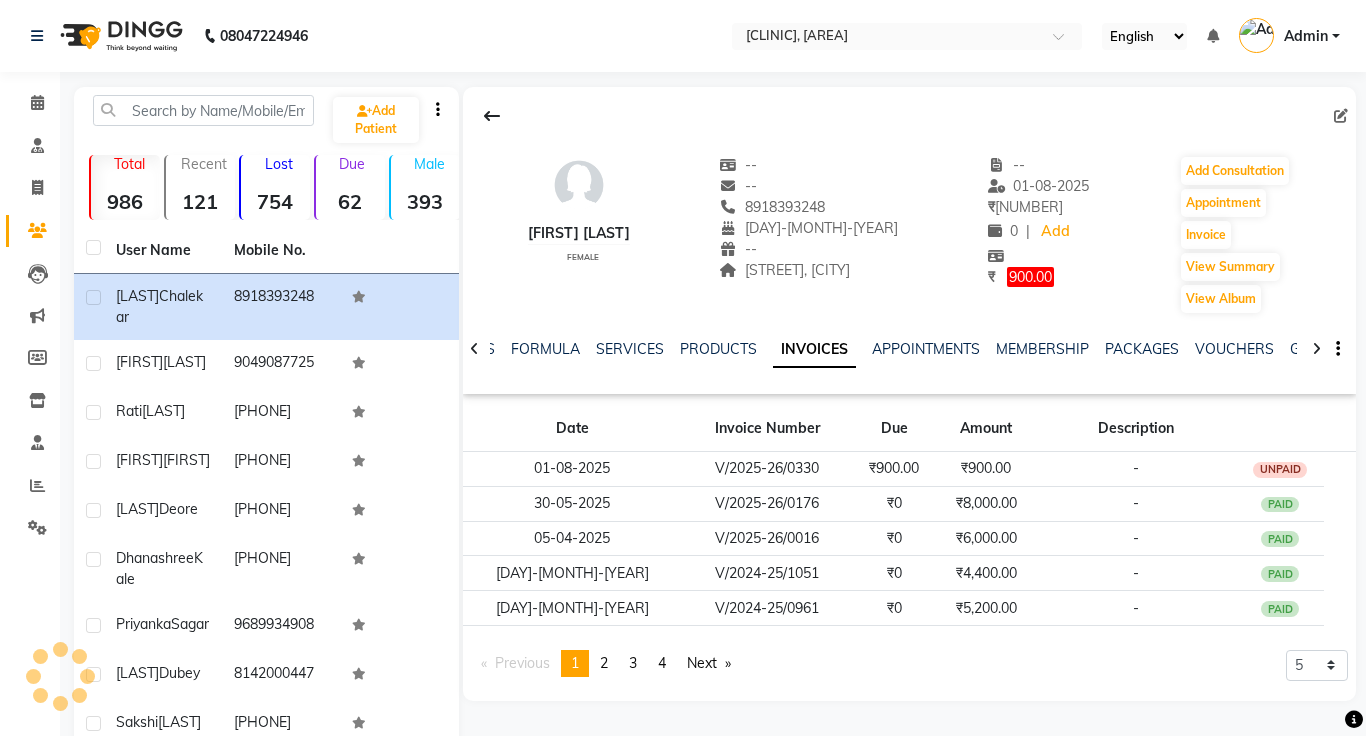 scroll, scrollTop: 0, scrollLeft: 0, axis: both 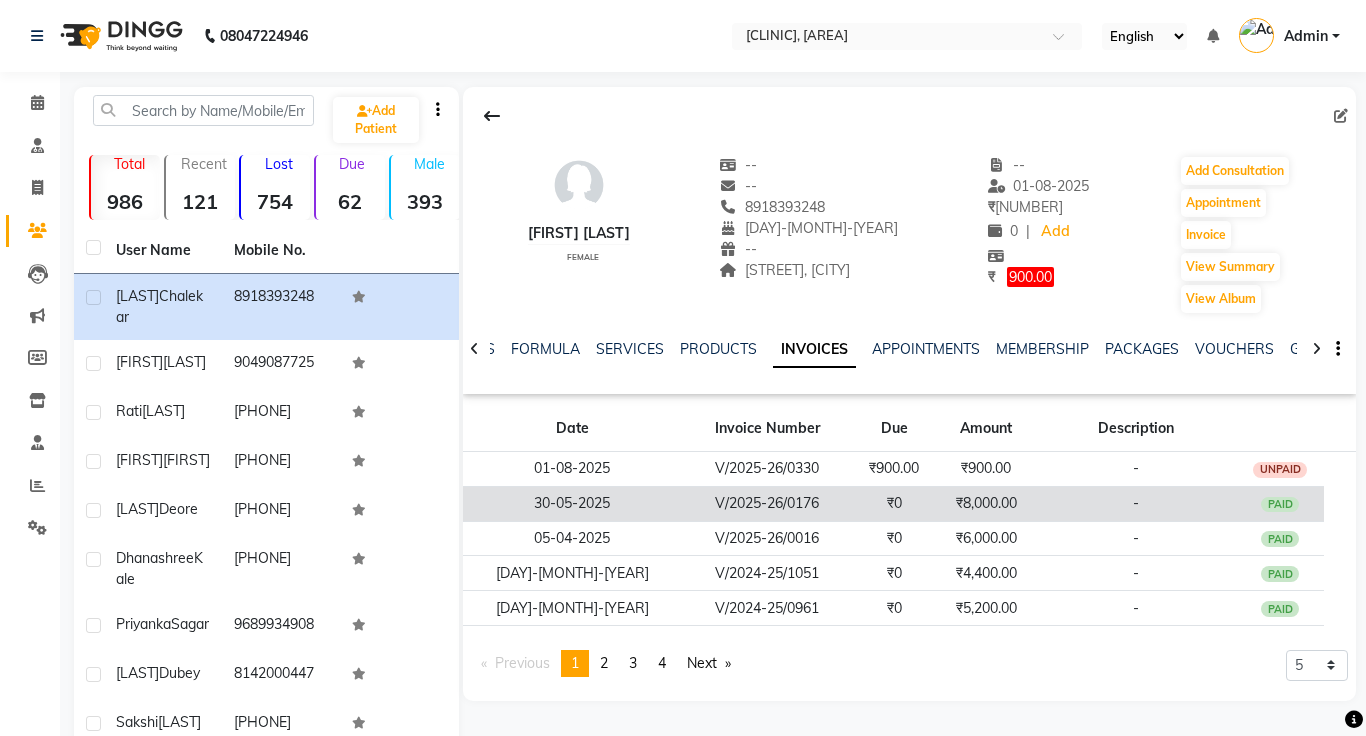 click on "₹8,000.00" 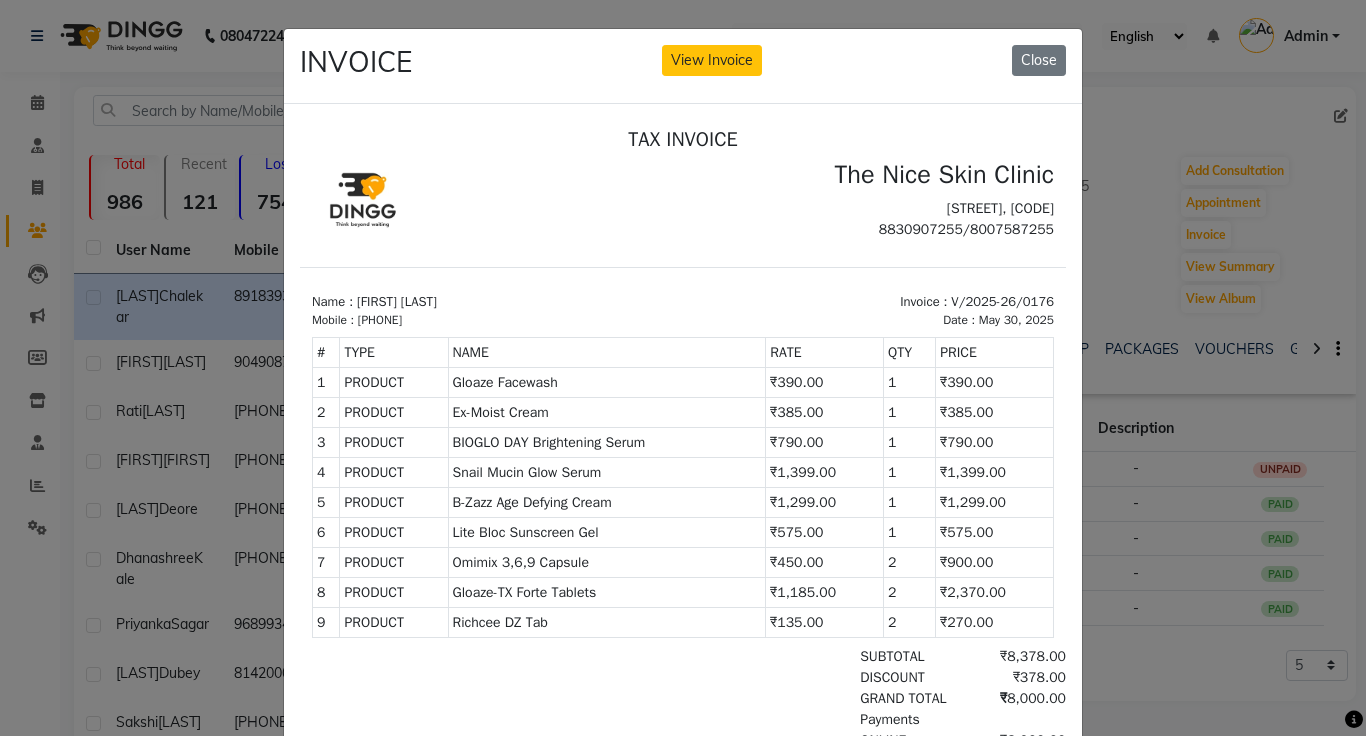 scroll, scrollTop: 8, scrollLeft: 0, axis: vertical 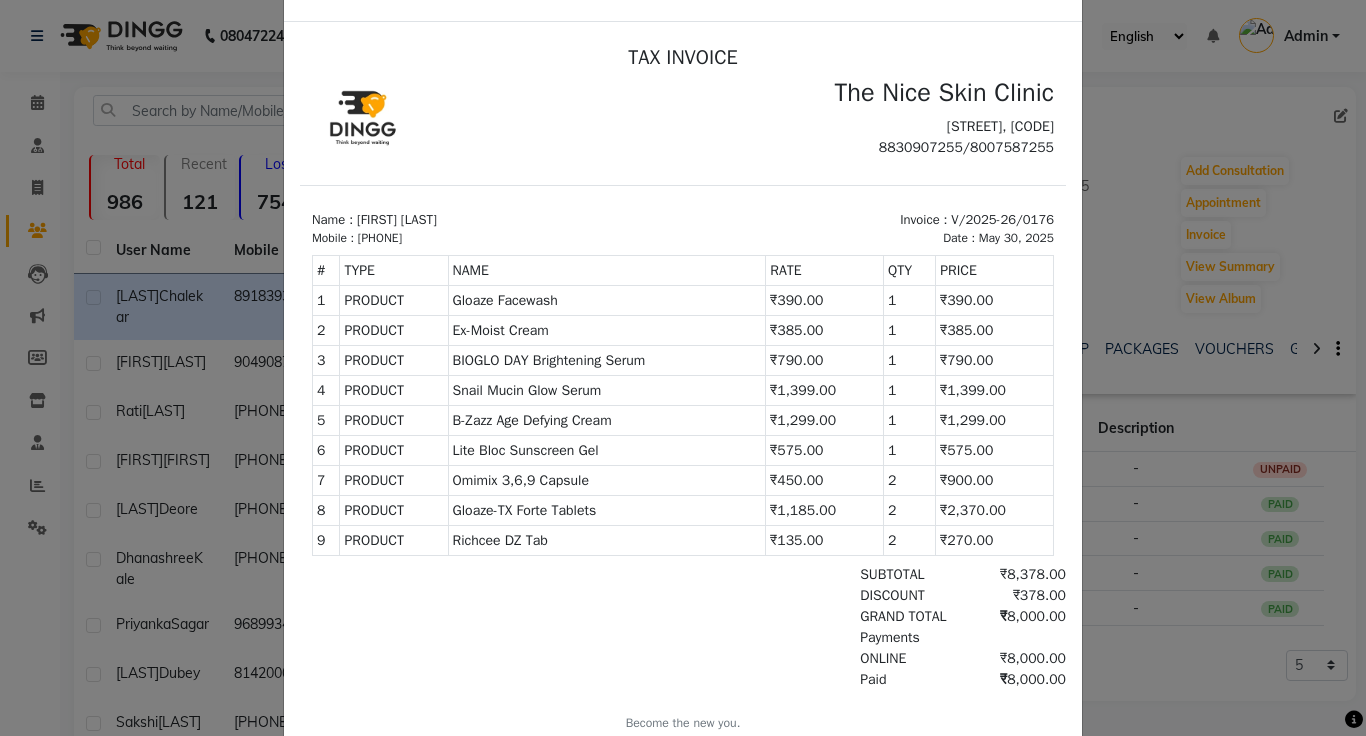 click on "INVOICE View Invoice Close" 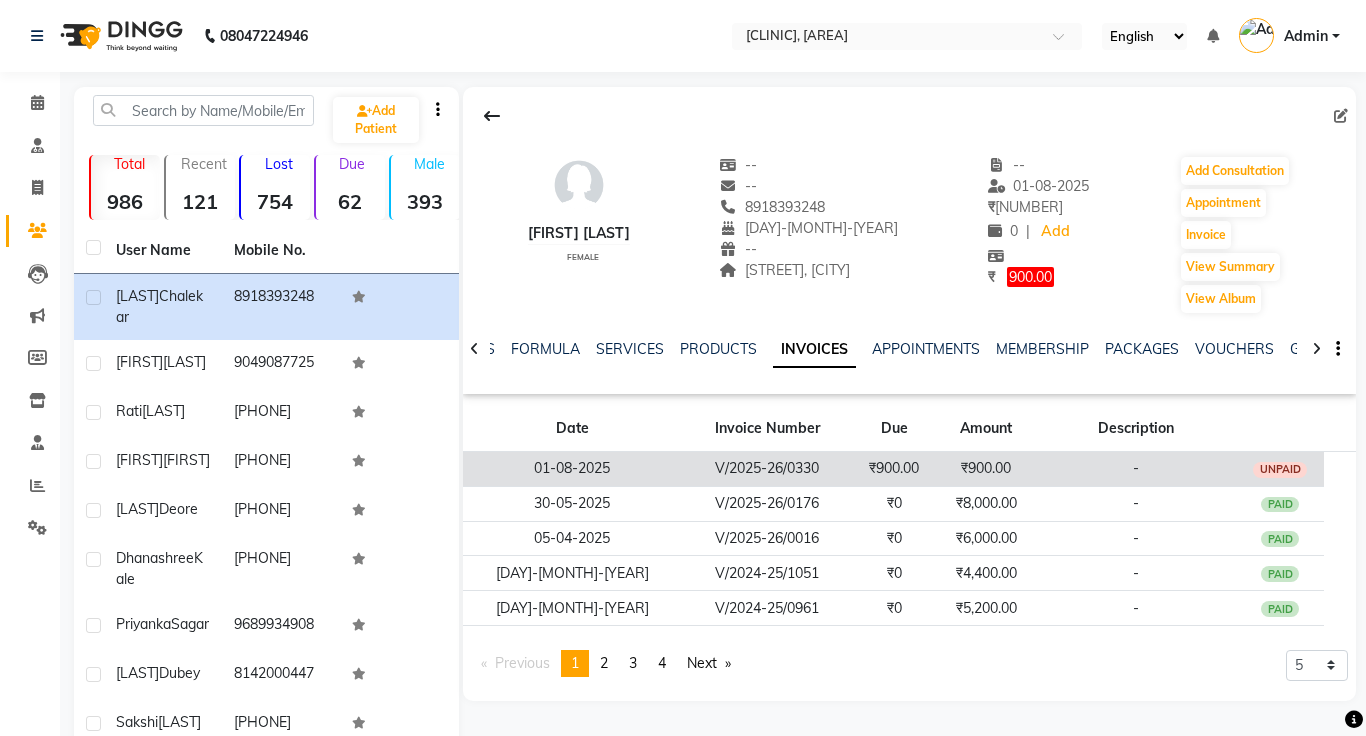 click on "₹900.00" 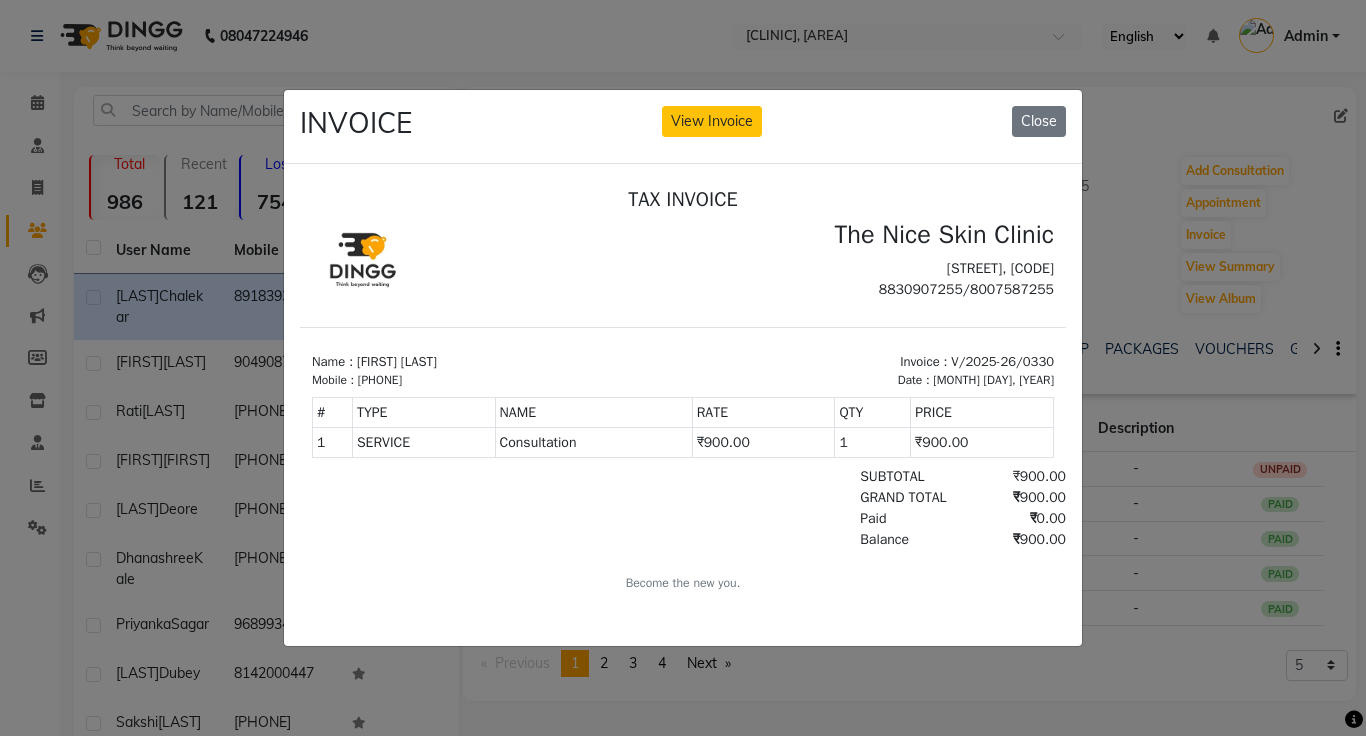 scroll, scrollTop: 0, scrollLeft: 0, axis: both 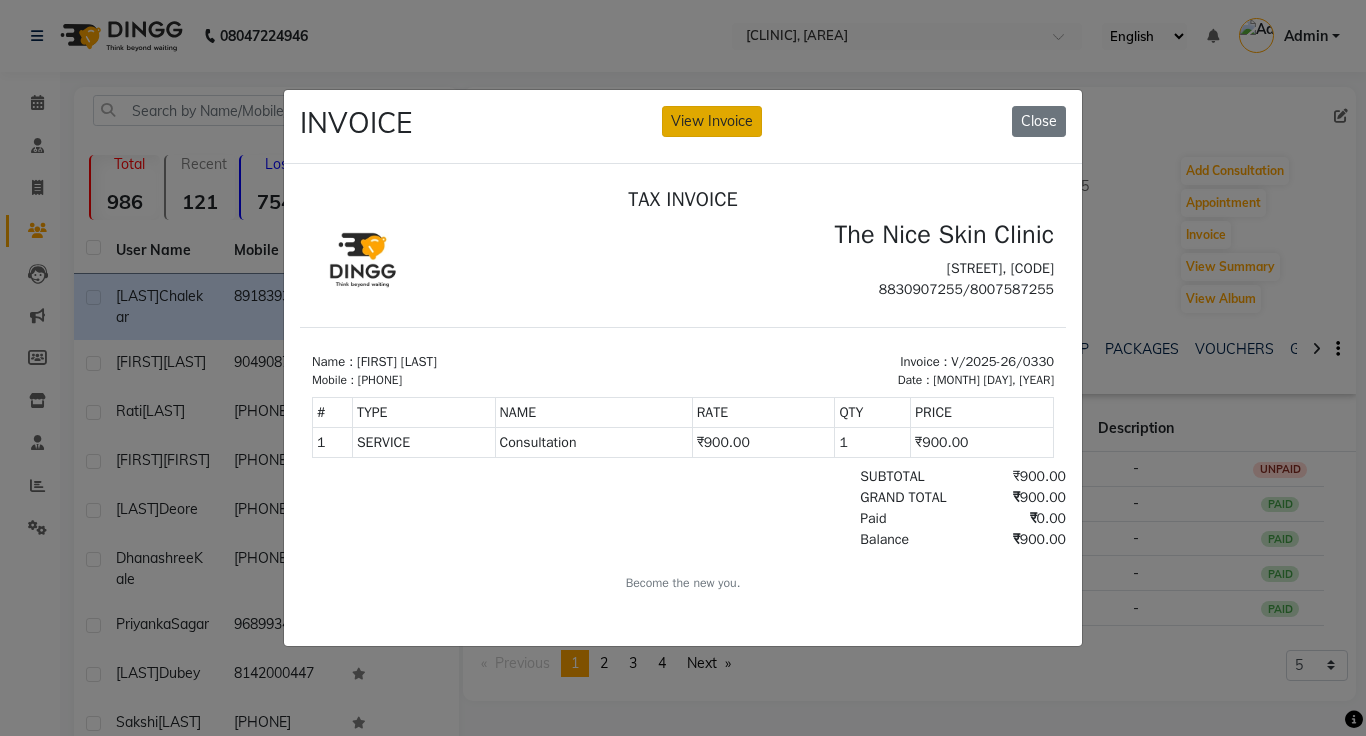 click on "View Invoice" 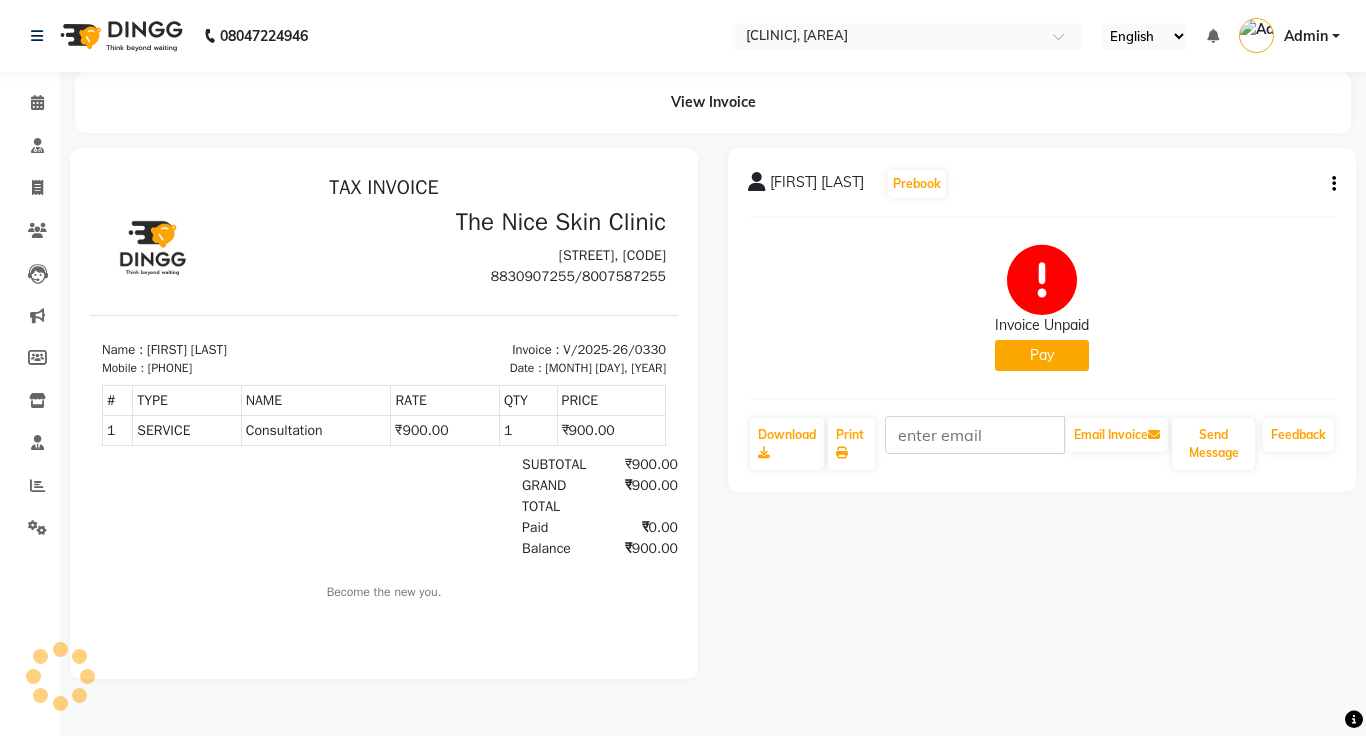 scroll, scrollTop: 0, scrollLeft: 0, axis: both 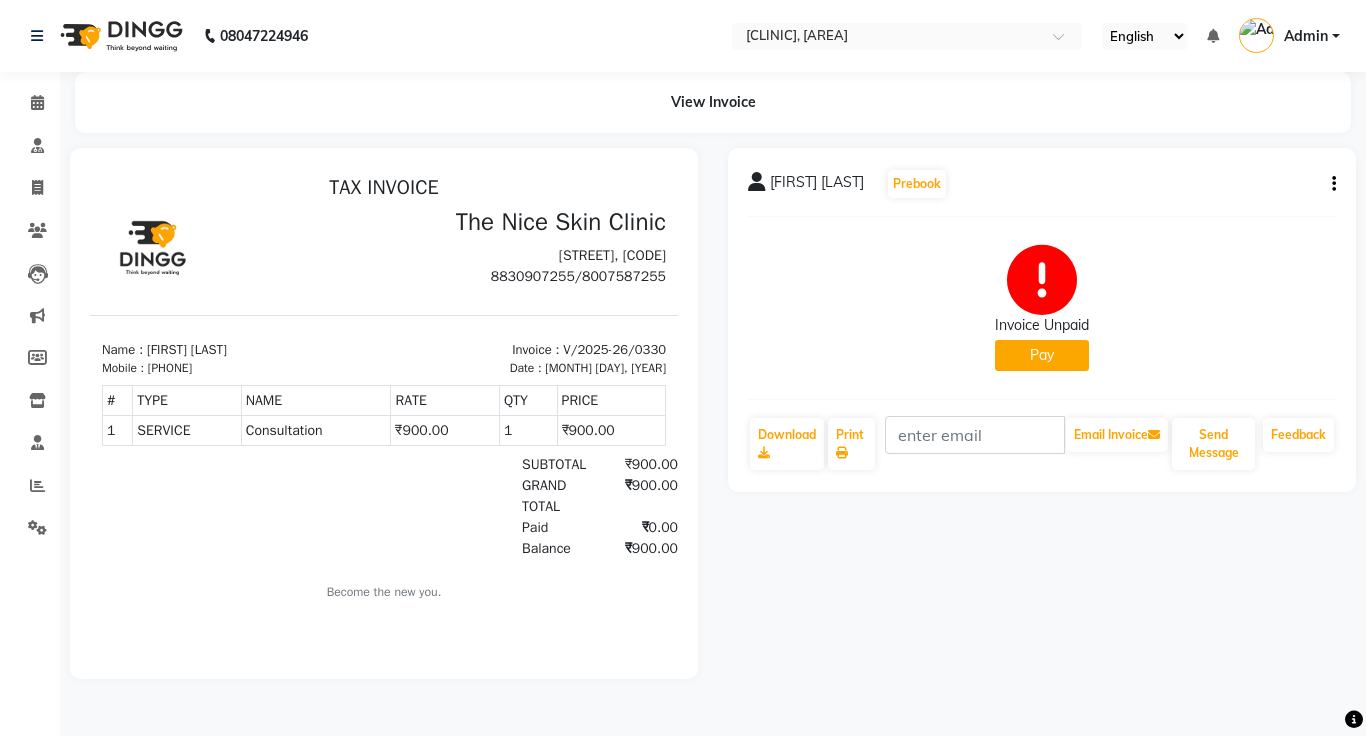 click 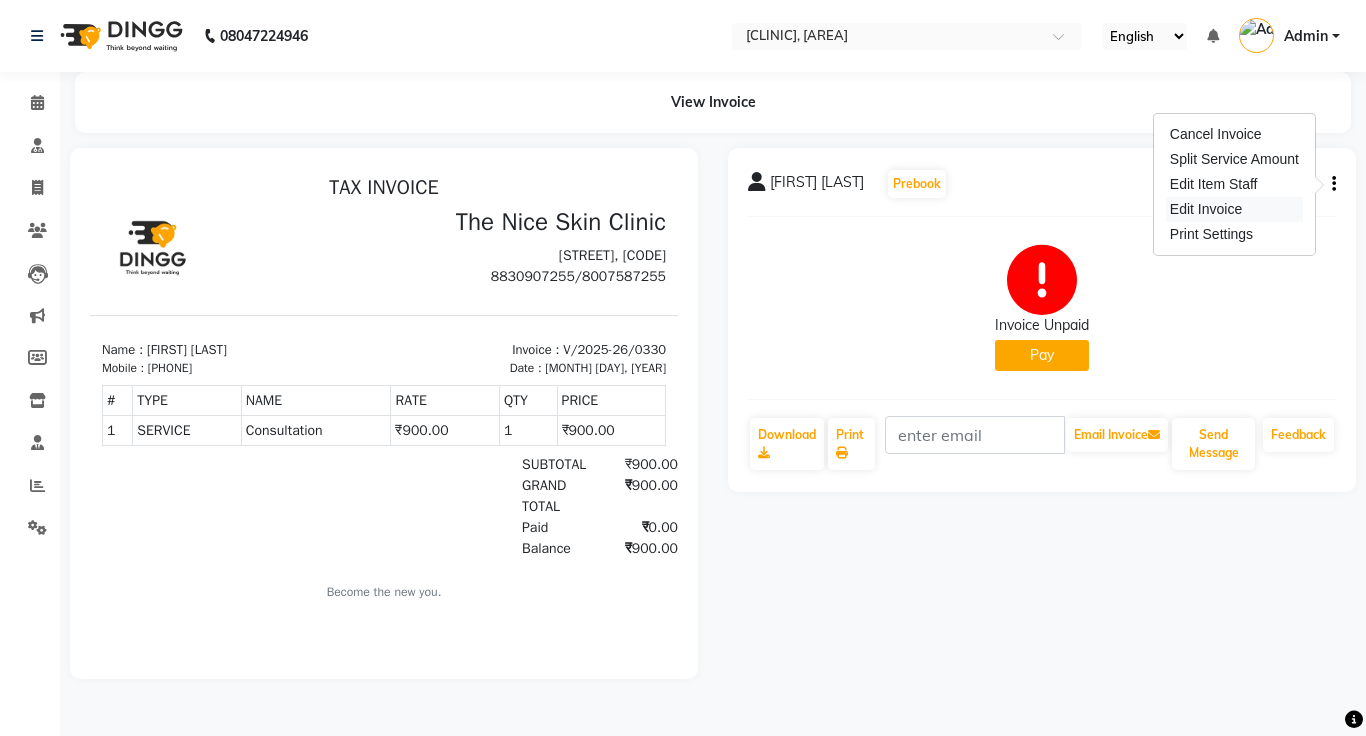 click on "Edit Invoice" at bounding box center [1234, 209] 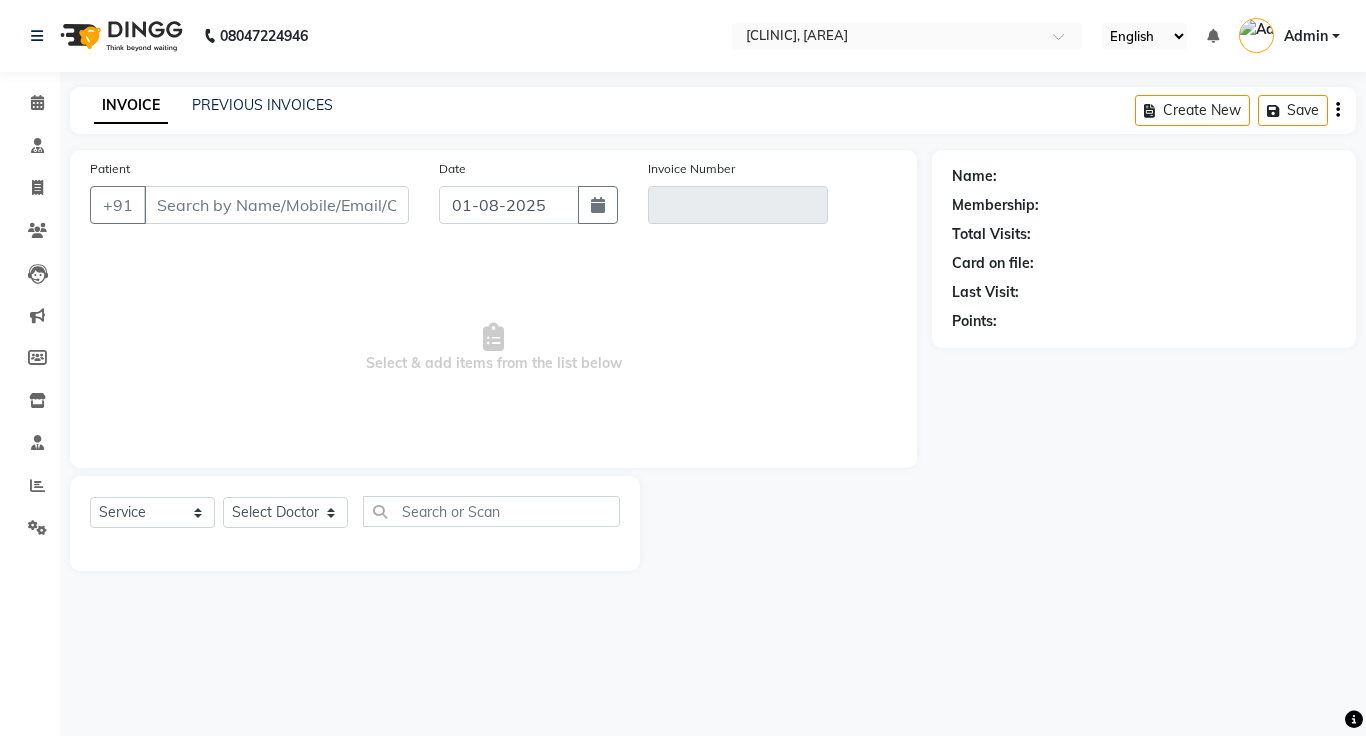click 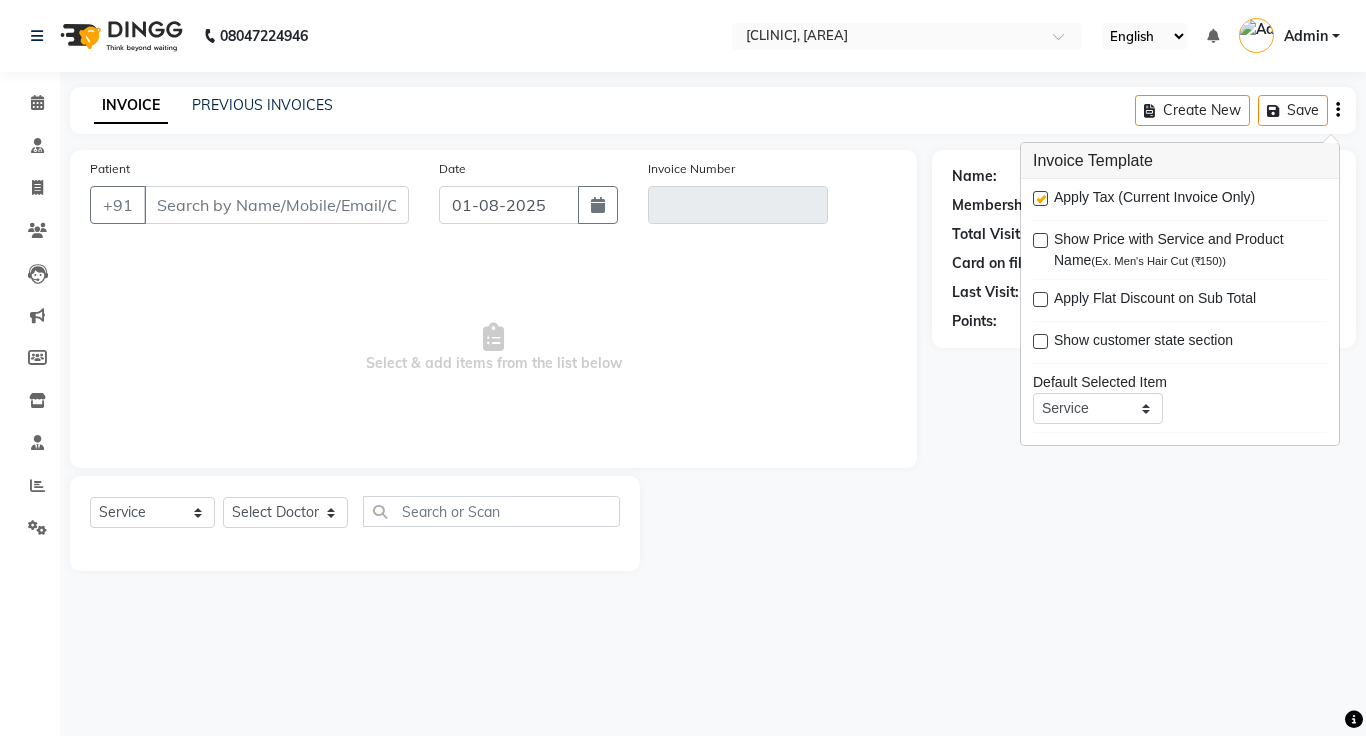 type on "8918393248" 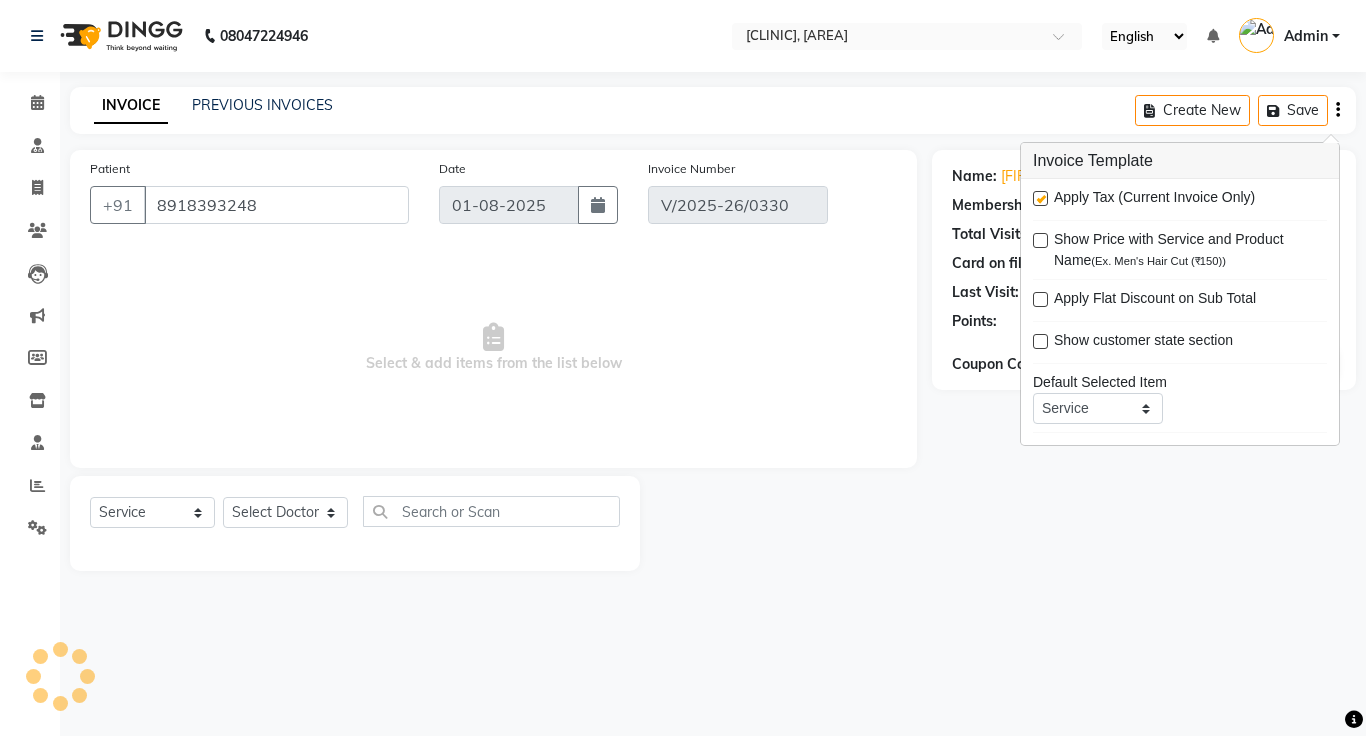 click at bounding box center [1040, 198] 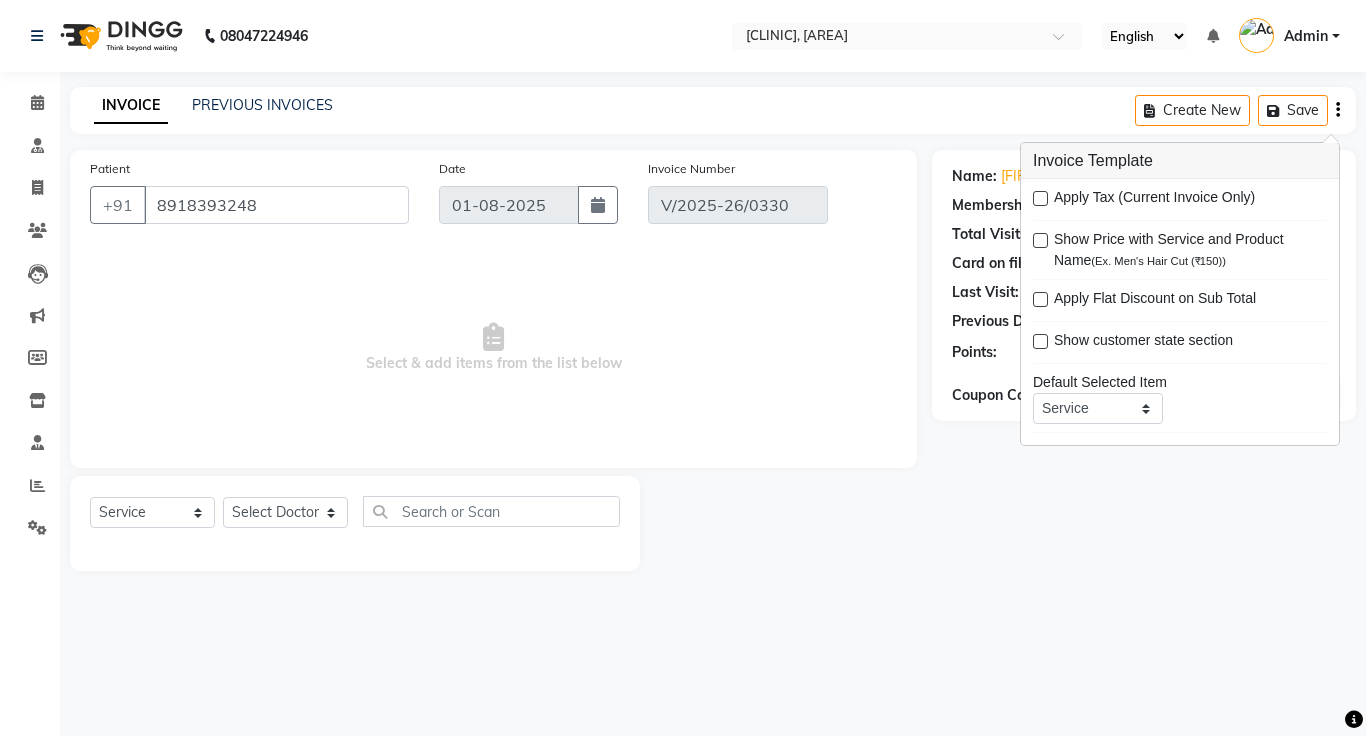 select on "select" 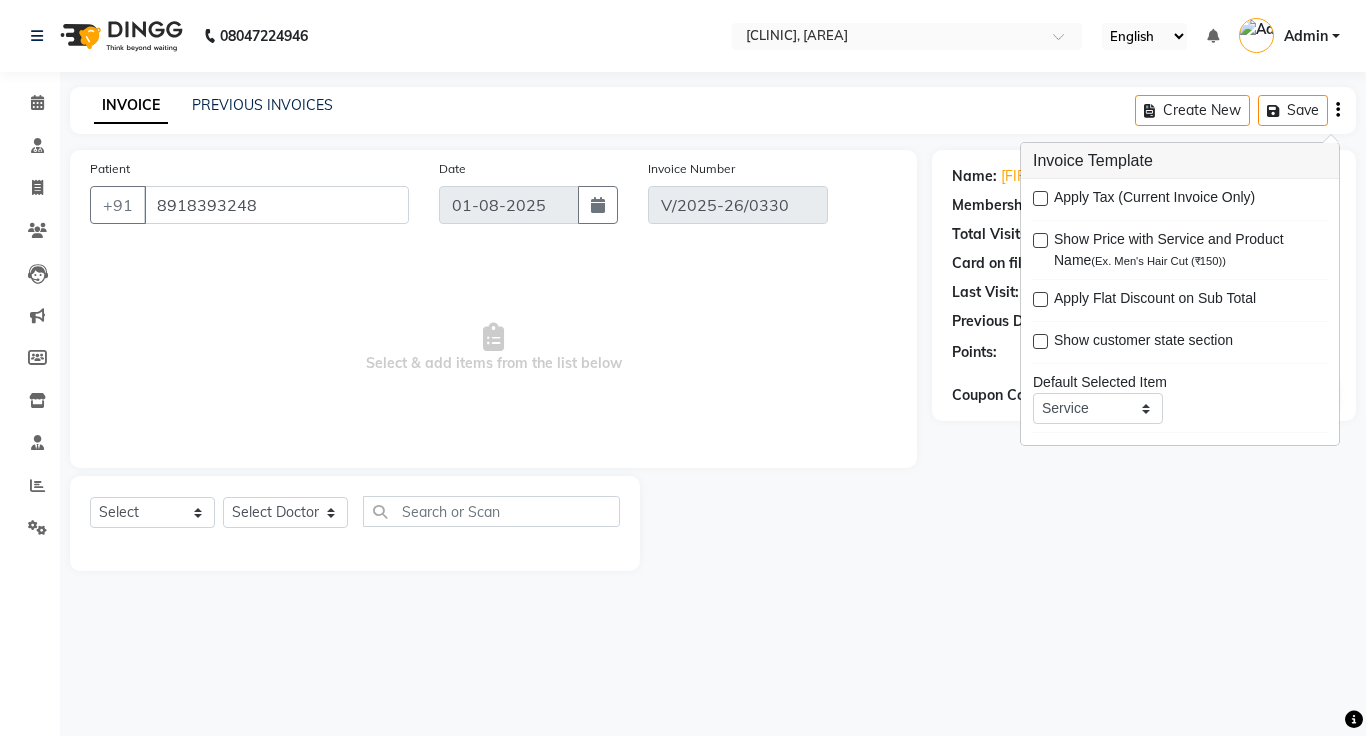 click at bounding box center (1040, 198) 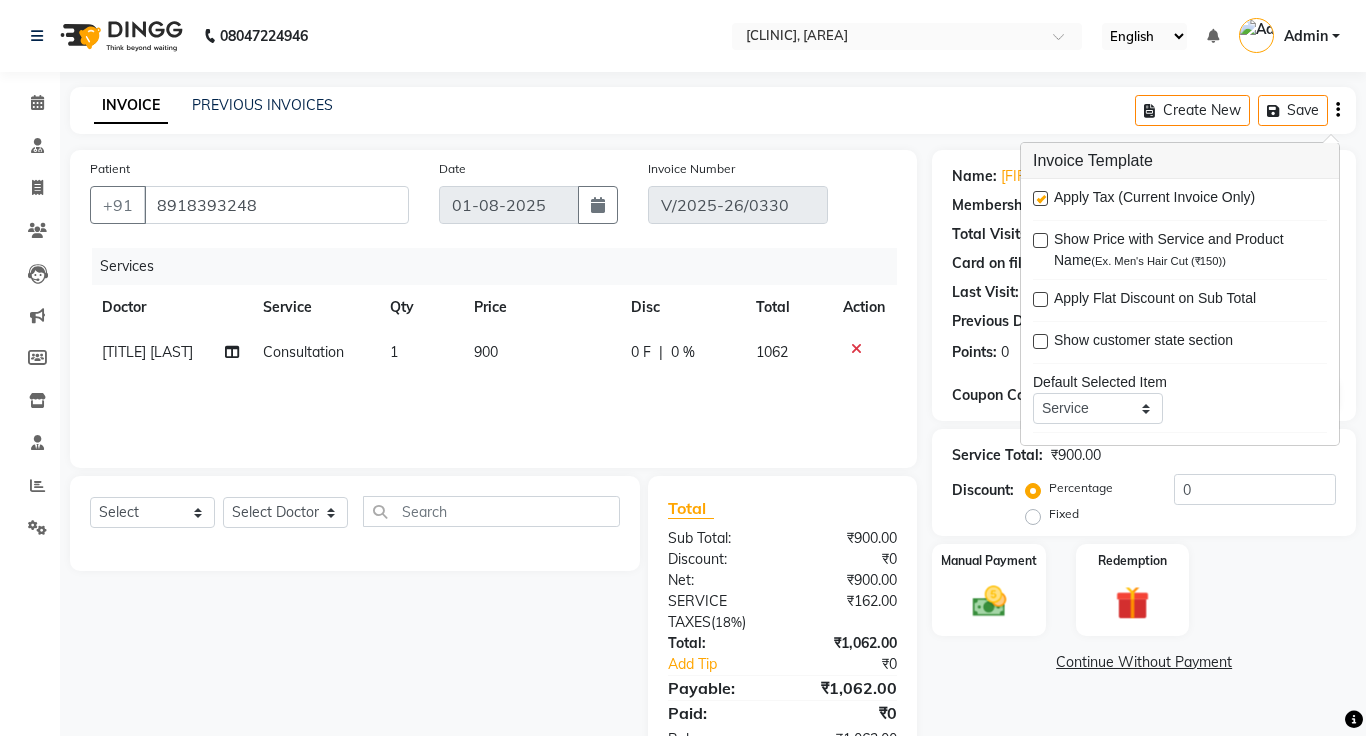 click at bounding box center (1040, 198) 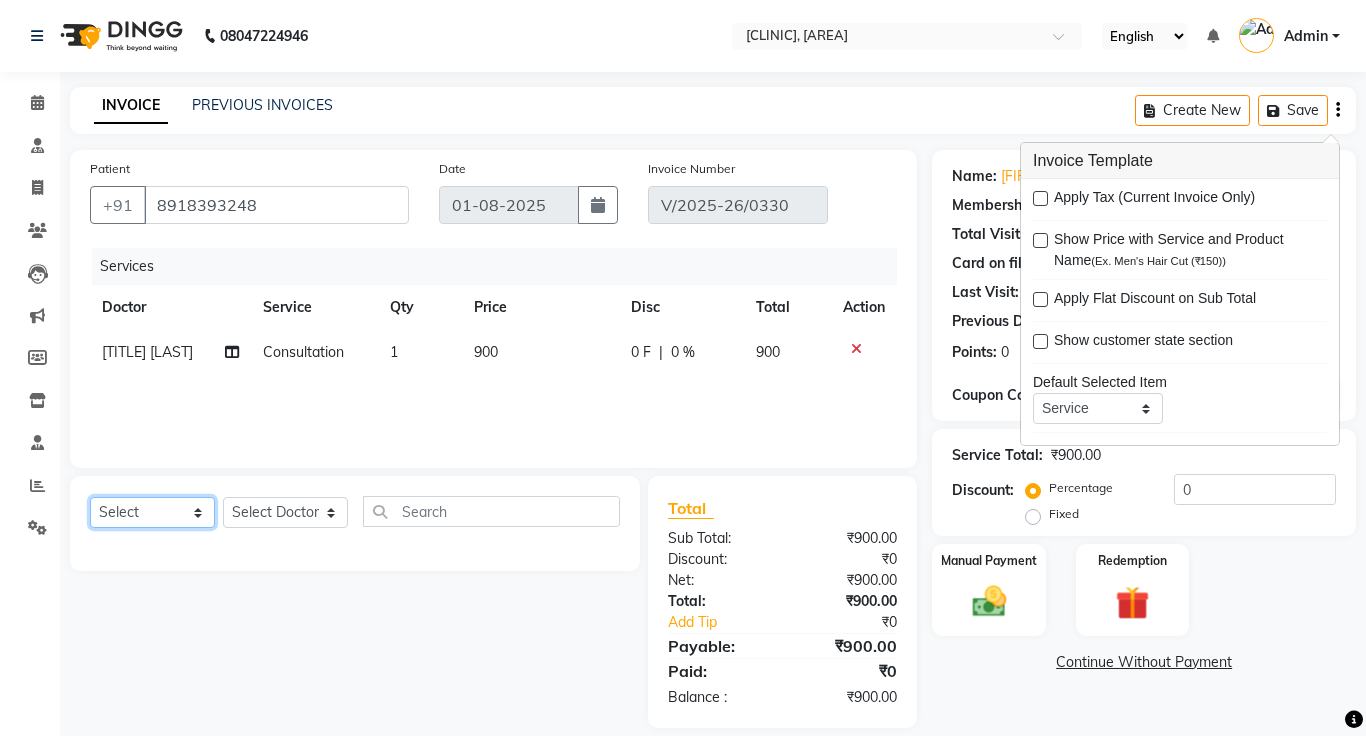 click on "Select  Service  Product  Membership  Package Voucher Prepaid Gift Card" 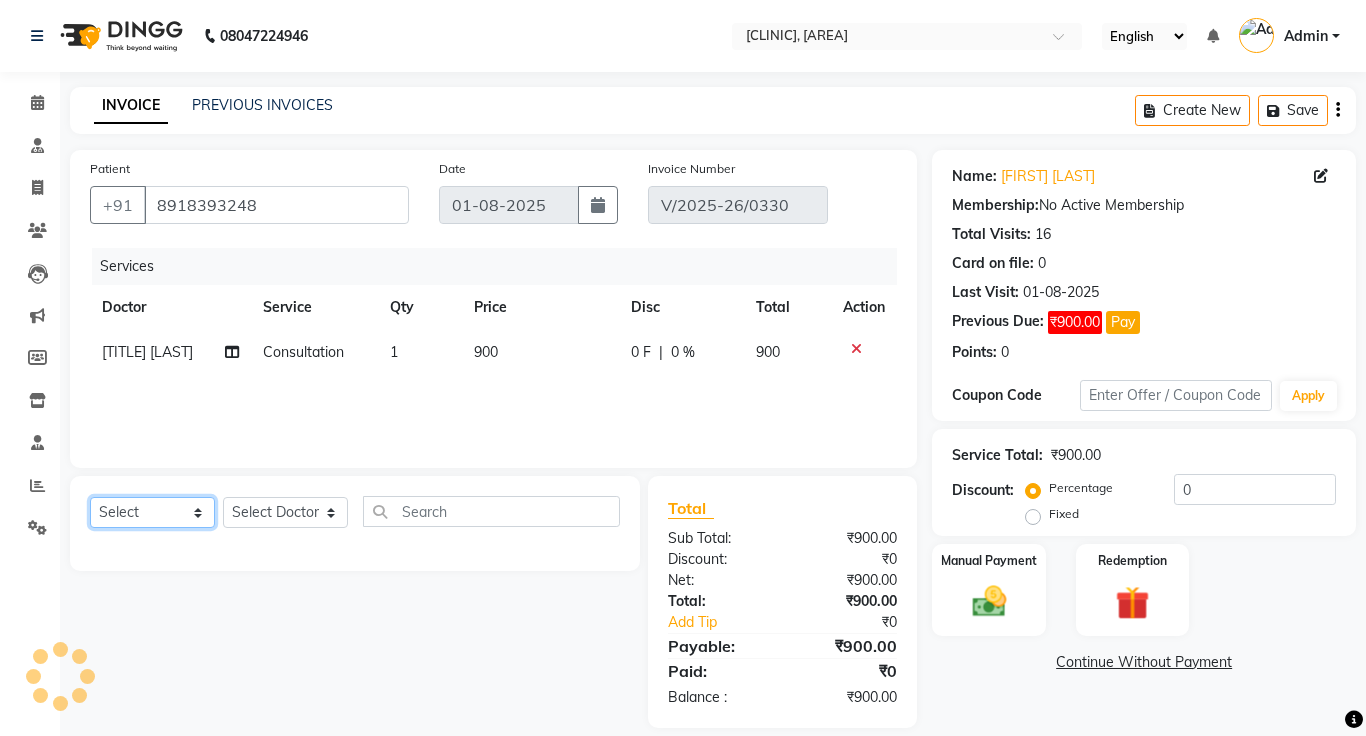 select on "product" 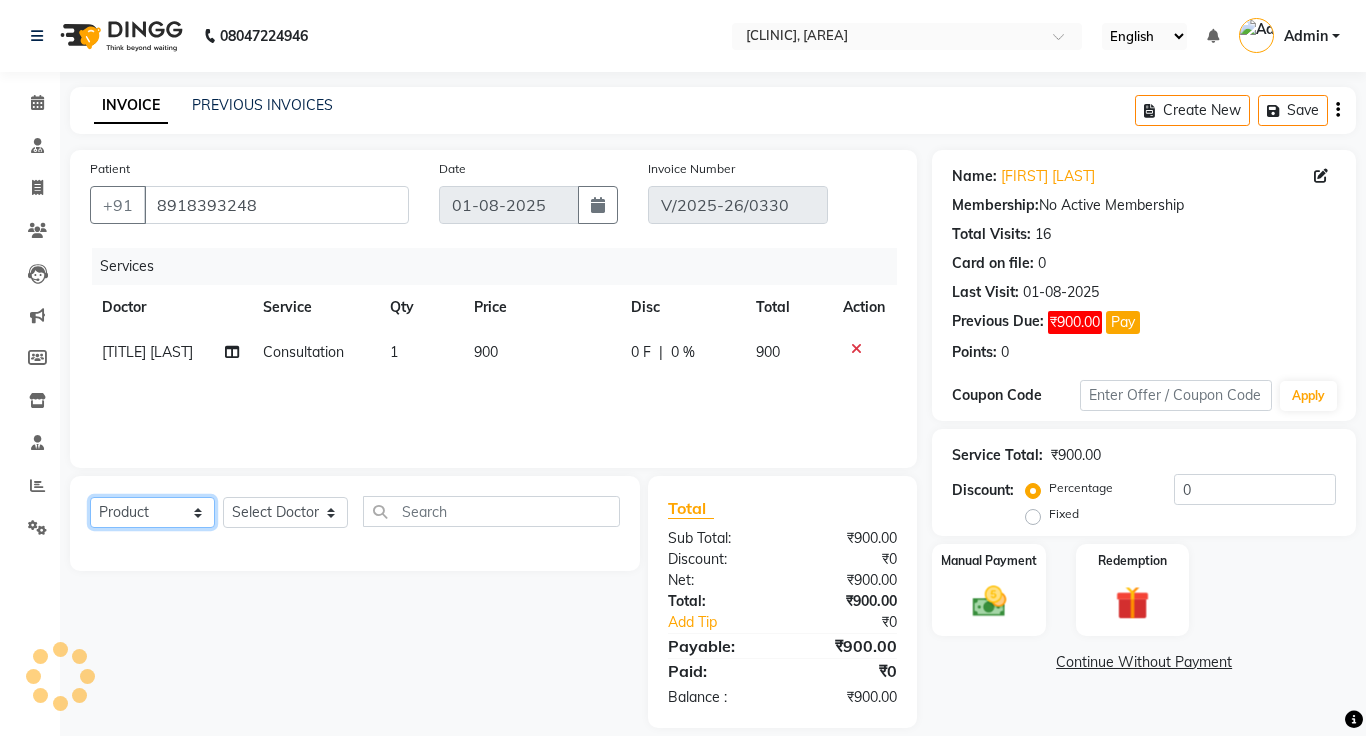 click on "Select  Service  Product  Membership  Package Voucher Prepaid Gift Card" 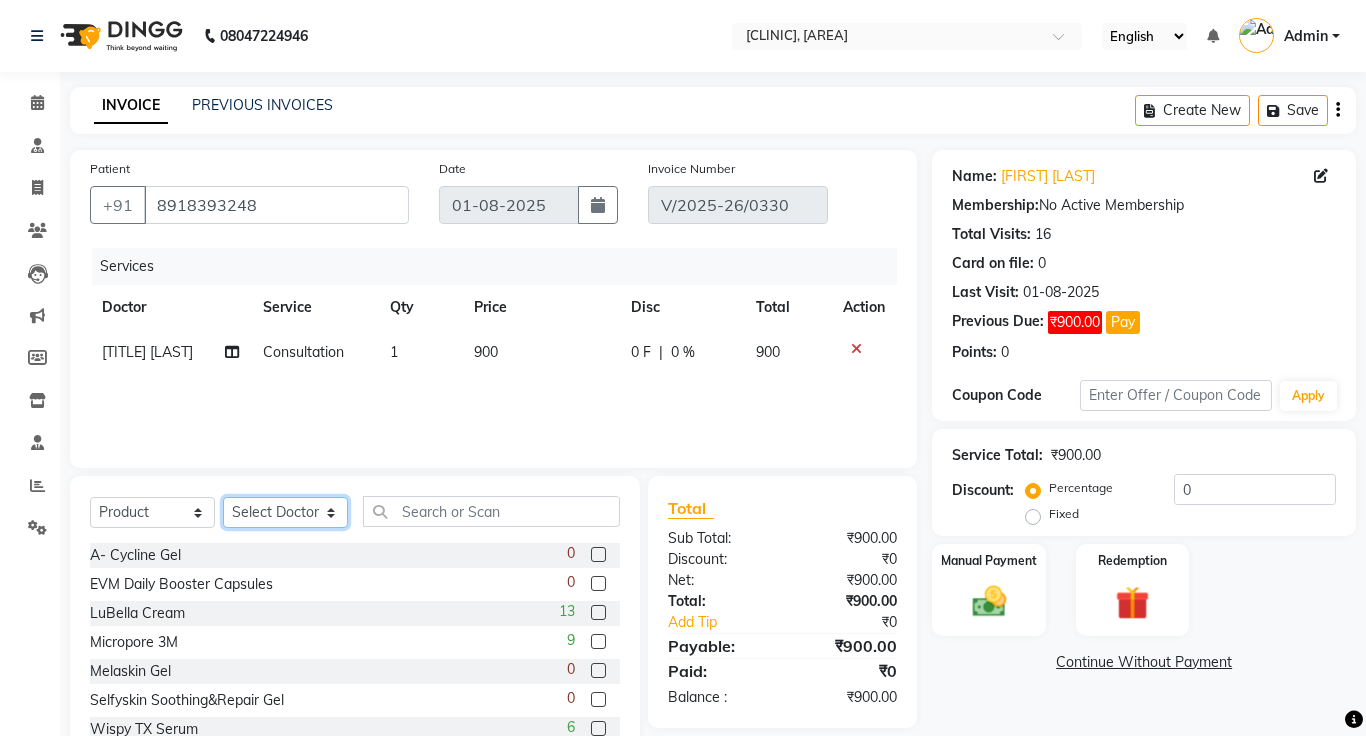 click on "Select Doctor [FIRST] [LAST], [TITLE] [LAST], [TITLE] [LAST], [LAST]" 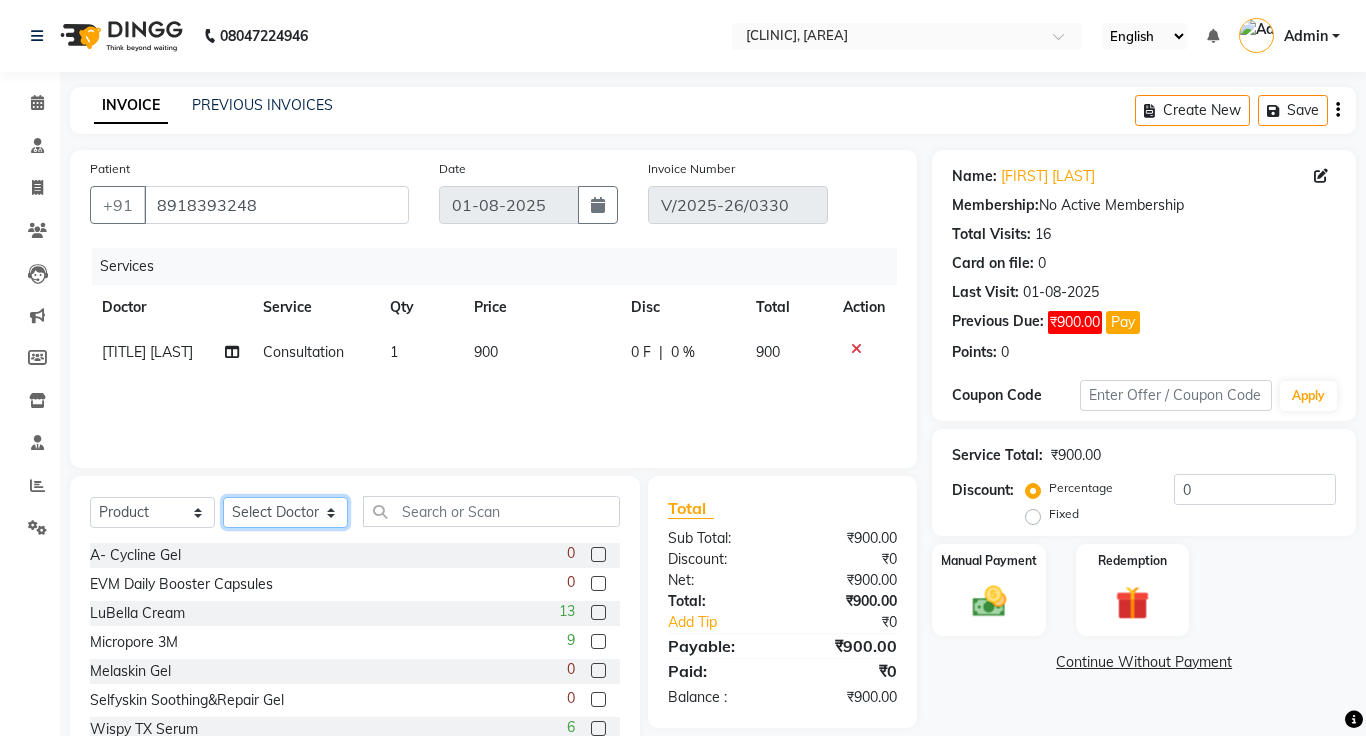 select on "1297" 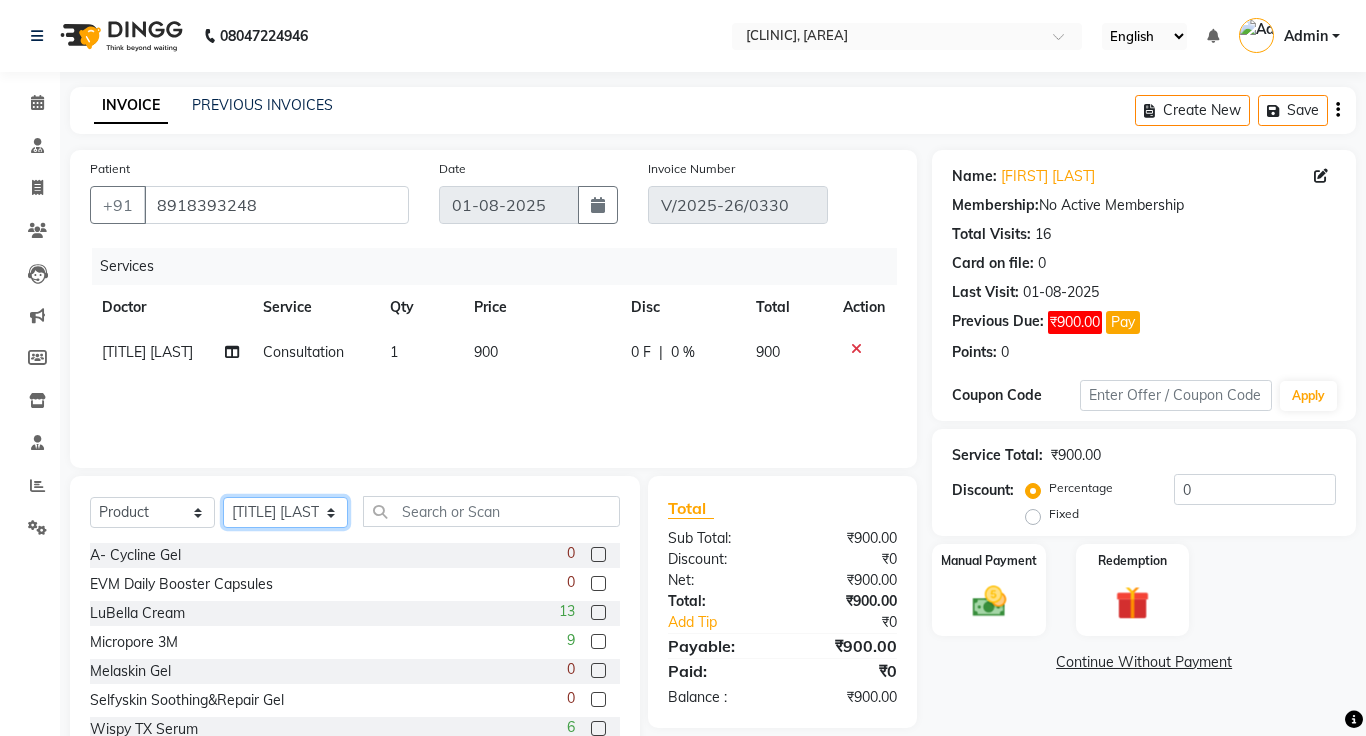 click on "Select Doctor [FIRST] [LAST], [TITLE] [LAST], [TITLE] [LAST], [LAST]" 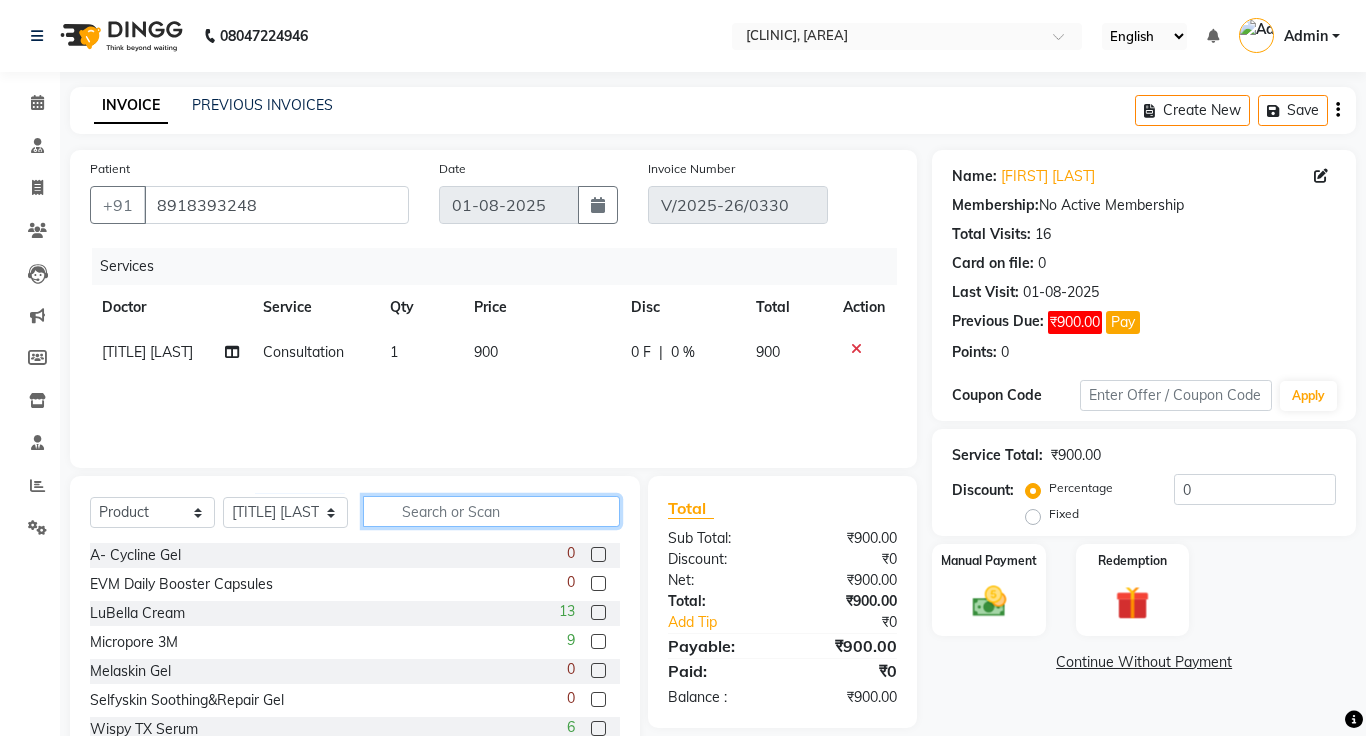 click 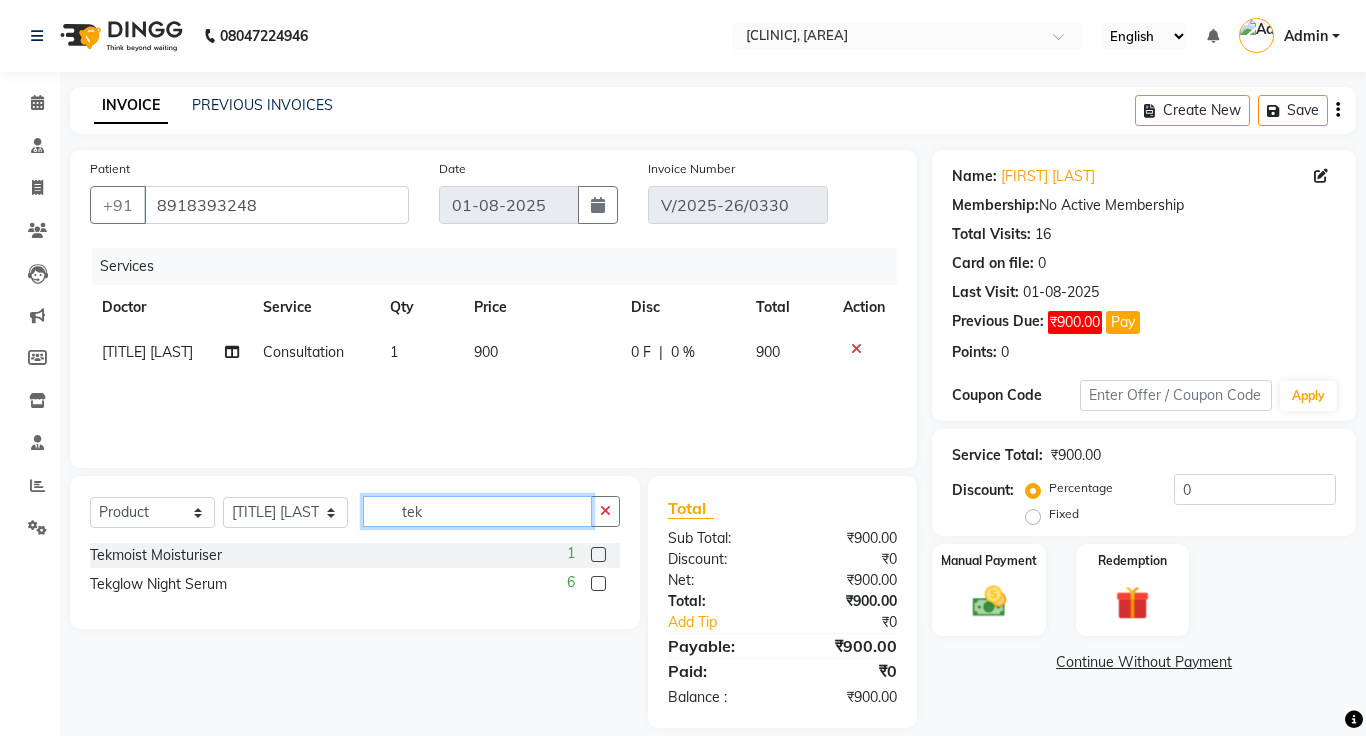 type on "tek" 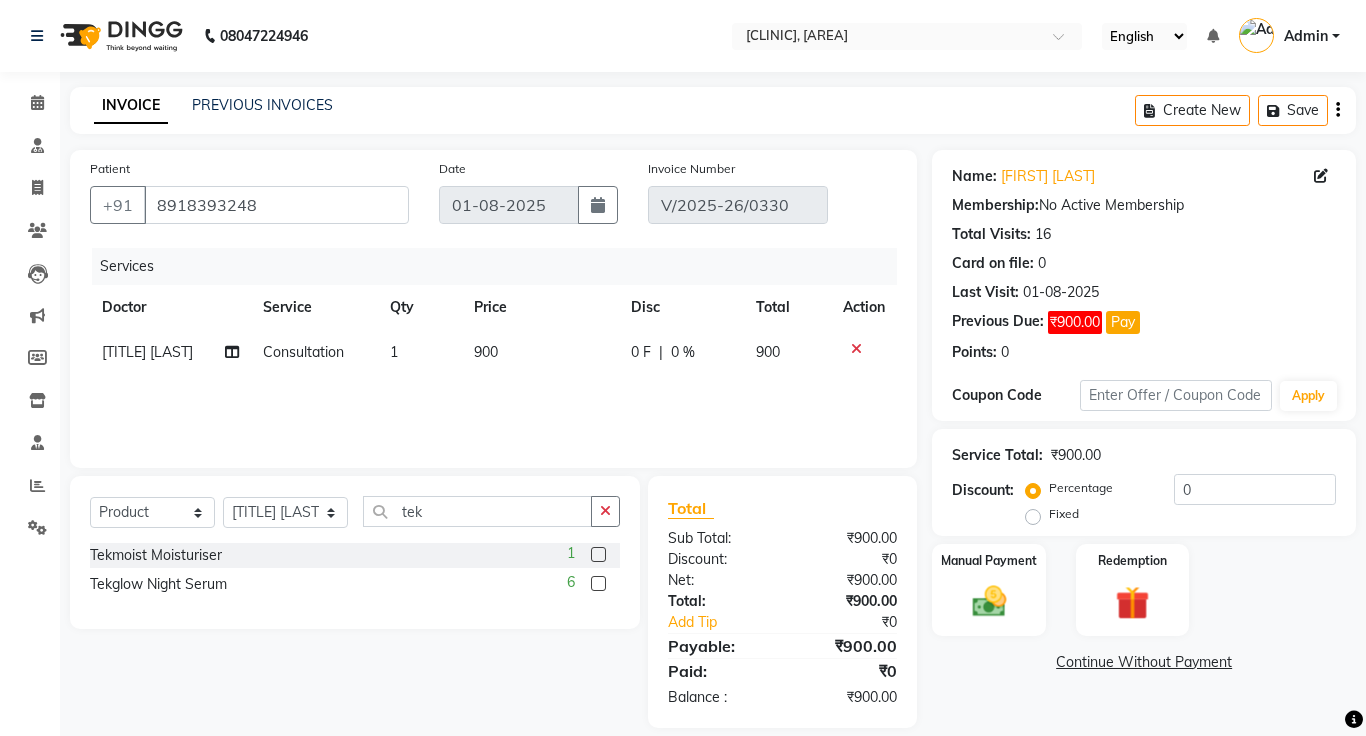 click 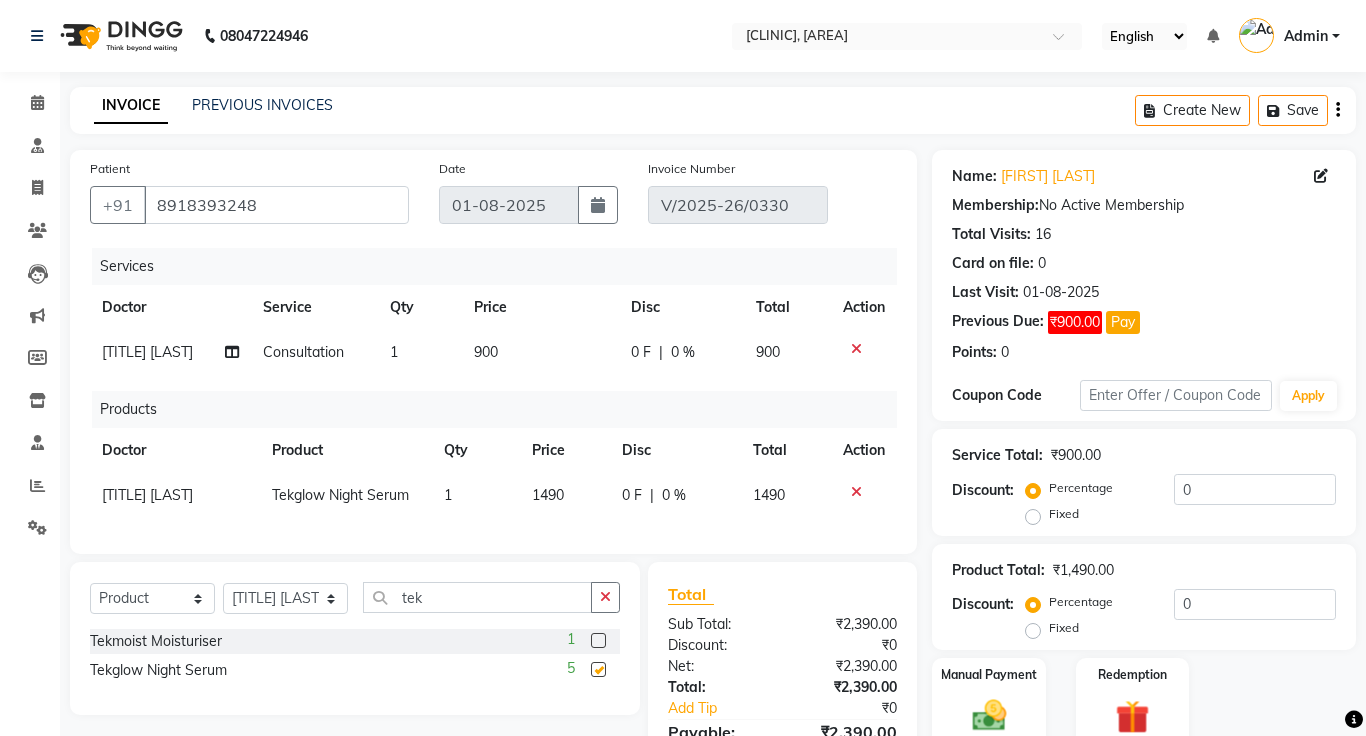 checkbox on "false" 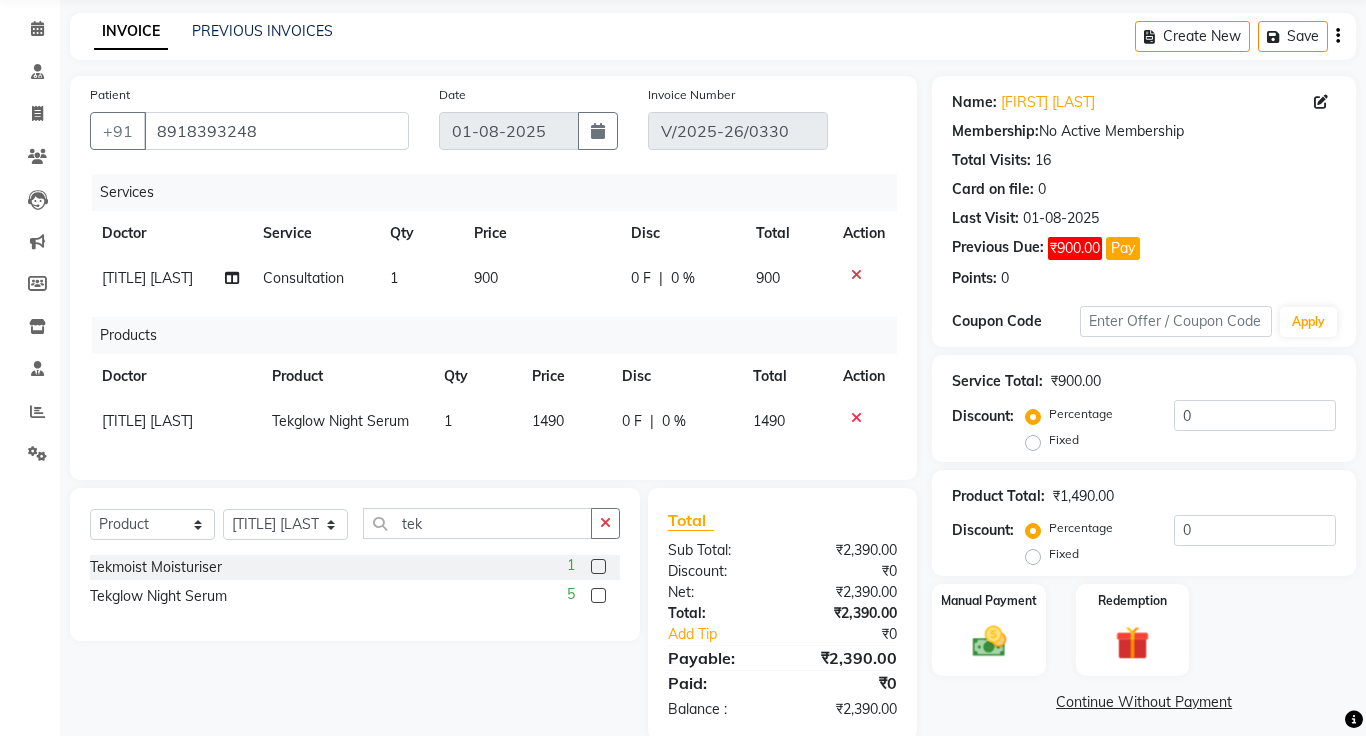 scroll, scrollTop: 108, scrollLeft: 0, axis: vertical 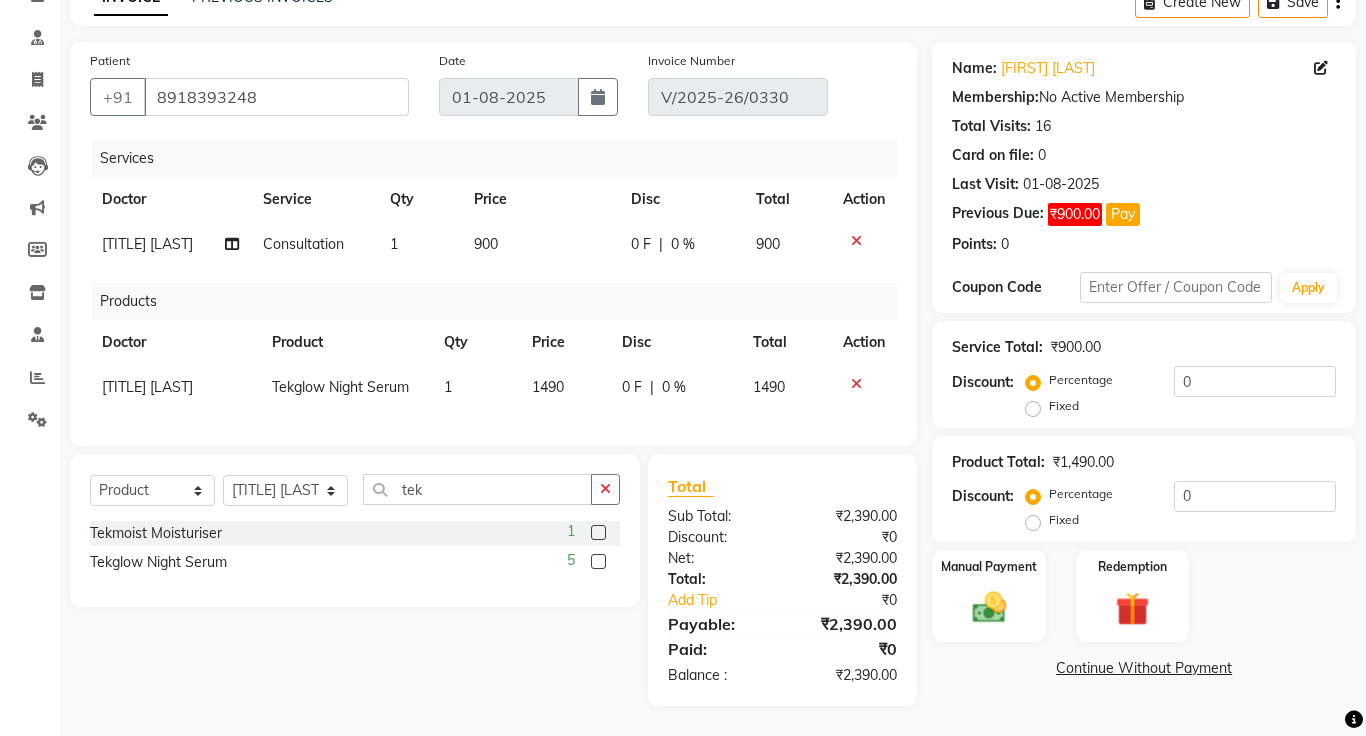 click on "Continue Without Payment" 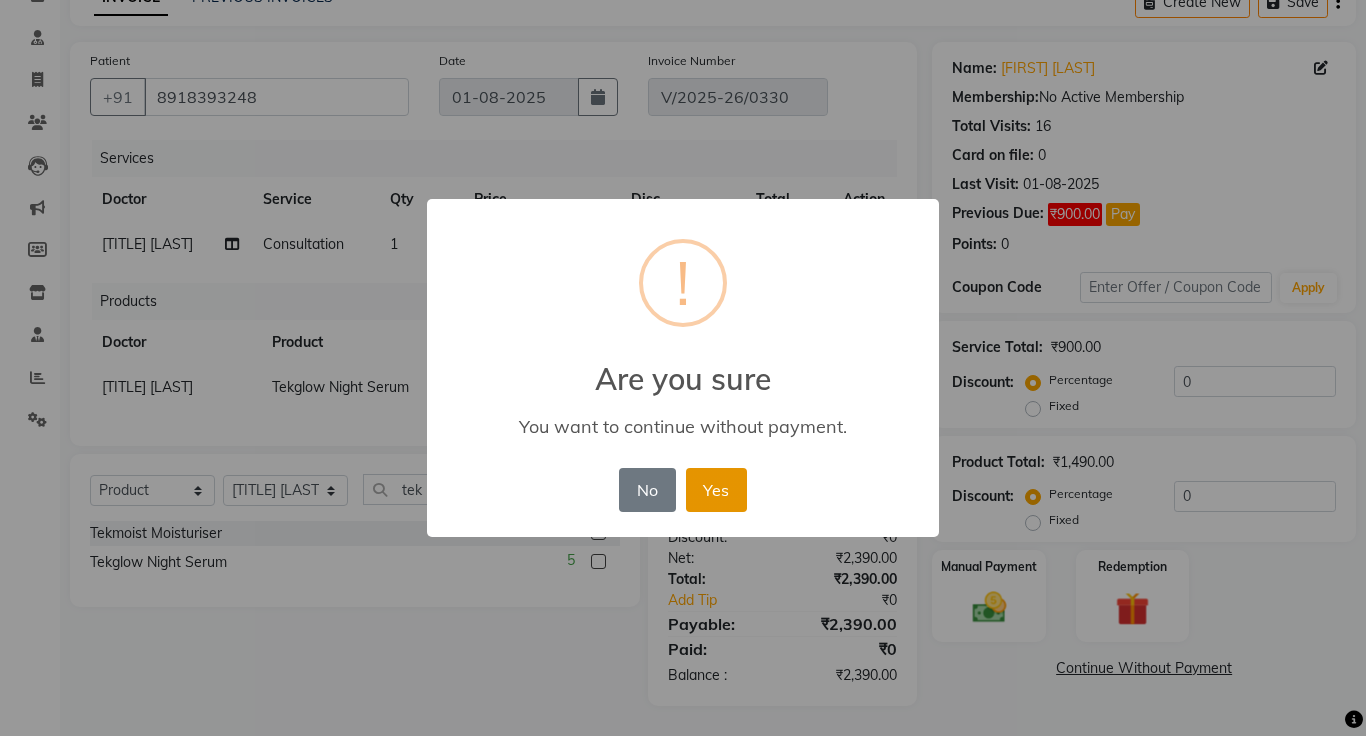 click on "Yes" at bounding box center (716, 490) 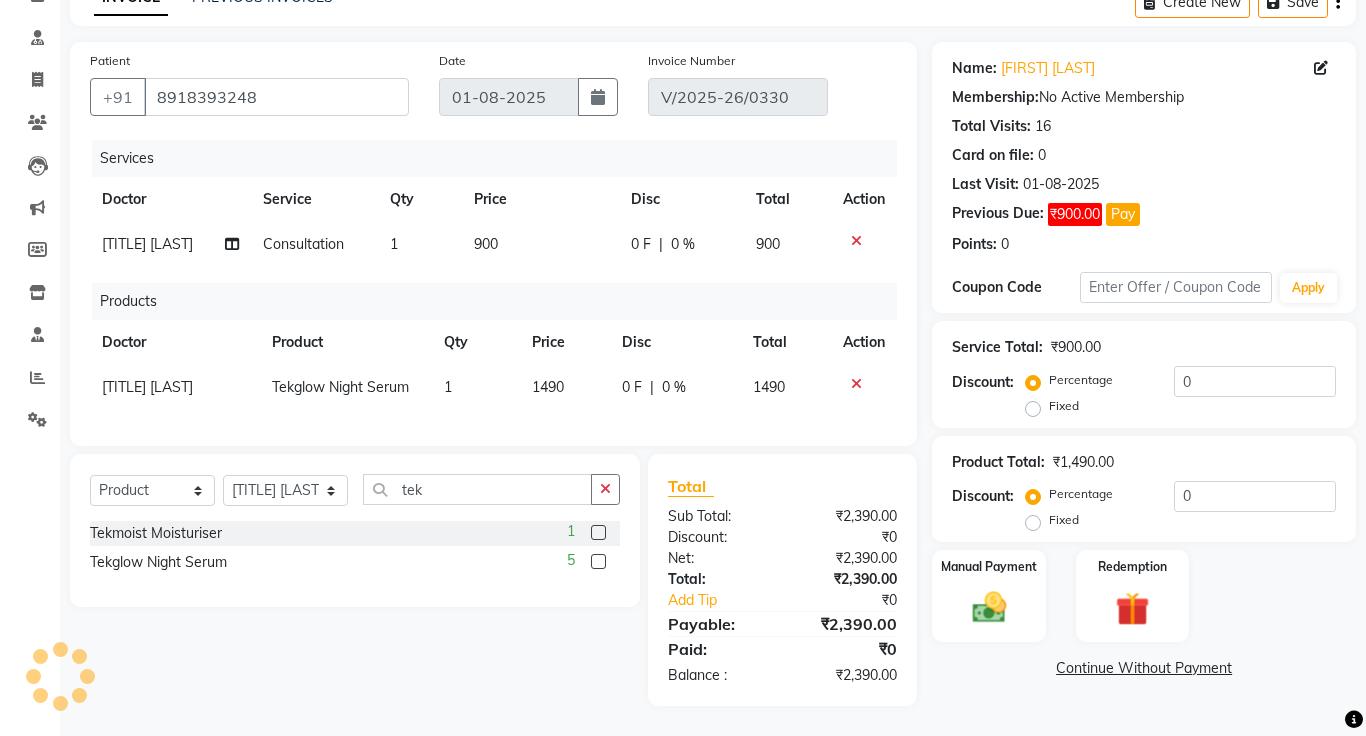 scroll, scrollTop: 0, scrollLeft: 0, axis: both 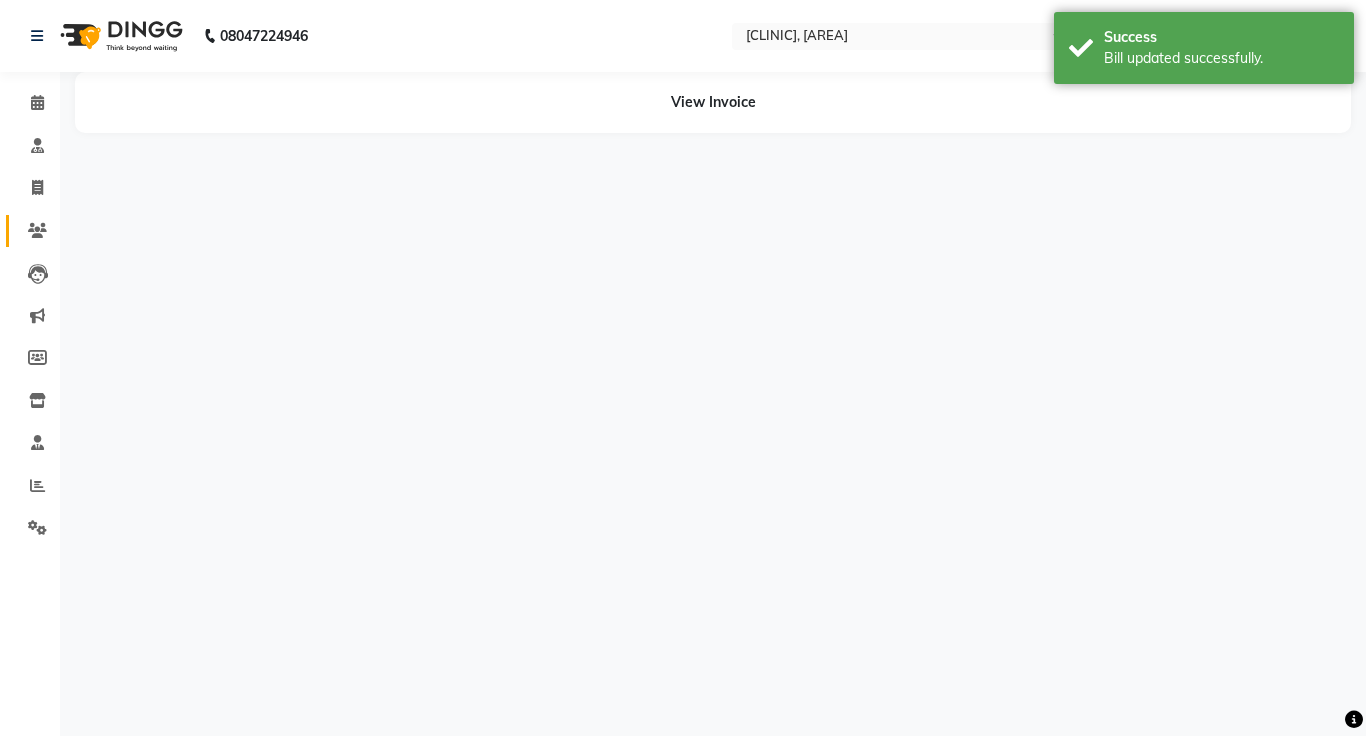 click 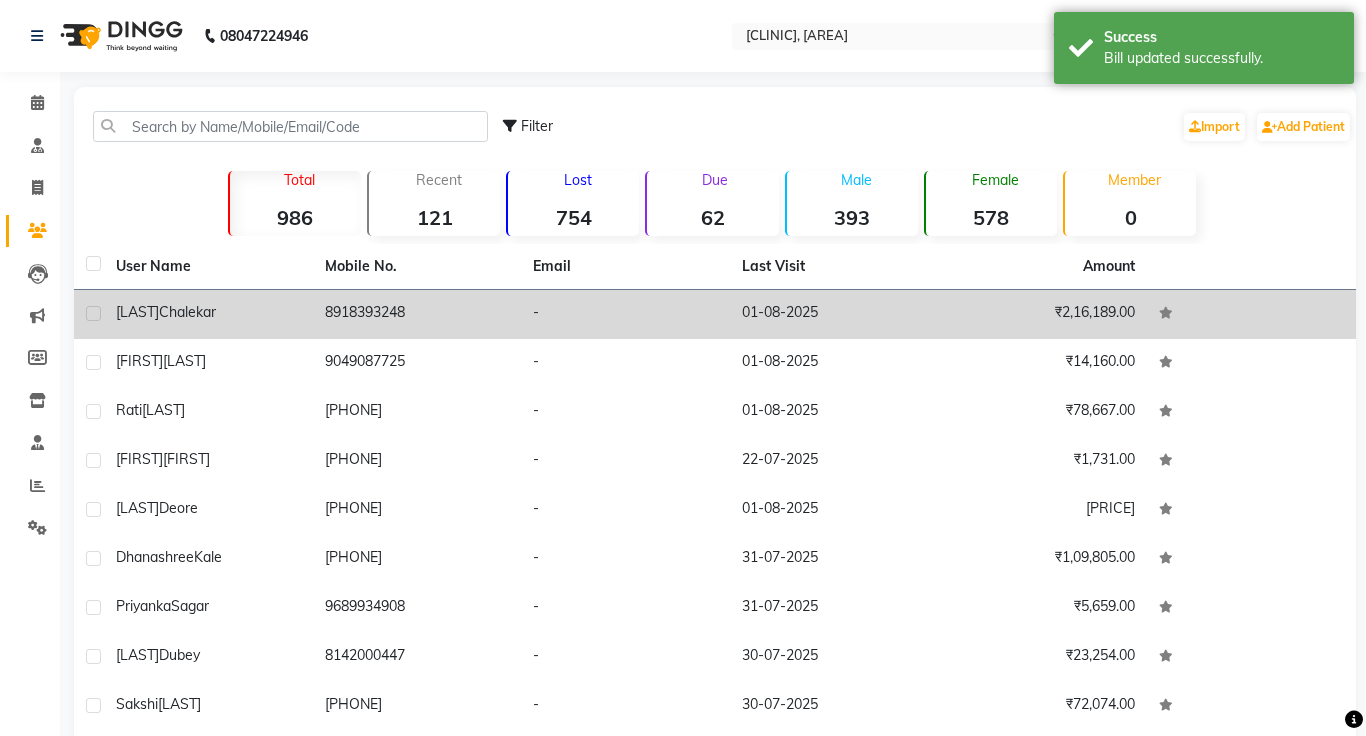 click on "8918393248" 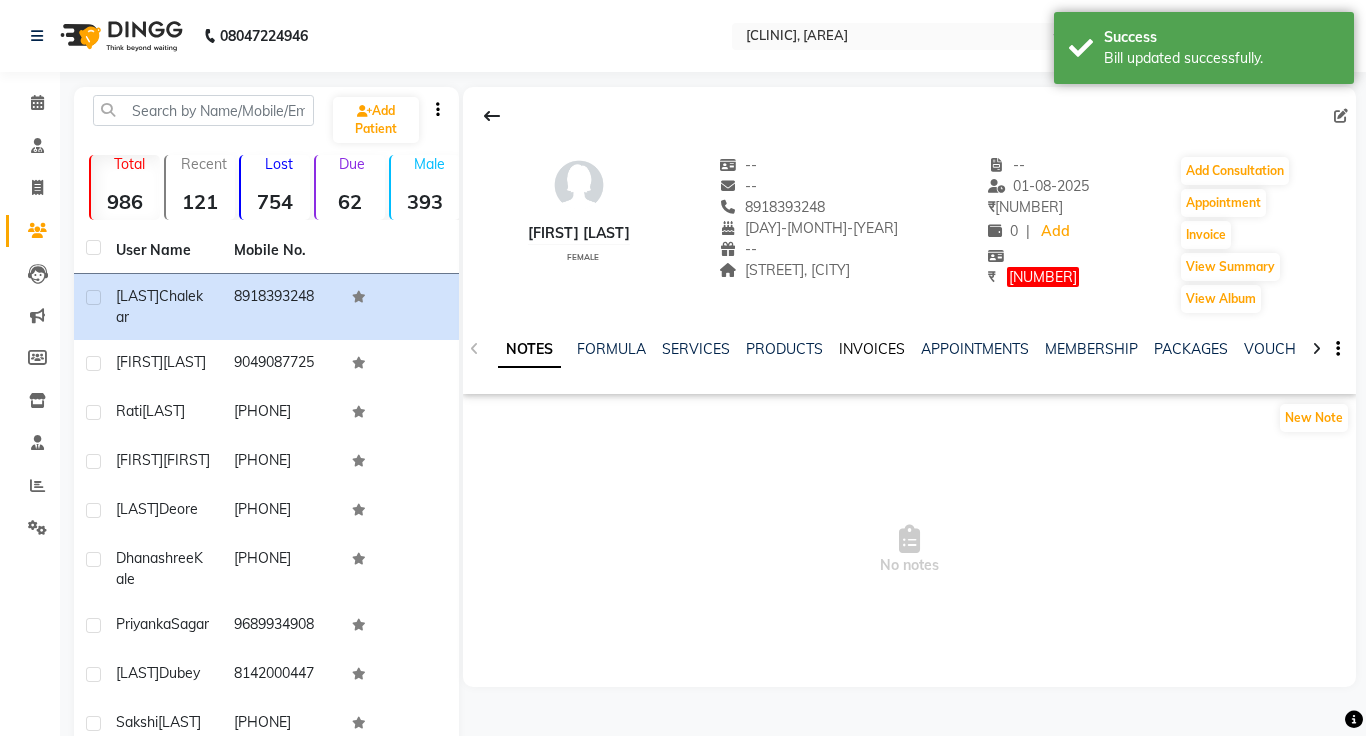 click on "INVOICES" 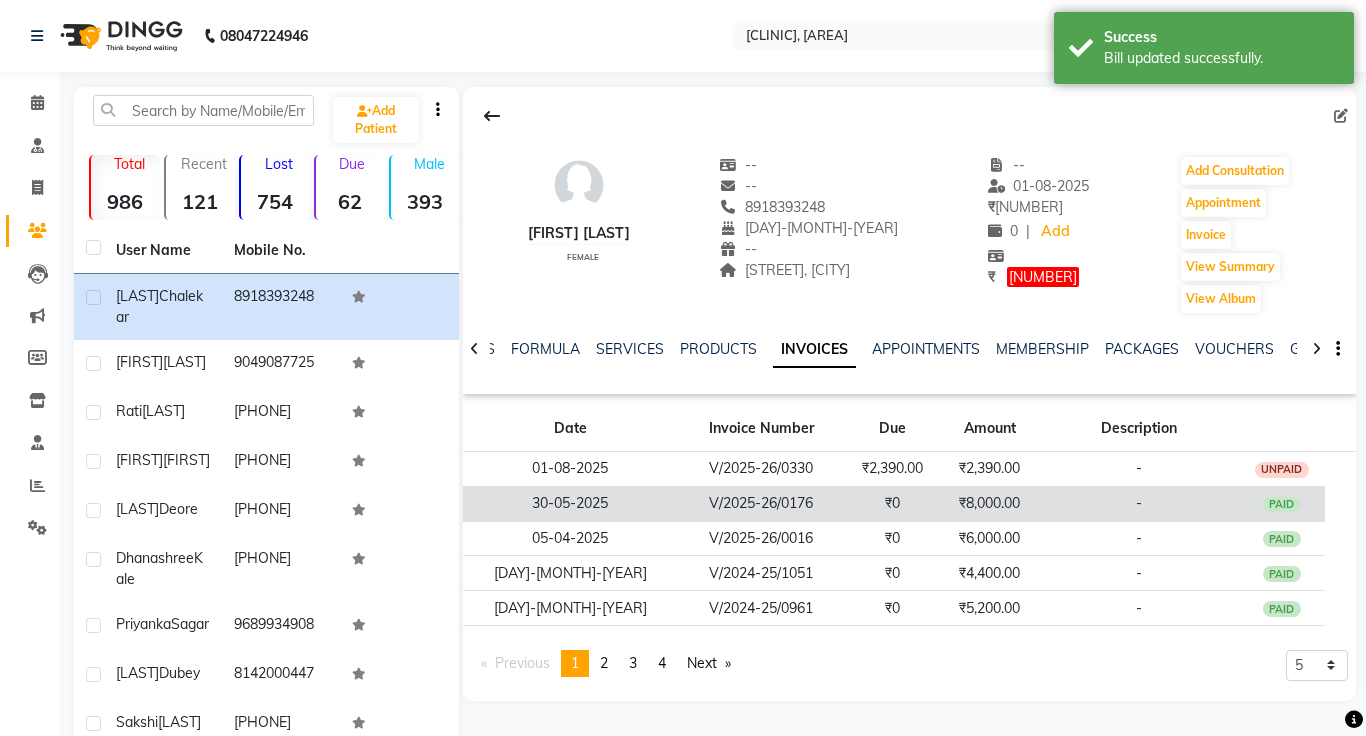 click on "₹8,000.00" 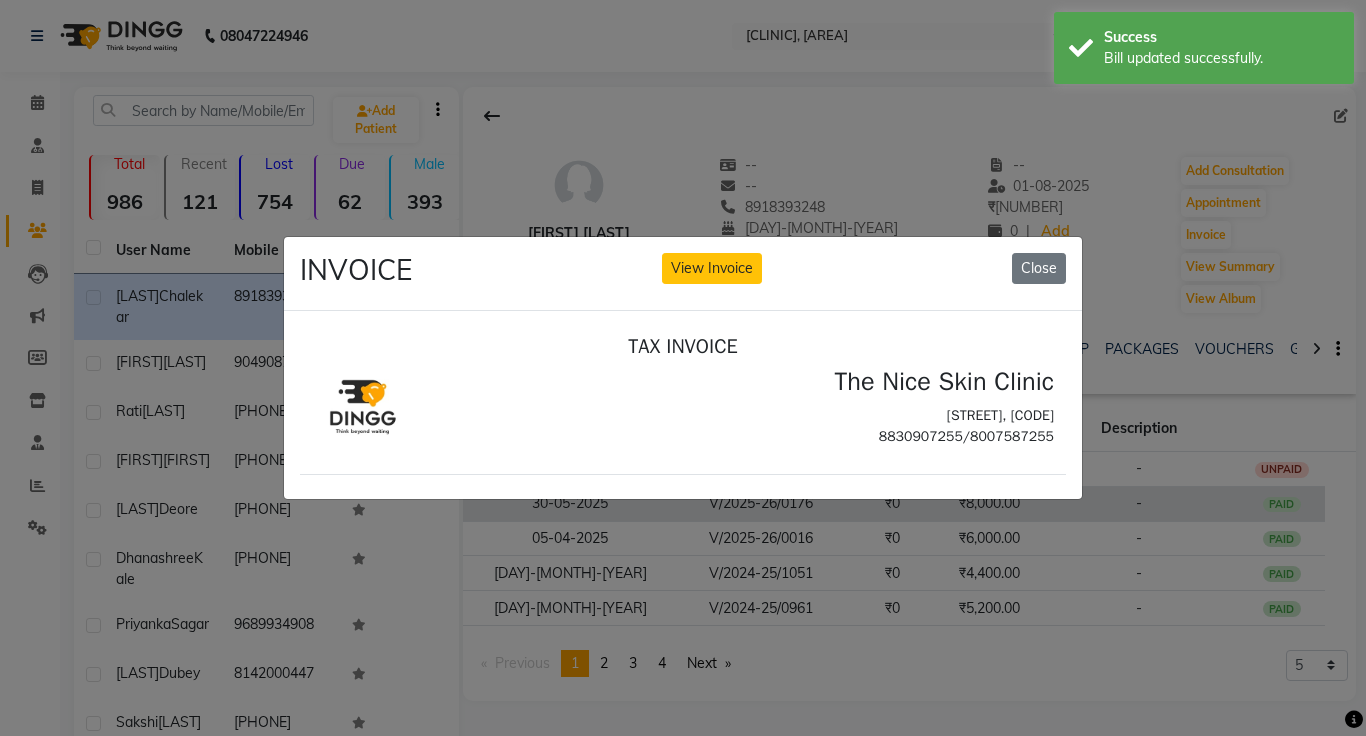 scroll, scrollTop: 0, scrollLeft: 0, axis: both 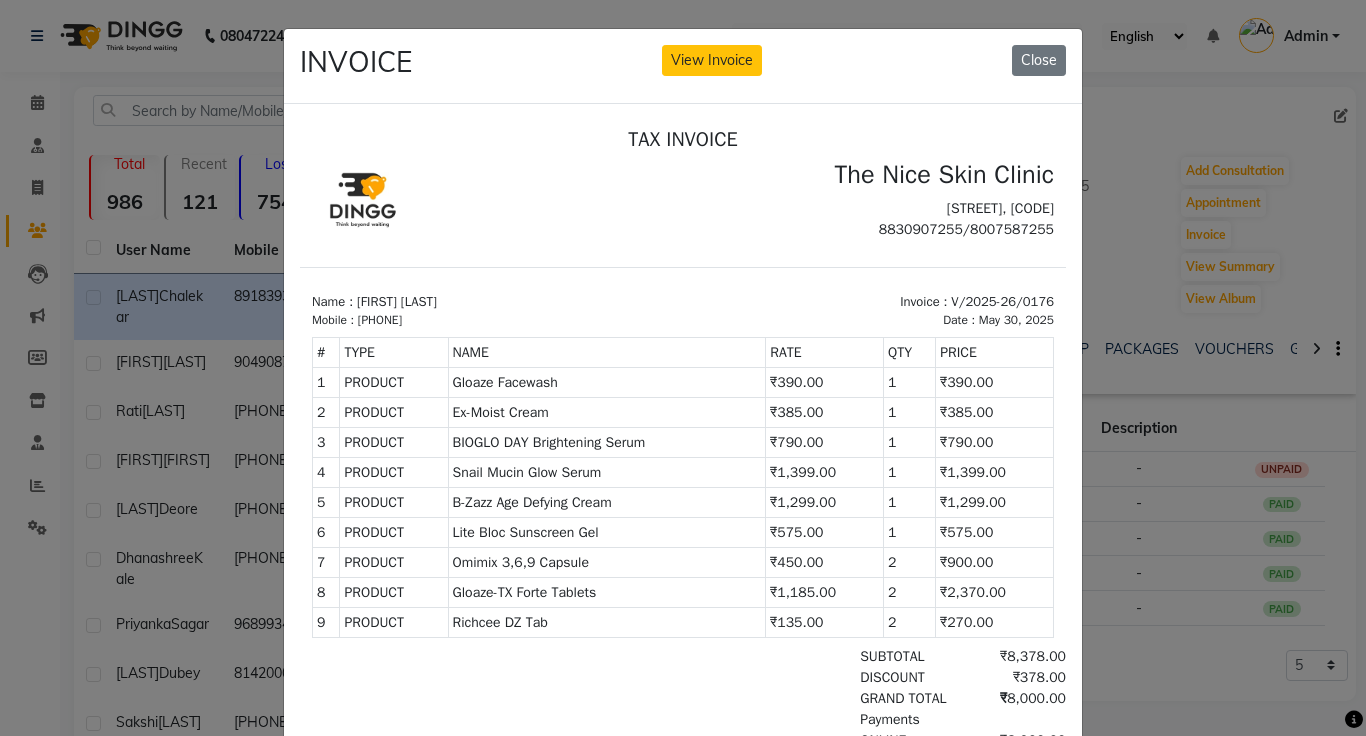 click on "INVOICE View Invoice Close" 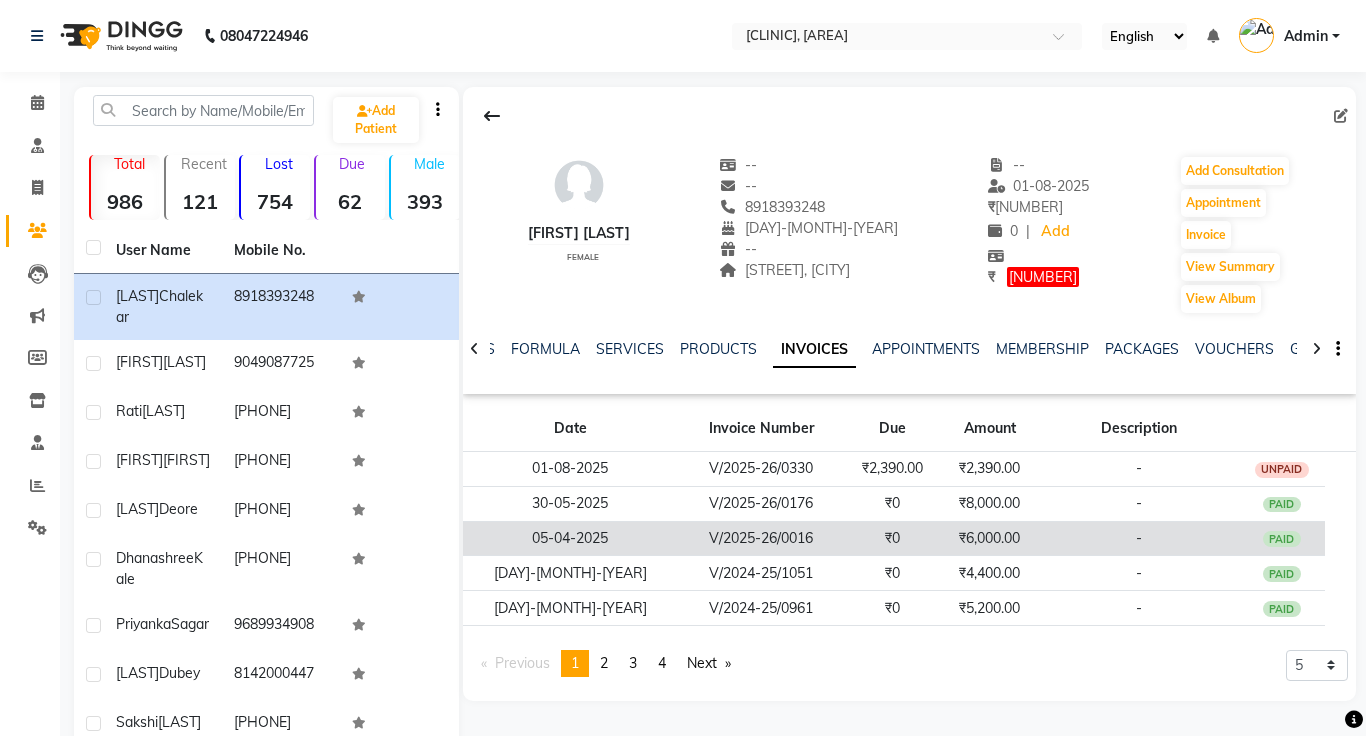 click on "₹0" 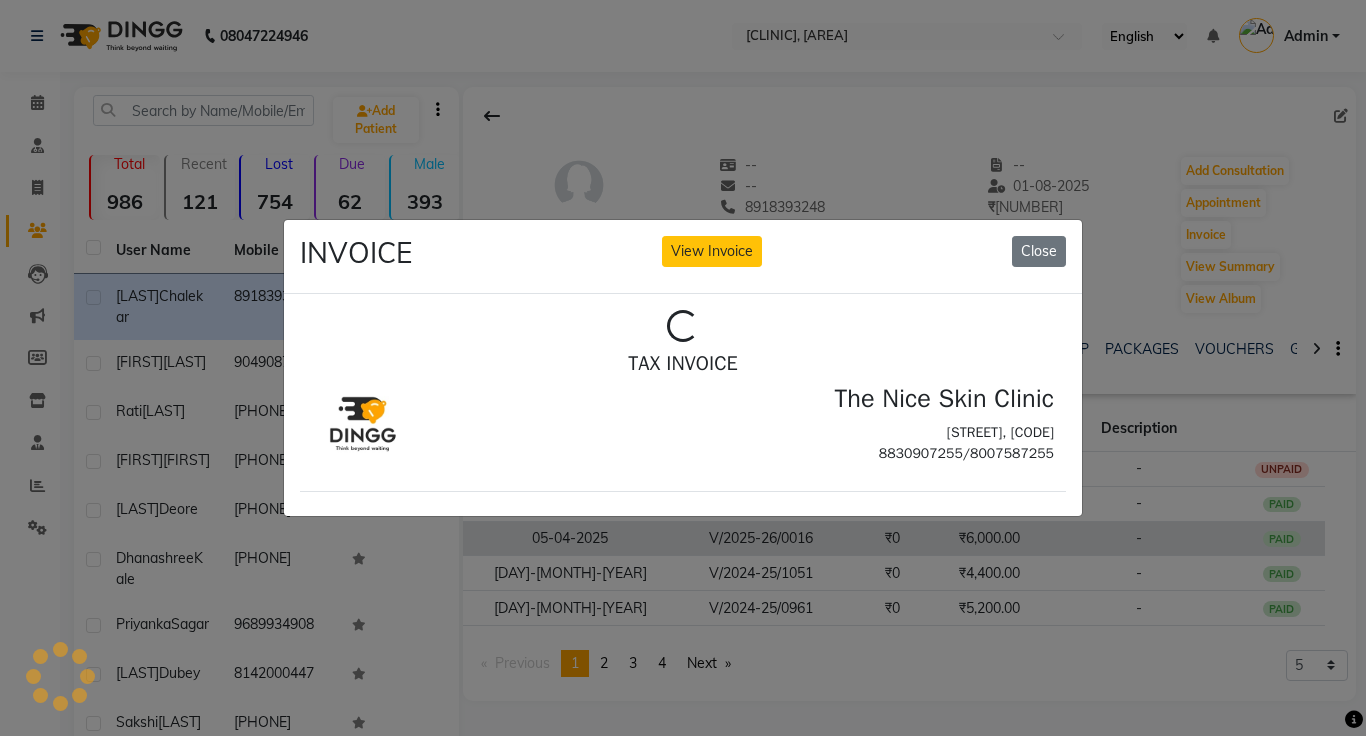 scroll, scrollTop: 0, scrollLeft: 0, axis: both 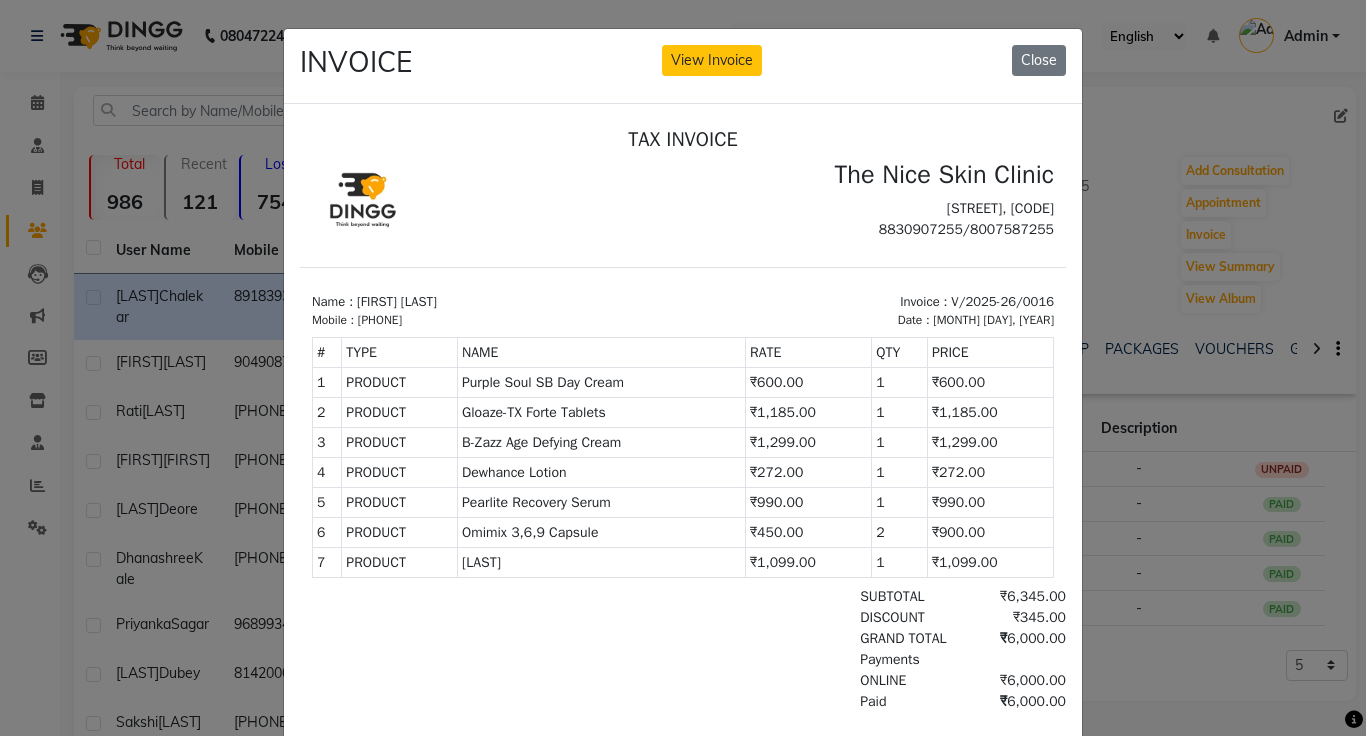 click on "INVOICE View Invoice Close" 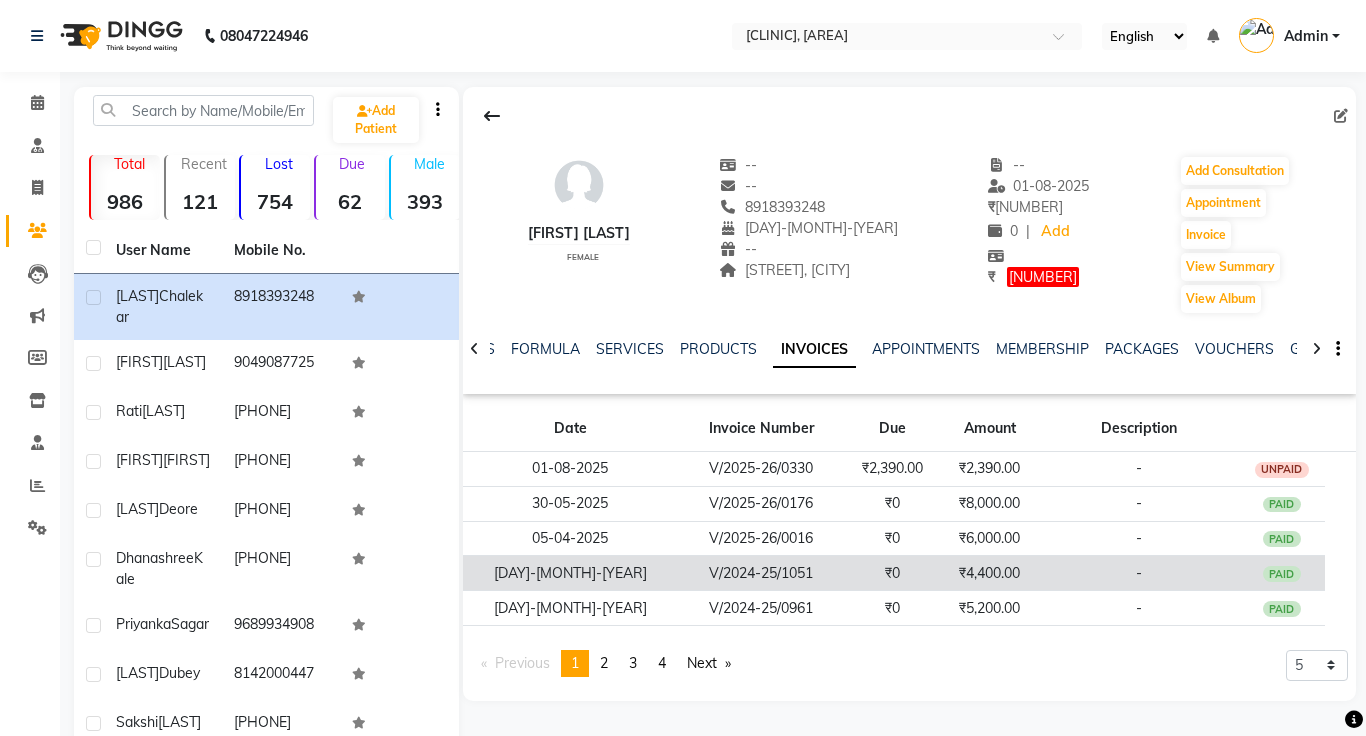 click on "₹4,400.00" 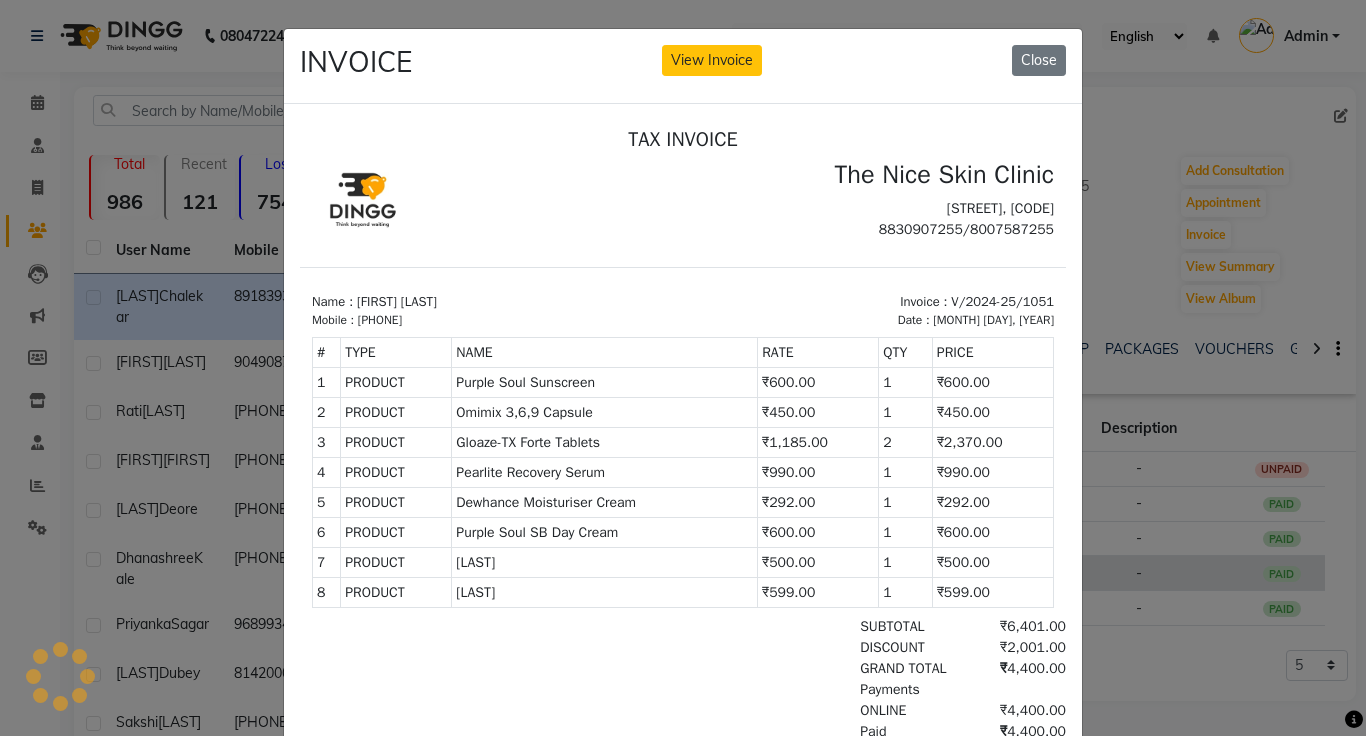 scroll, scrollTop: 0, scrollLeft: 0, axis: both 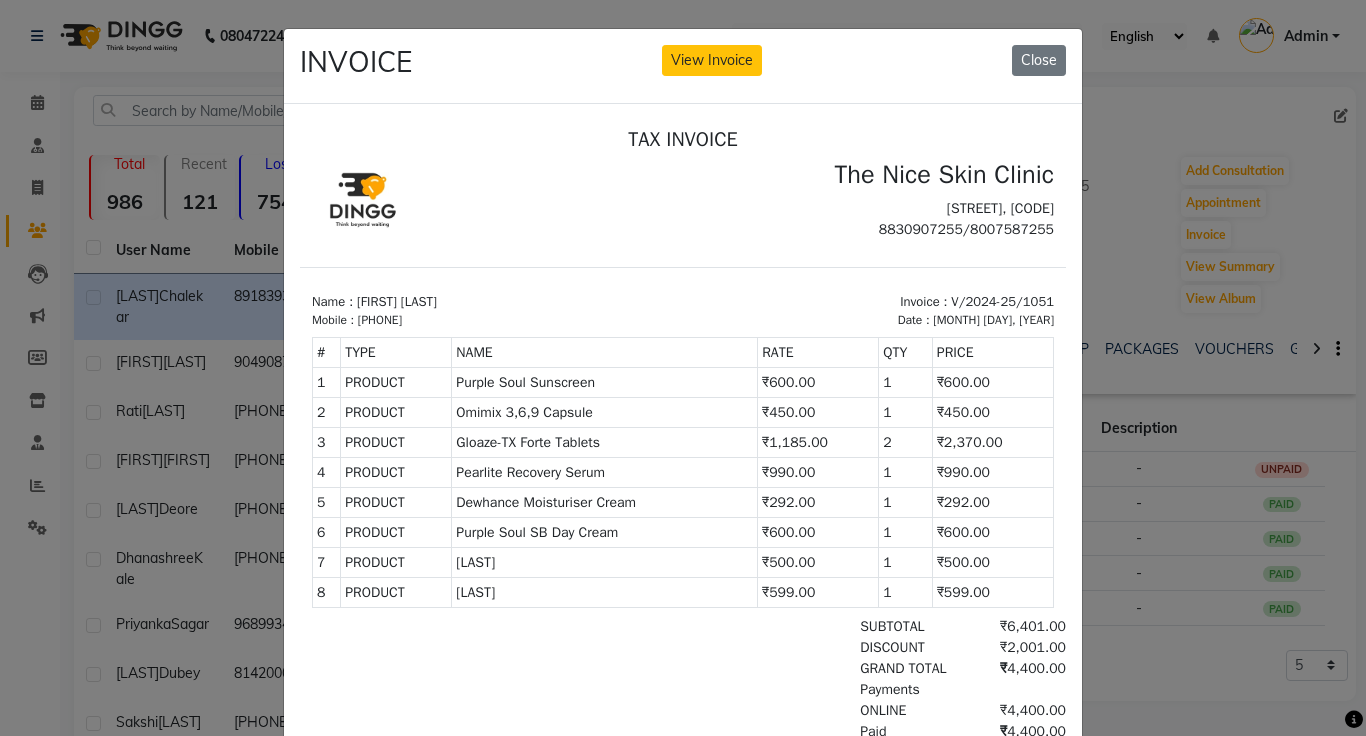 click on "INVOICE View Invoice Close" 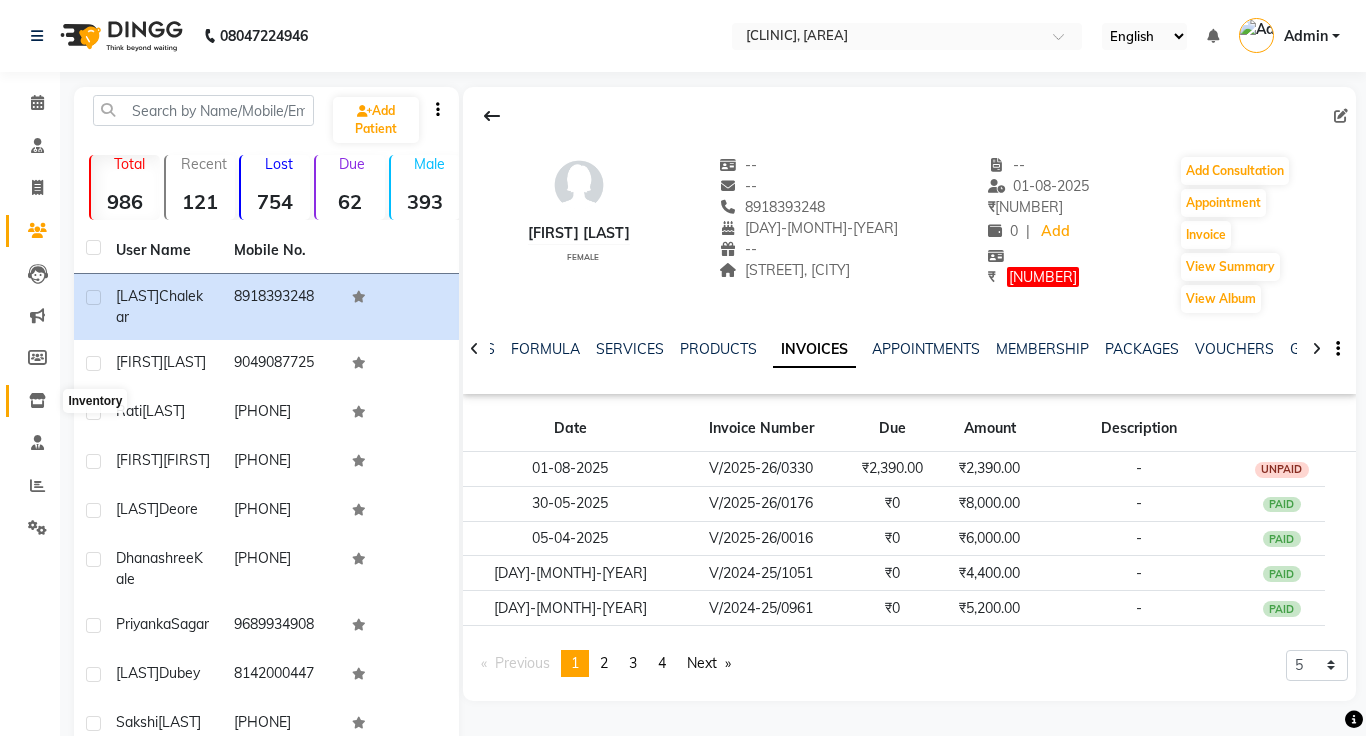 click 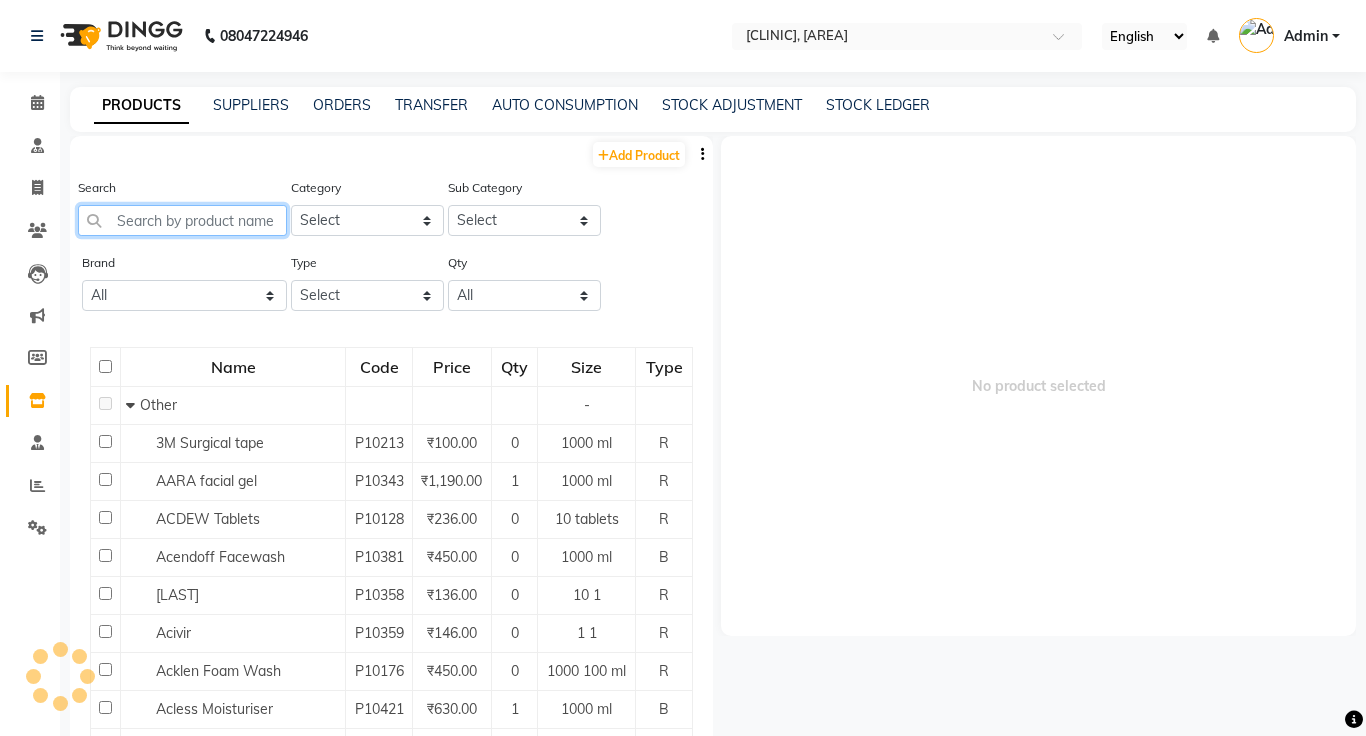 click 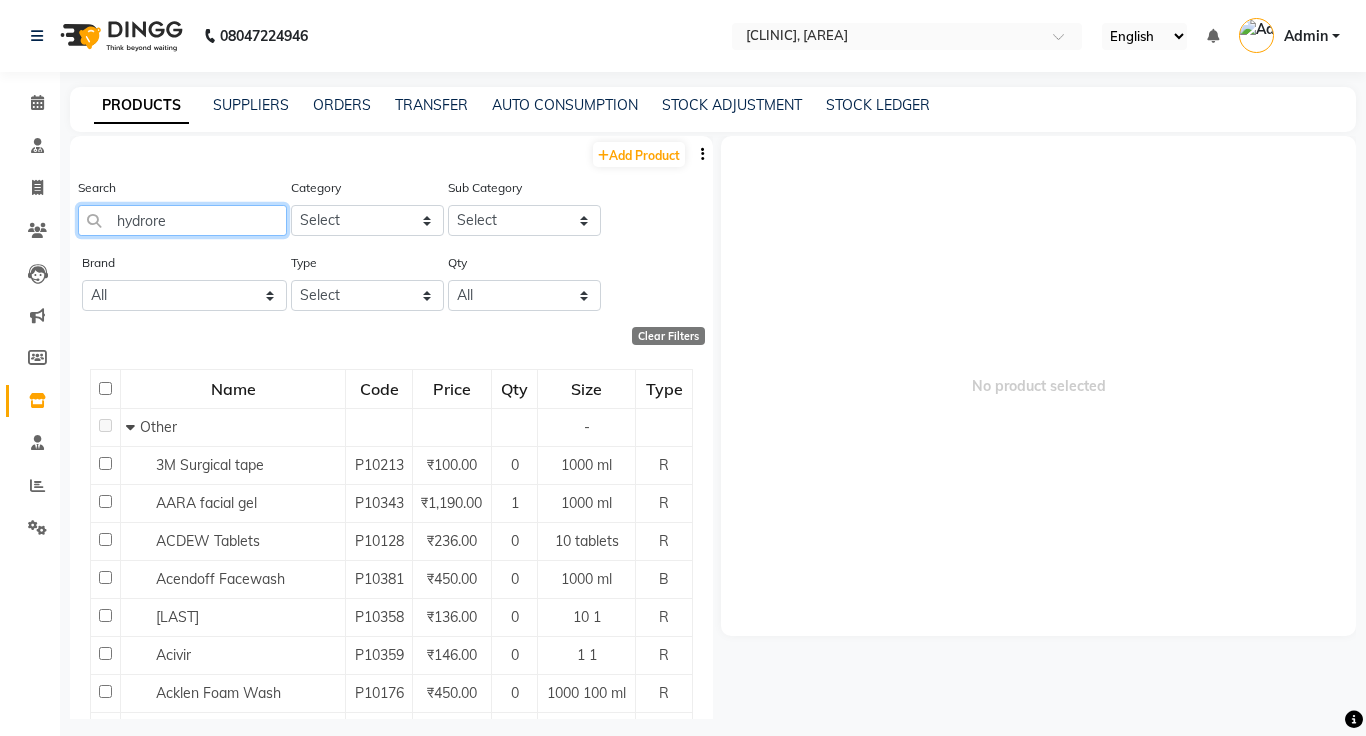 type on "hydrores" 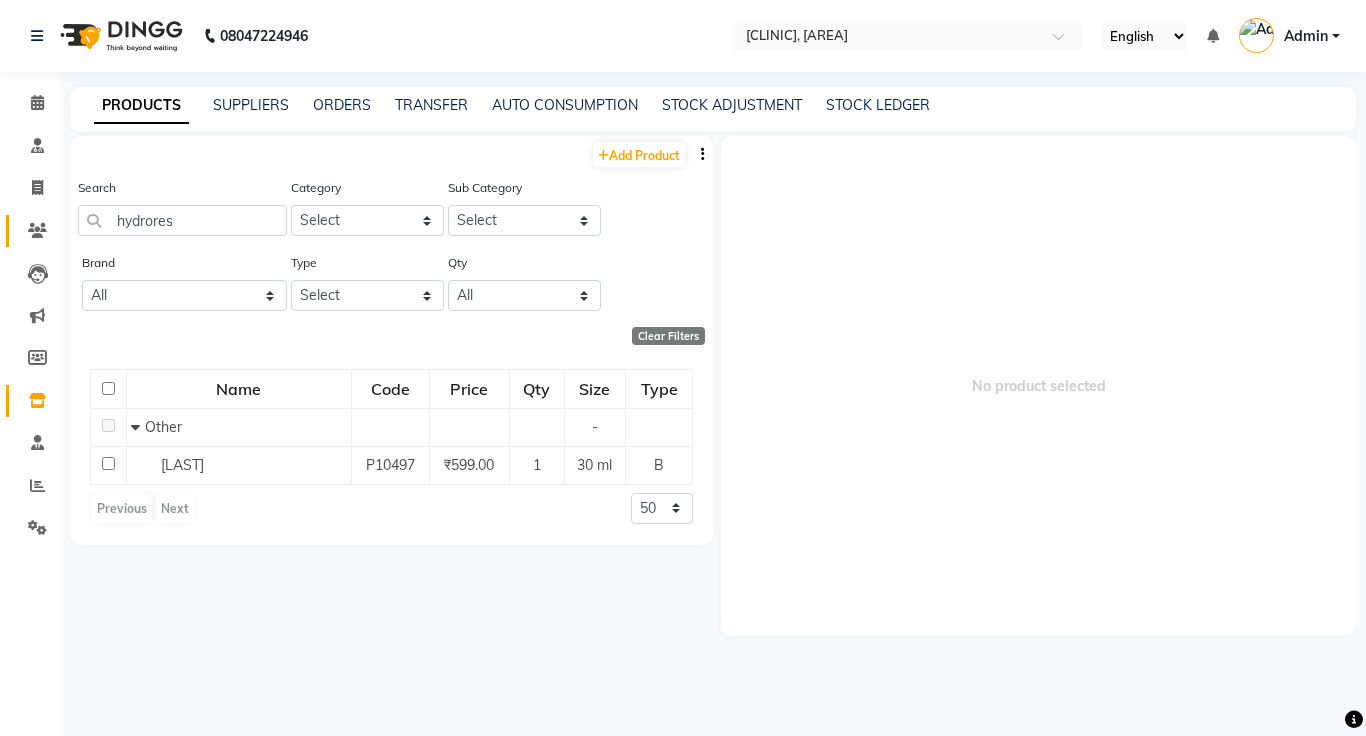 click 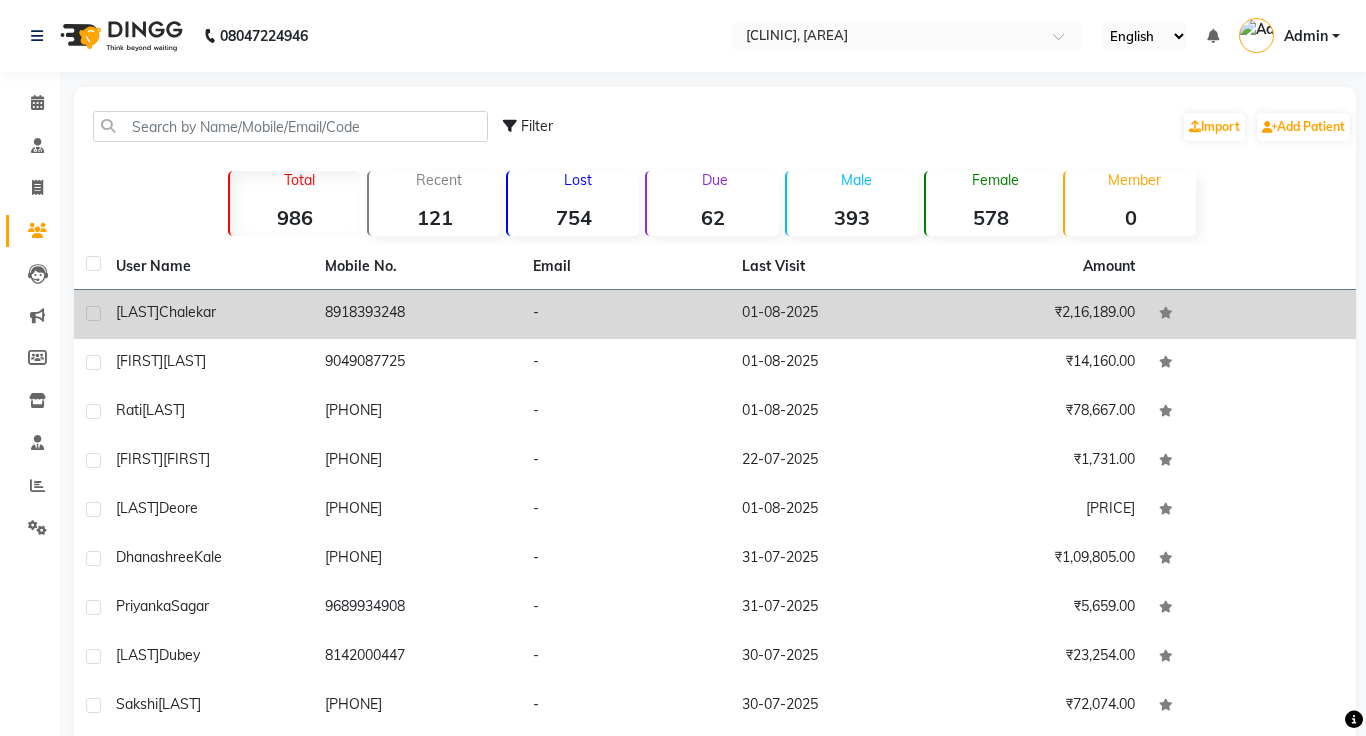 click on "-" 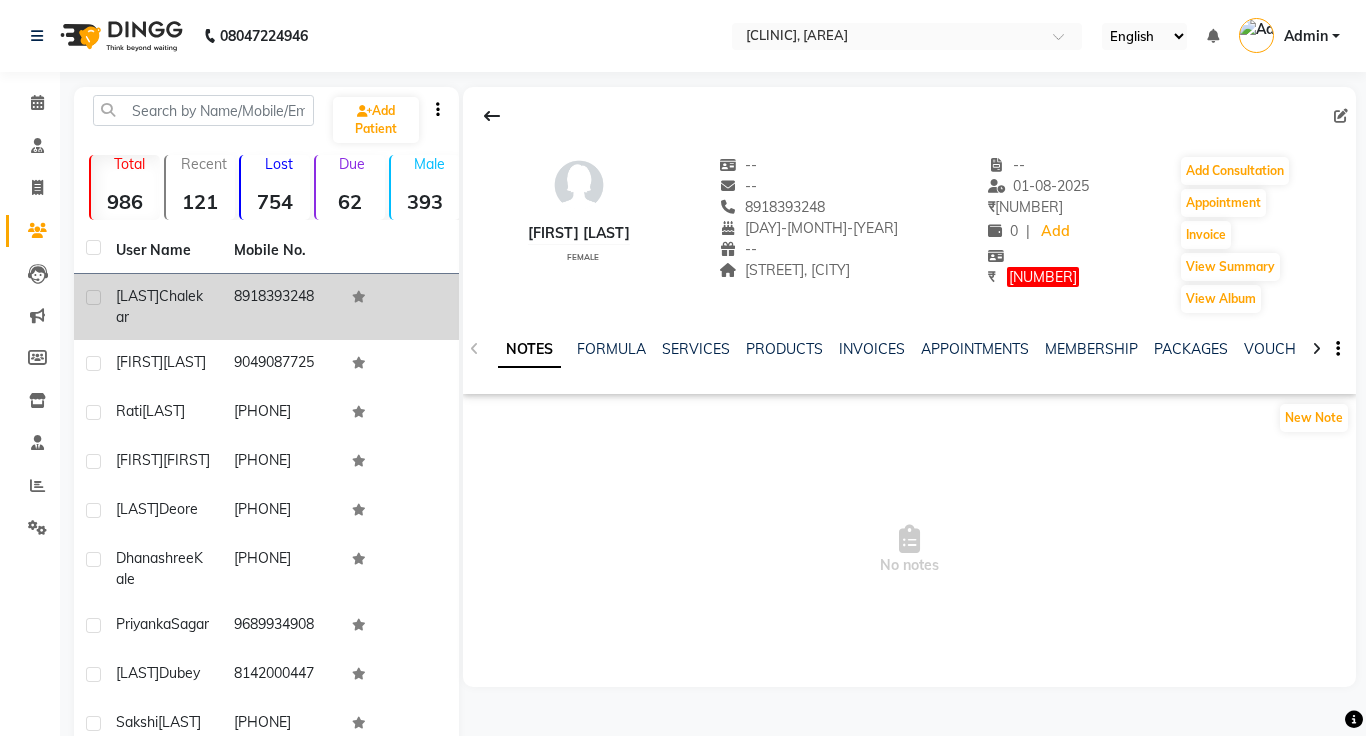 click on "NOTES FORMULA SERVICES PRODUCTS INVOICES APPOINTMENTS MEMBERSHIP PACKAGES VOUCHERS GIFTCARDS POINTS FORMS FAMILY CARDS WALLET" 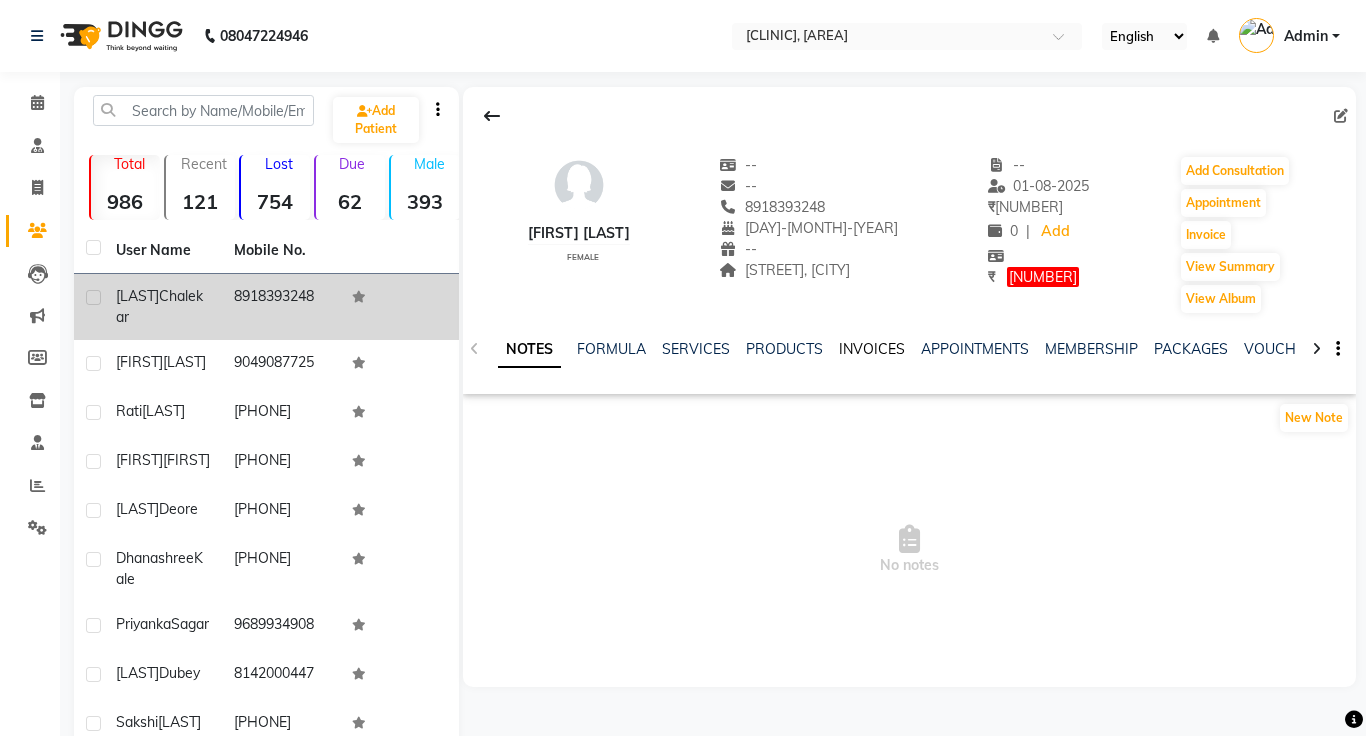 click on "INVOICES" 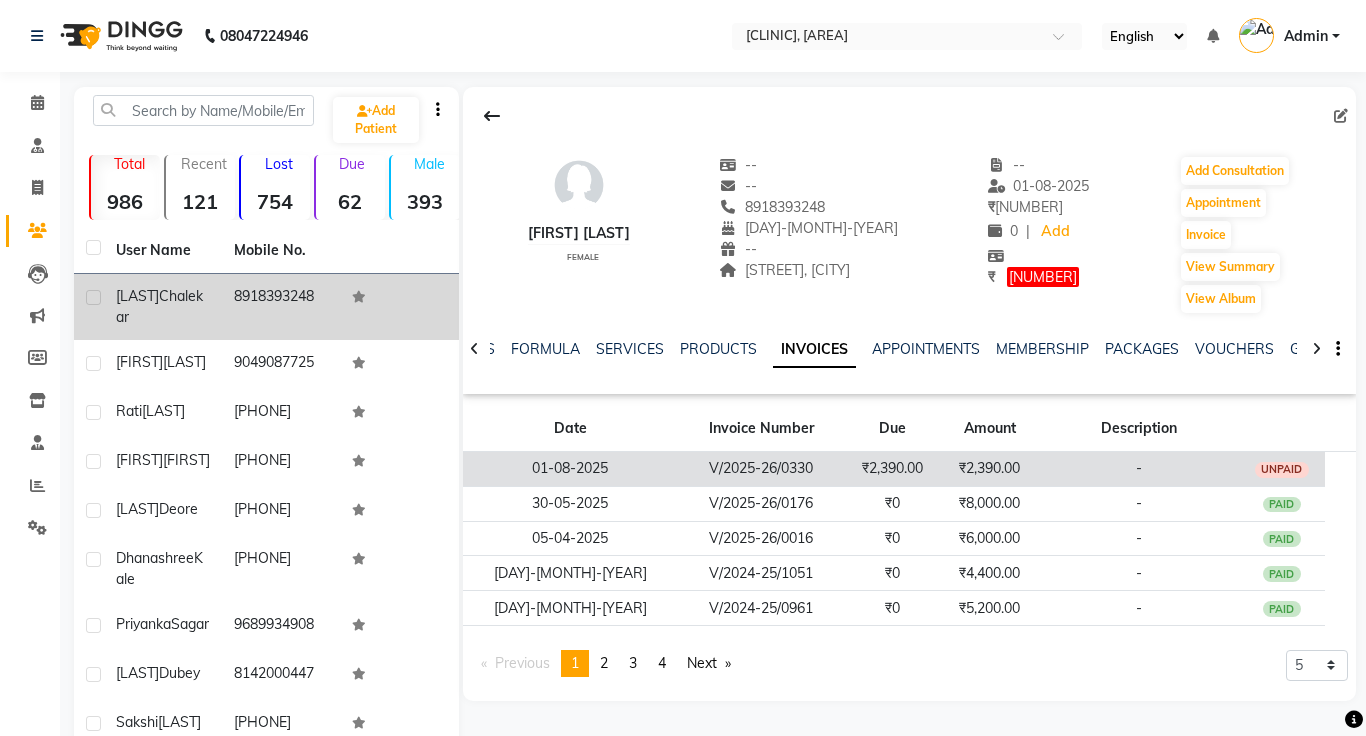 click on "₹2,390.00" 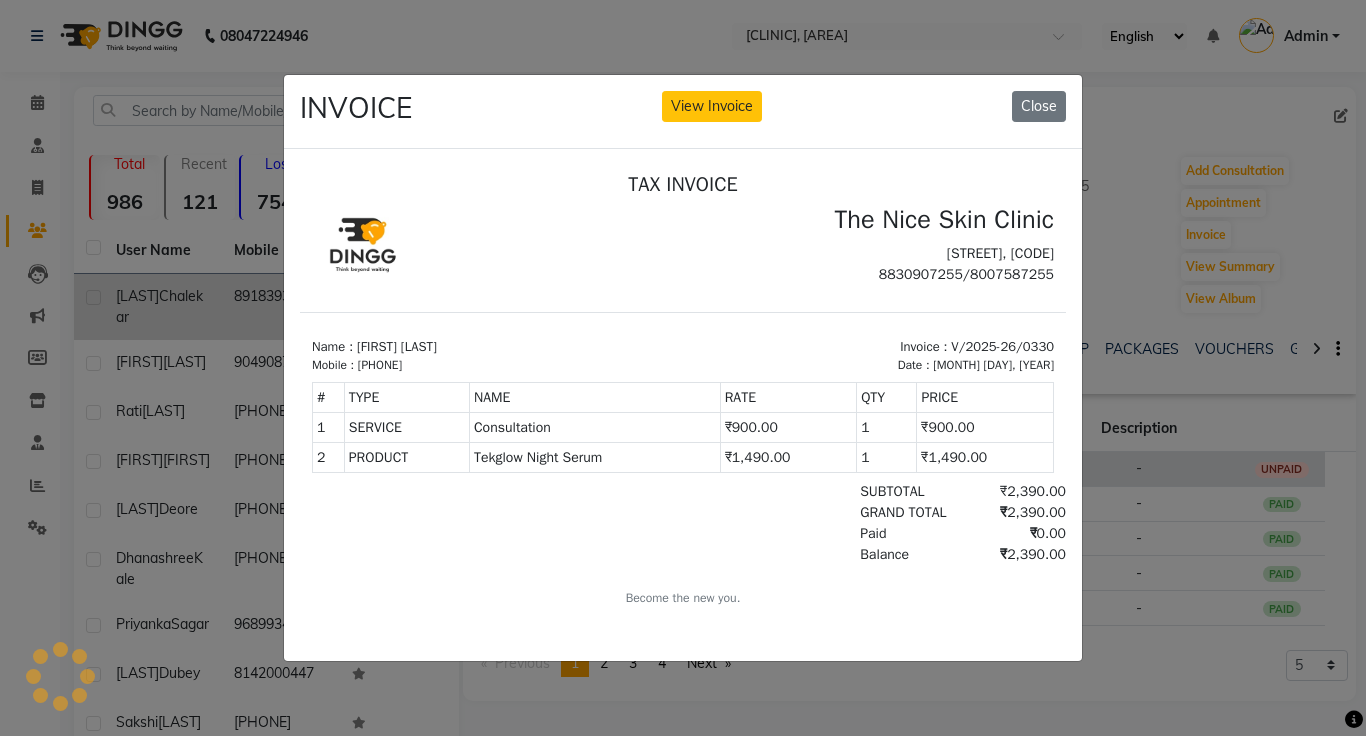 scroll, scrollTop: 0, scrollLeft: 0, axis: both 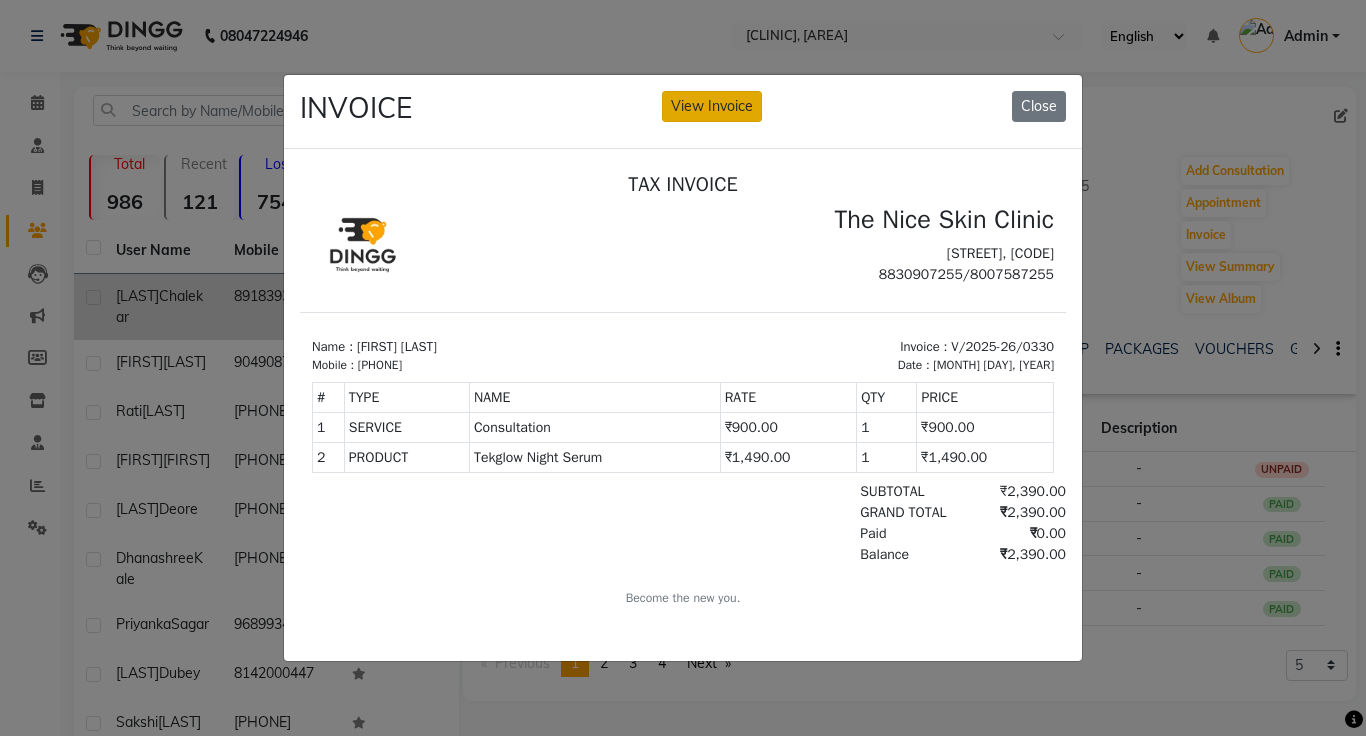 click on "View Invoice" 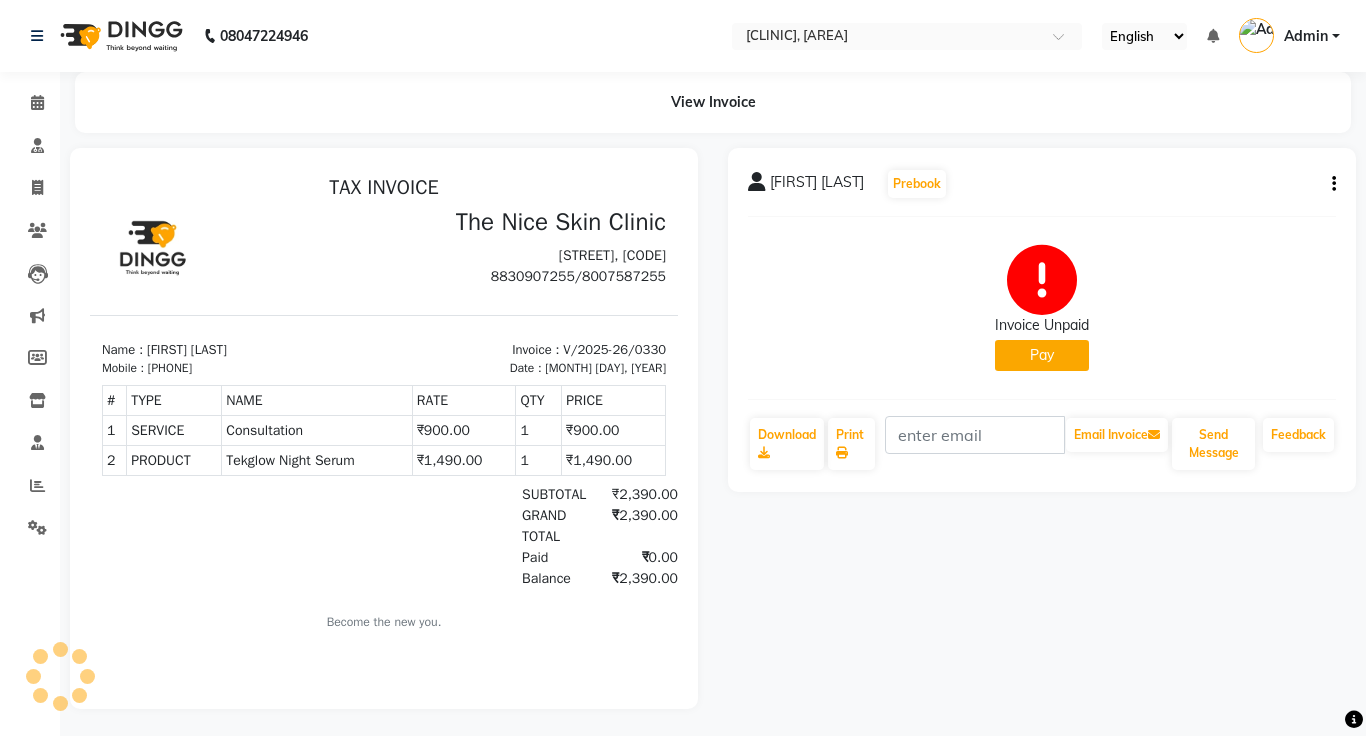scroll, scrollTop: 0, scrollLeft: 0, axis: both 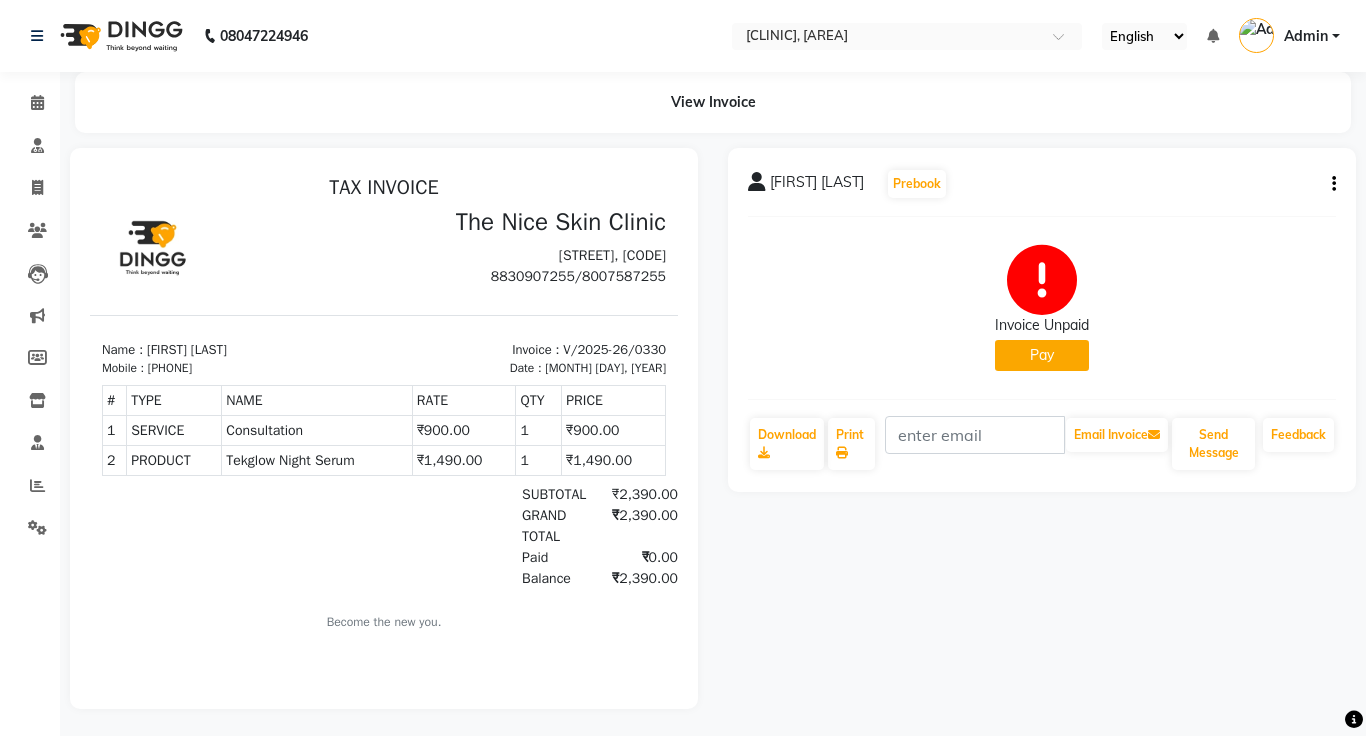 click 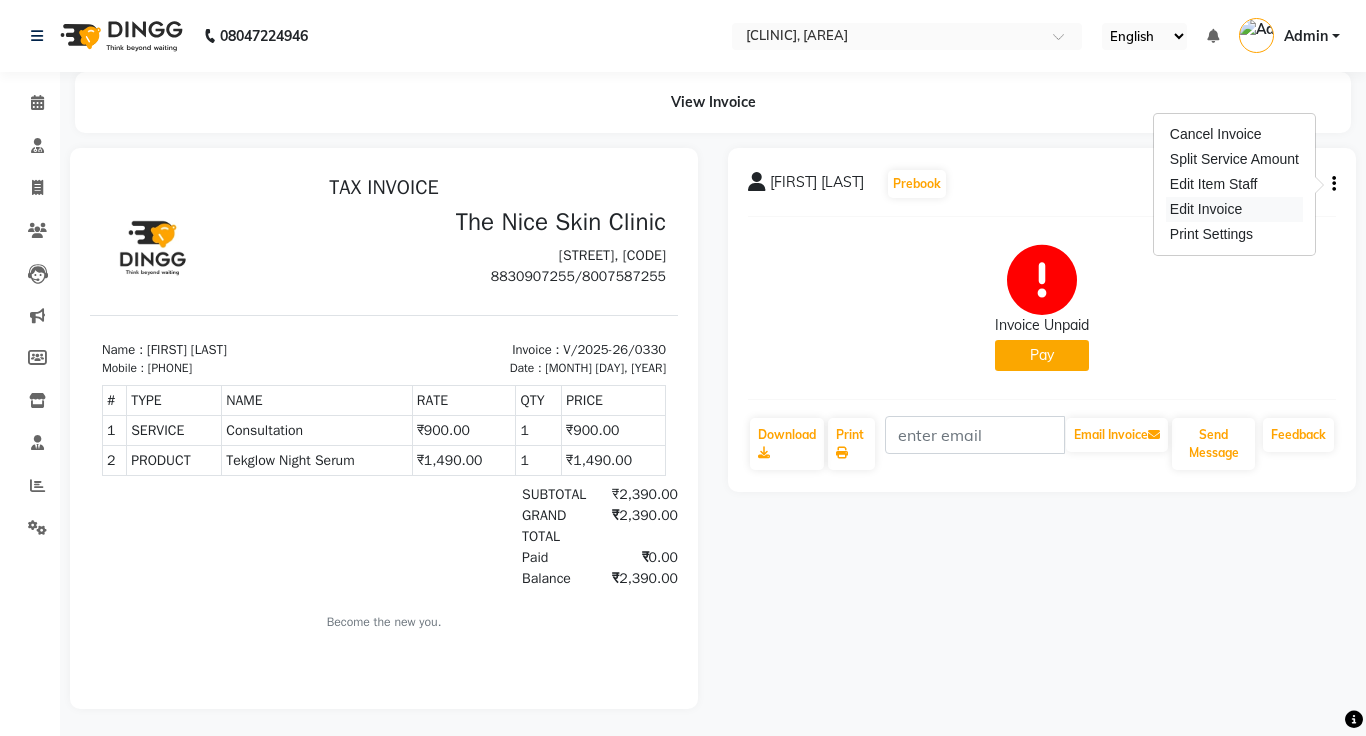 click on "Edit Invoice" at bounding box center [1234, 209] 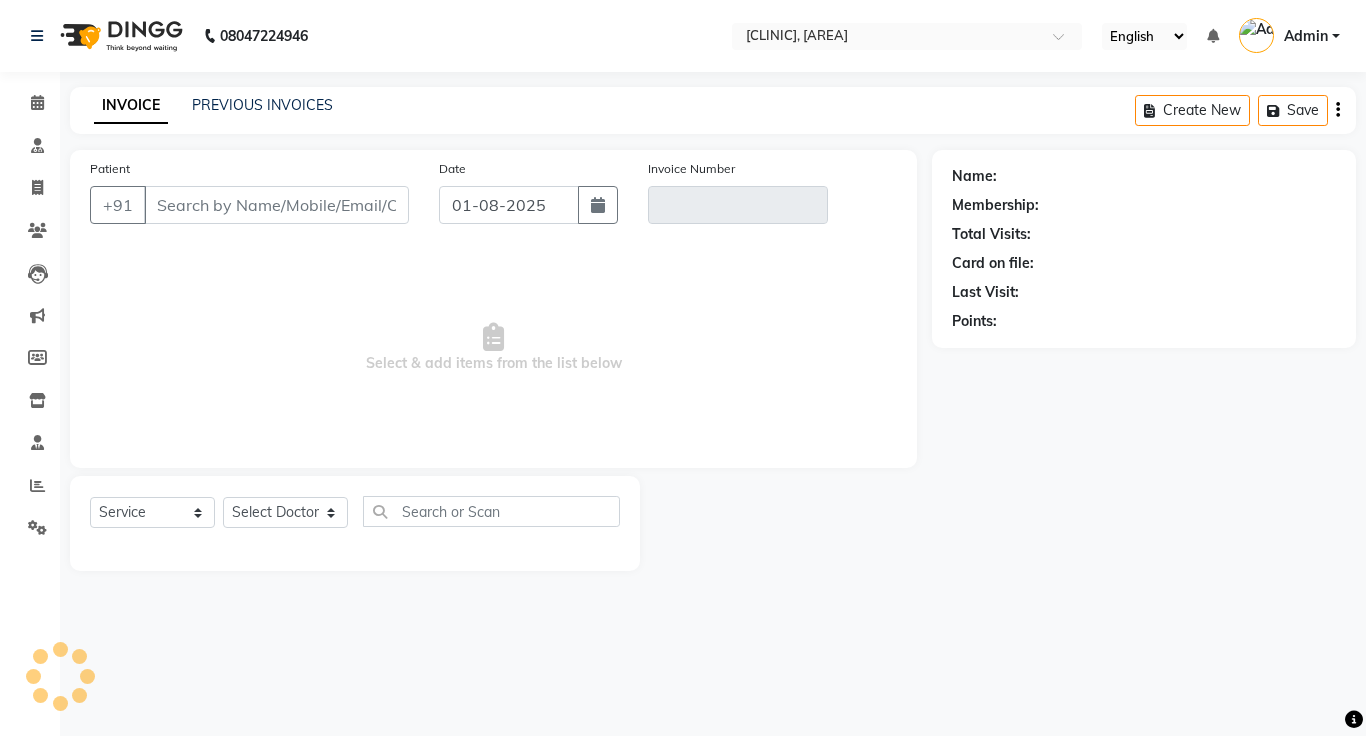 click on "Patient +[PHONE] Date [DAY]-[MONTH]-[YEAR] Invoice Number [CODE] Select Select Service Product Membership Package Voucher Prepaid Gift Card Select Doctor Name: Membership: Total Visits: Card on file: Last Visit: Points:" 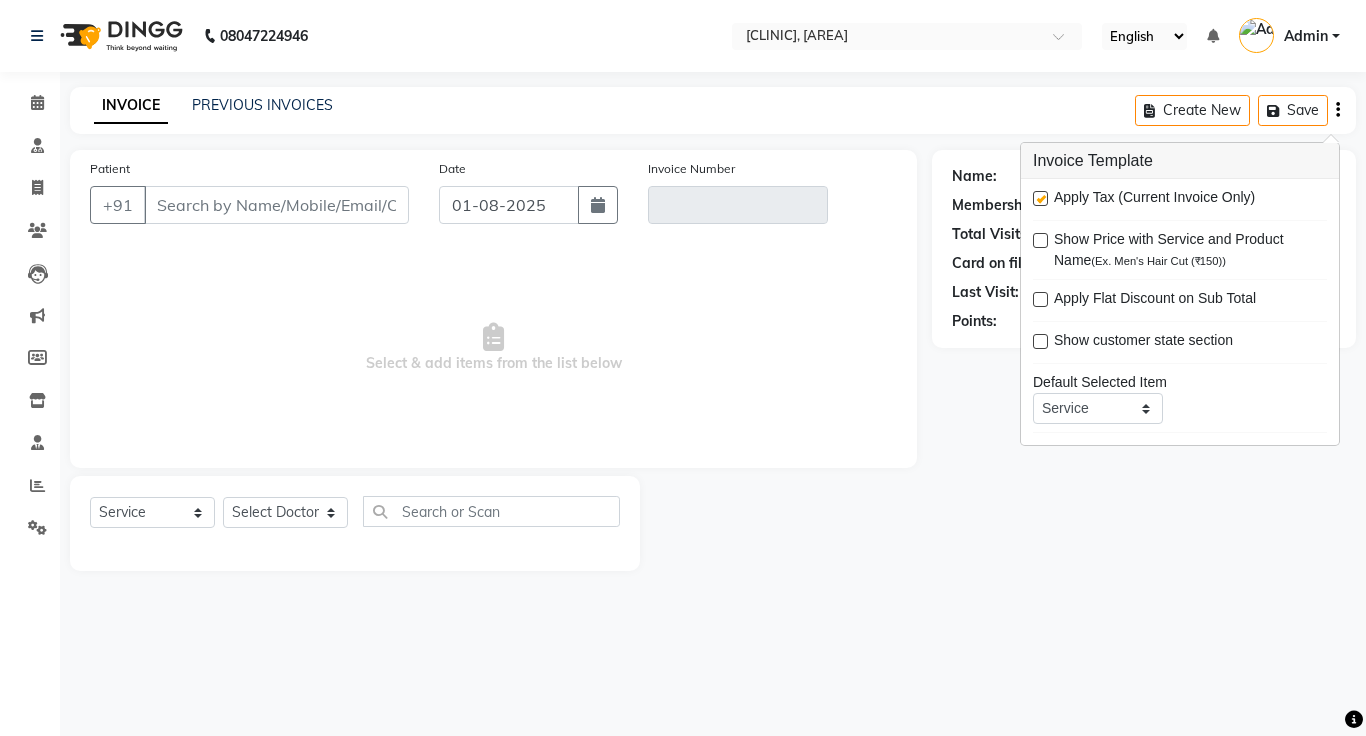 click at bounding box center (1040, 198) 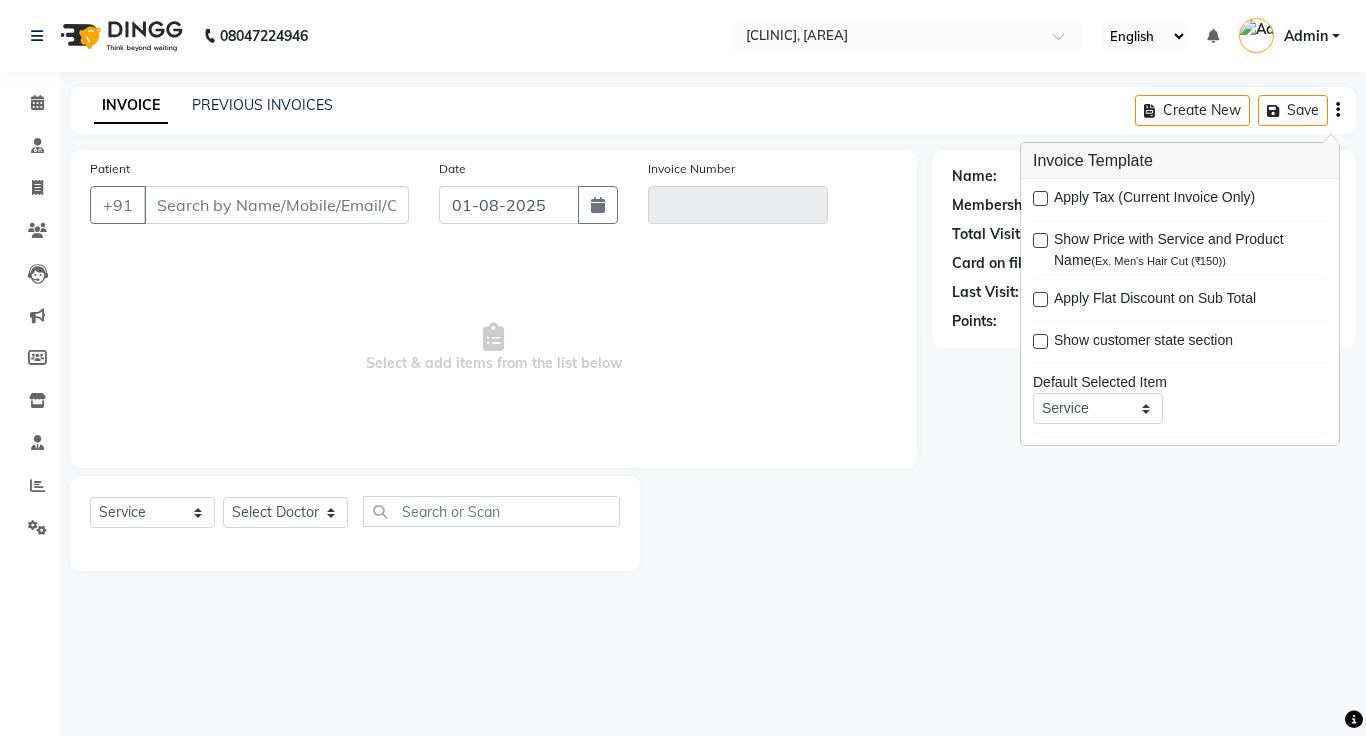 click on "INVOICE PREVIOUS INVOICES Create New   Save" 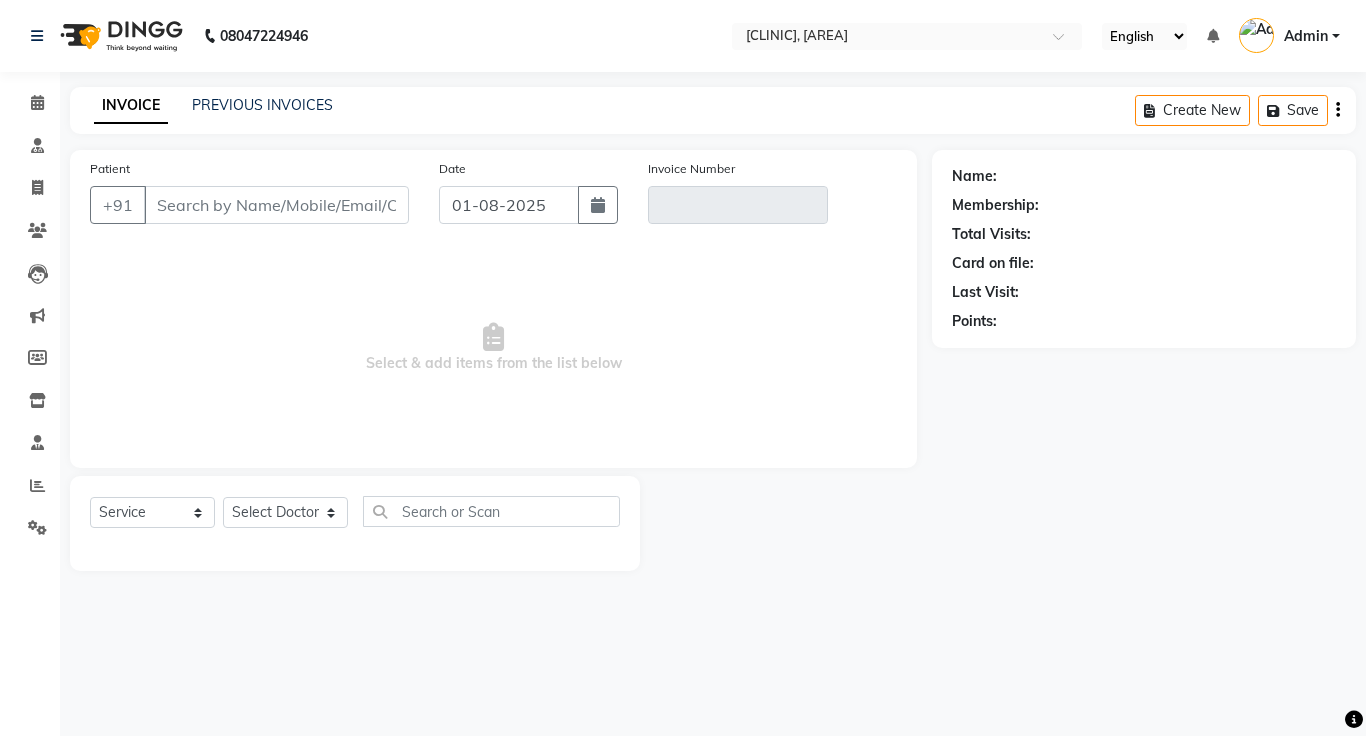 type on "8918393248" 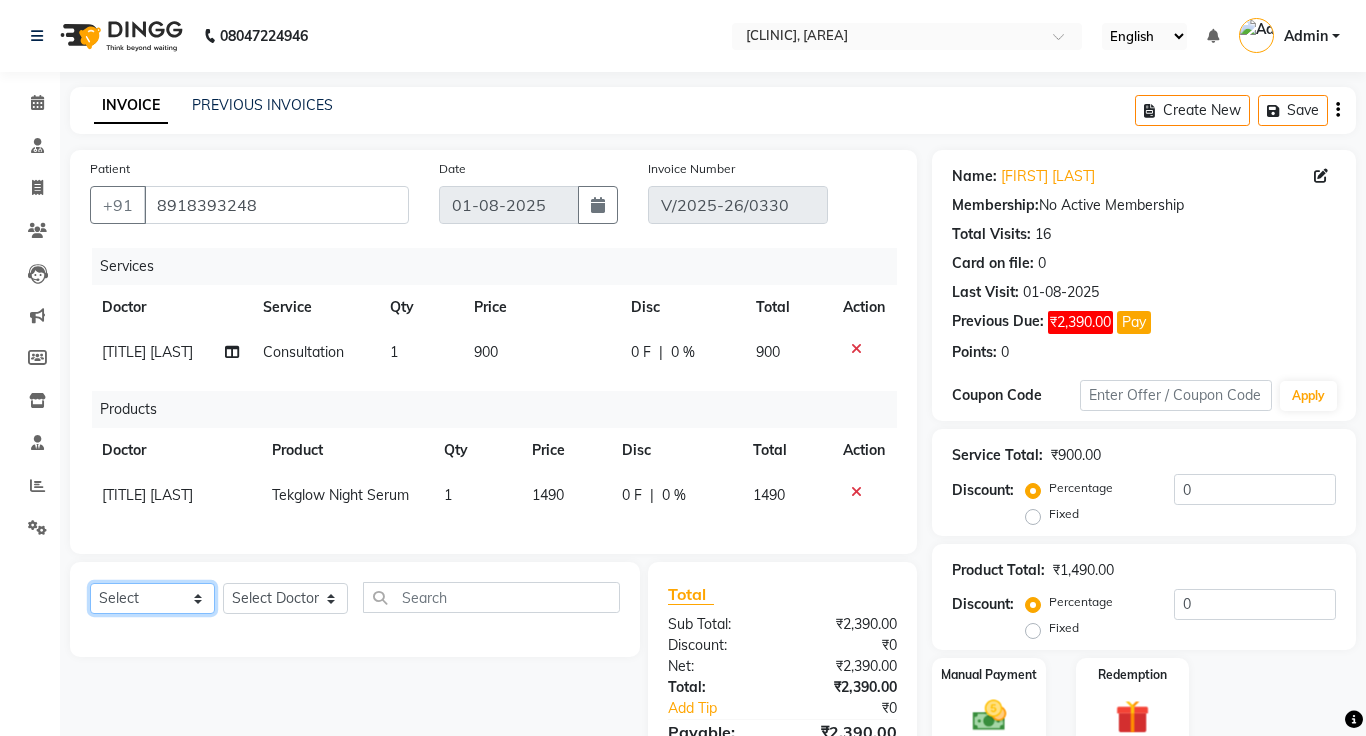 click on "Select  Service  Product  Membership  Package Voucher Prepaid Gift Card" 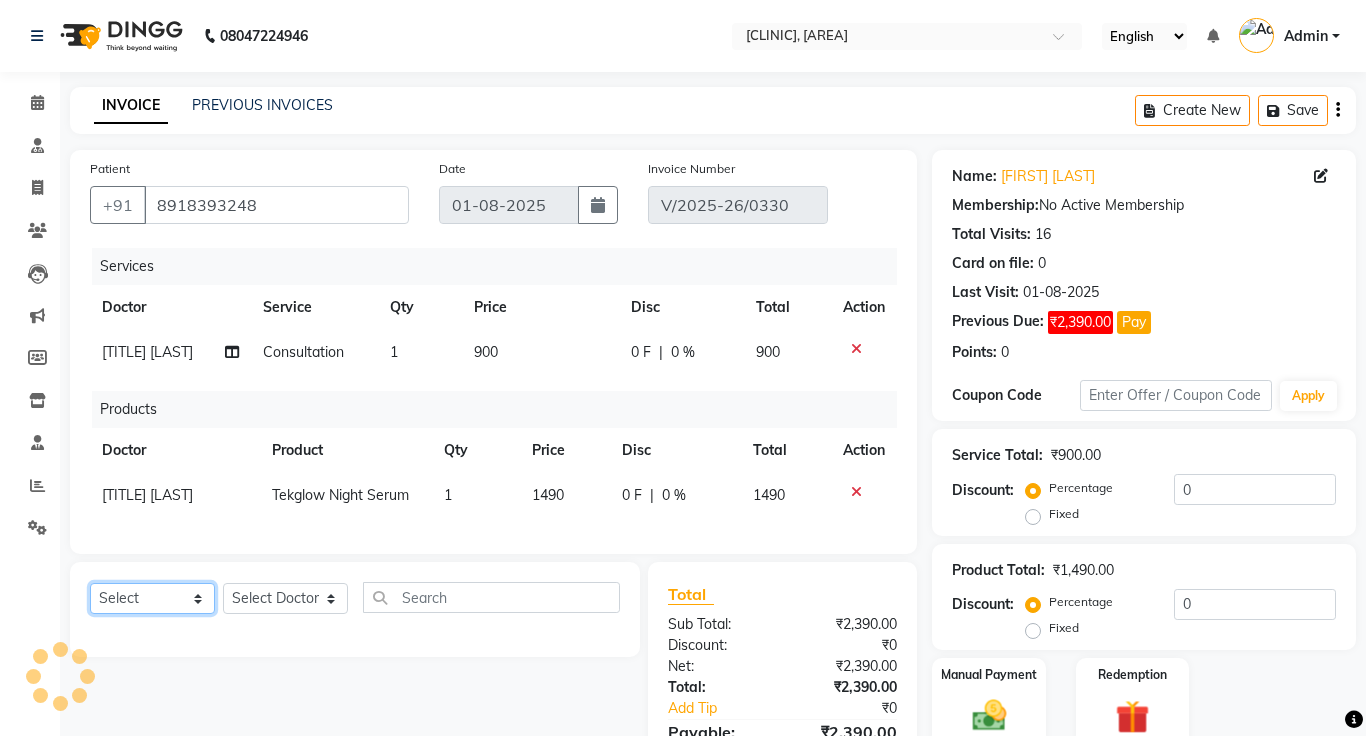 select on "product" 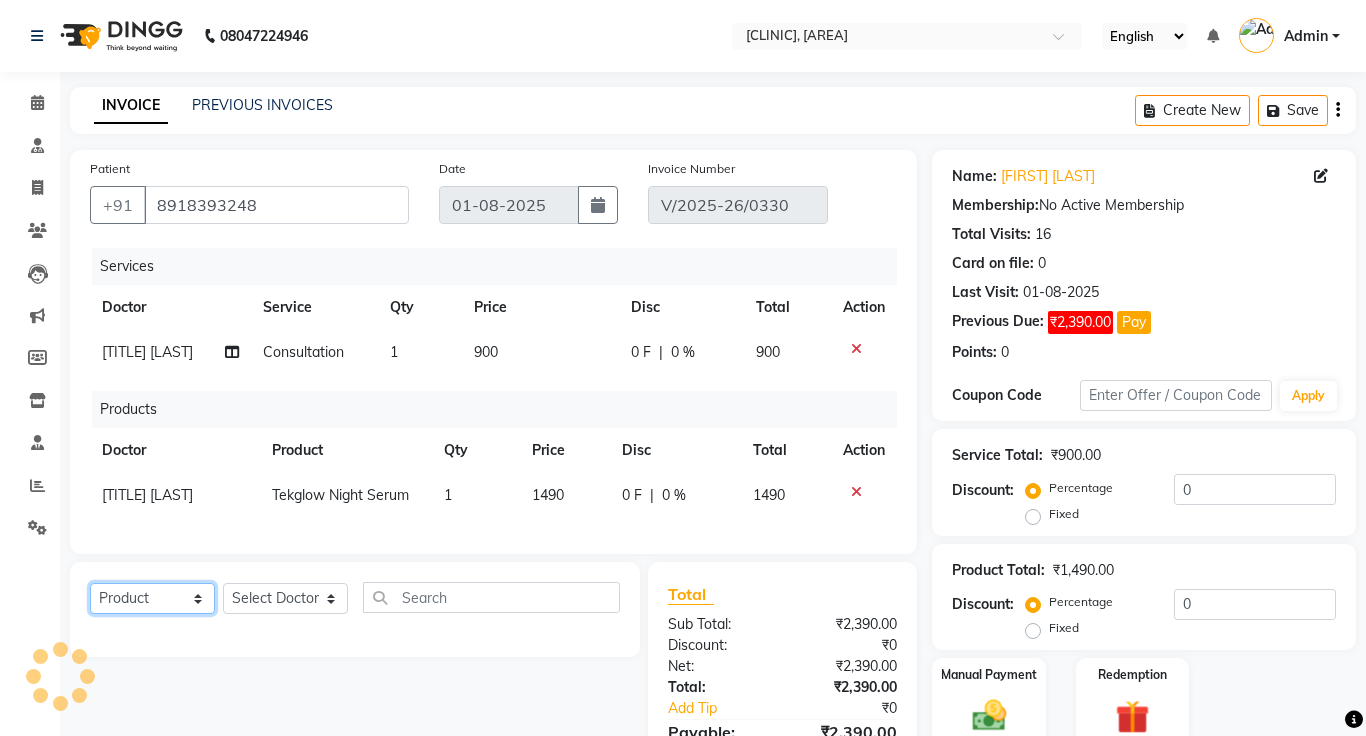 click on "Select  Service  Product  Membership  Package Voucher Prepaid Gift Card" 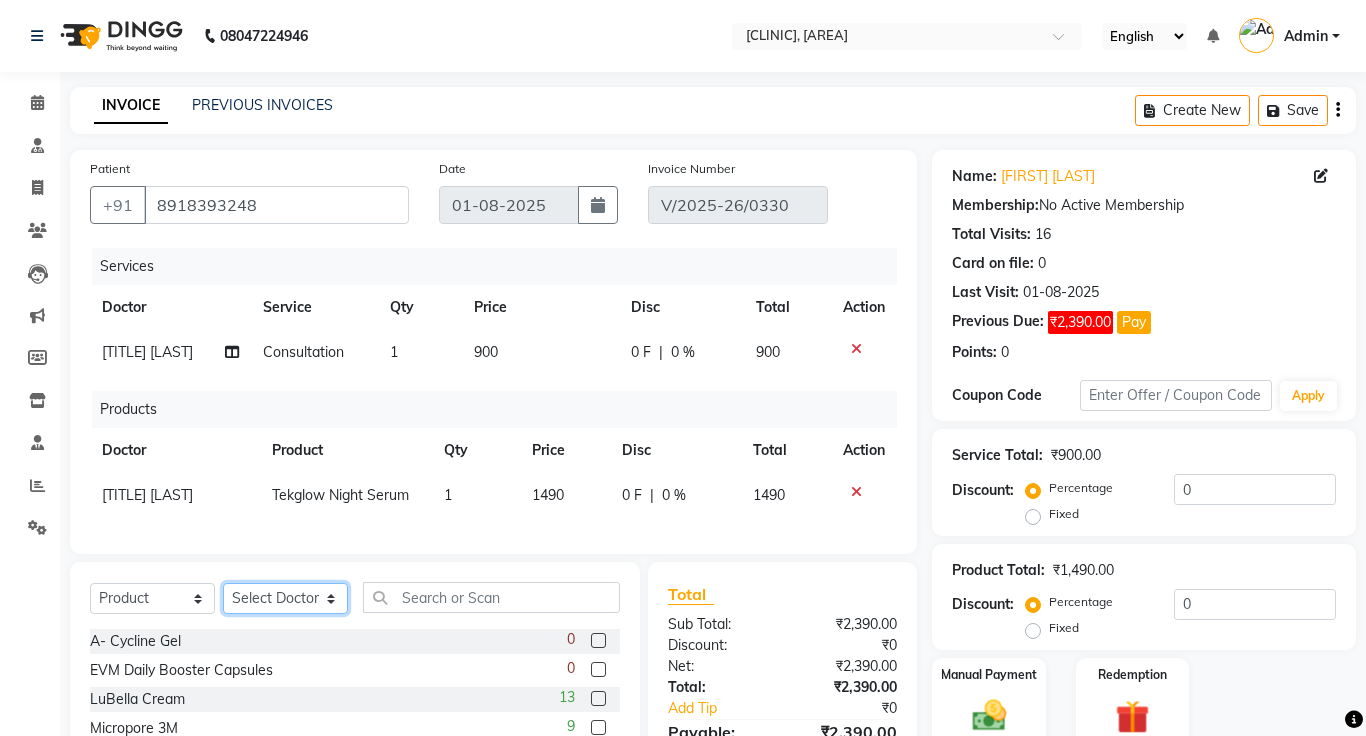 click on "Select Doctor [FIRST] [LAST], [TITLE] [LAST], [TITLE] [LAST], [LAST]" 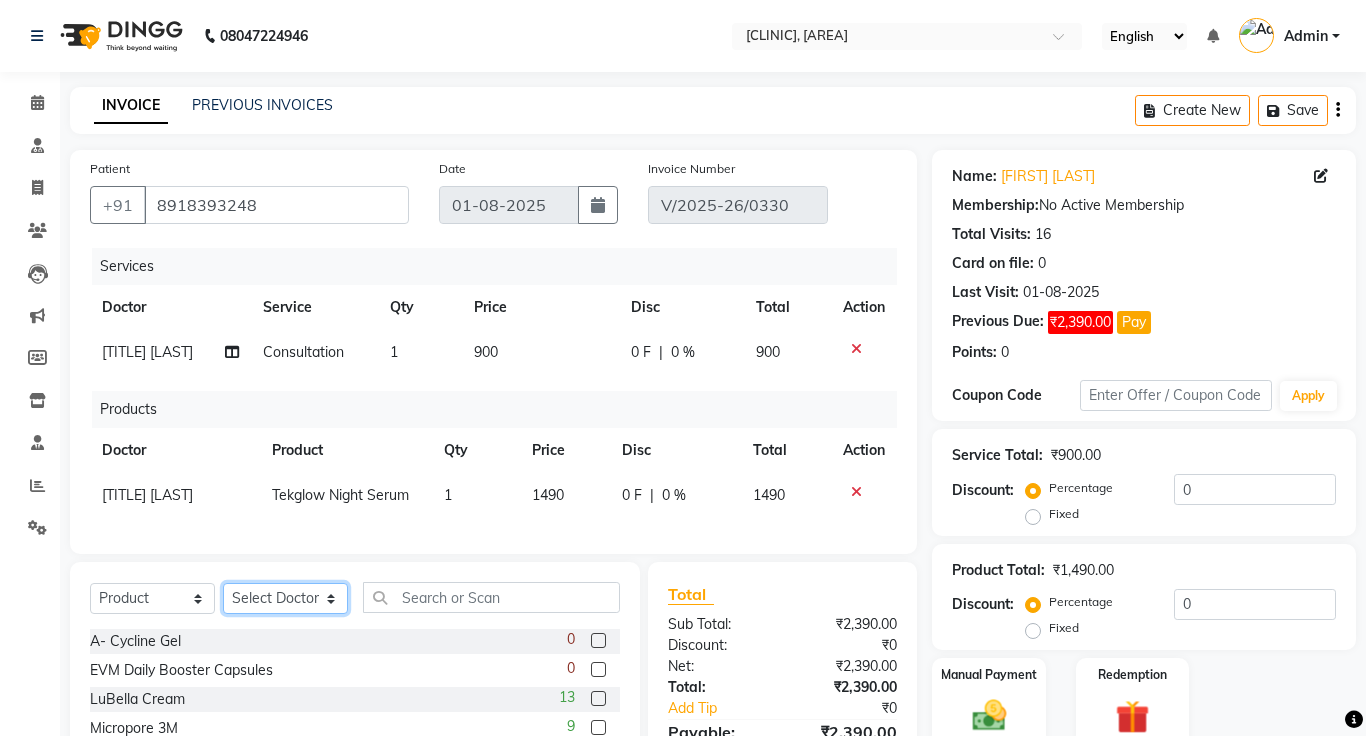 select on "1297" 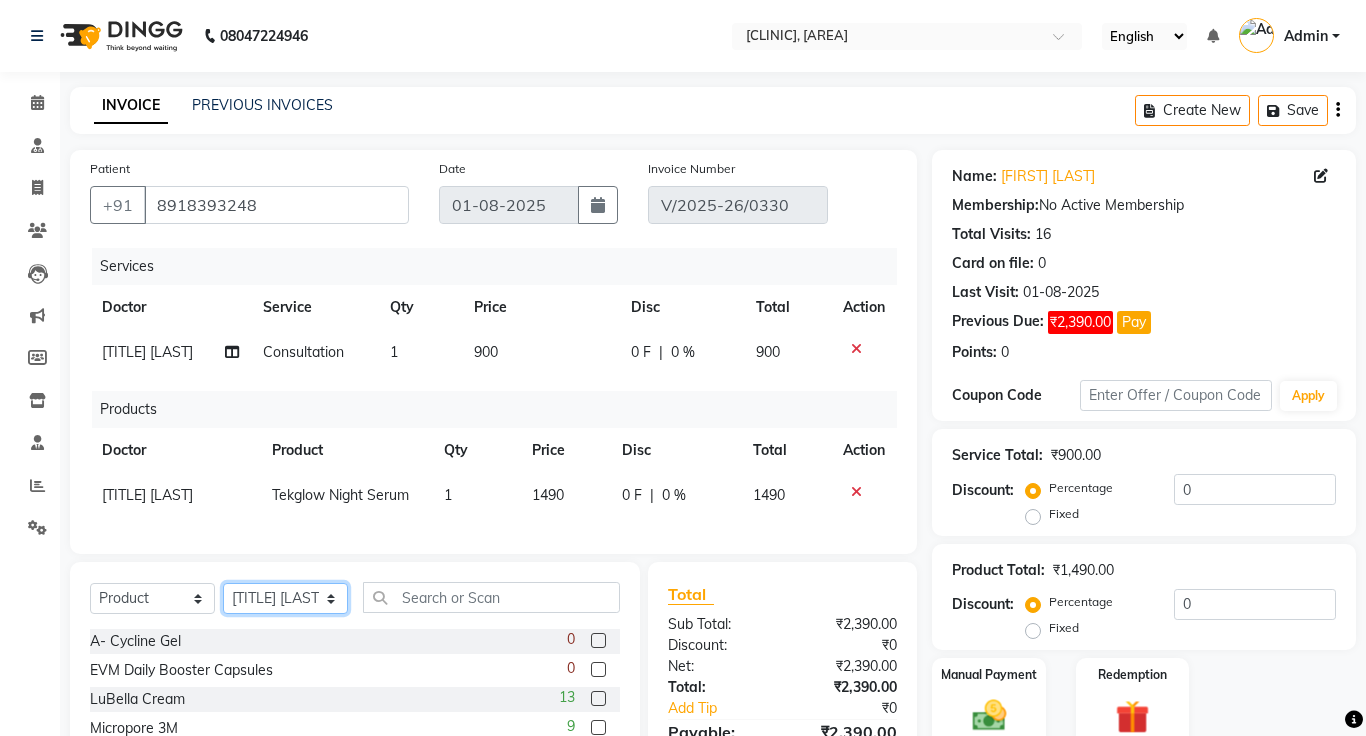 click on "Select Doctor [FIRST] [LAST], [TITLE] [LAST], [TITLE] [LAST], [LAST]" 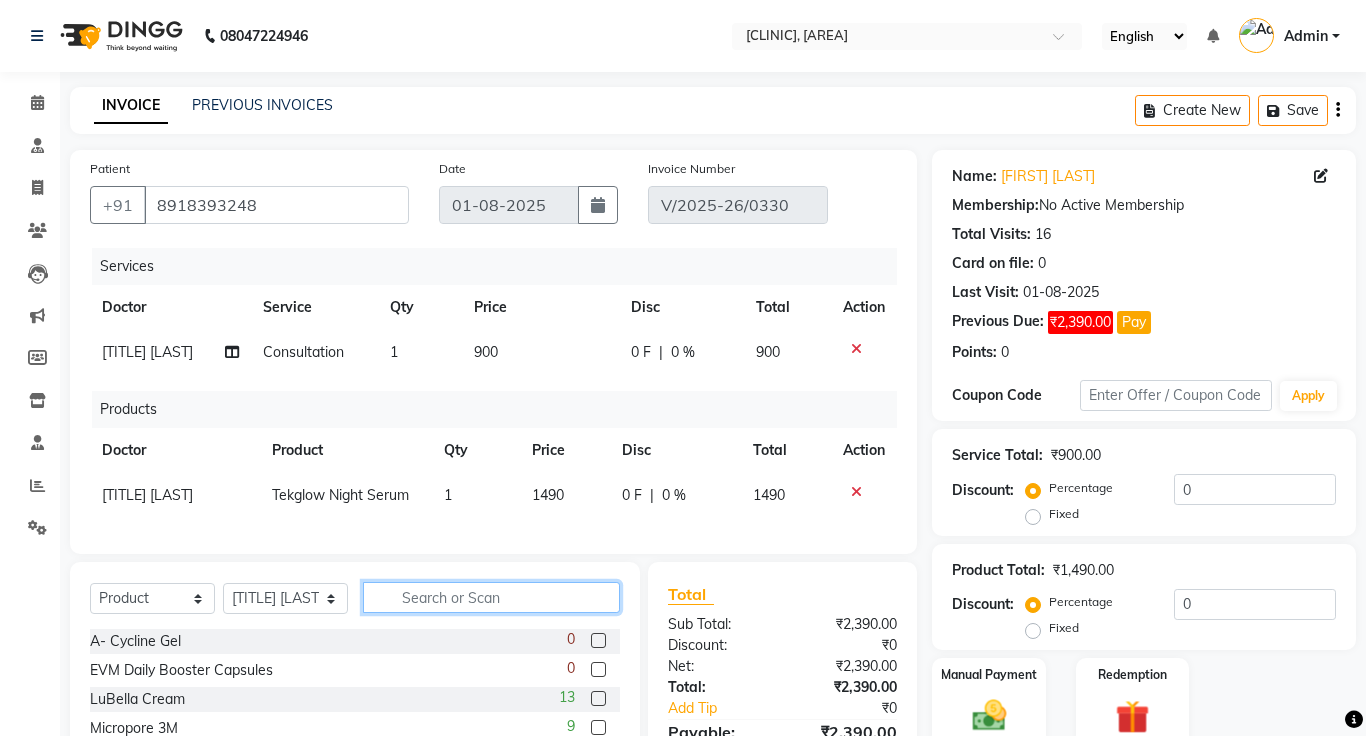 click 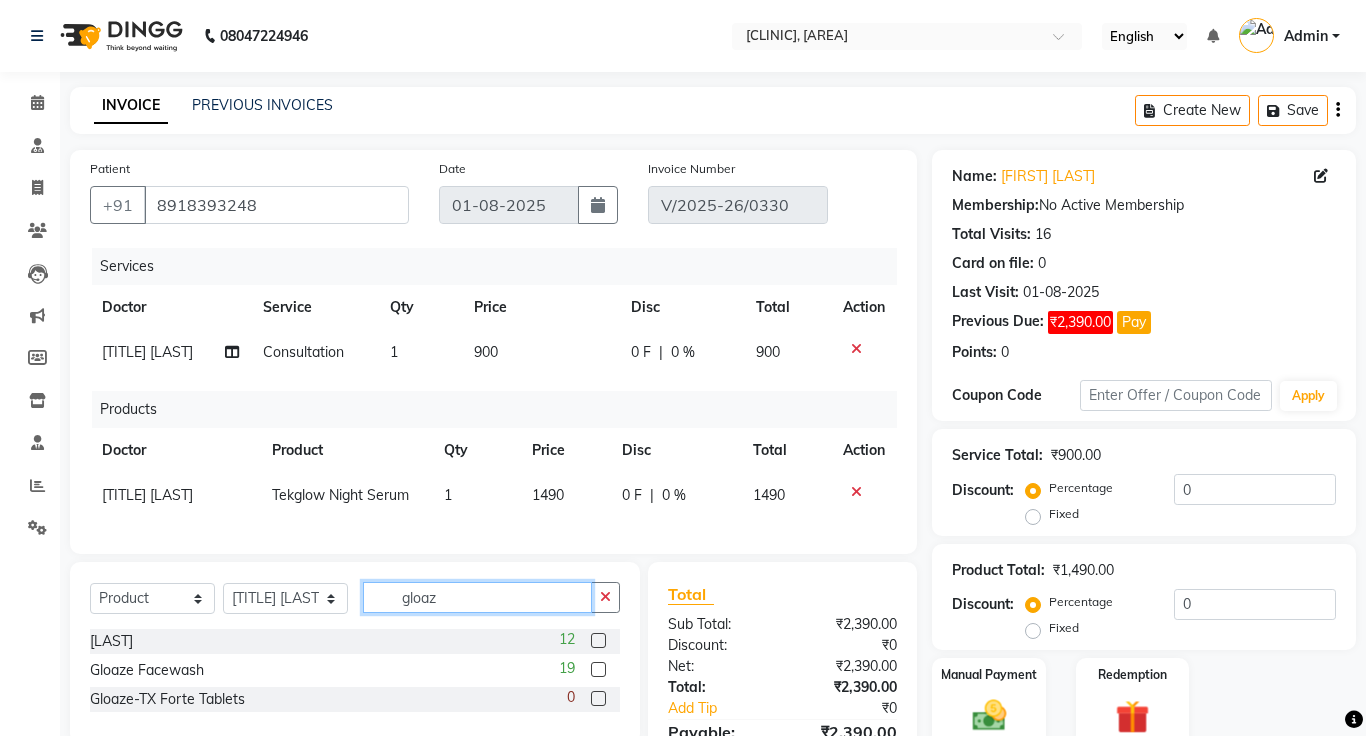type on "gloaz" 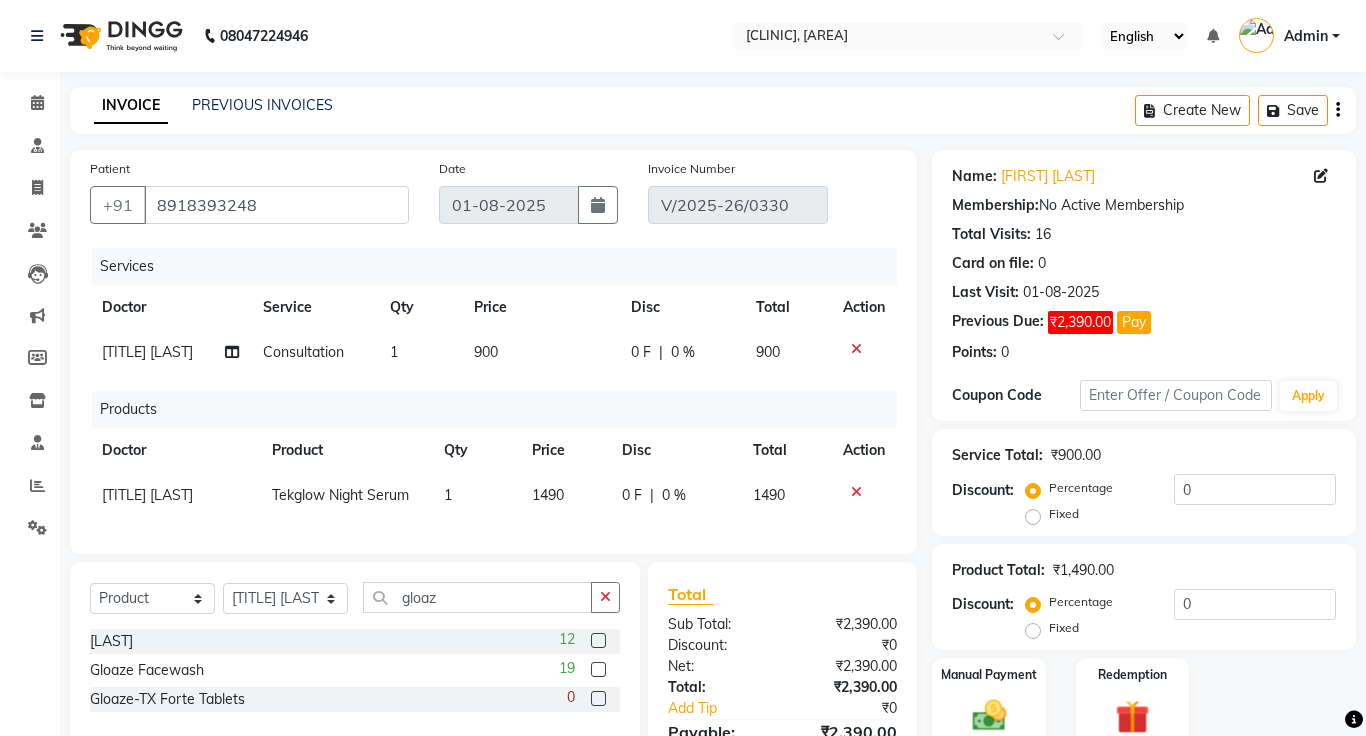 click 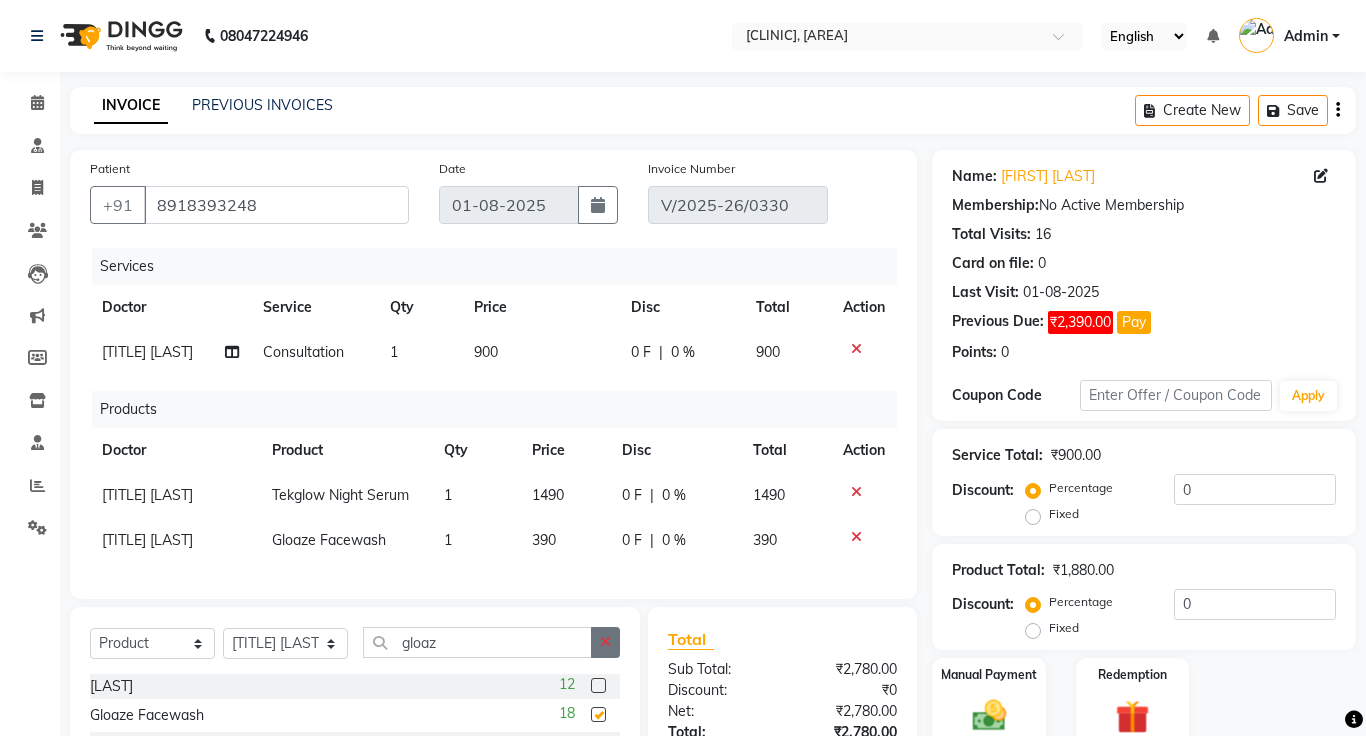 click 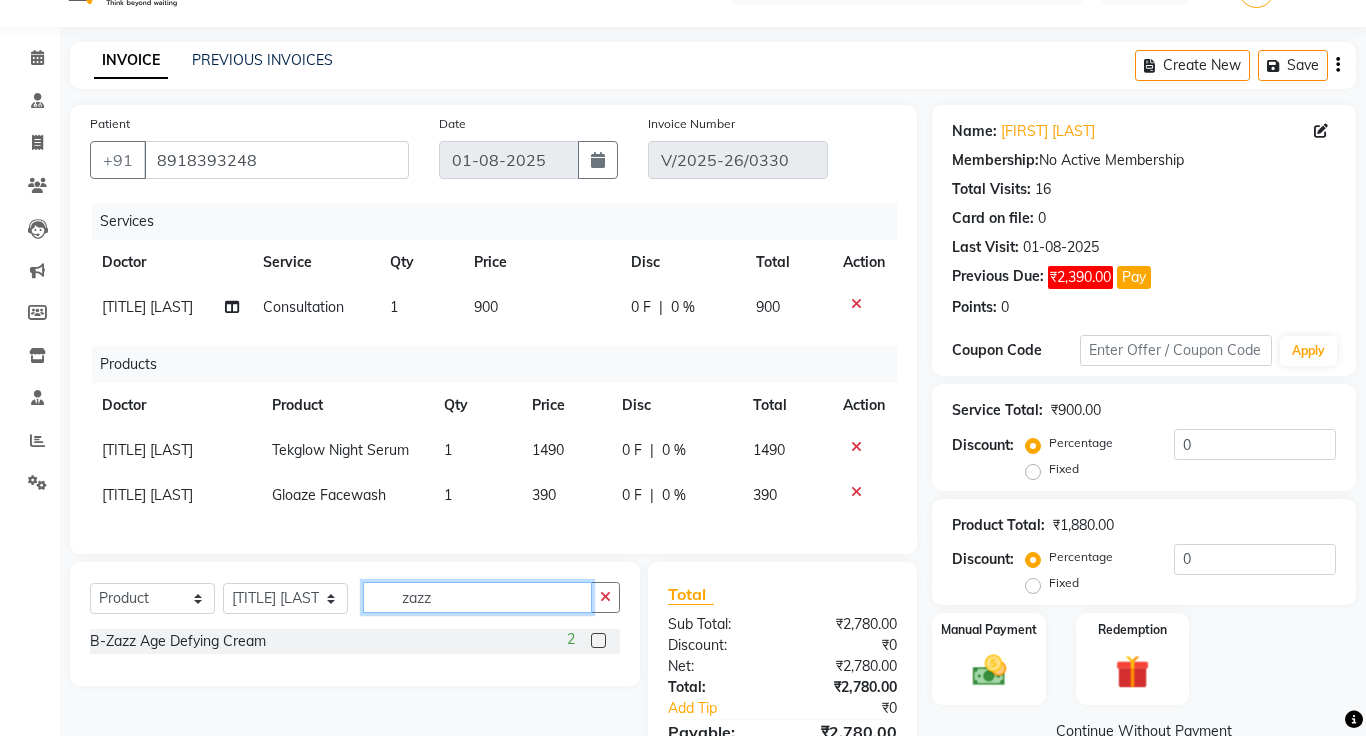 scroll, scrollTop: 66, scrollLeft: 0, axis: vertical 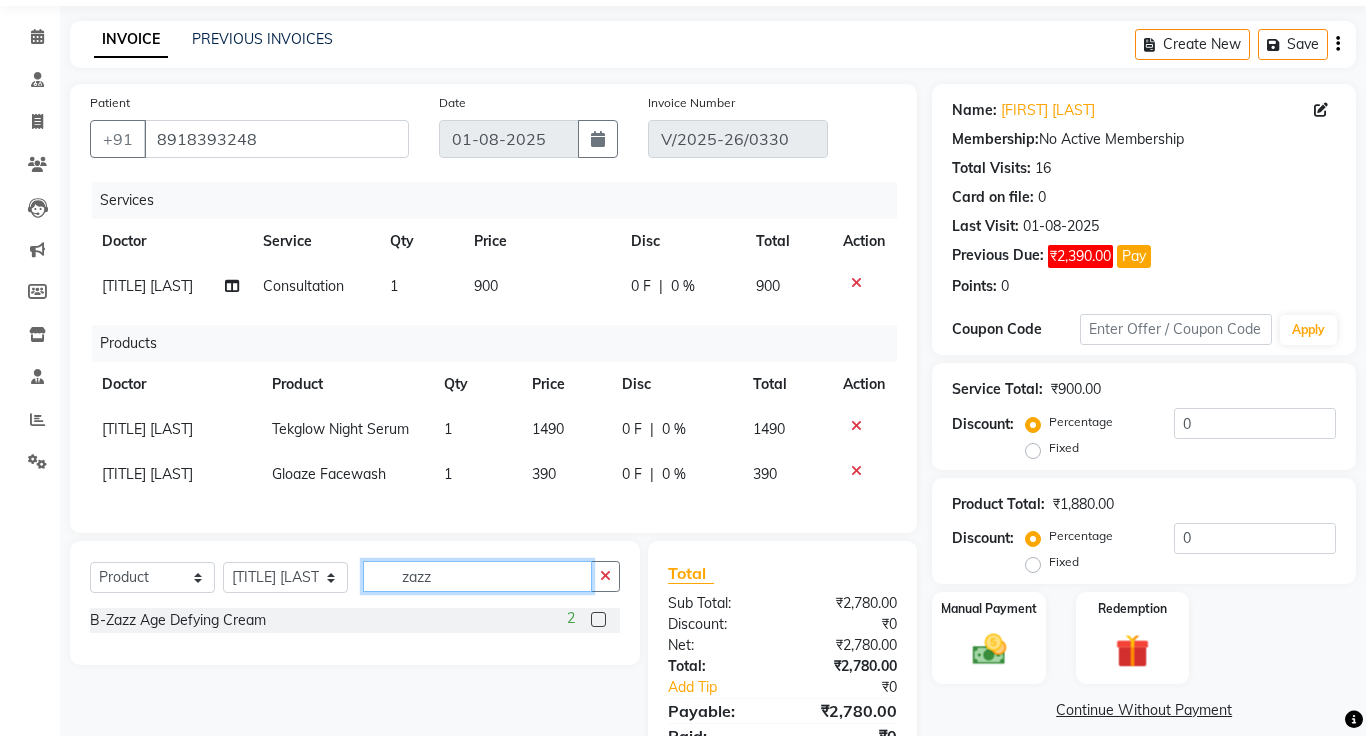 type on "zazz" 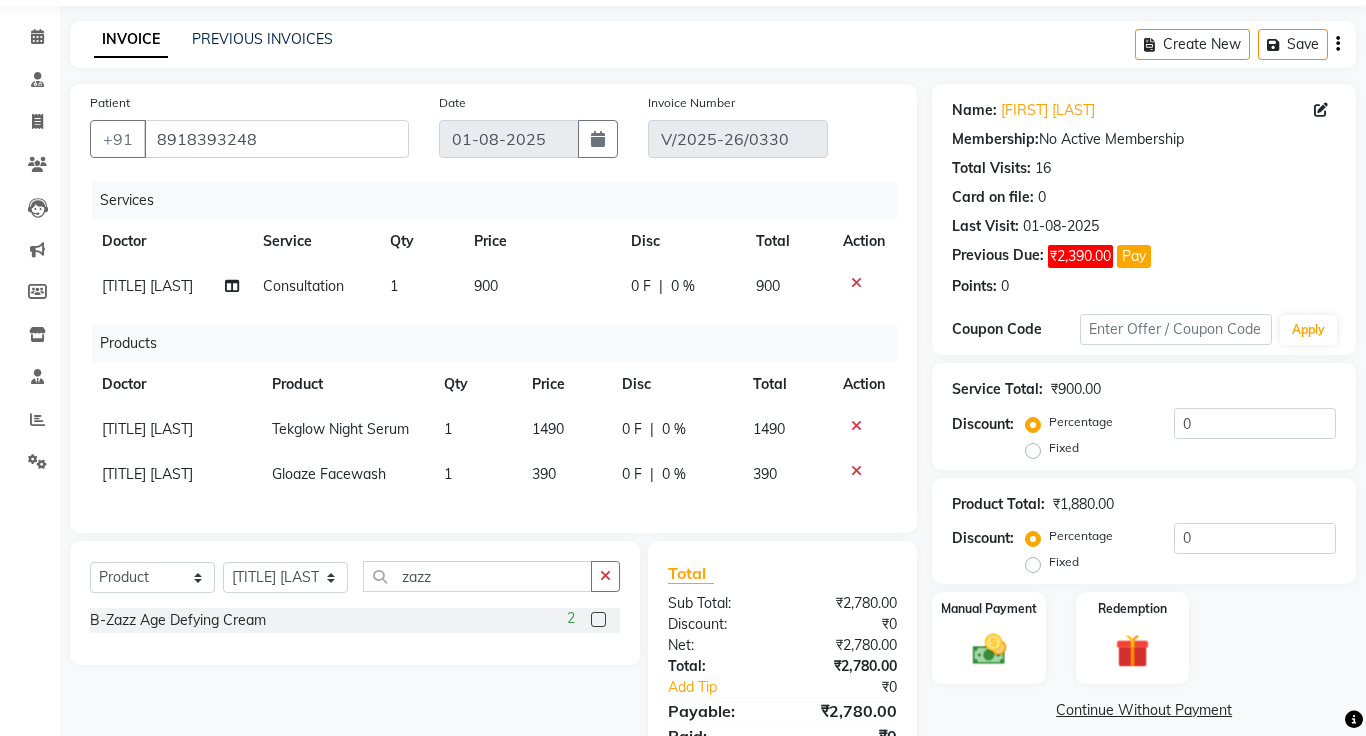 click 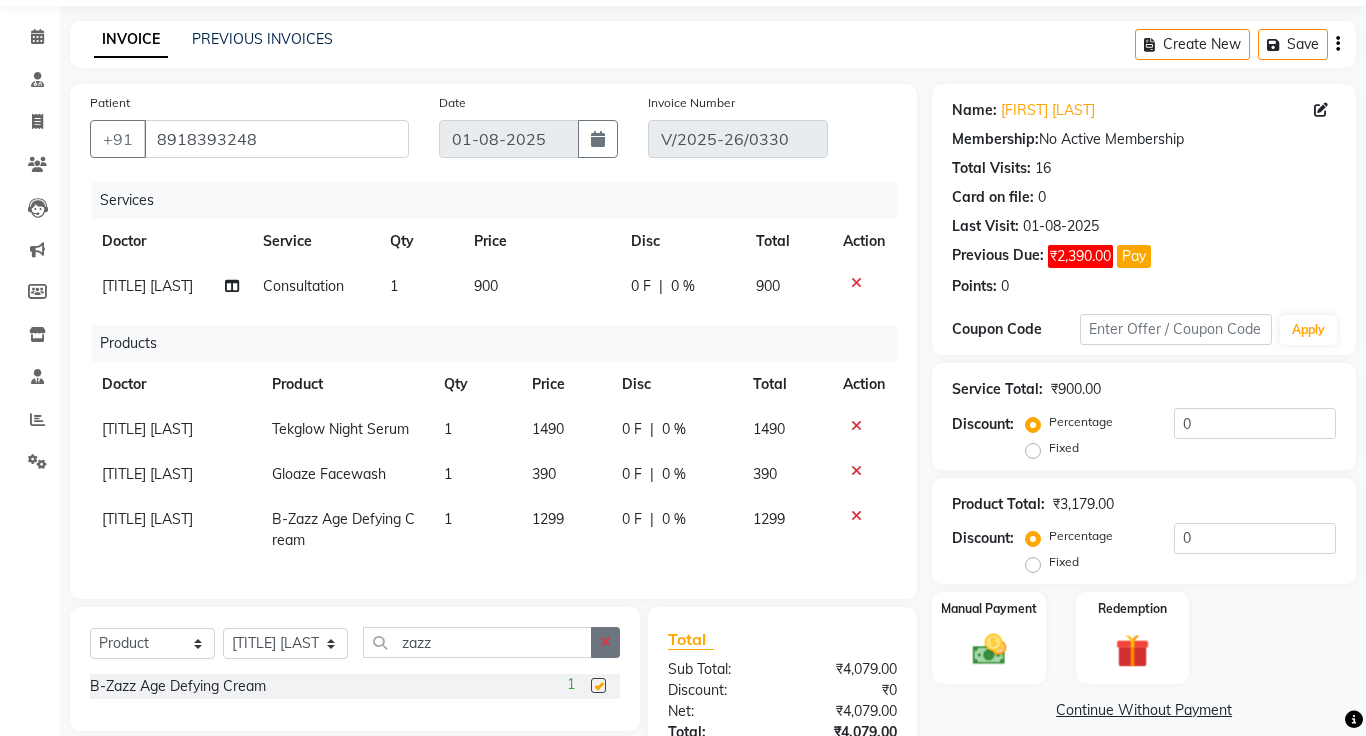 click 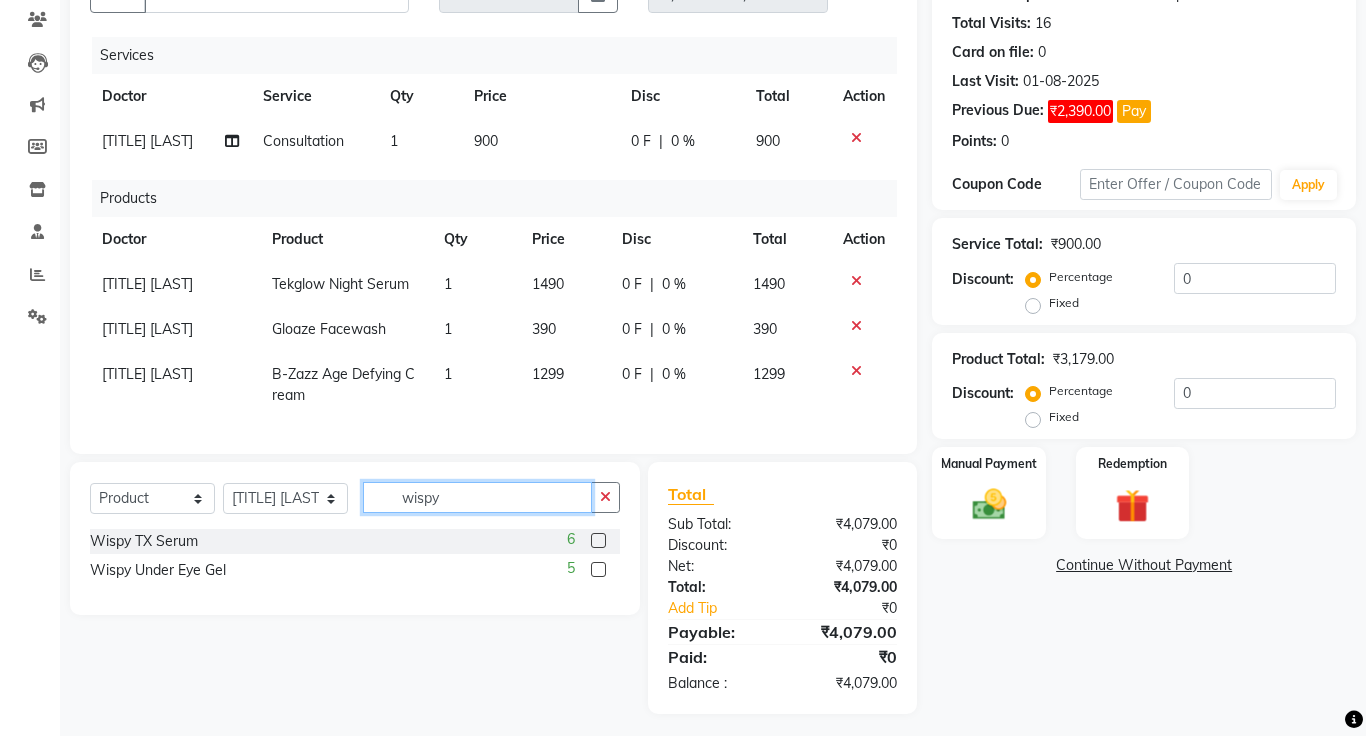 scroll, scrollTop: 219, scrollLeft: 0, axis: vertical 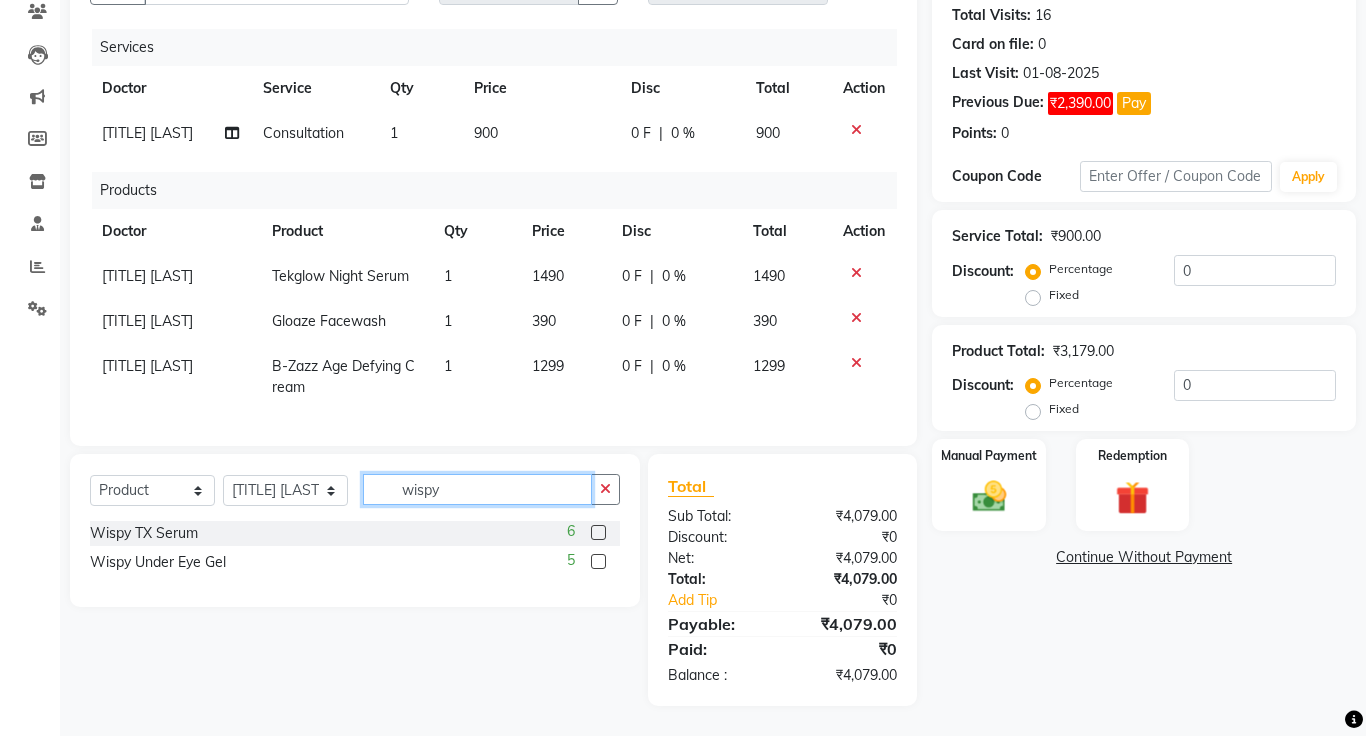 type on "wispy" 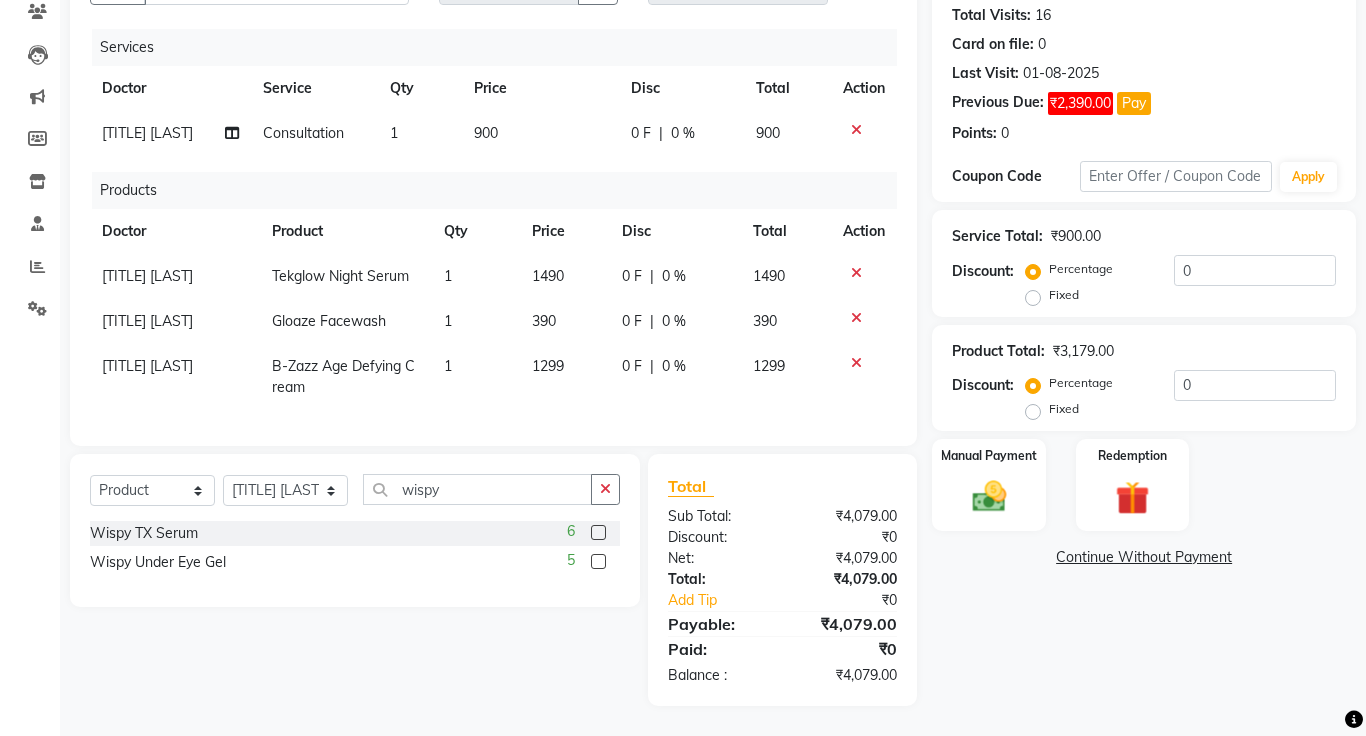 click 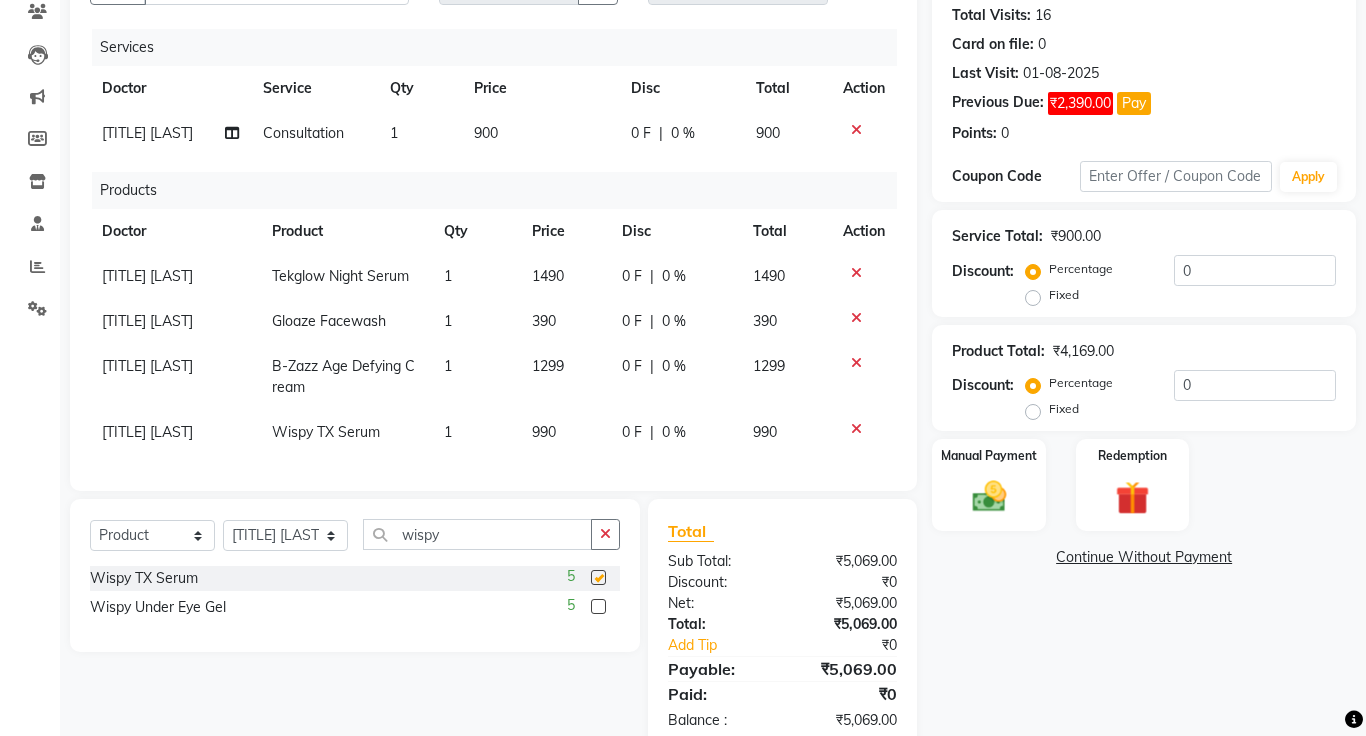 checkbox on "false" 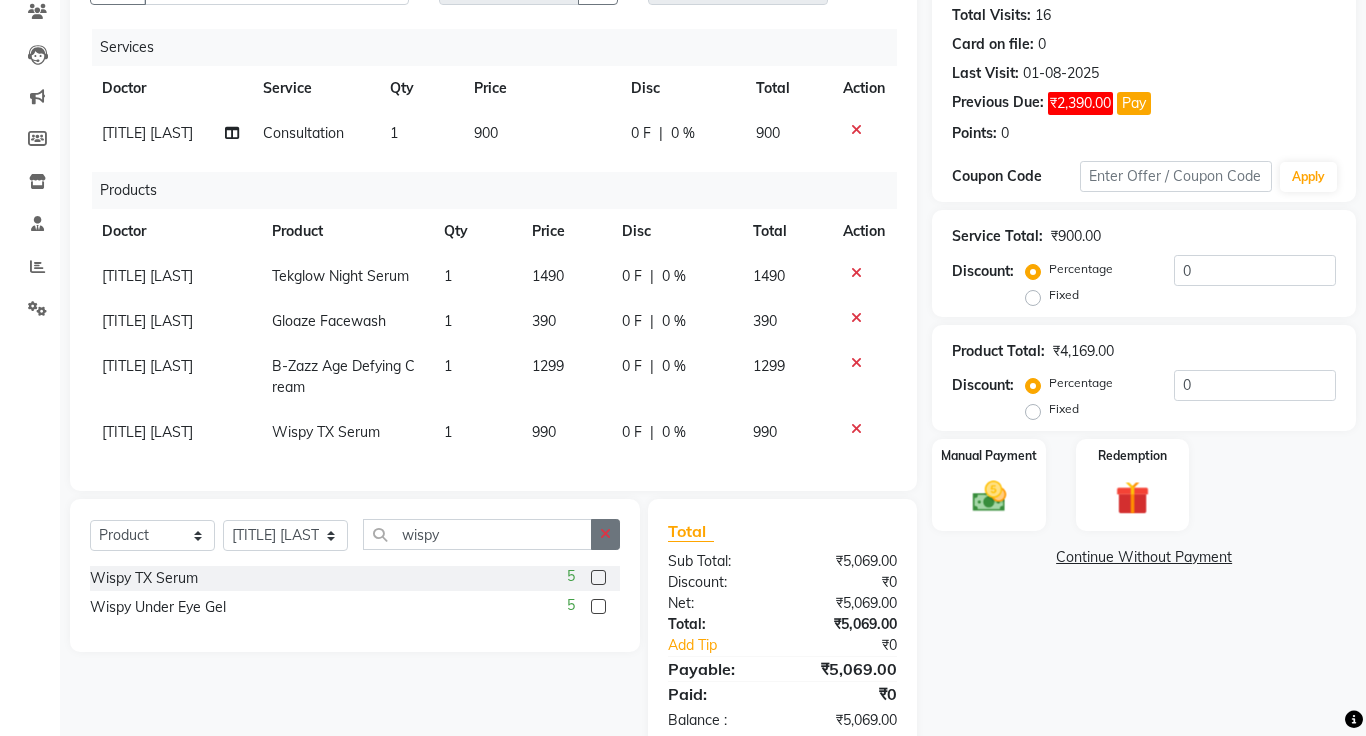 click 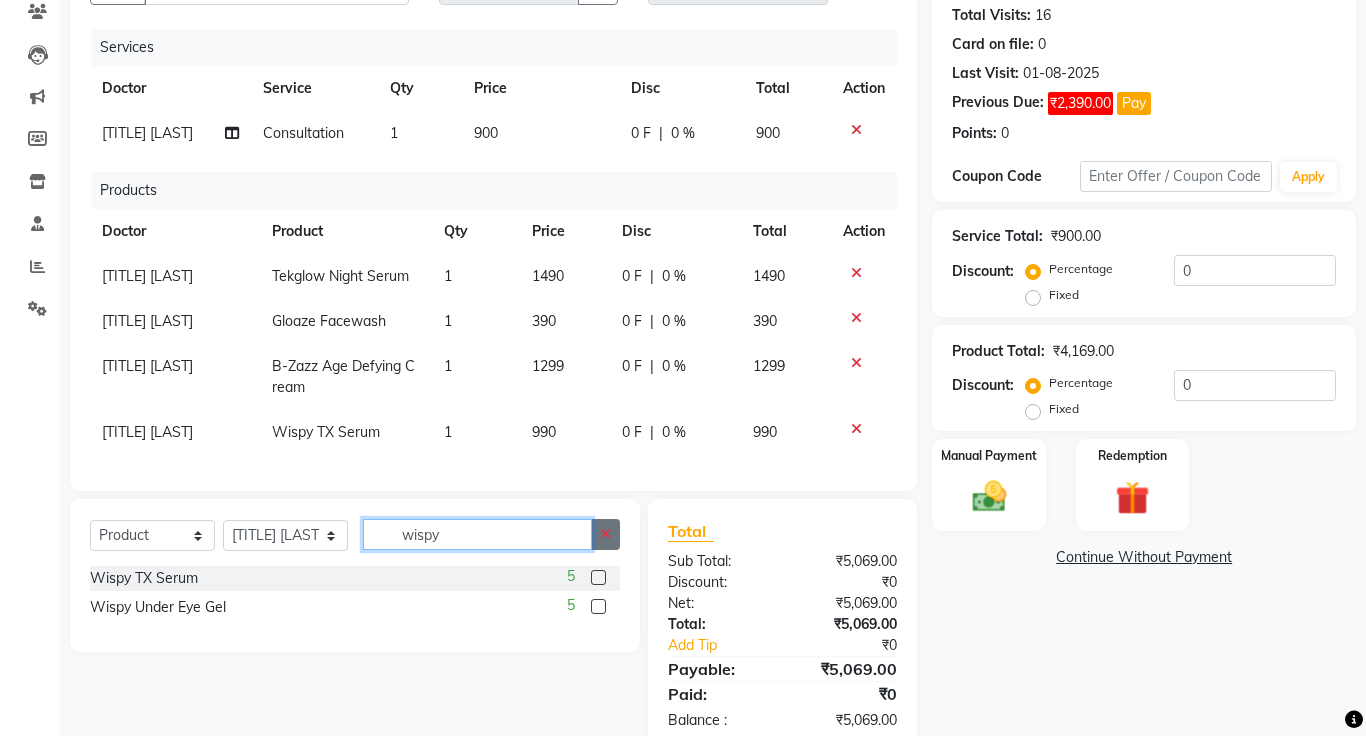 type 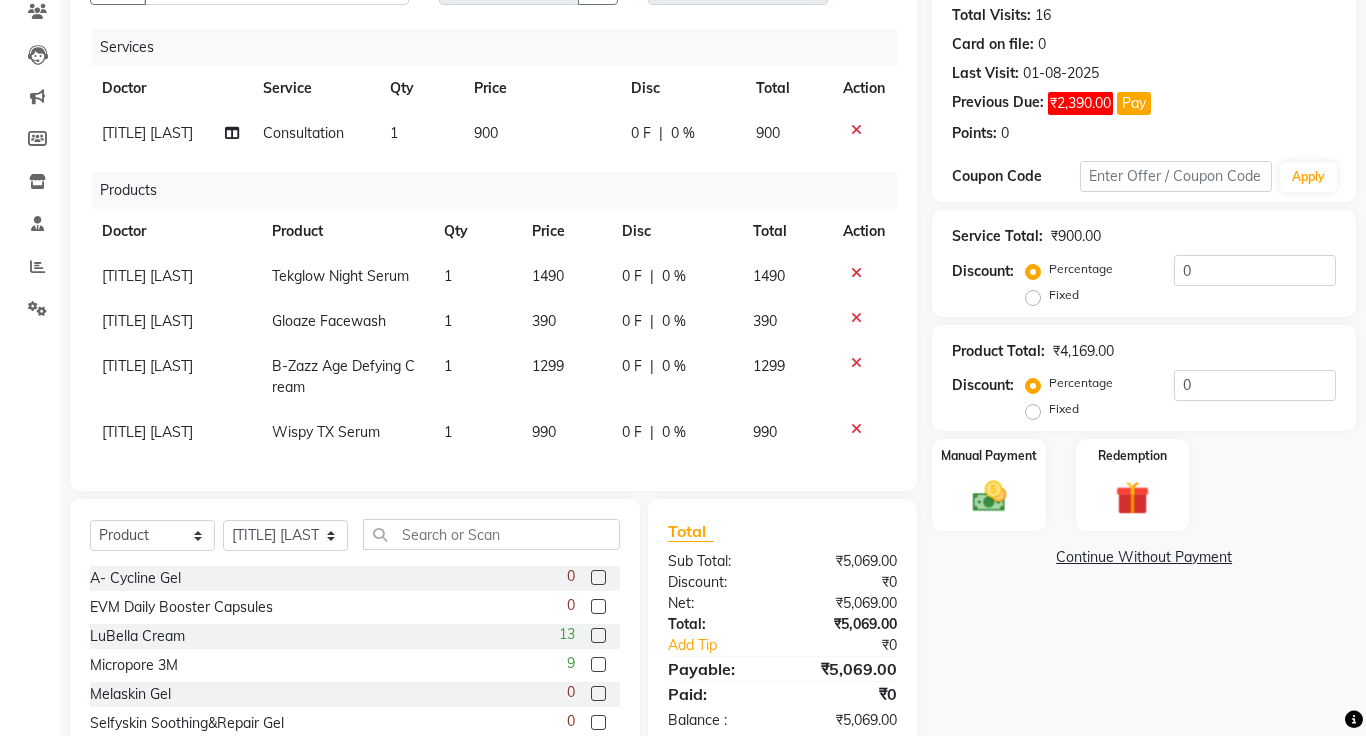 click on "Continue Without Payment" 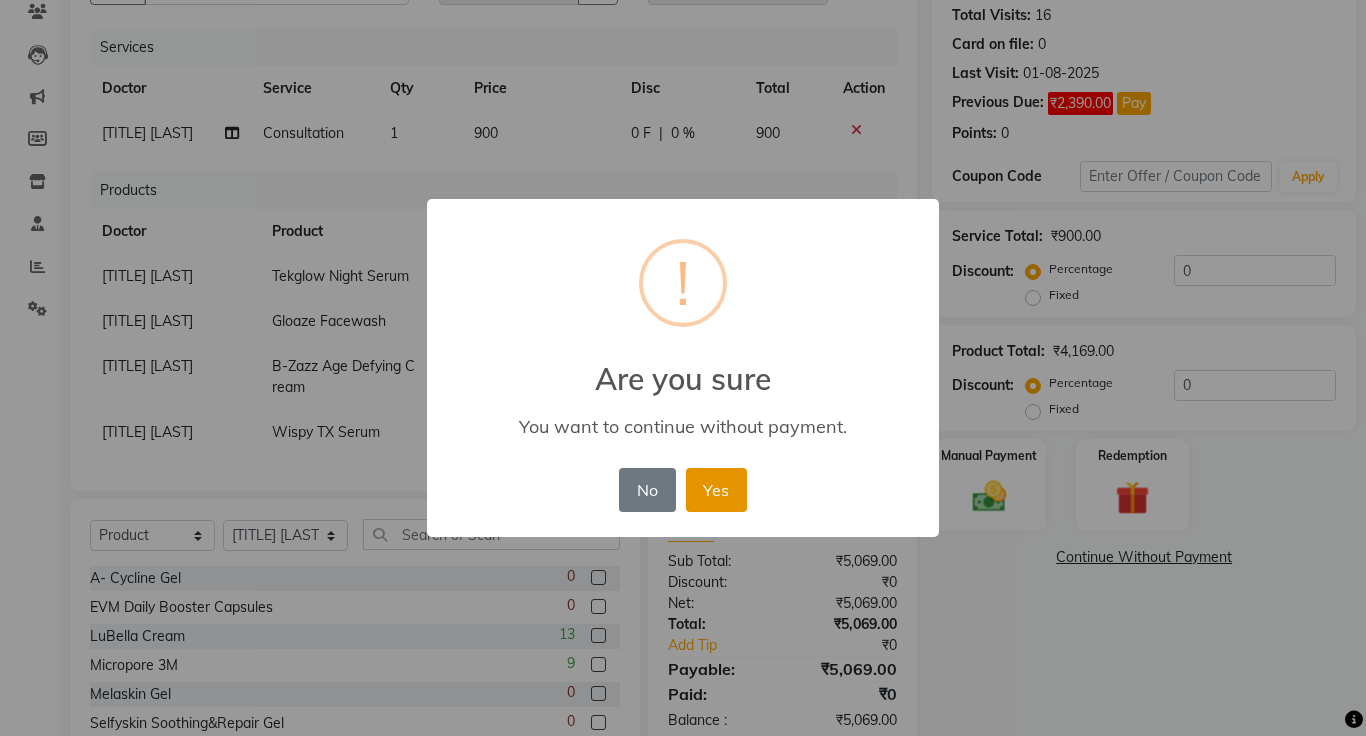 click on "Yes" at bounding box center [716, 490] 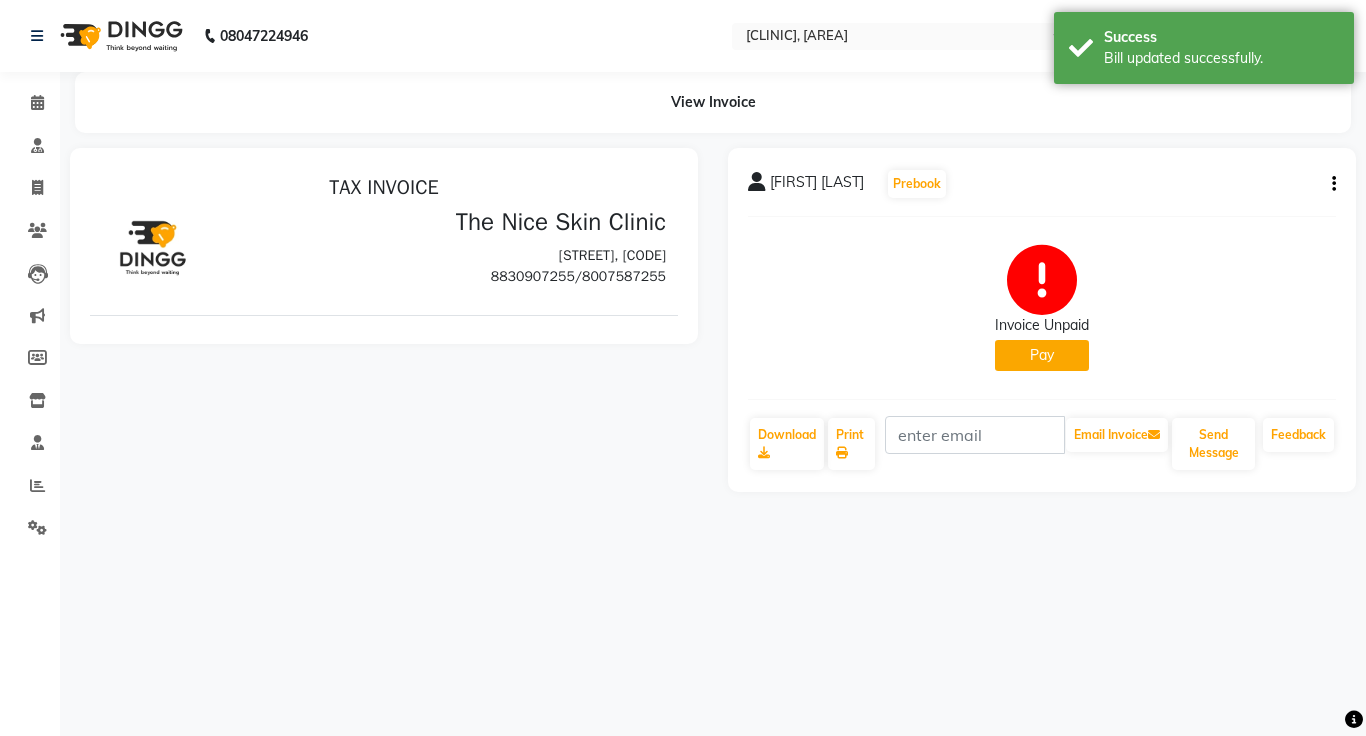 scroll, scrollTop: 0, scrollLeft: 0, axis: both 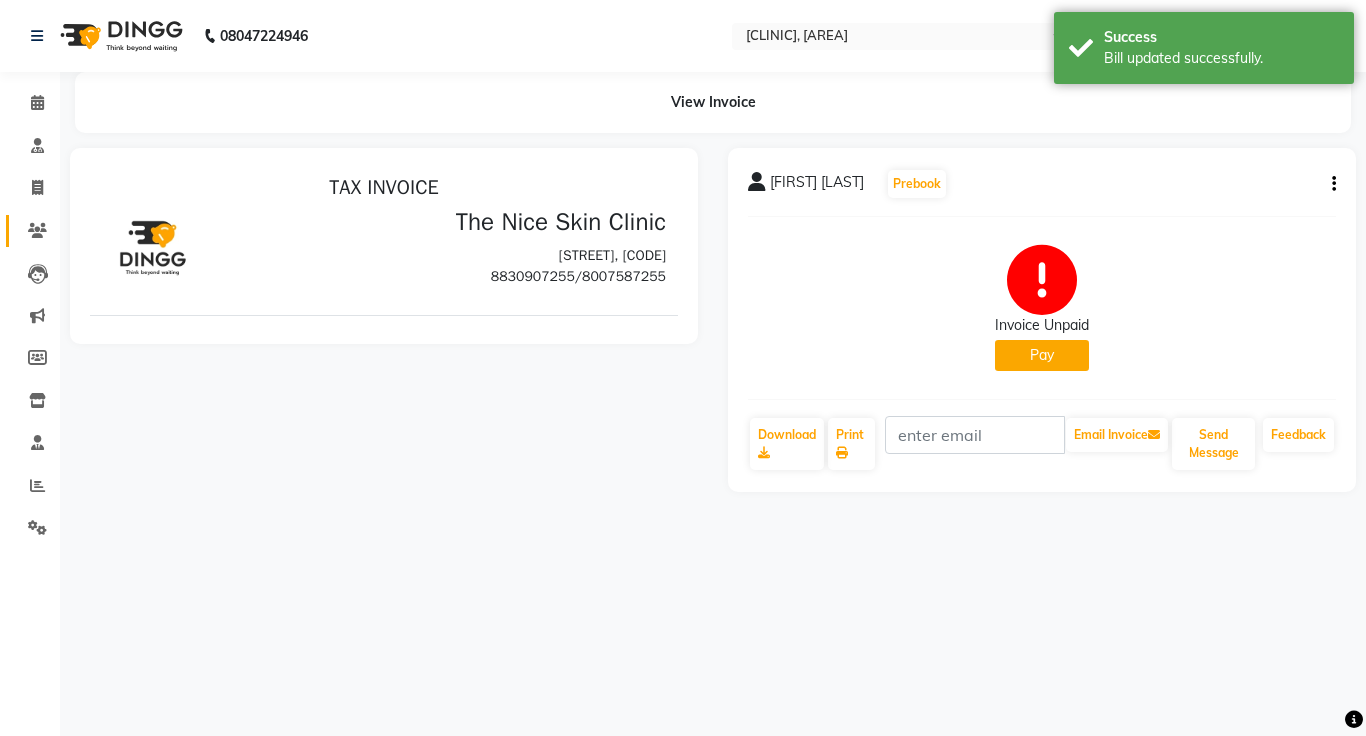 click 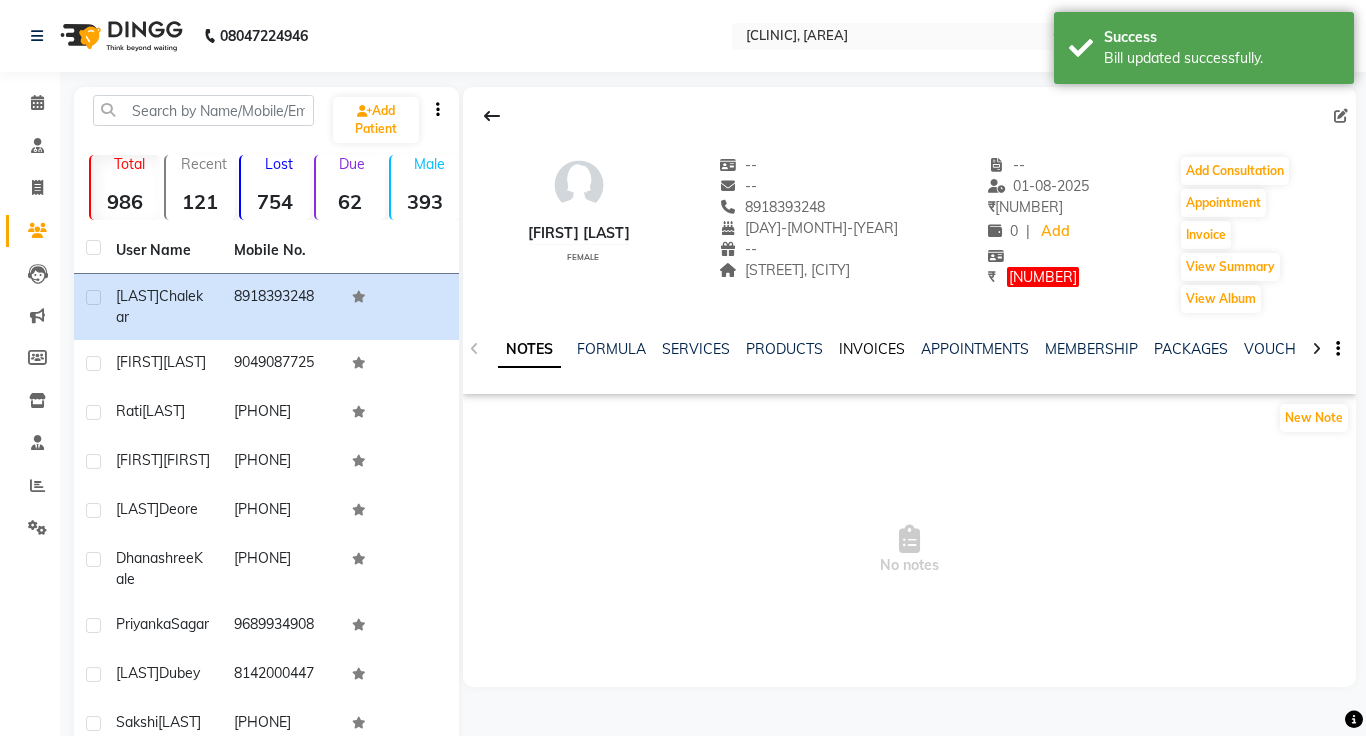 click on "INVOICES" 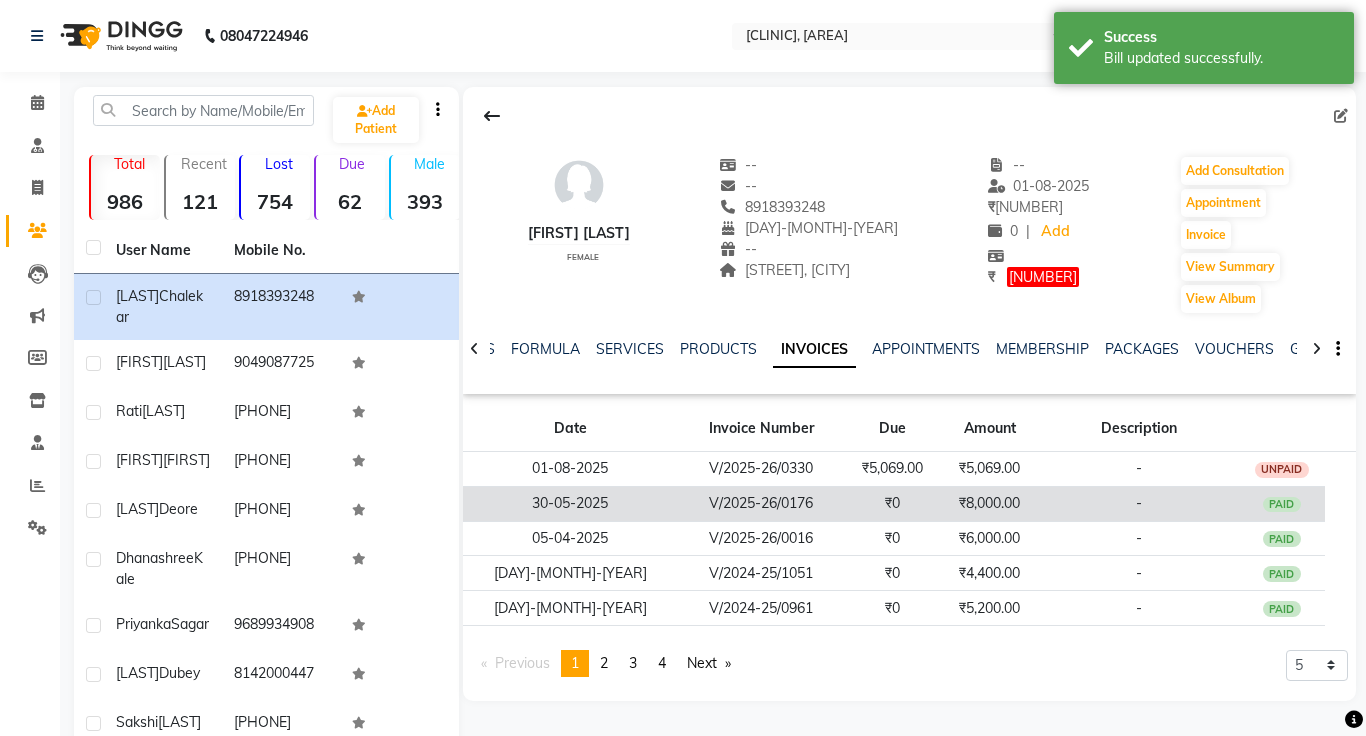 click on "₹8,000.00" 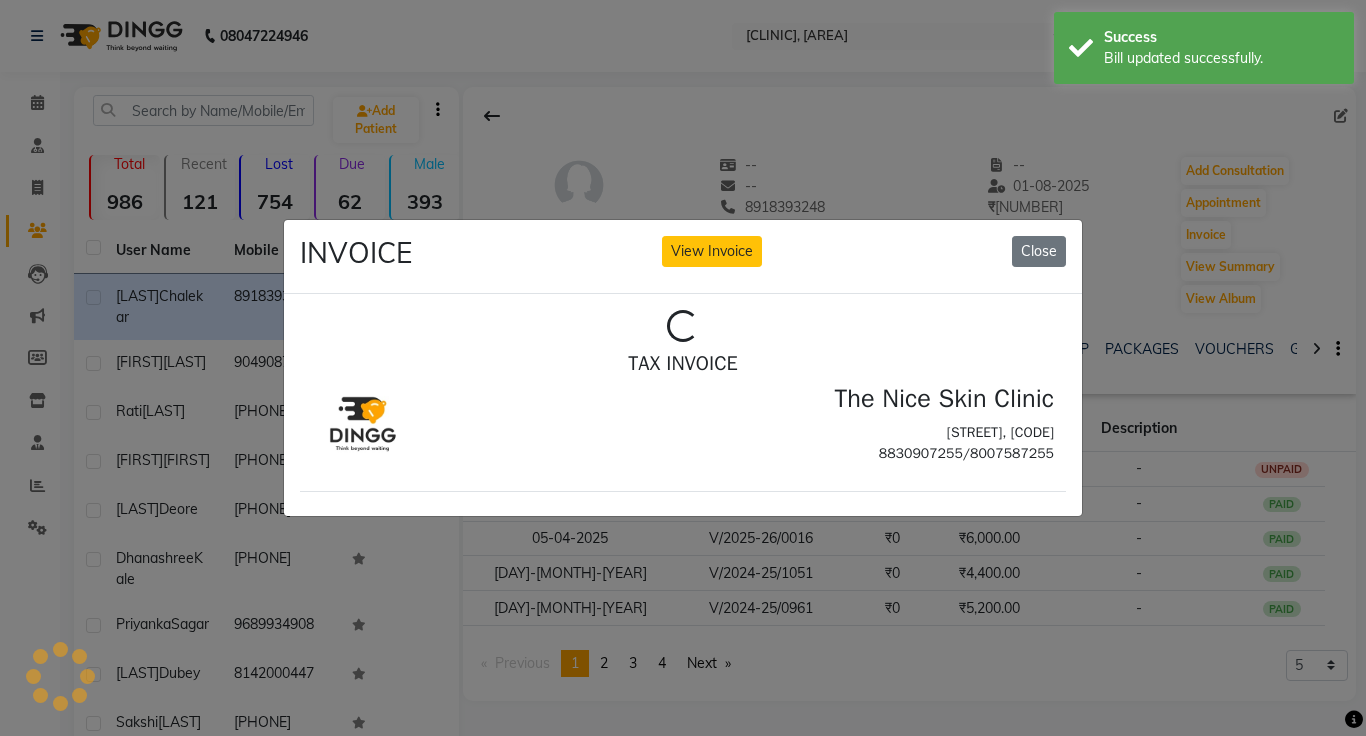 scroll, scrollTop: 0, scrollLeft: 0, axis: both 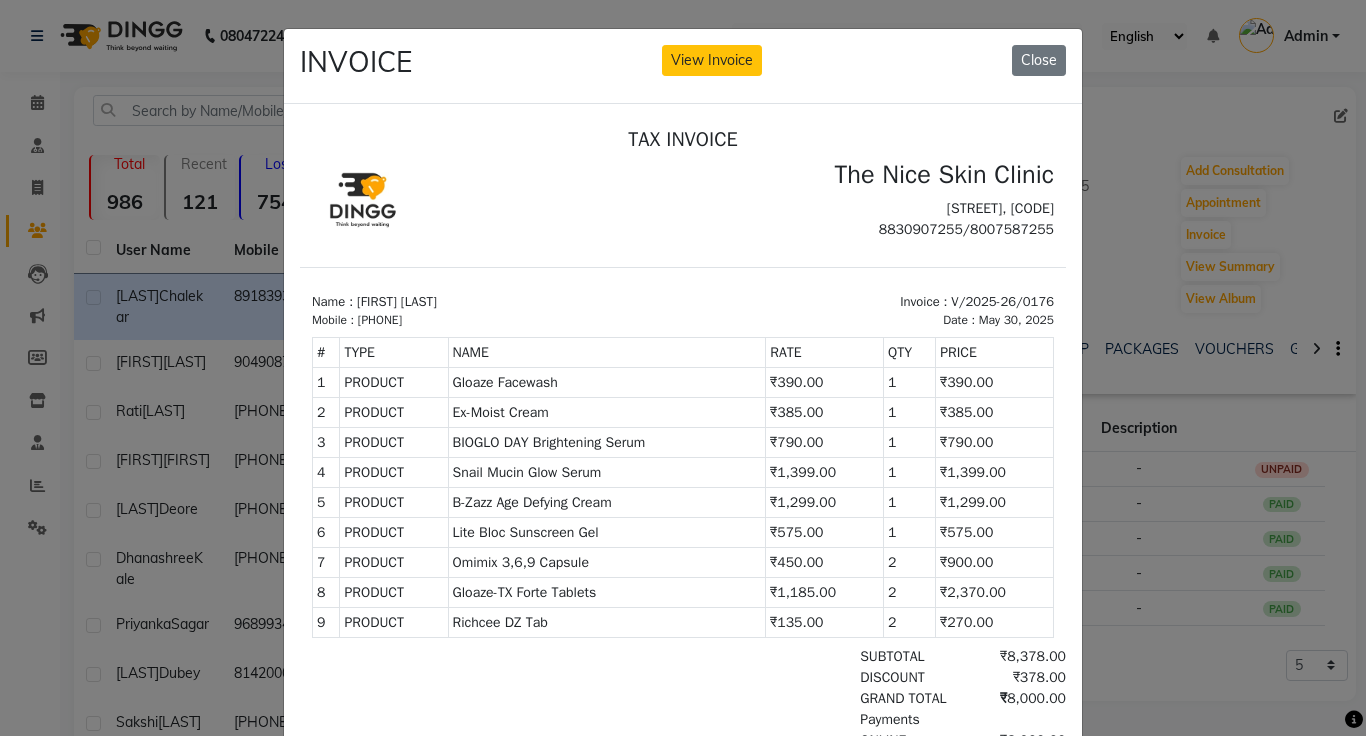 click on "INVOICE View Invoice Close" 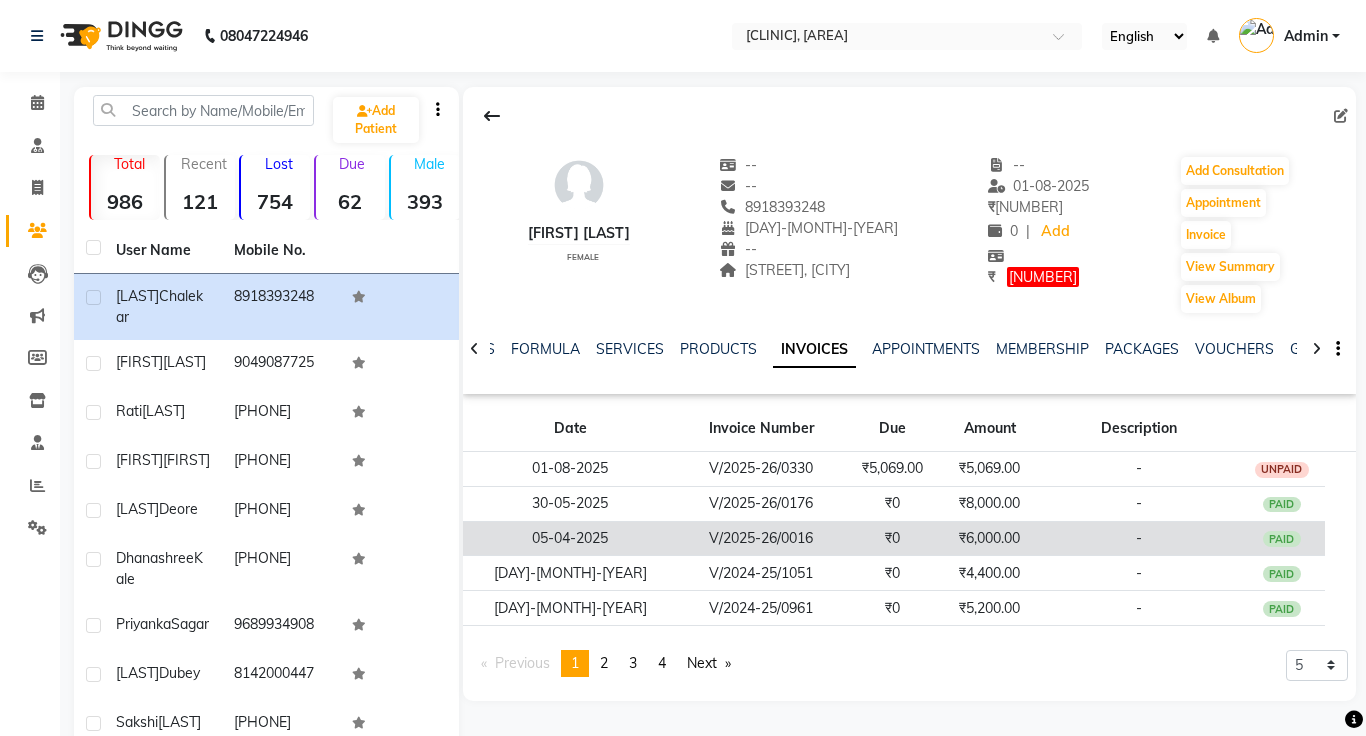 click on "₹6,000.00" 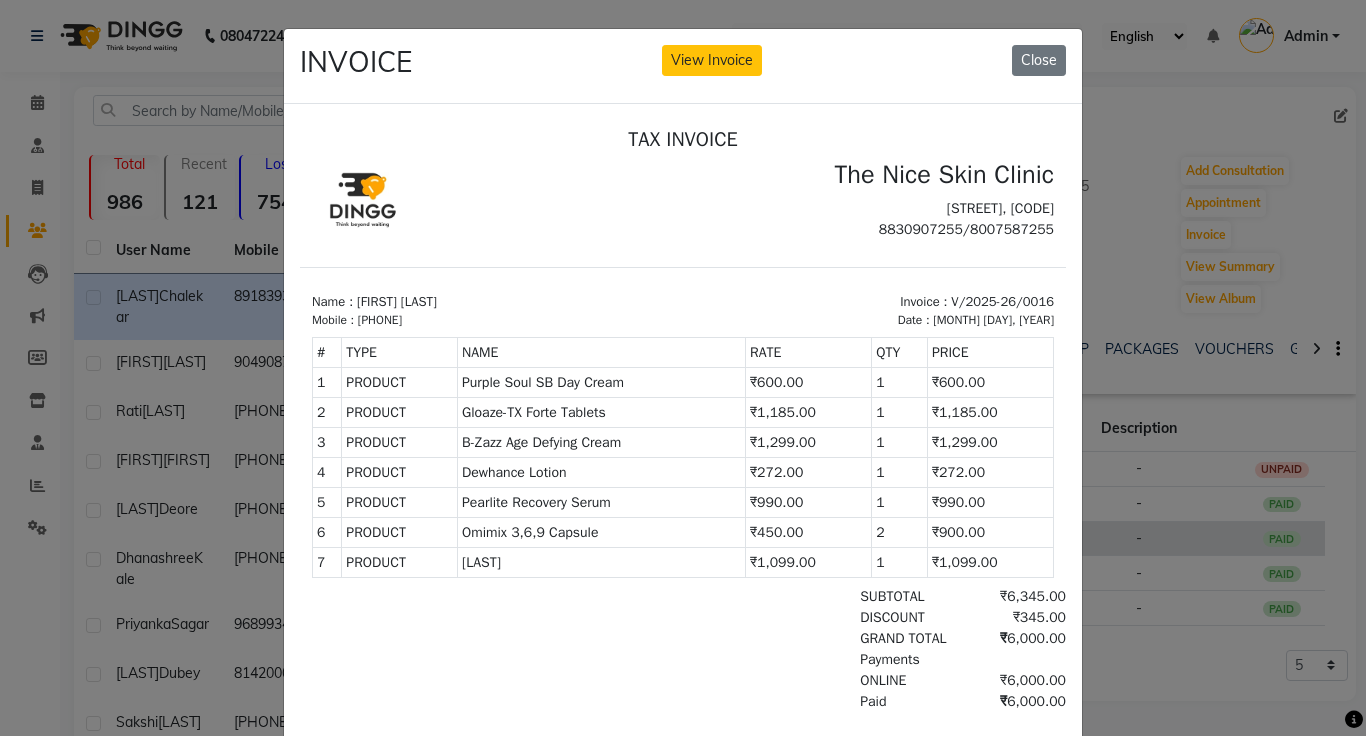 scroll, scrollTop: 0, scrollLeft: 0, axis: both 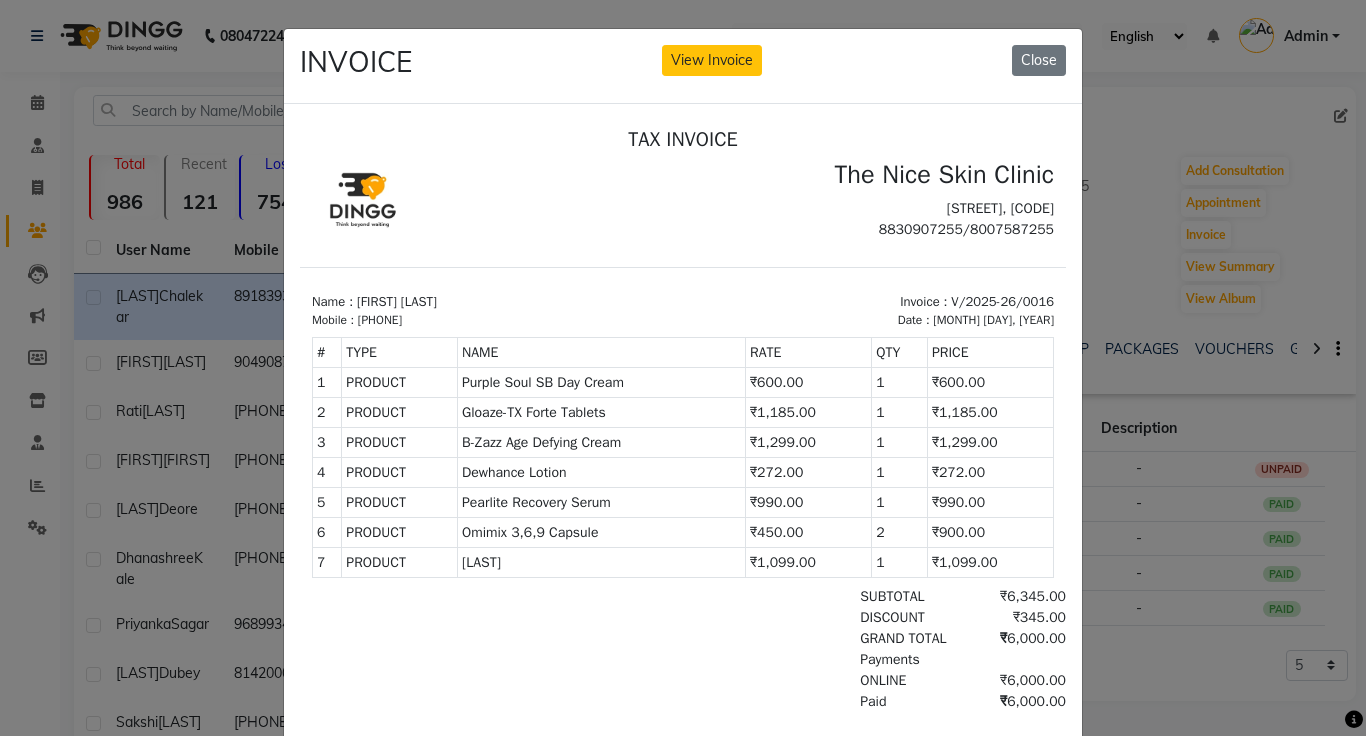 click on "INVOICE View Invoice Close" 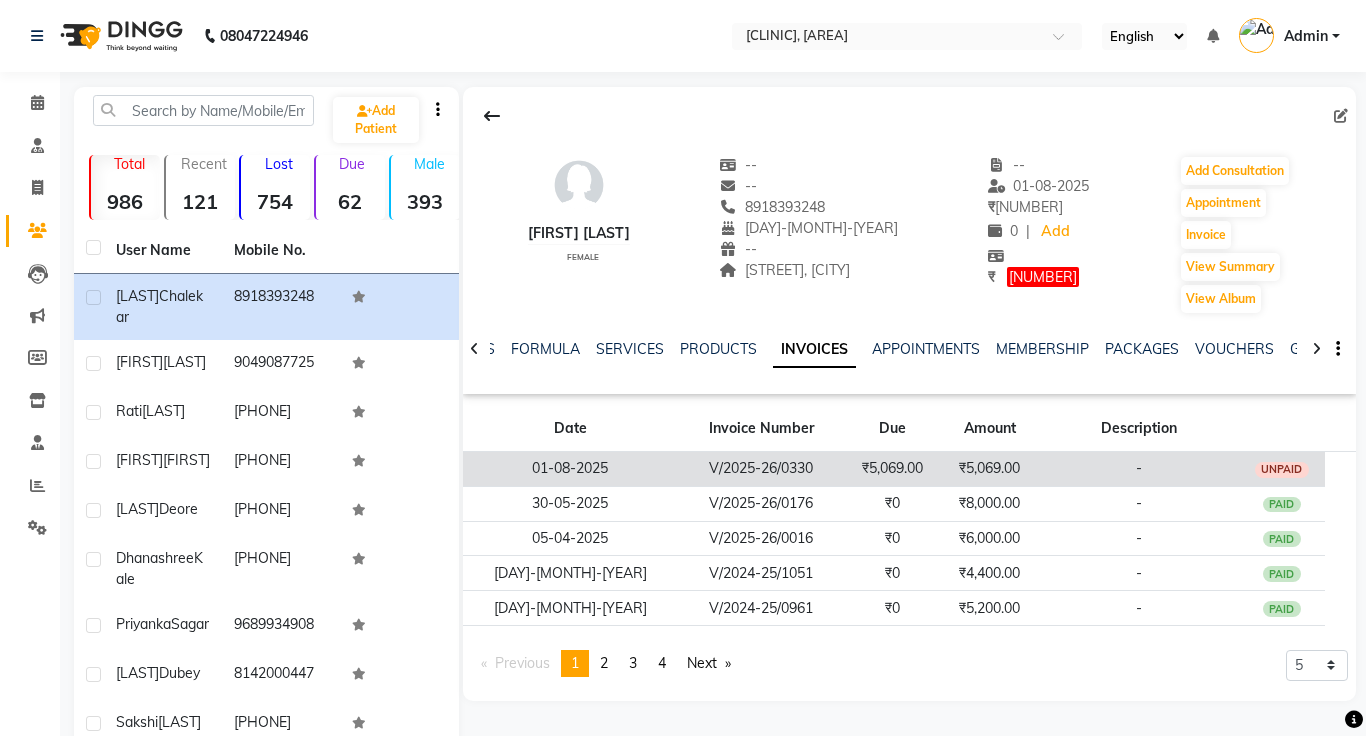 click on "₹5,069.00" 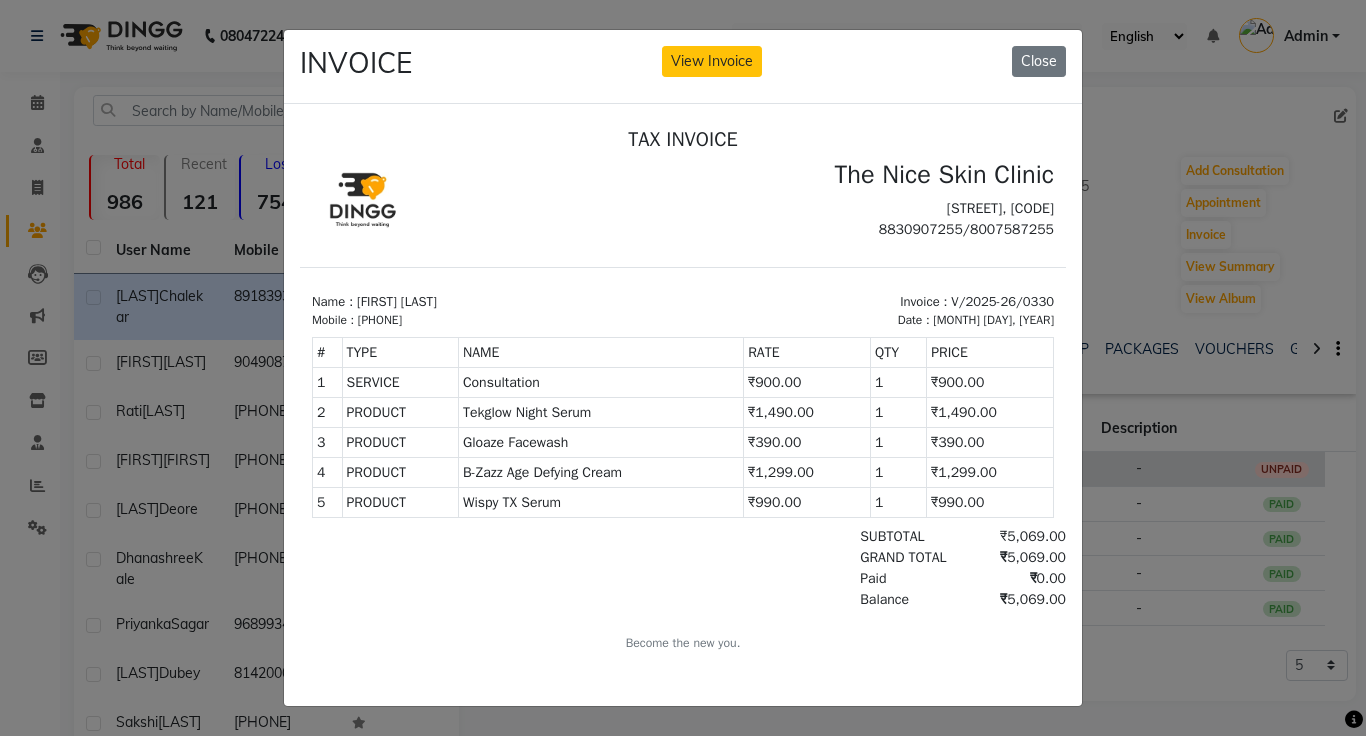scroll, scrollTop: 0, scrollLeft: 0, axis: both 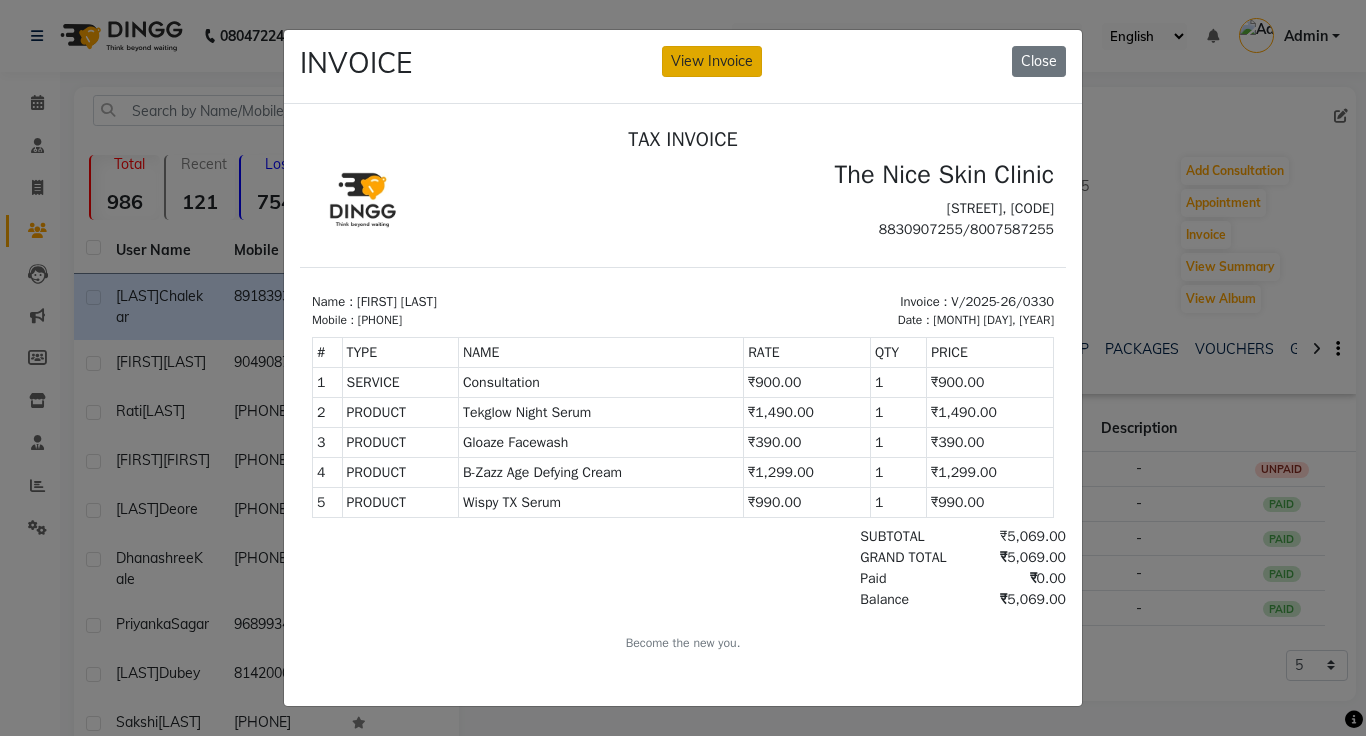 click on "View Invoice" 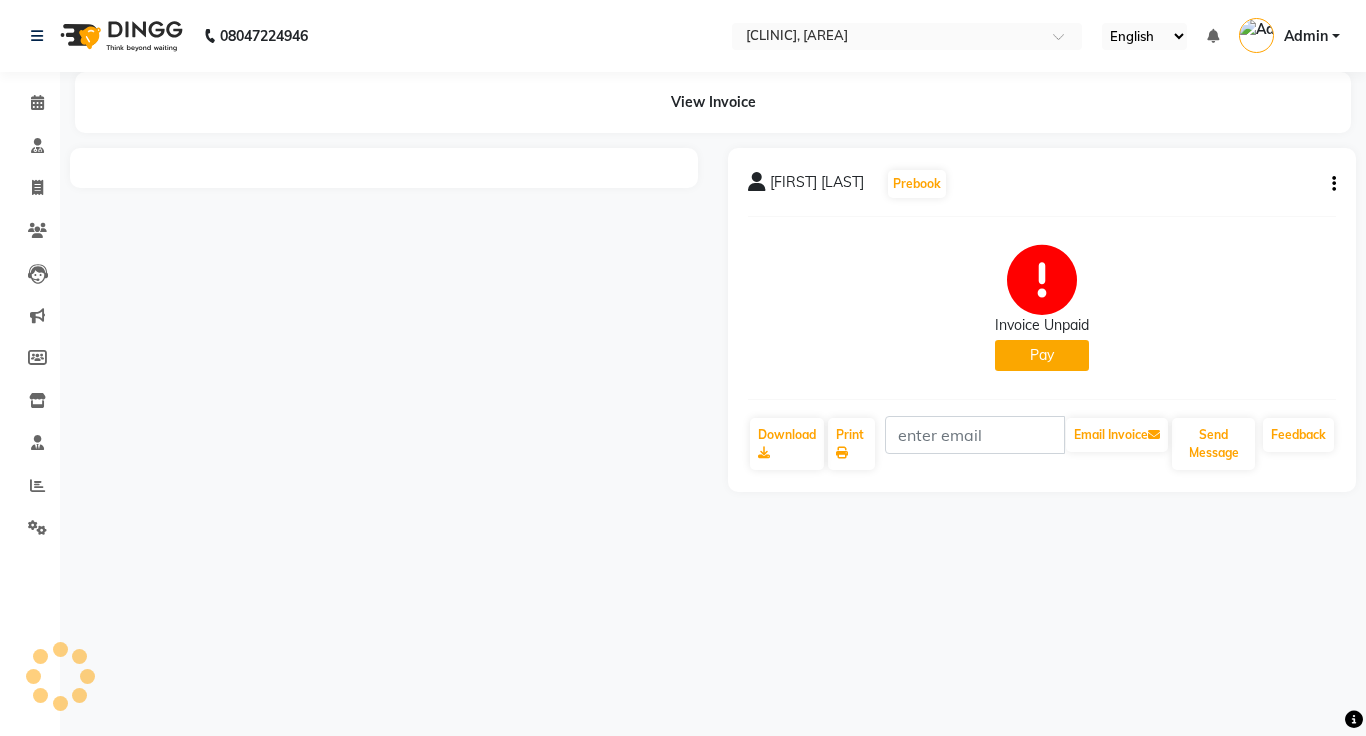 click 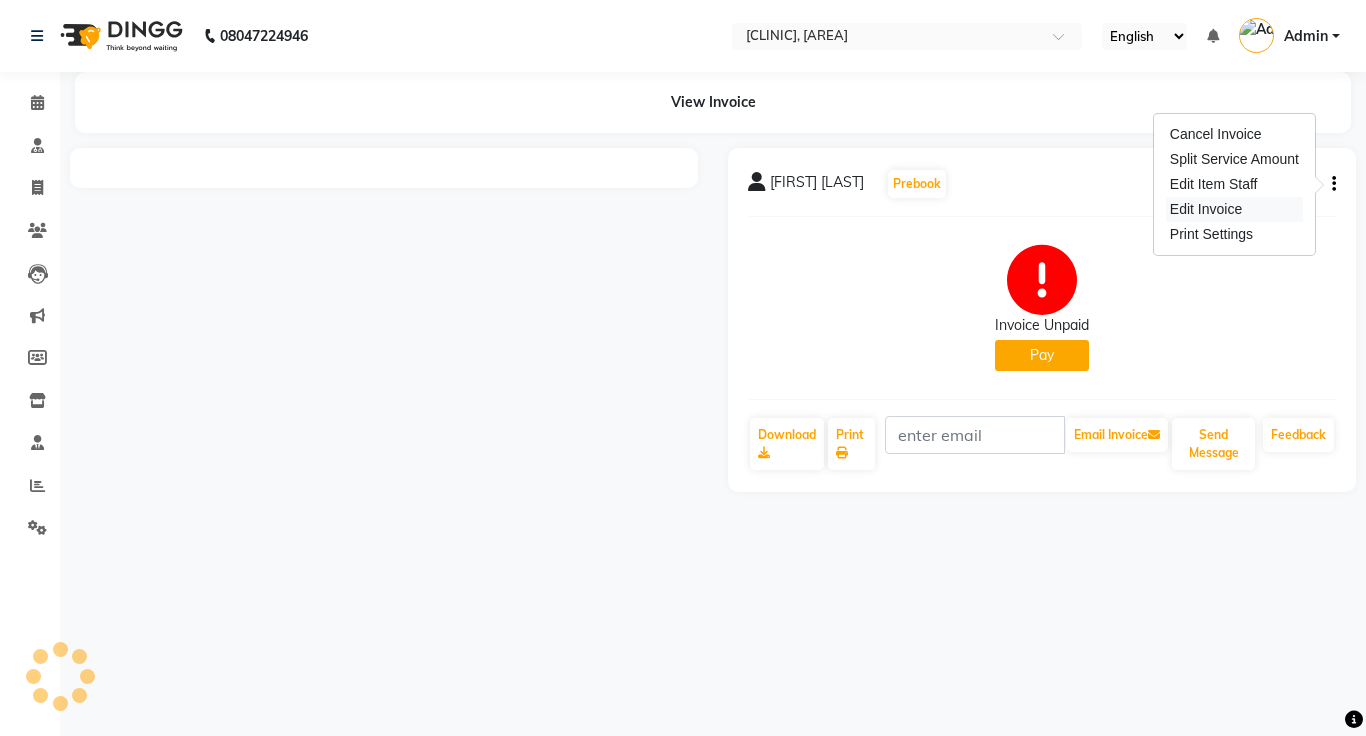 click on "Edit Invoice" at bounding box center (1234, 209) 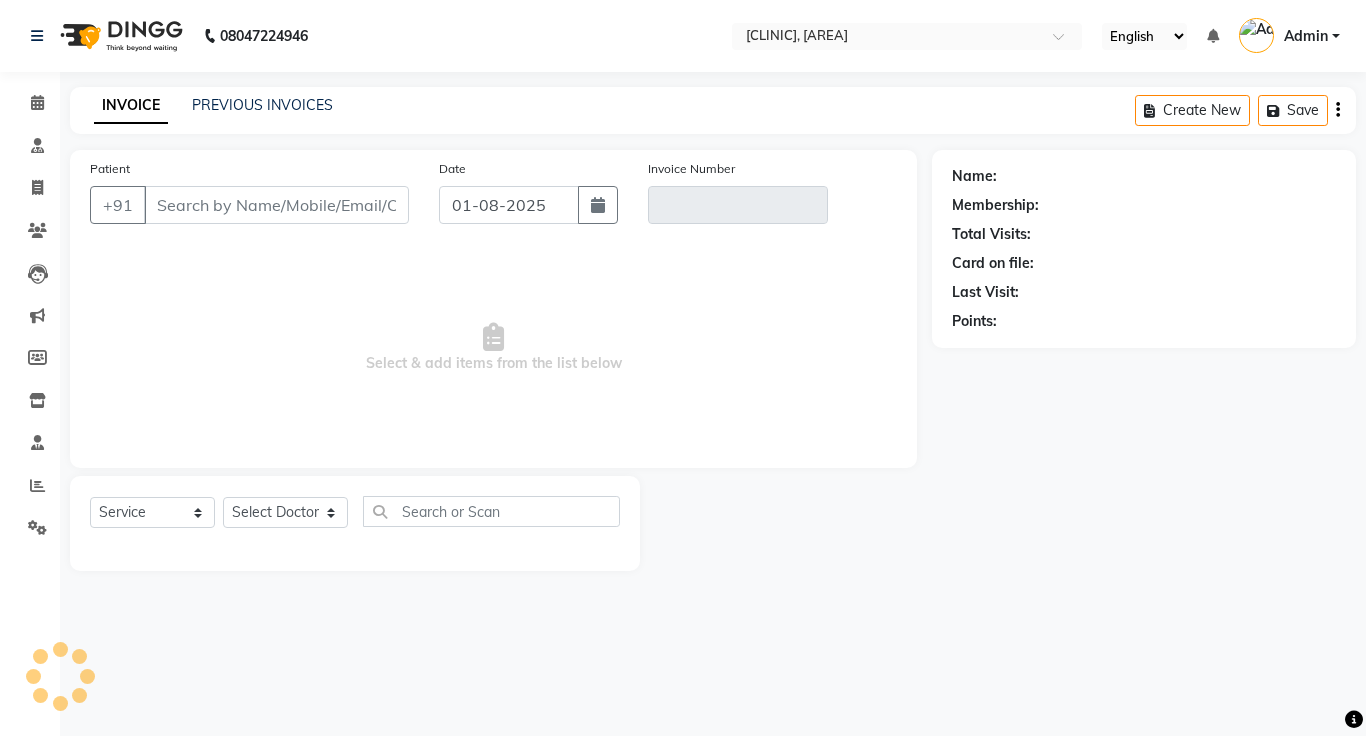 click on "Patient +[PHONE] Date [DAY]-[MONTH]-[YEAR] Invoice Number [CODE] Select Select Service Product Membership Package Voucher Prepaid Gift Card Select Doctor Name: Membership: Total Visits: Card on file: Last Visit: Points:" 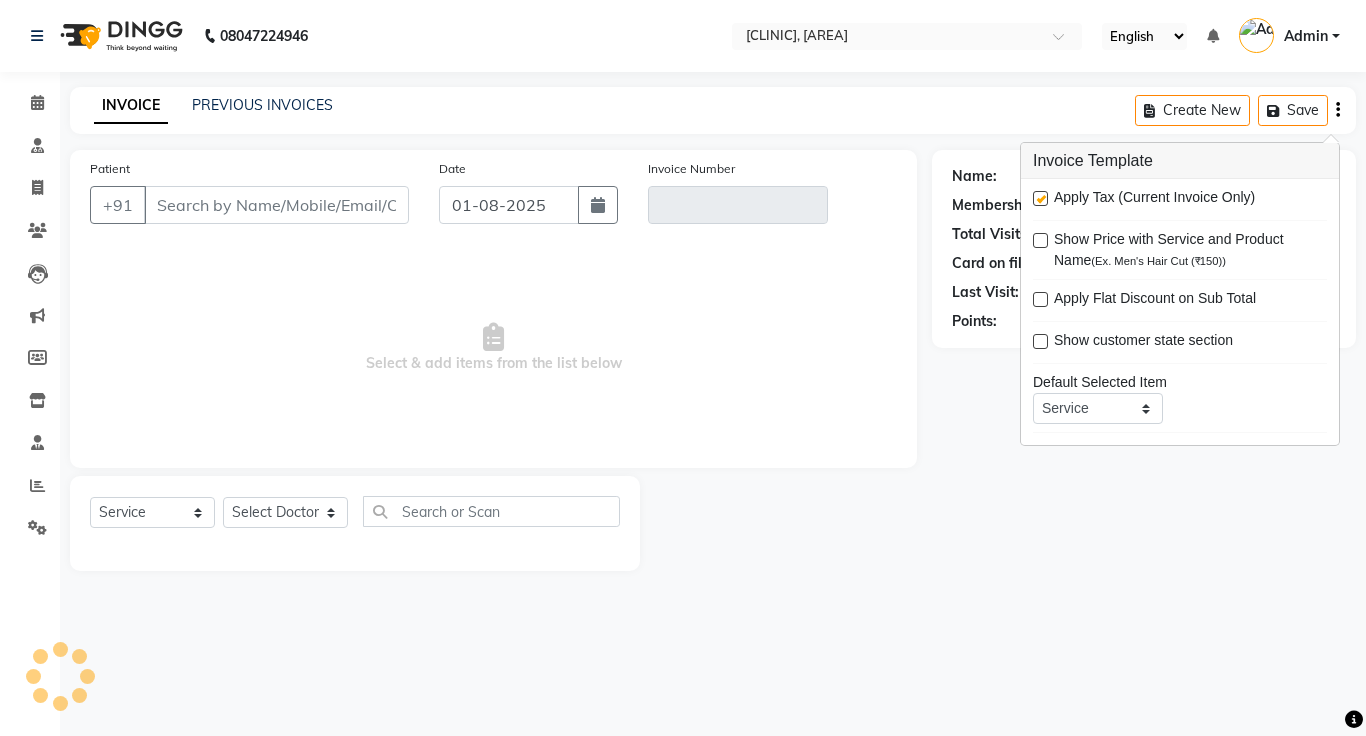 click at bounding box center (1040, 198) 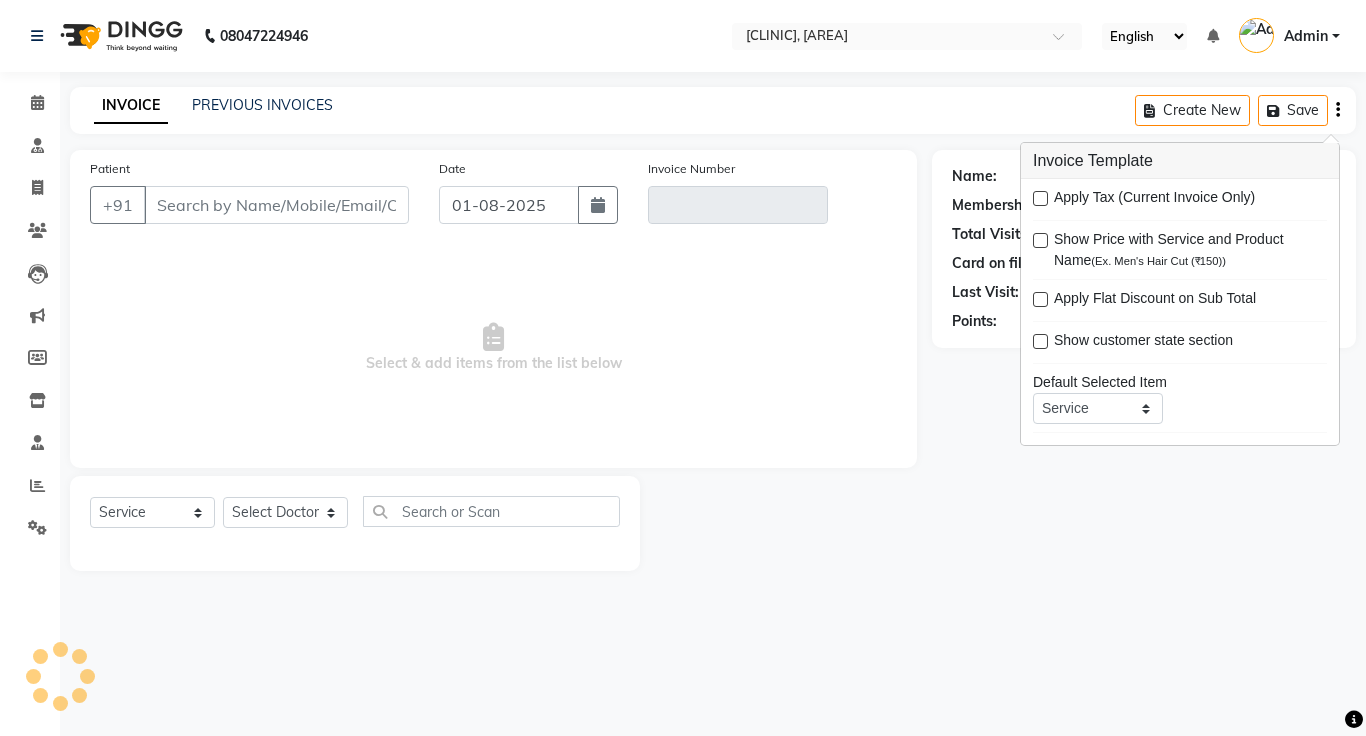 click on "INVOICE PREVIOUS INVOICES Create New   Save" 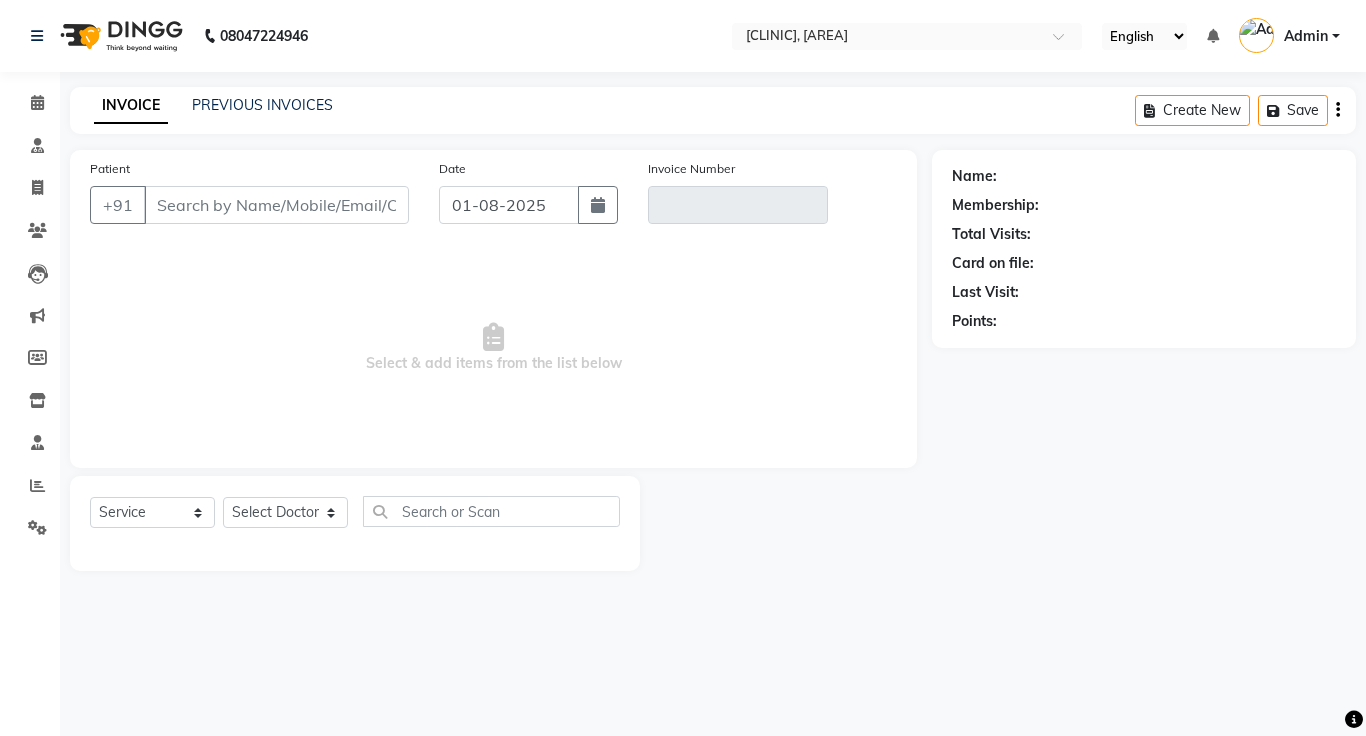 type on "8918393248" 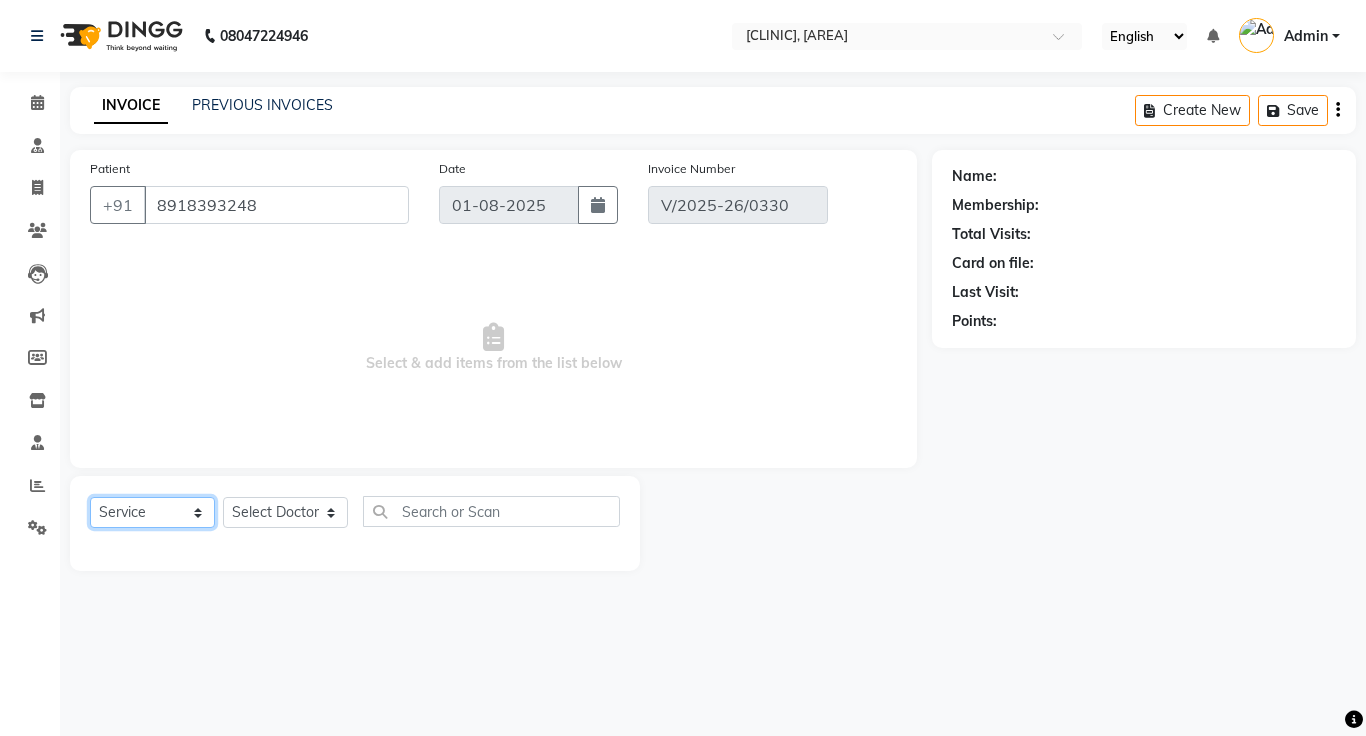 click on "Select  Service  Product  Membership  Package Voucher Prepaid Gift Card" 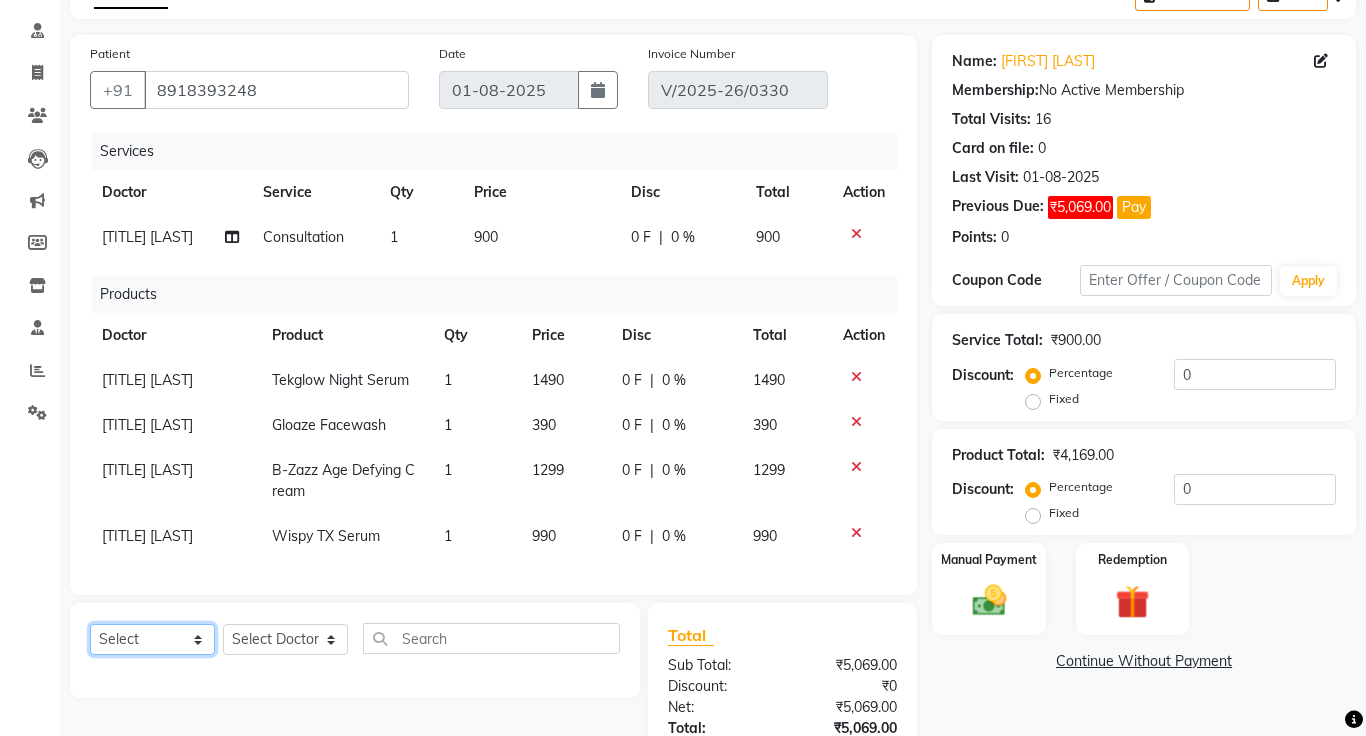 scroll, scrollTop: 264, scrollLeft: 0, axis: vertical 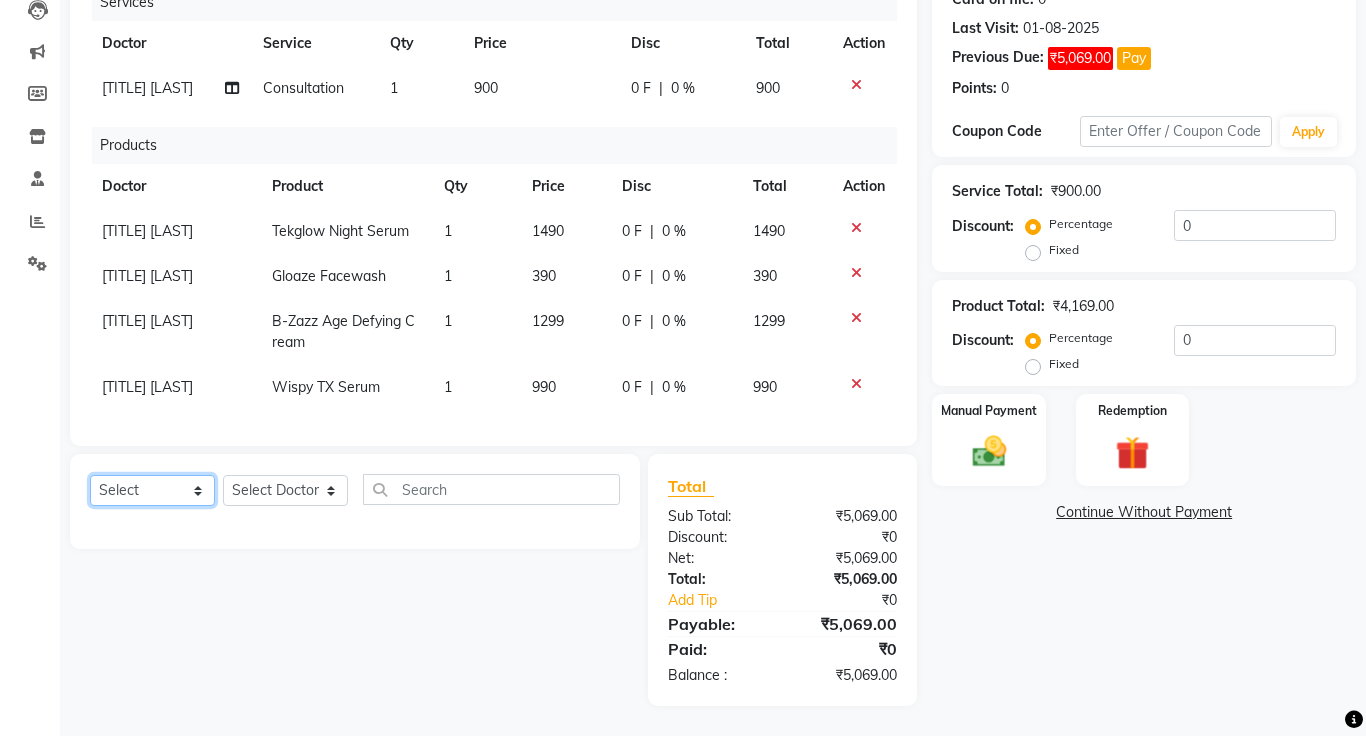 click on "Select  Service  Product  Membership  Package Voucher Prepaid Gift Card" 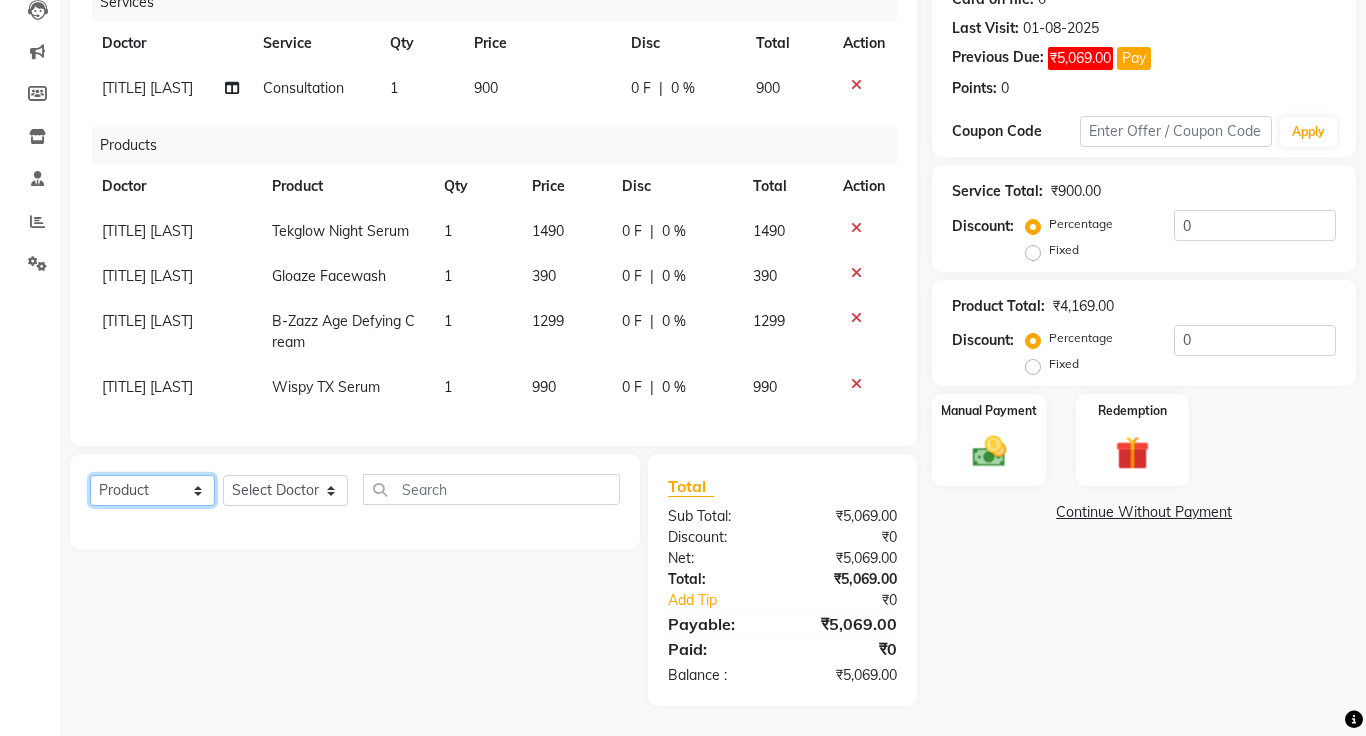 click on "Select  Service  Product  Membership  Package Voucher Prepaid Gift Card" 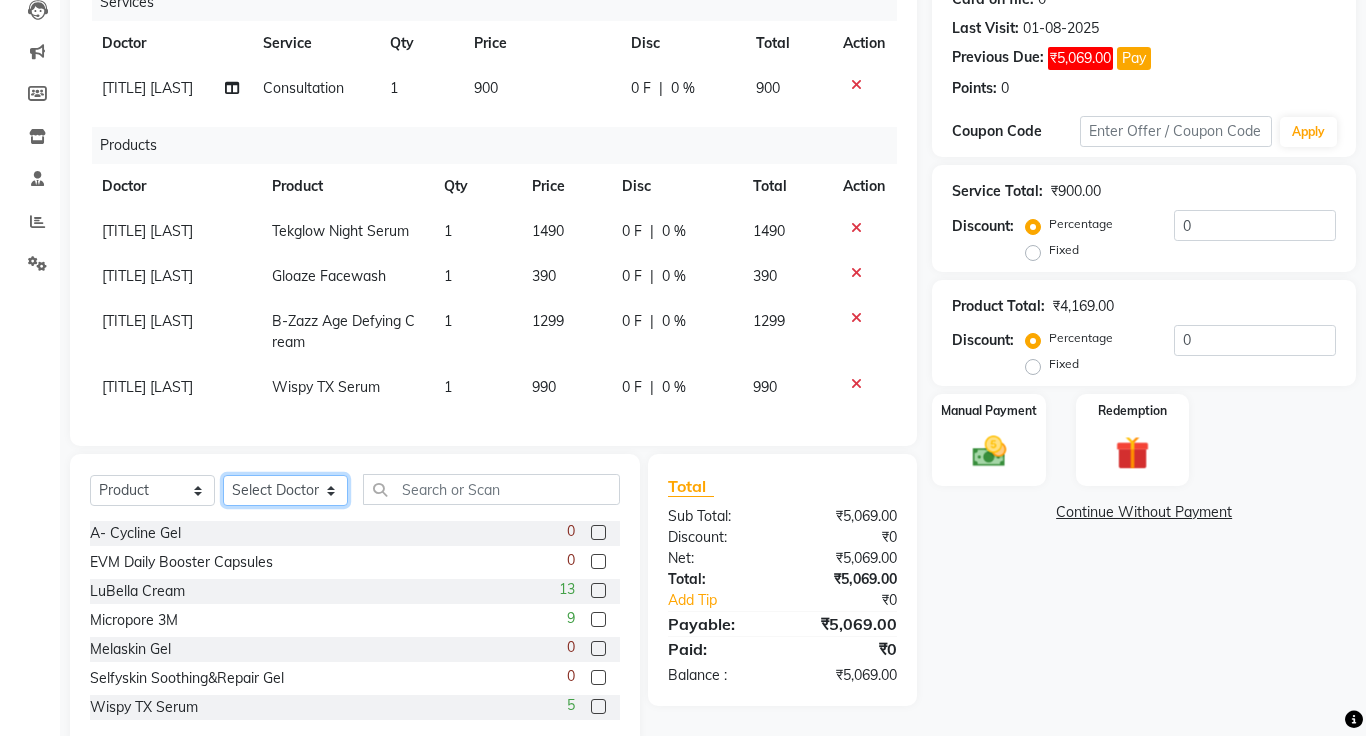click on "Select Doctor [FIRST] [LAST], [TITLE] [LAST], [TITLE] [LAST], [LAST]" 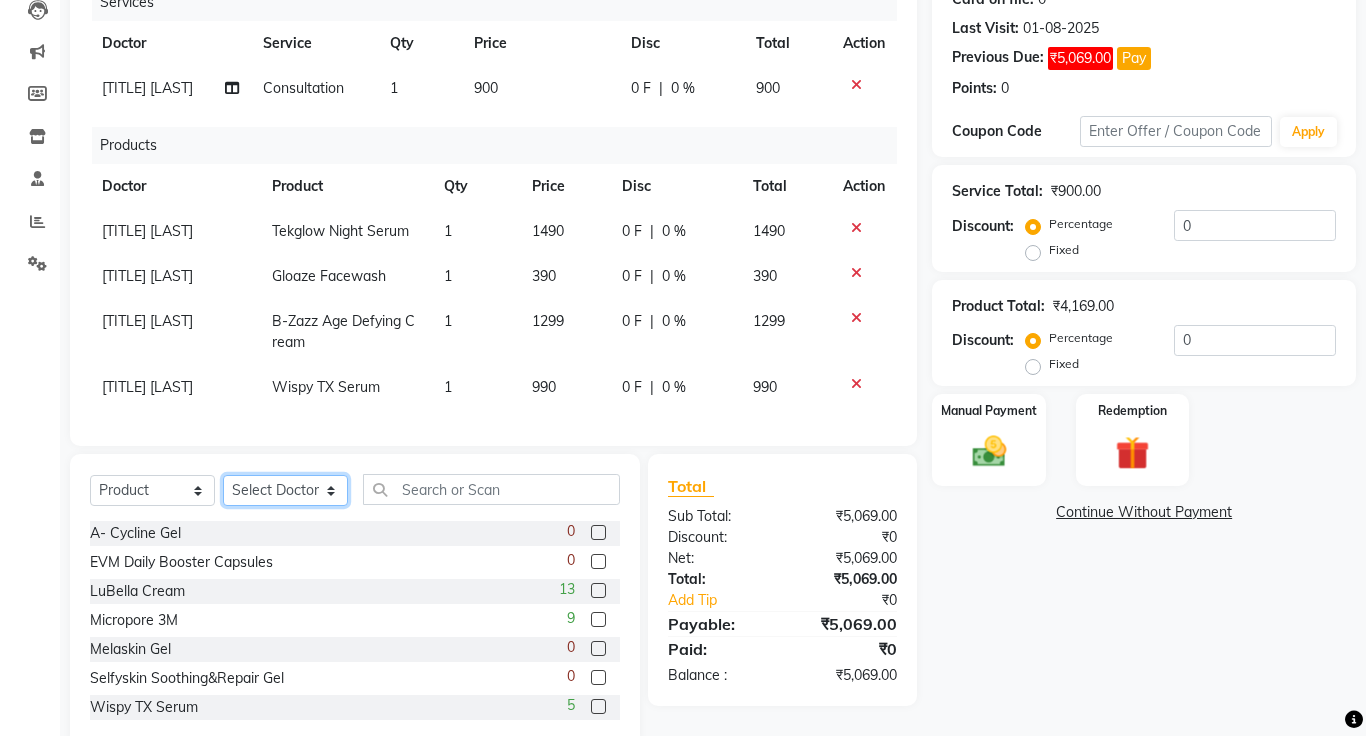 select on "1297" 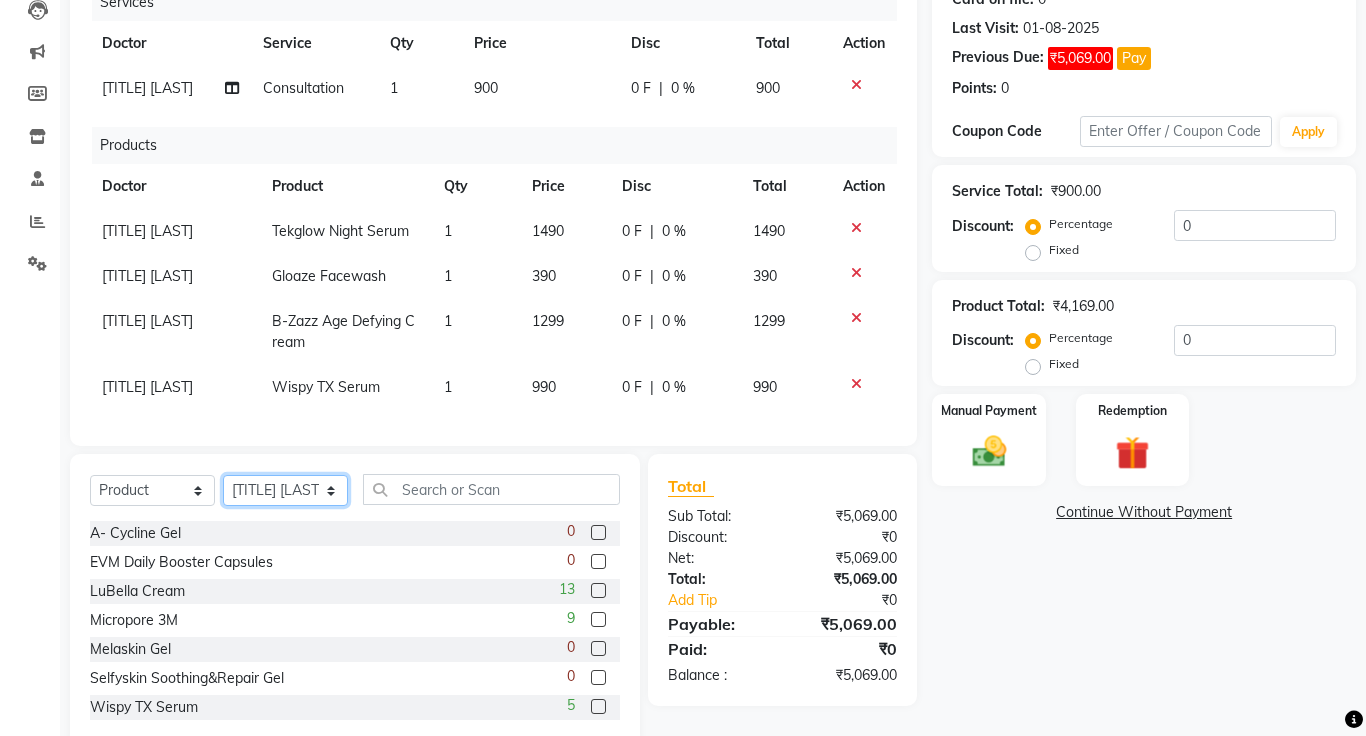 click on "Select Doctor [FIRST] [LAST], [TITLE] [LAST], [TITLE] [LAST], [LAST]" 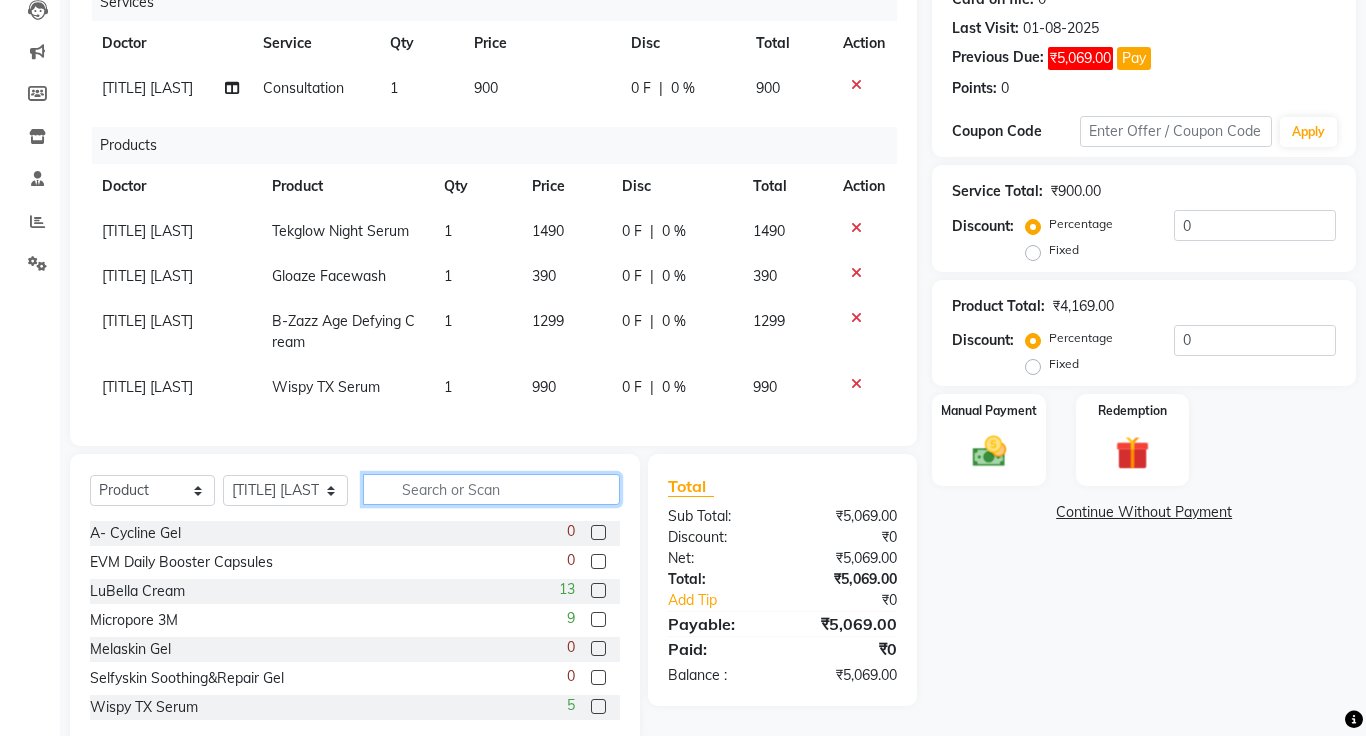 click 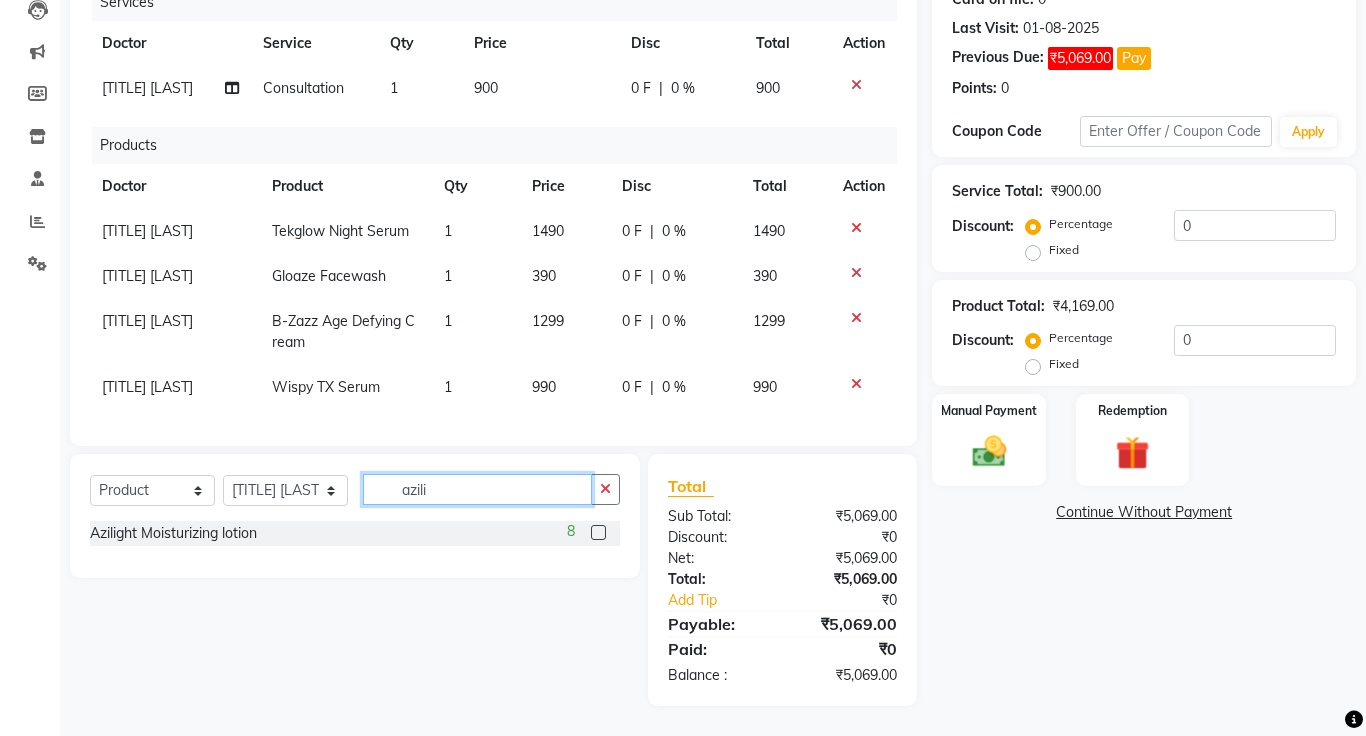 type on "azili" 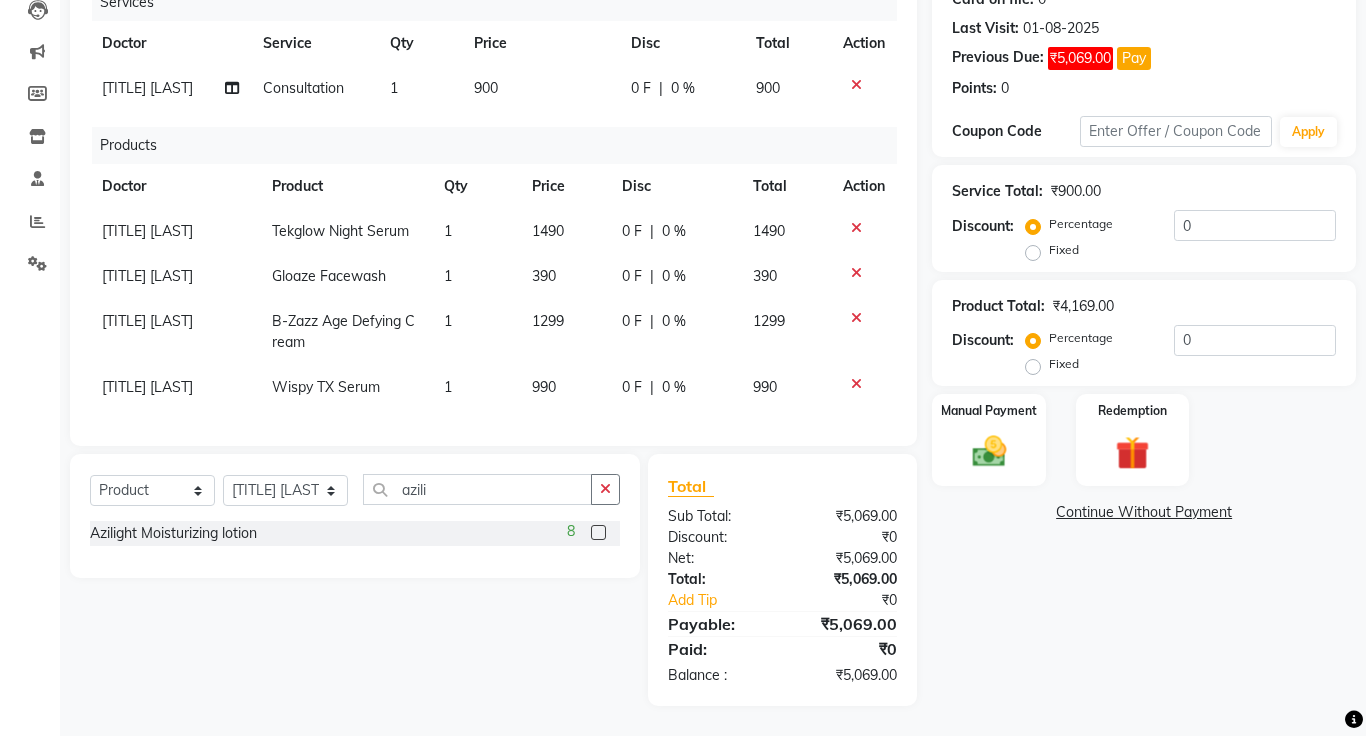click 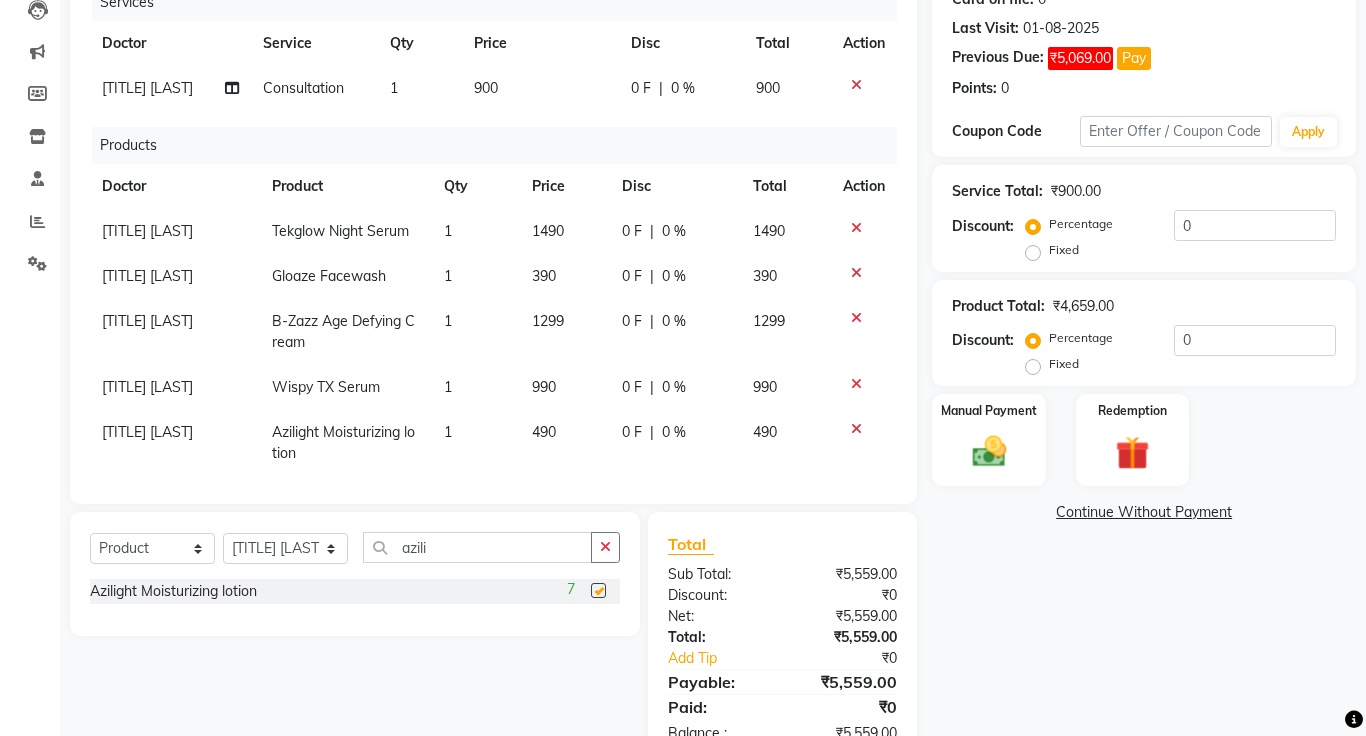 checkbox on "false" 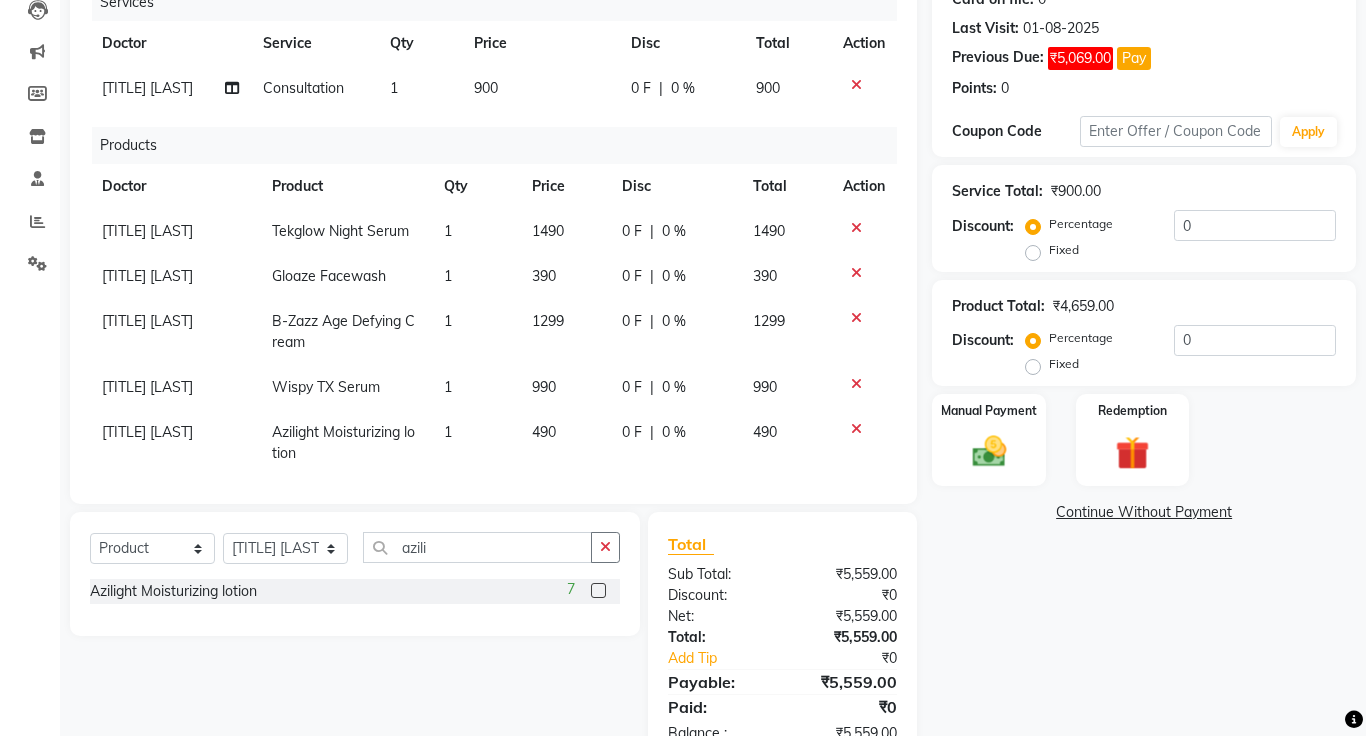 scroll, scrollTop: 8, scrollLeft: 0, axis: vertical 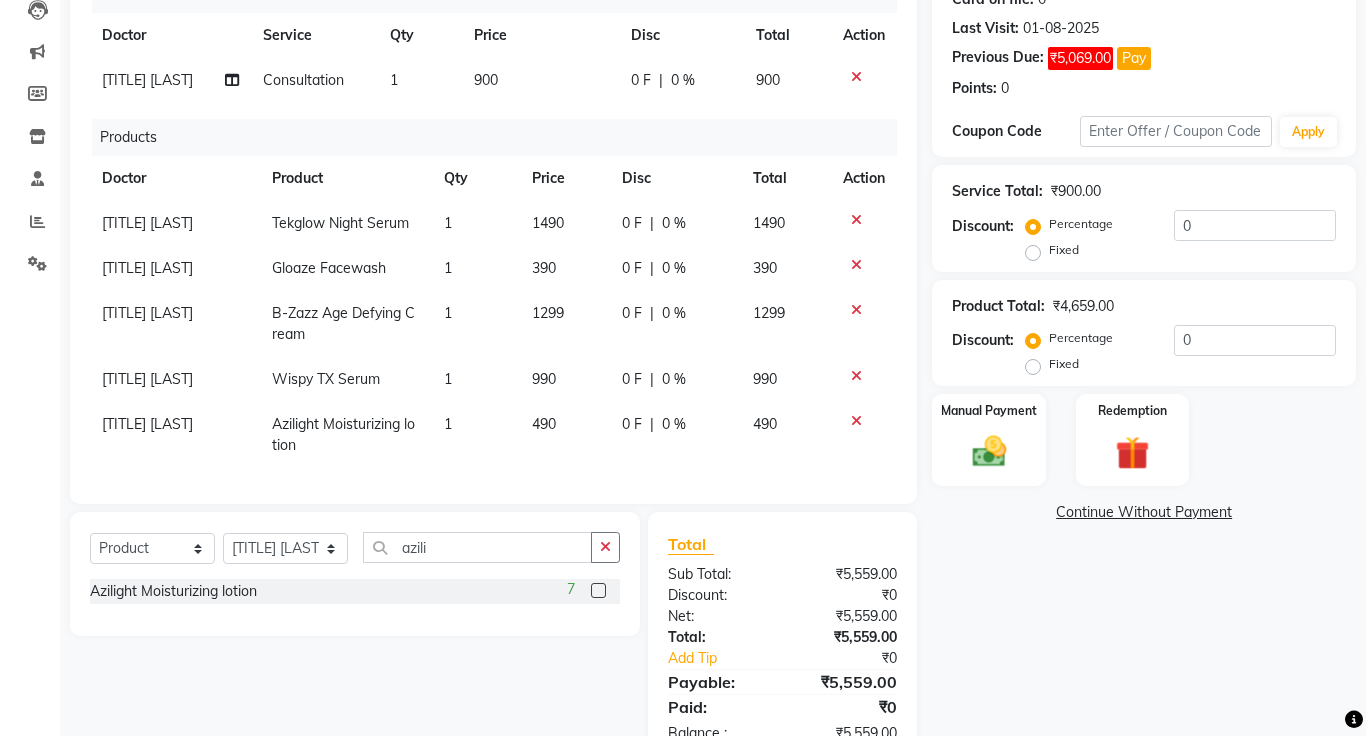 click on "Continue Without Payment" 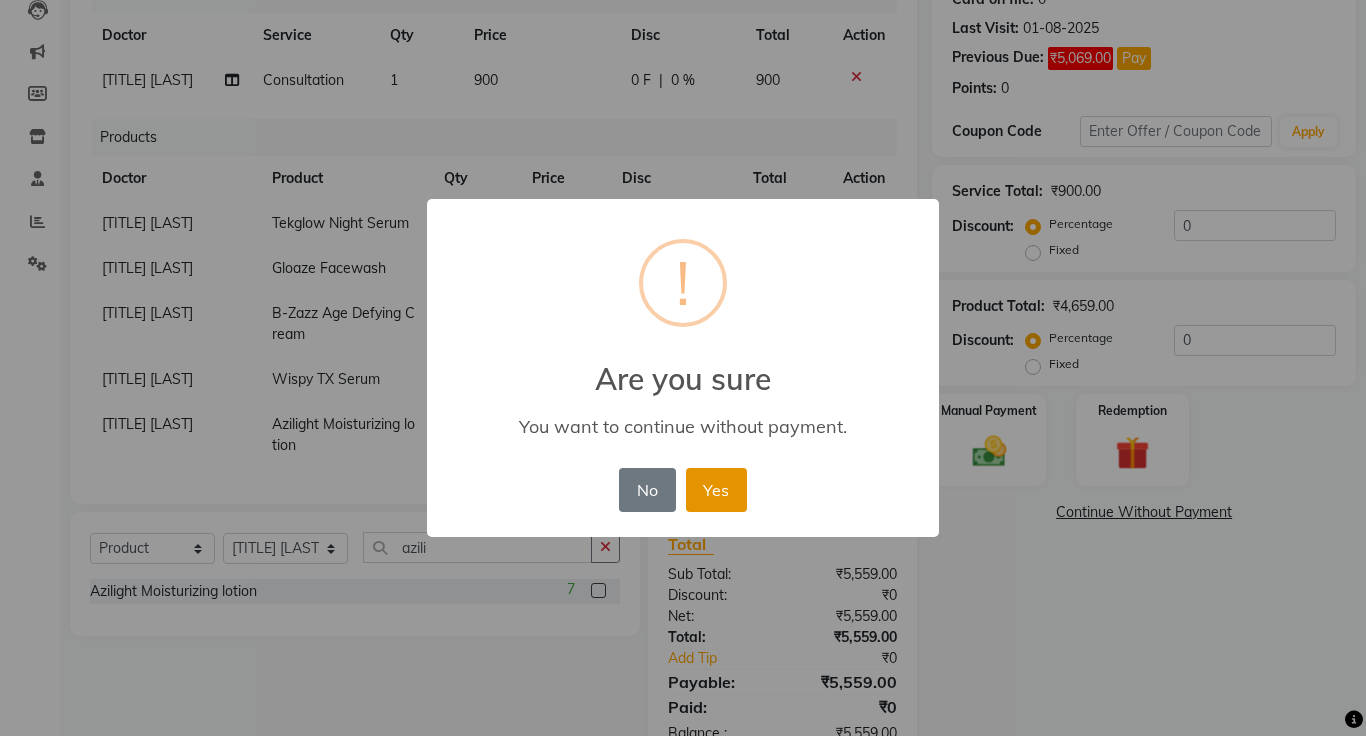 click on "Yes" at bounding box center (716, 490) 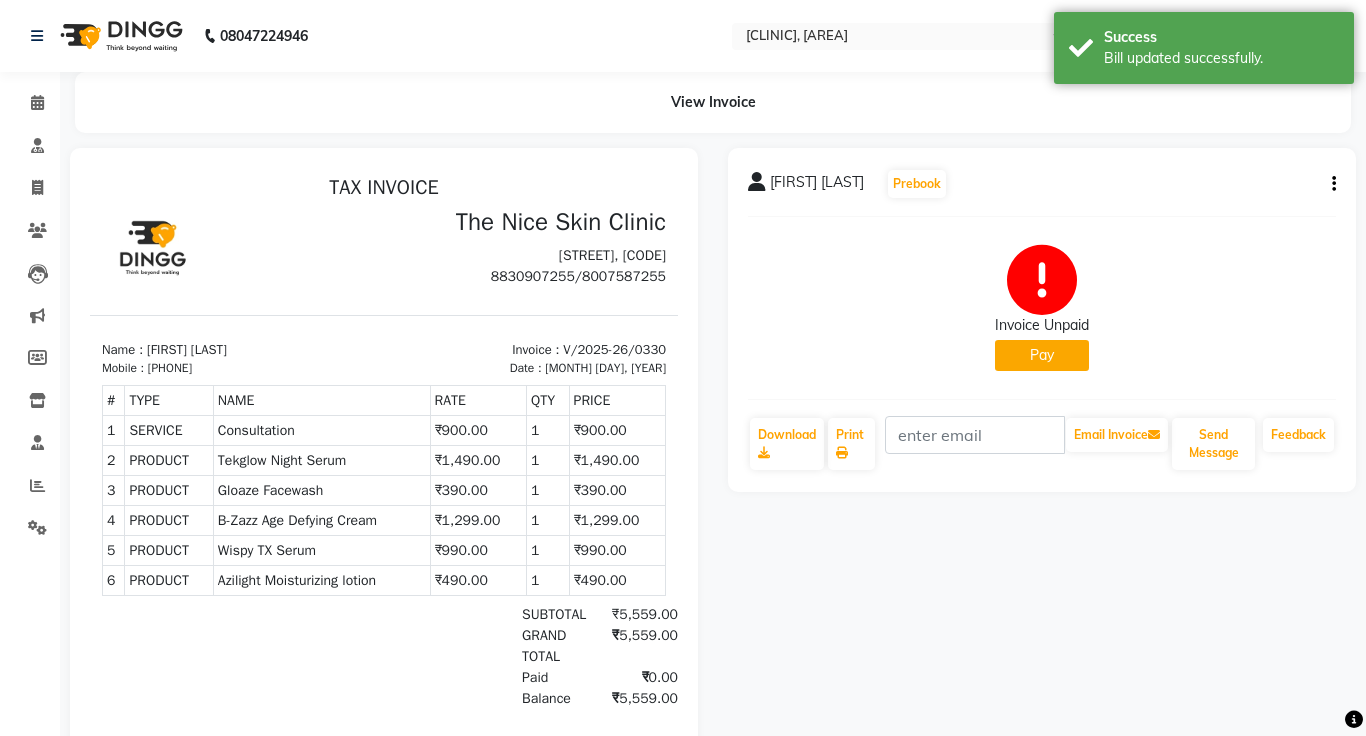 scroll, scrollTop: 0, scrollLeft: 0, axis: both 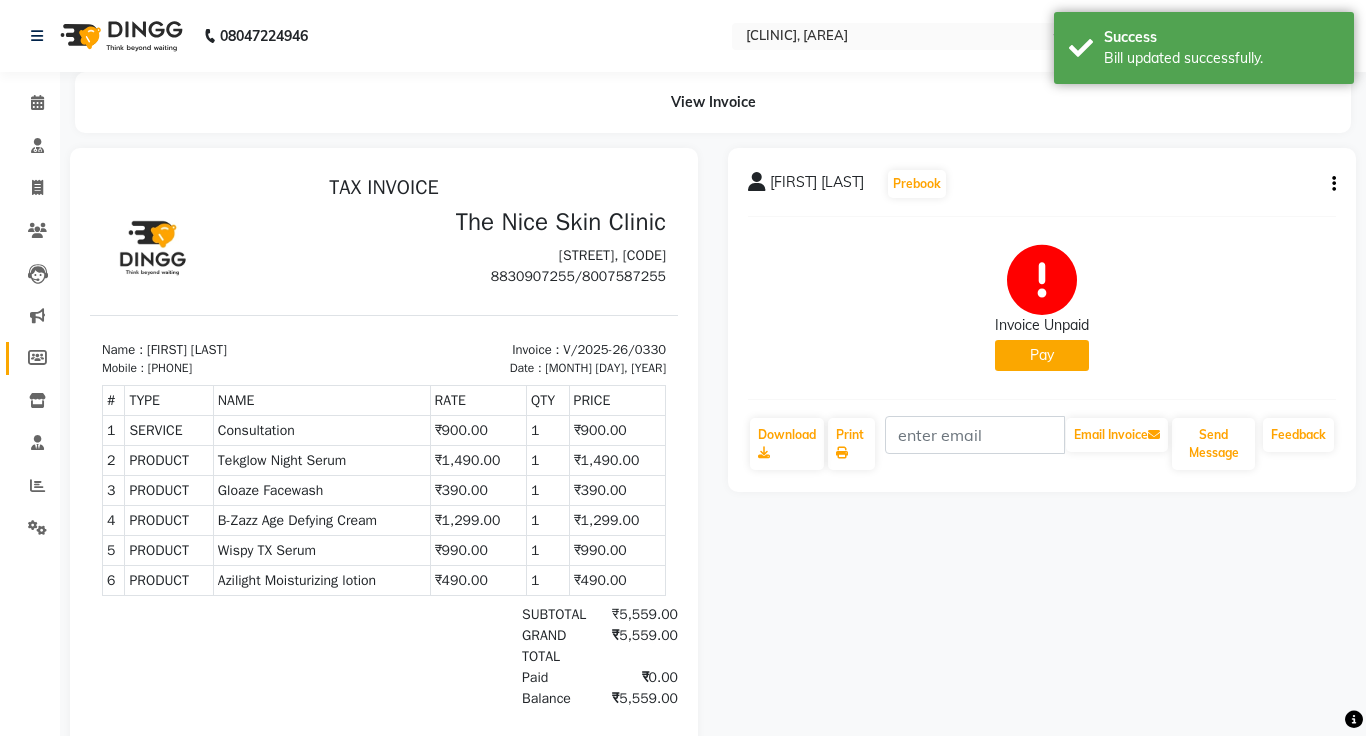 click on "Members" 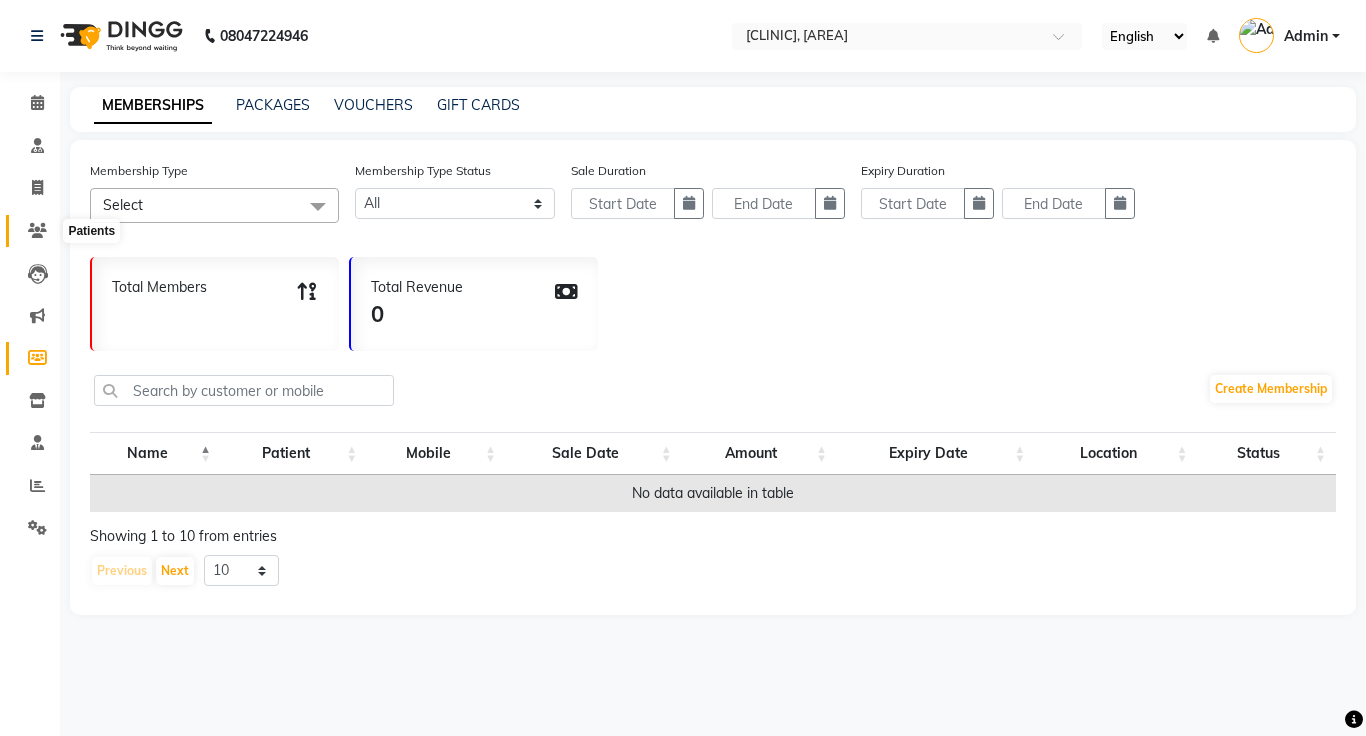 click 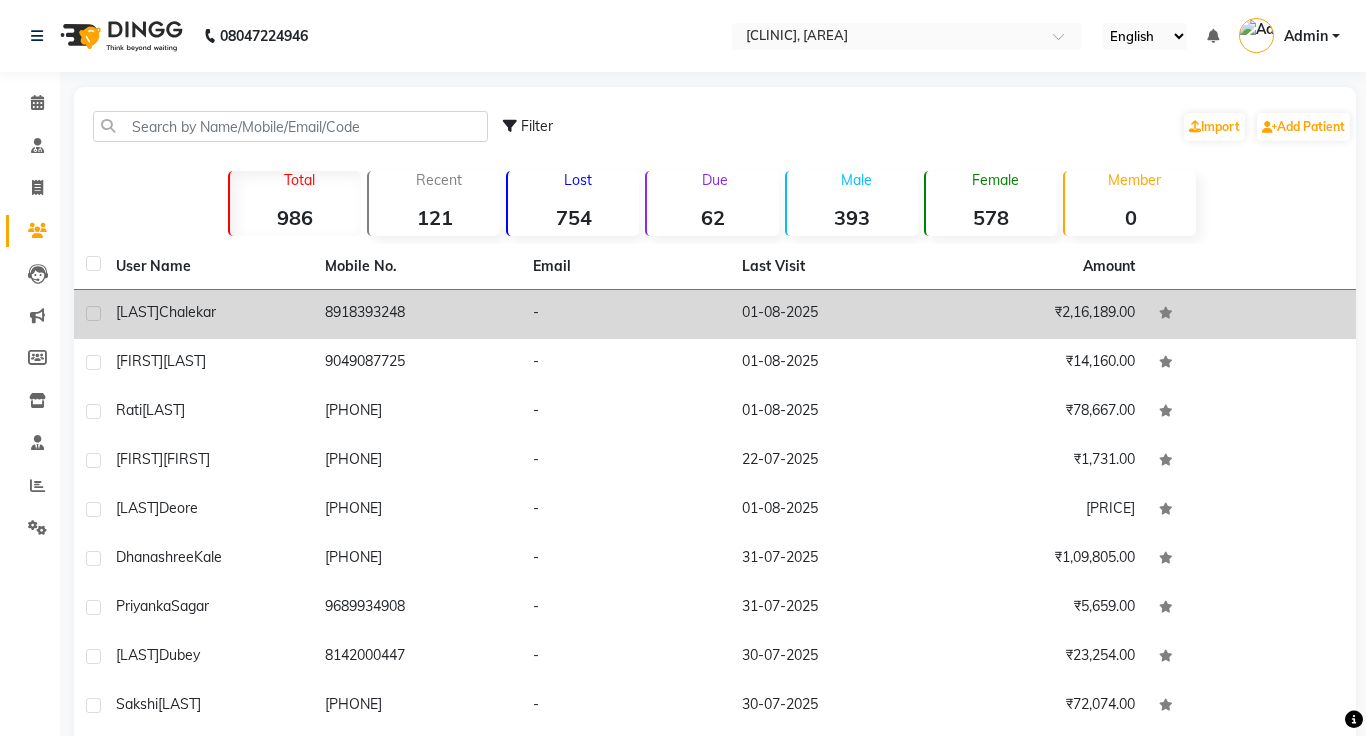 click on "[FIRST] [LAST]" 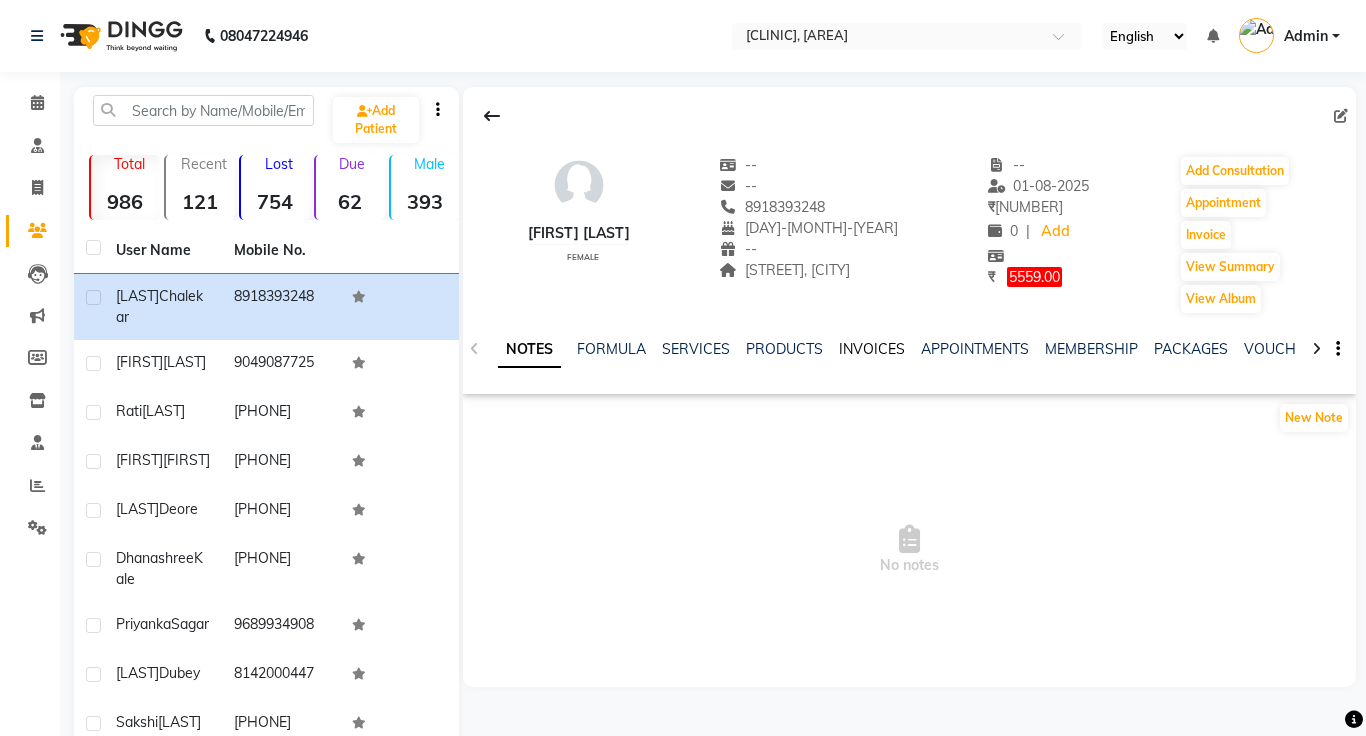 click on "INVOICES" 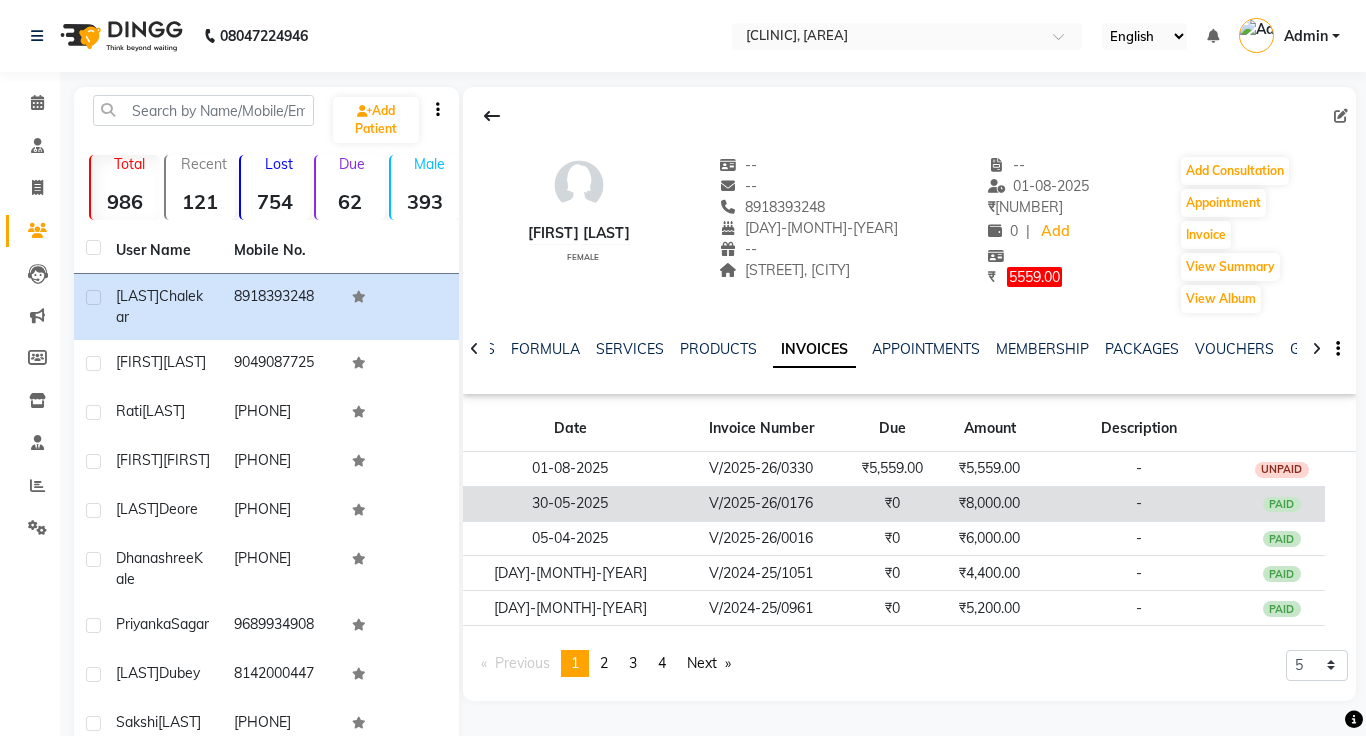 click on "V/2025-26/0176" 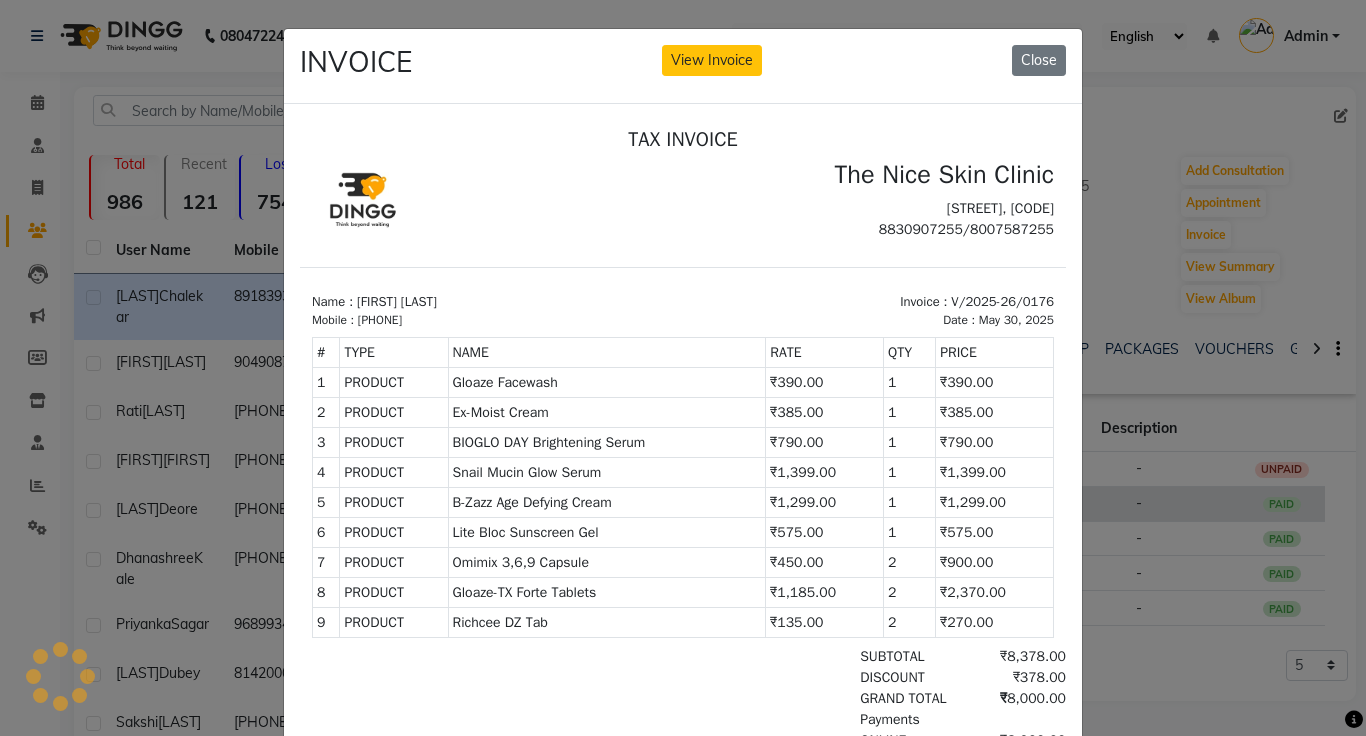 scroll, scrollTop: 0, scrollLeft: 0, axis: both 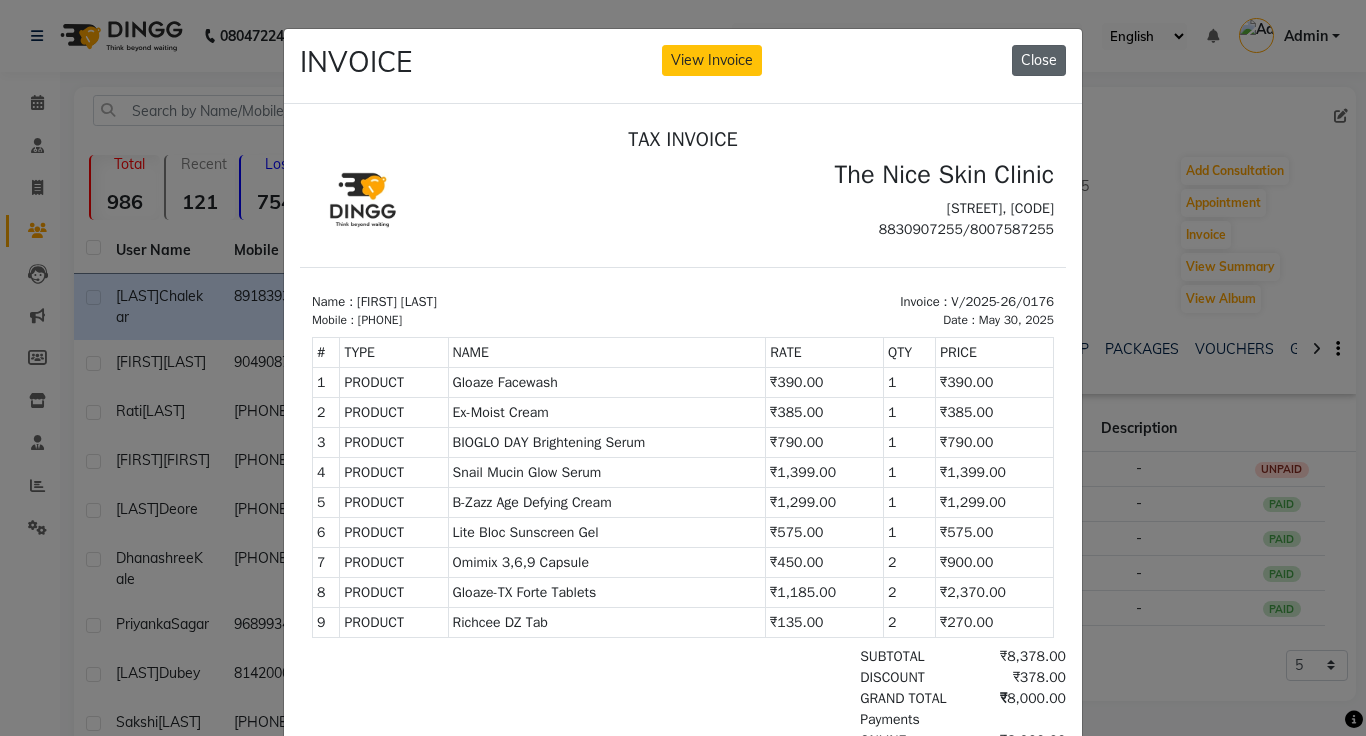click on "Close" 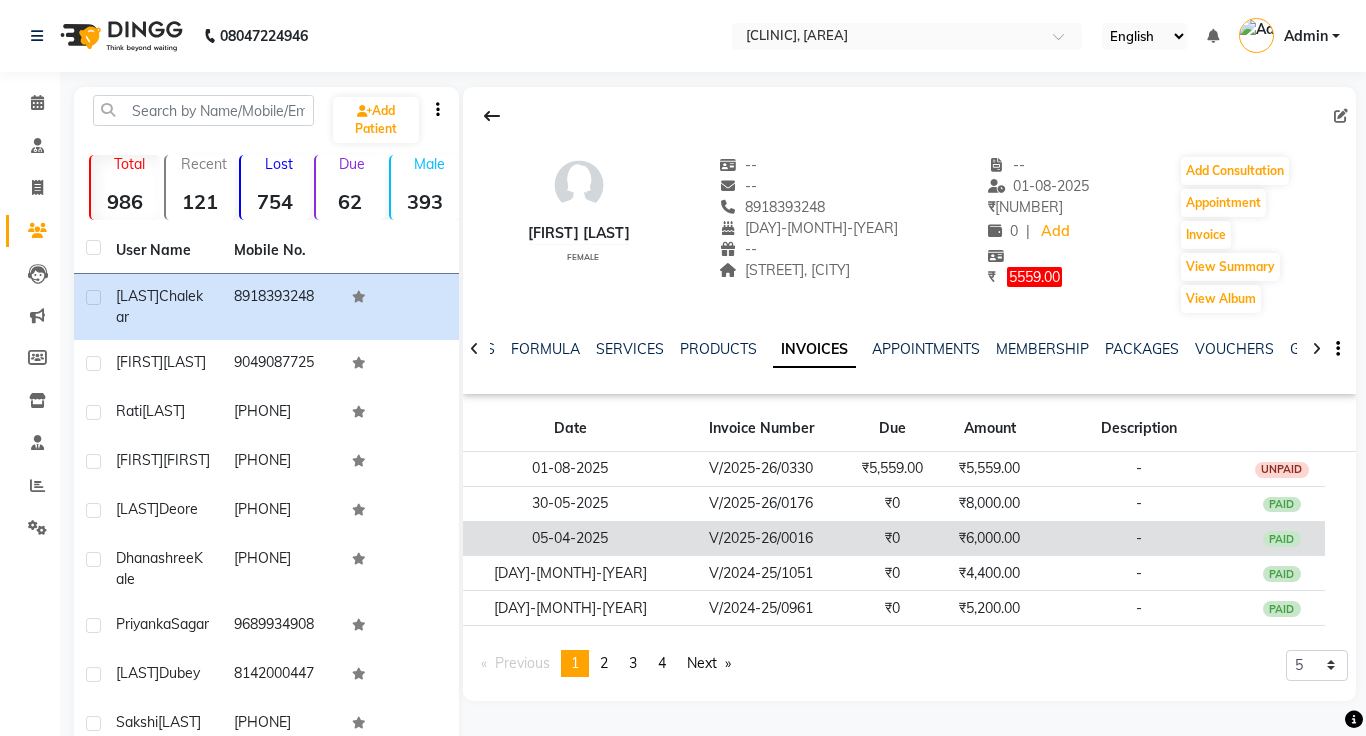 click on "V/2025-26/0016" 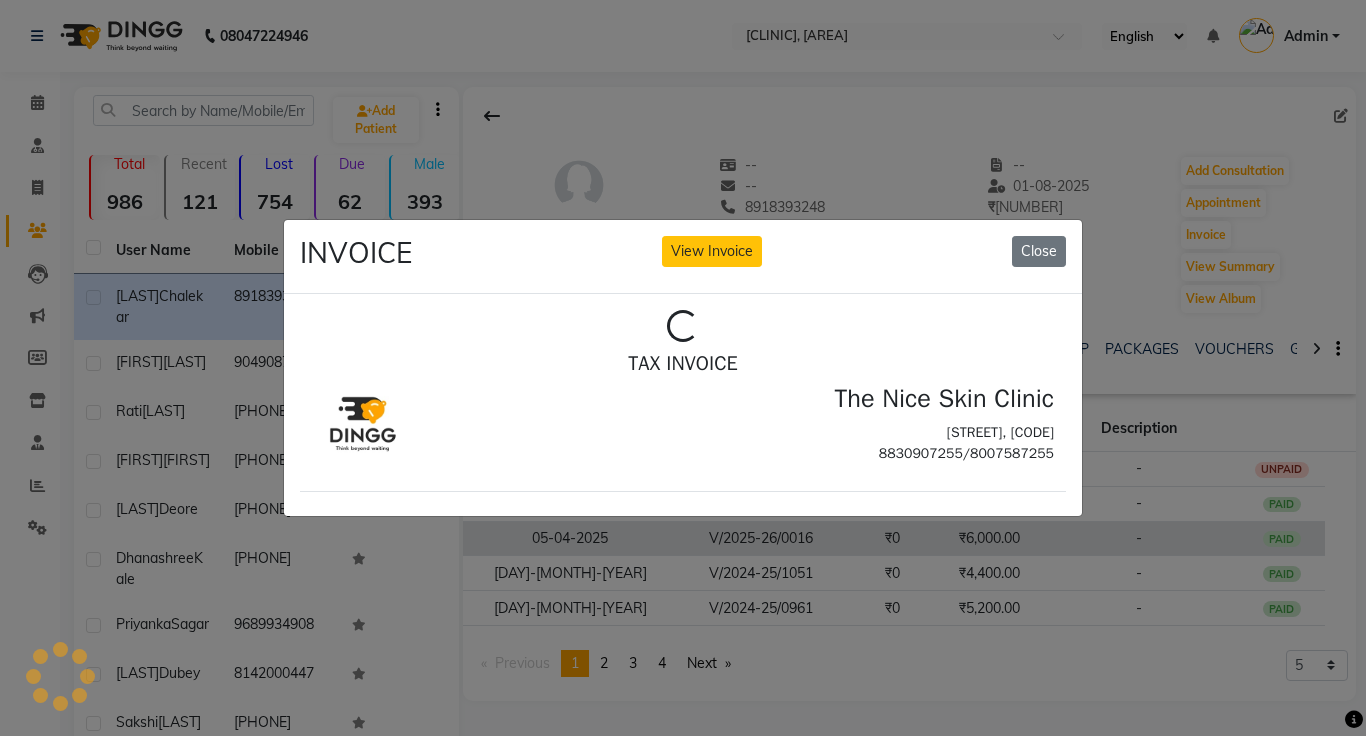 scroll, scrollTop: 0, scrollLeft: 0, axis: both 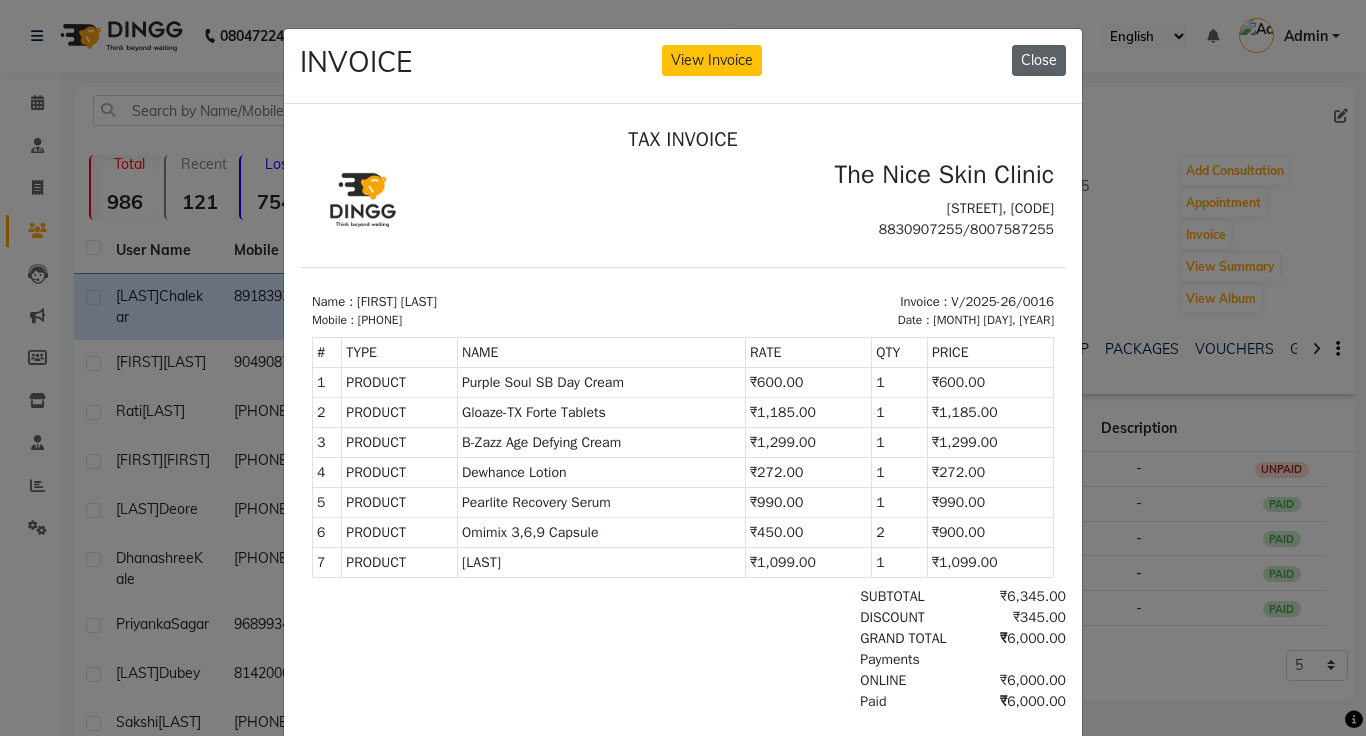 click on "Close" 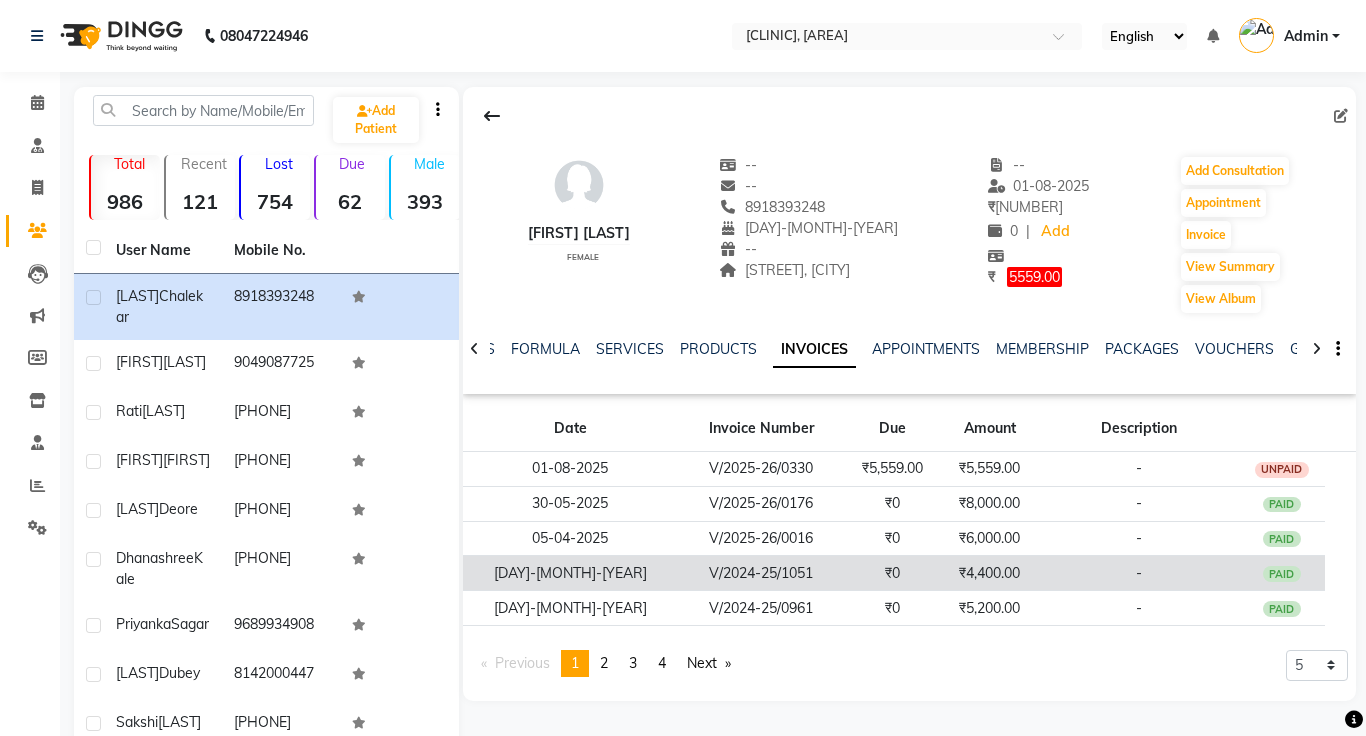 click on "[DAY]-[MONTH]-[YEAR]" 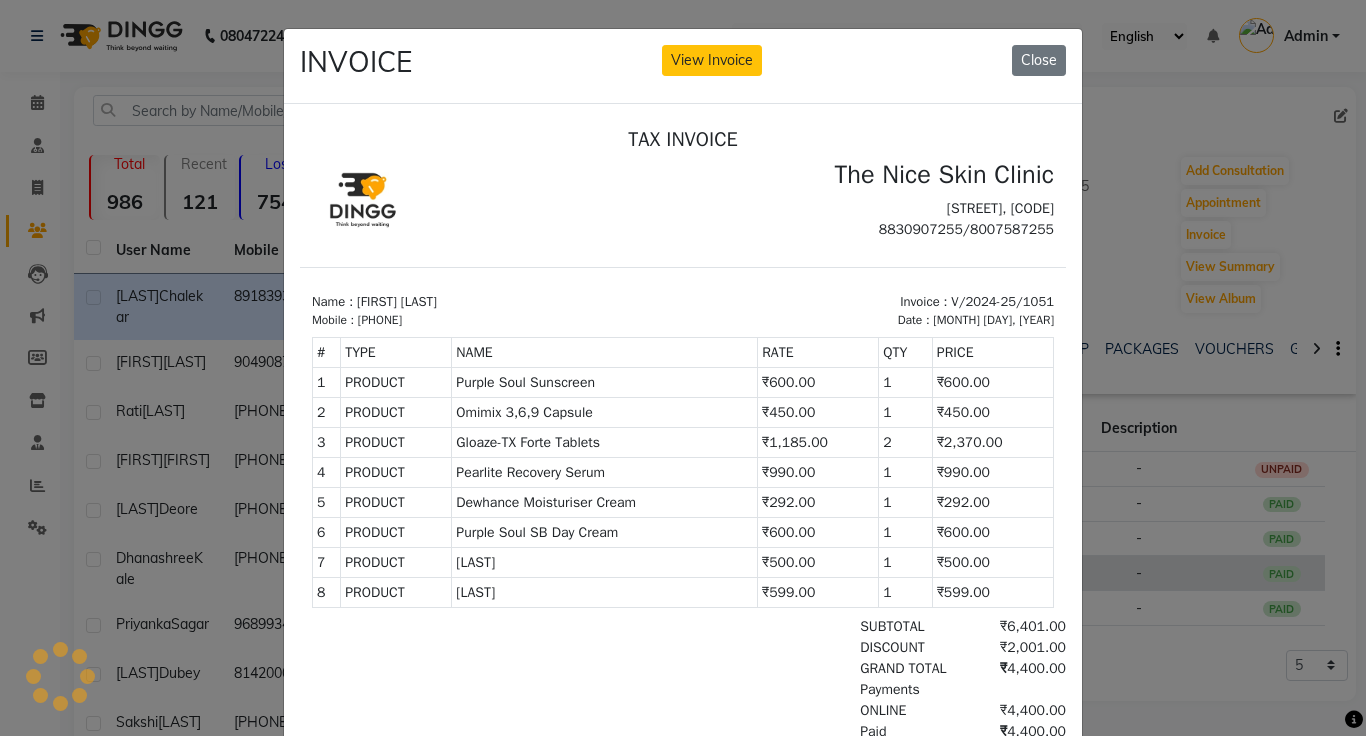 scroll, scrollTop: 0, scrollLeft: 0, axis: both 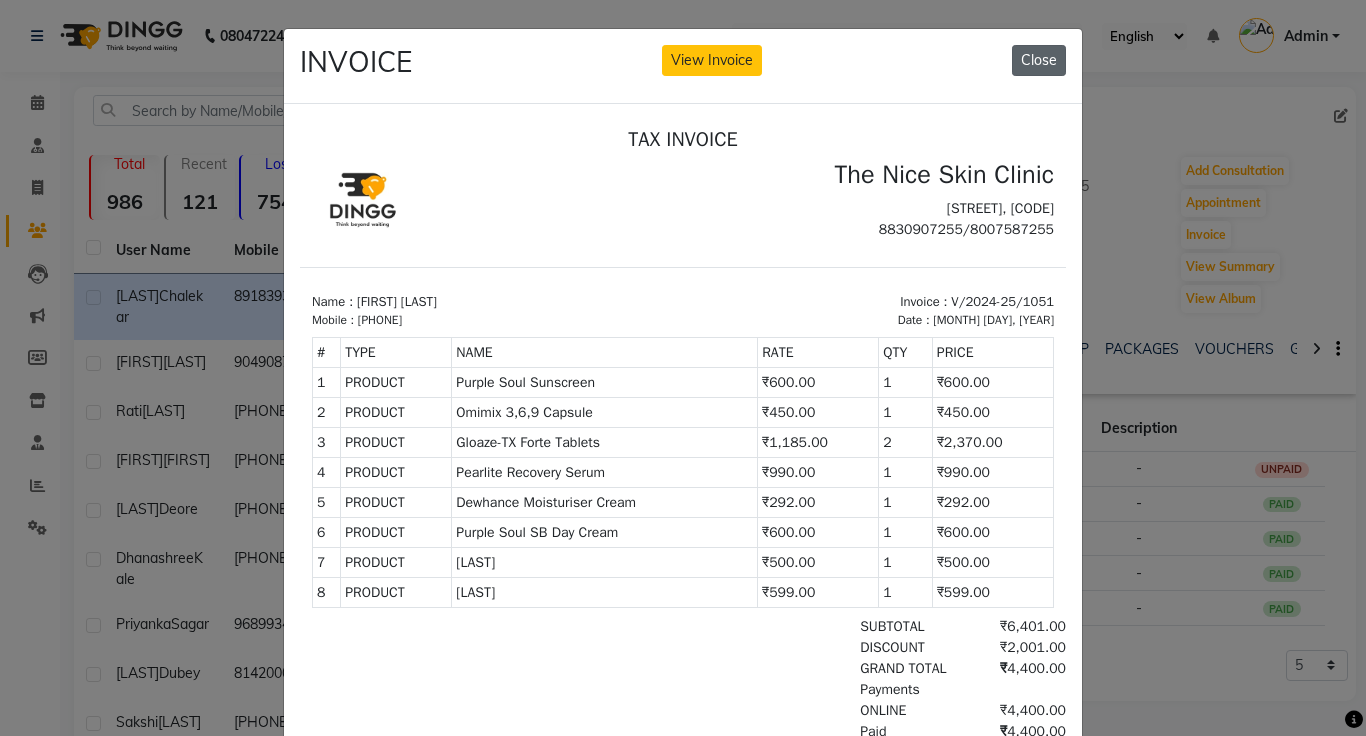 click on "Close" 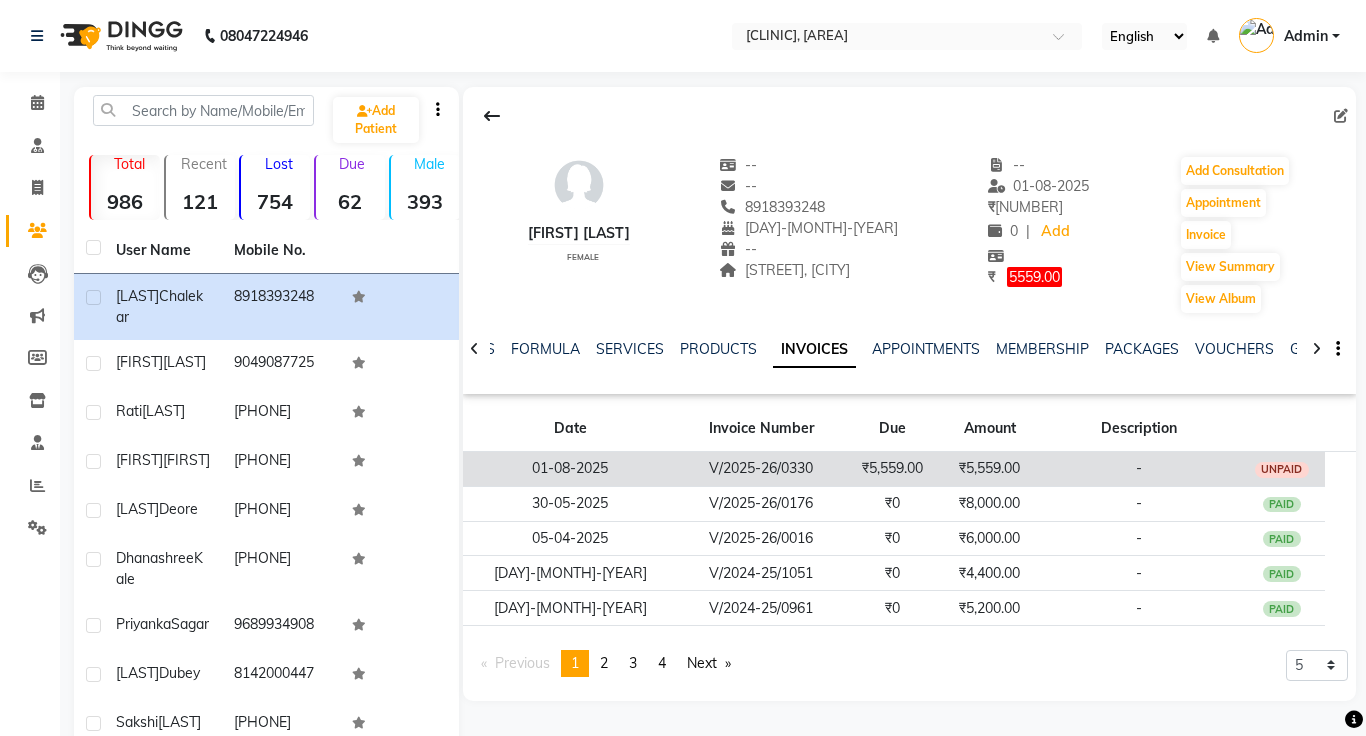 click on "01-08-2025" 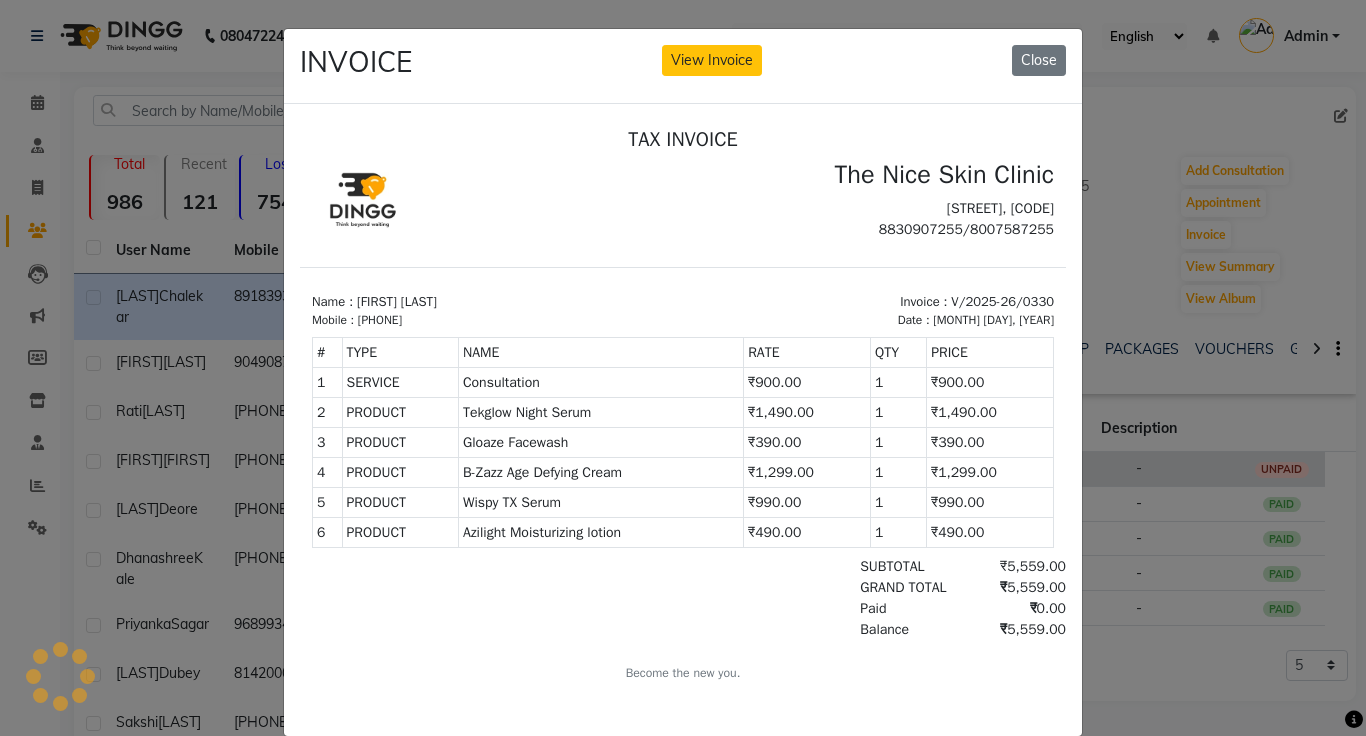 scroll, scrollTop: 0, scrollLeft: 0, axis: both 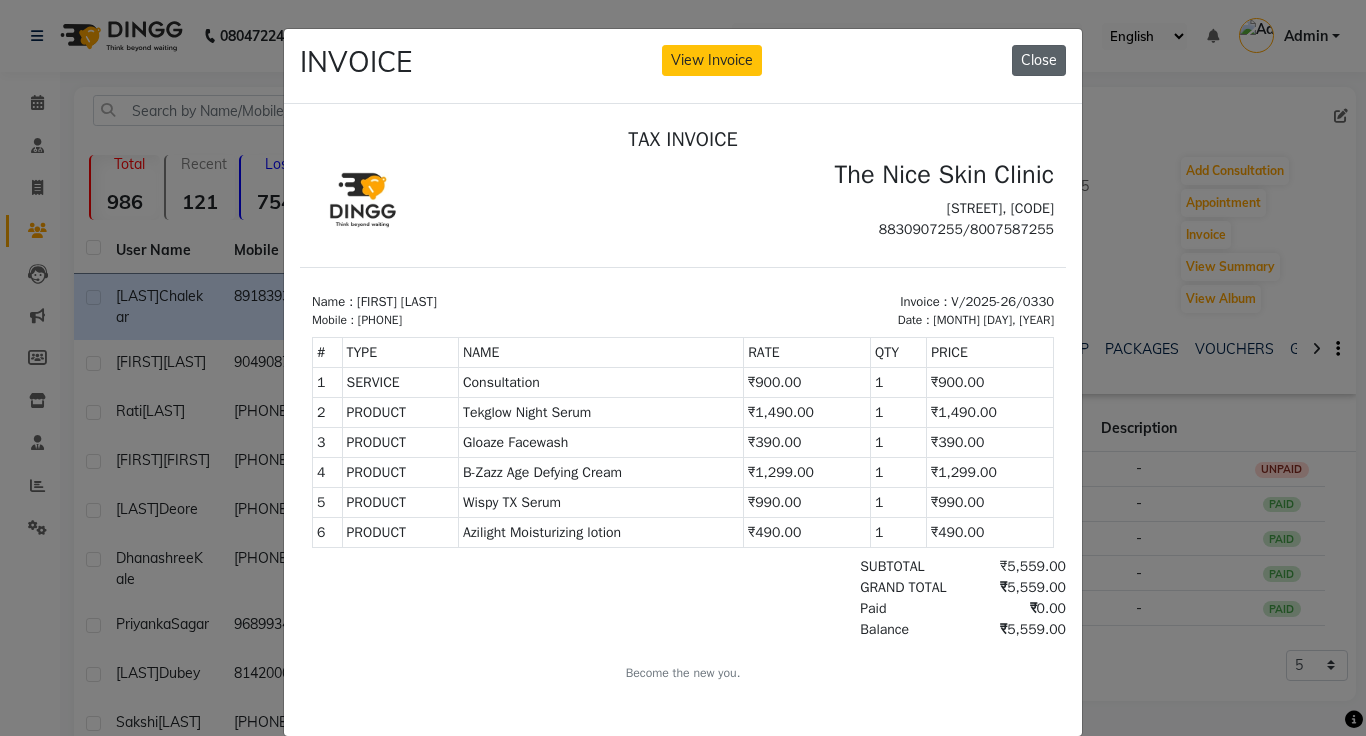 click on "Close" 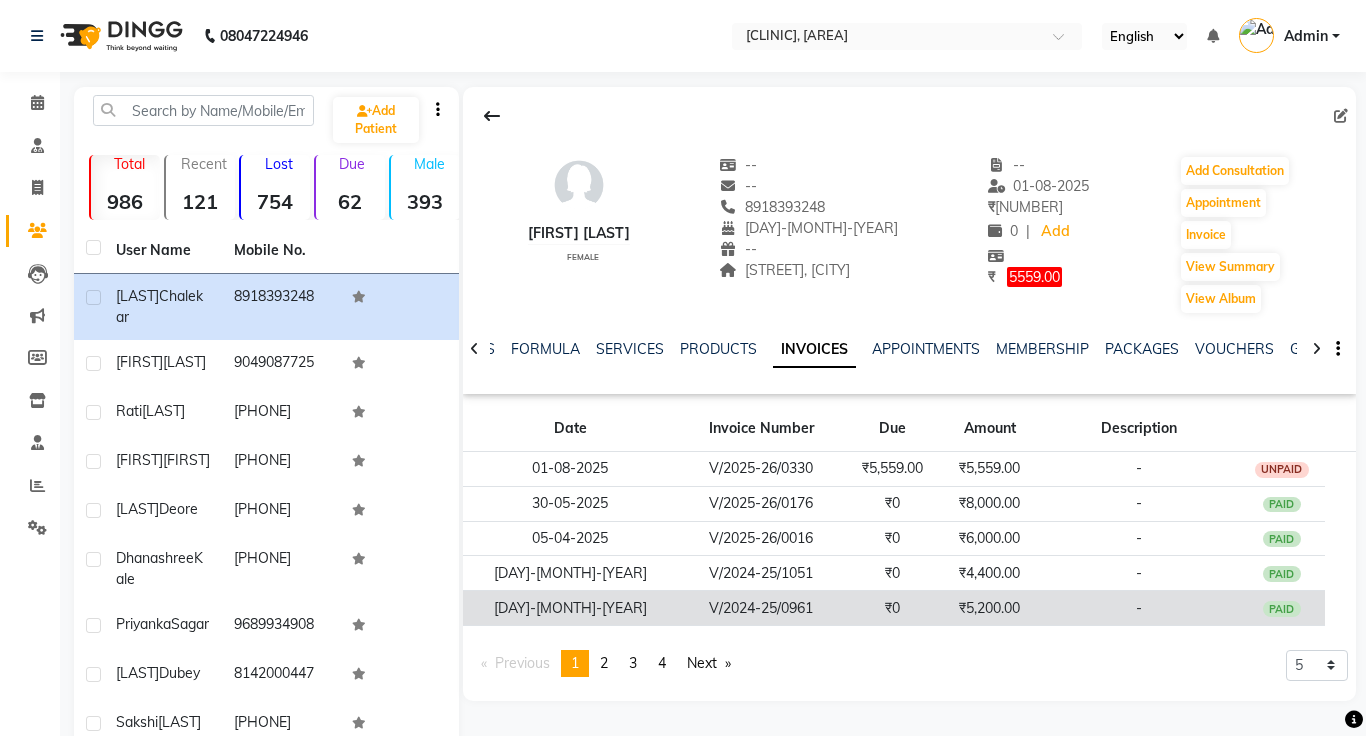 click on "V/2024-25/0961" 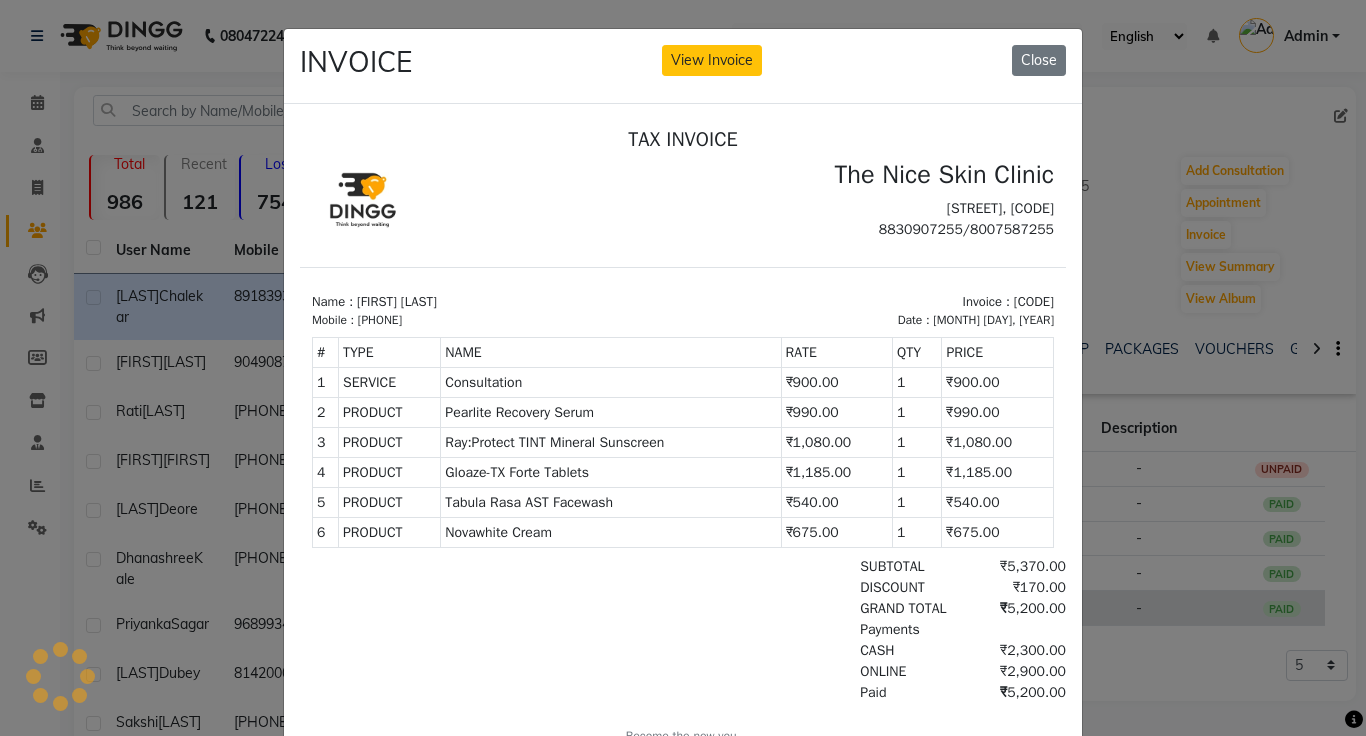 scroll, scrollTop: 0, scrollLeft: 0, axis: both 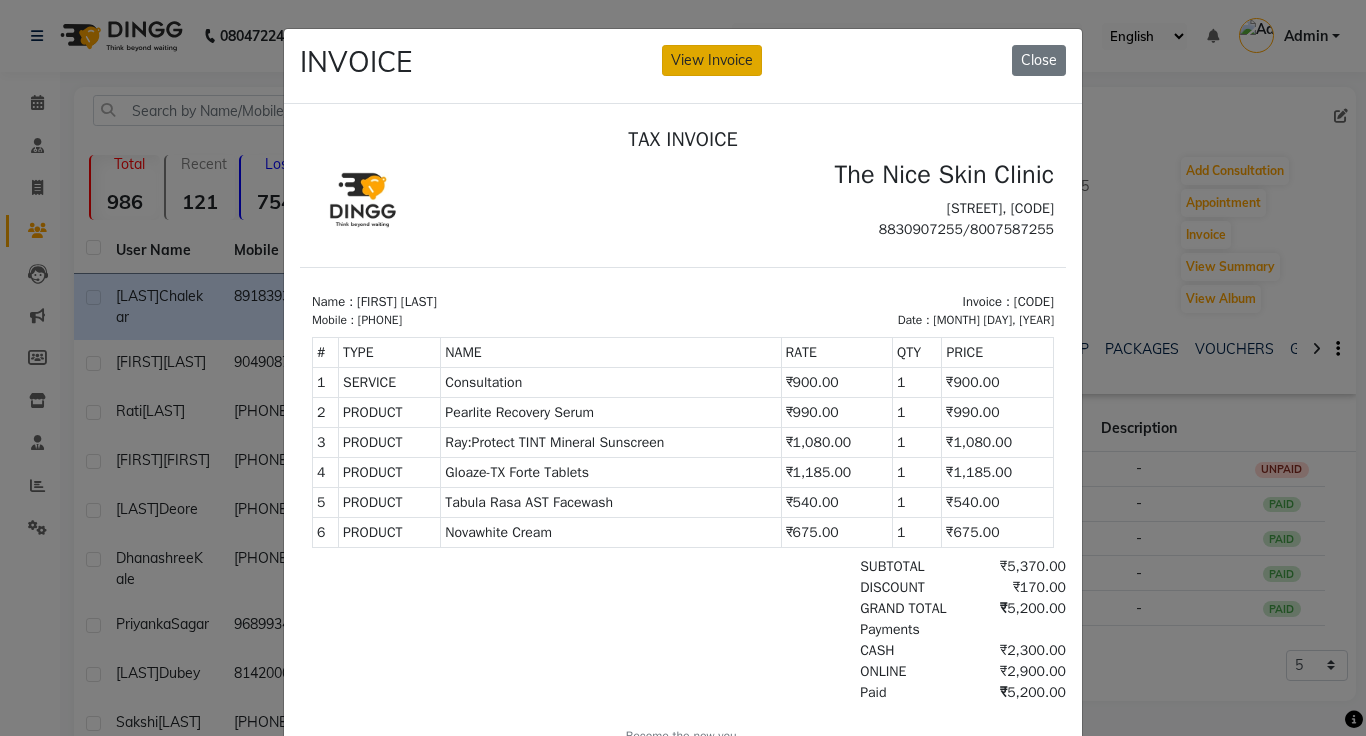 click on "View Invoice" 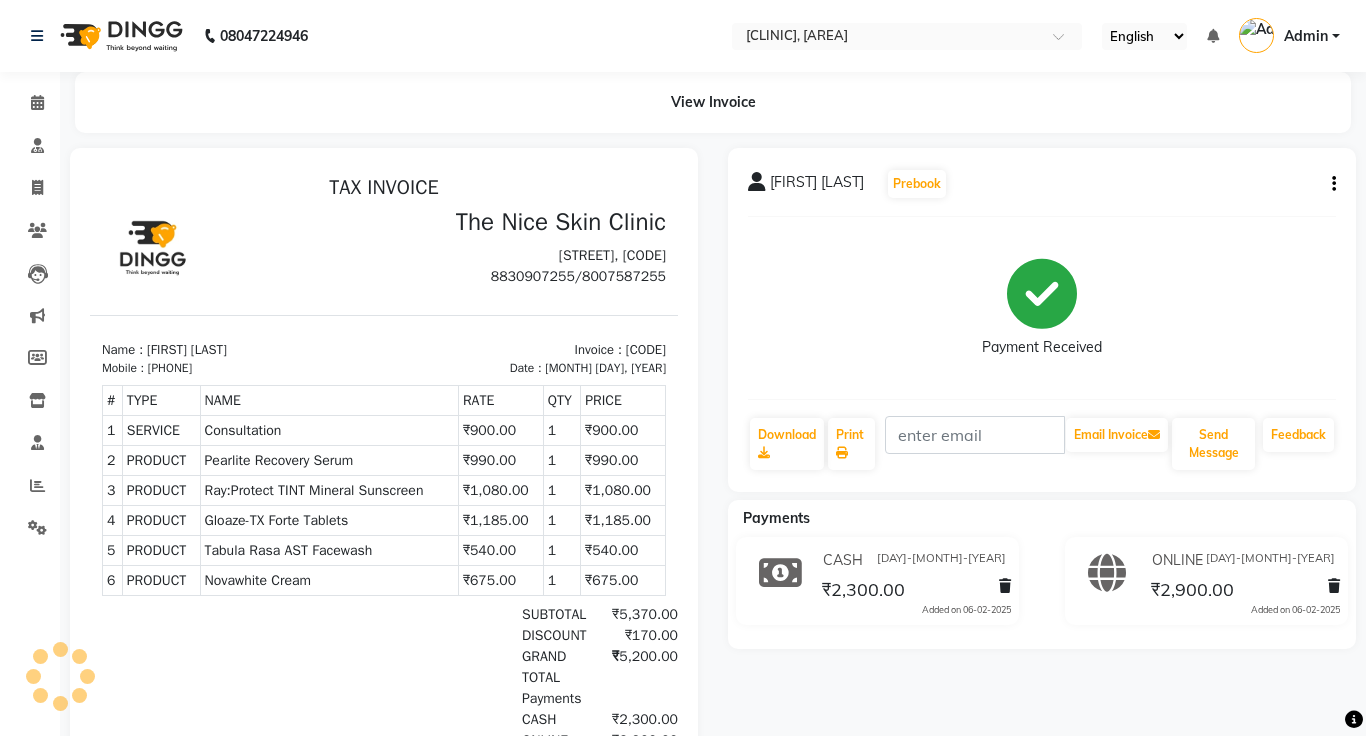 scroll, scrollTop: 0, scrollLeft: 0, axis: both 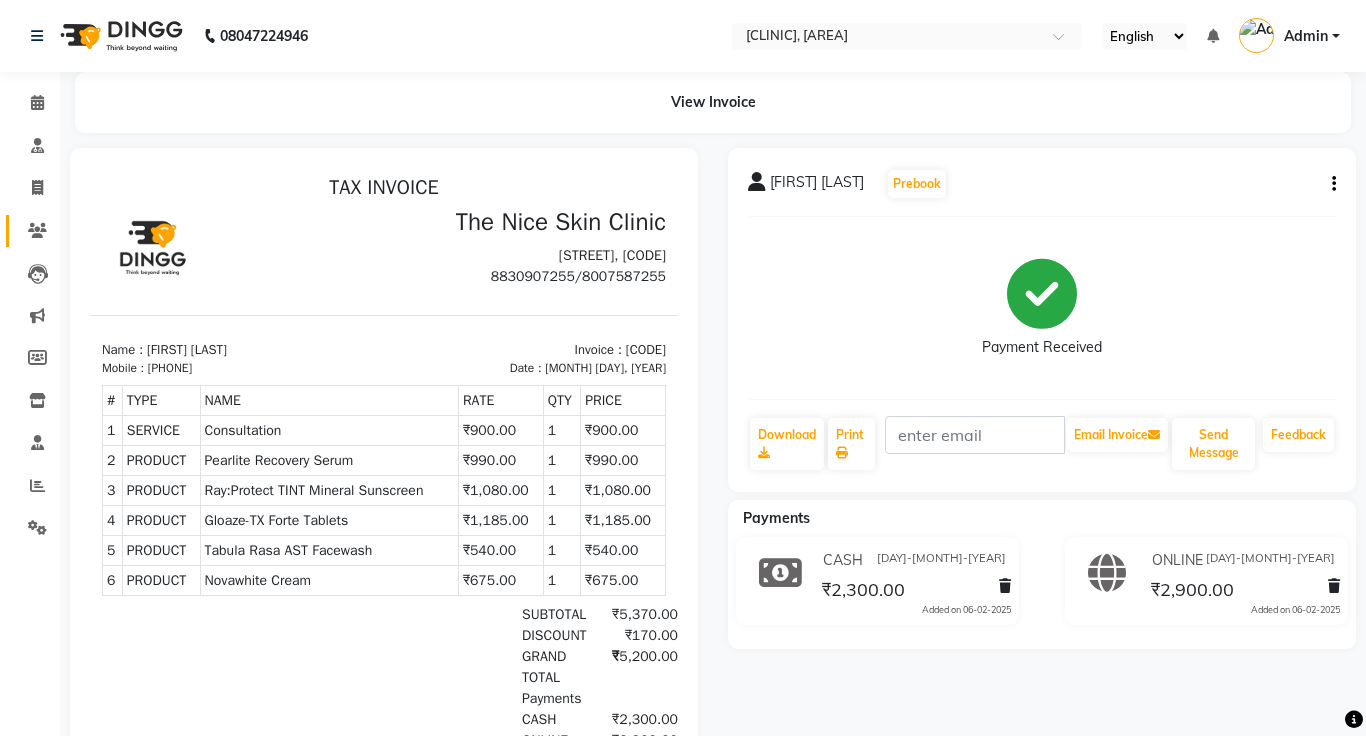 click 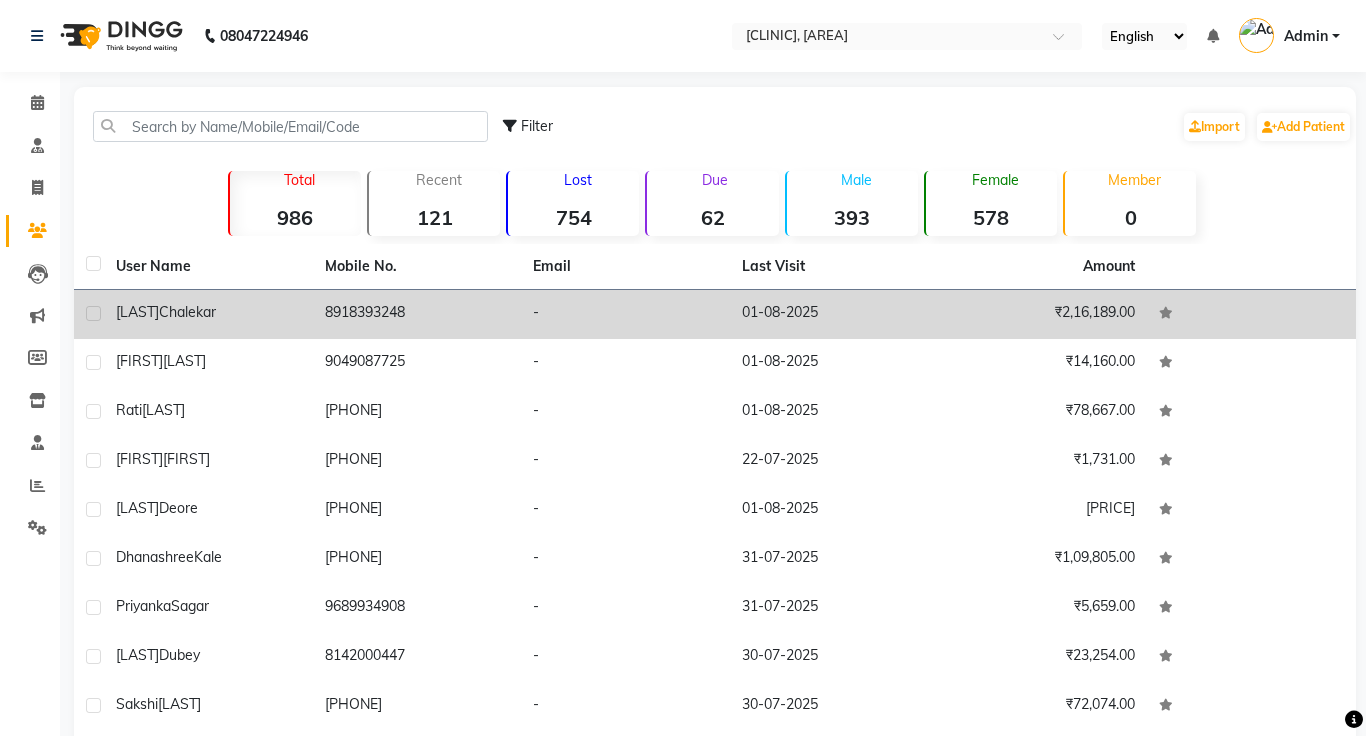 click on "8918393248" 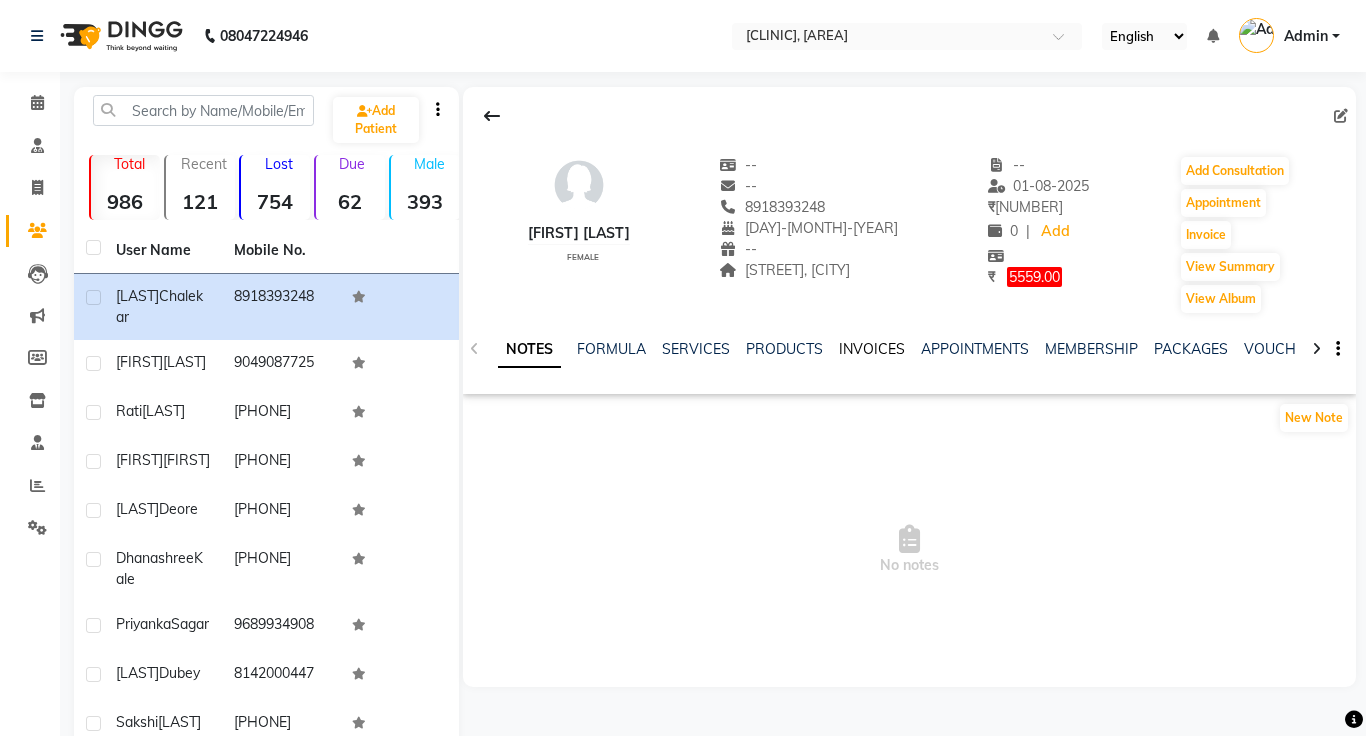 click on "INVOICES" 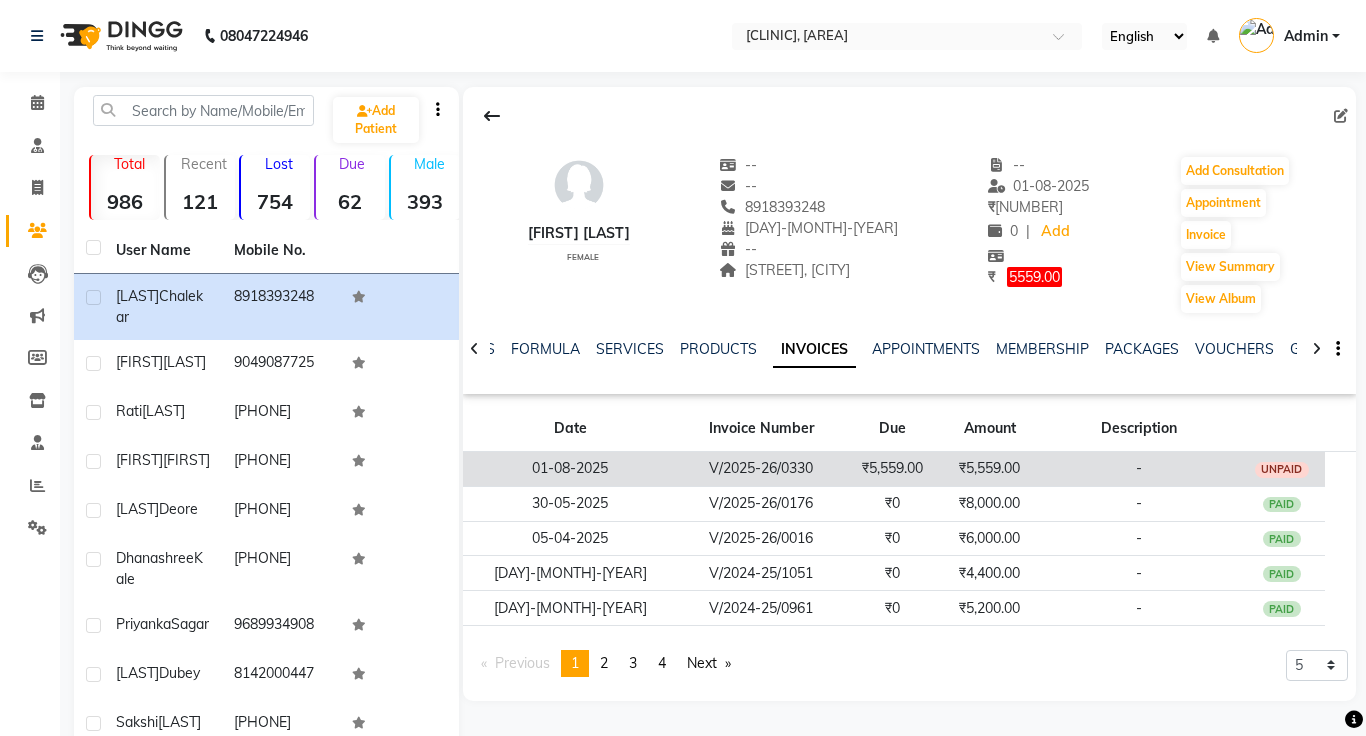 click on "₹5,559.00" 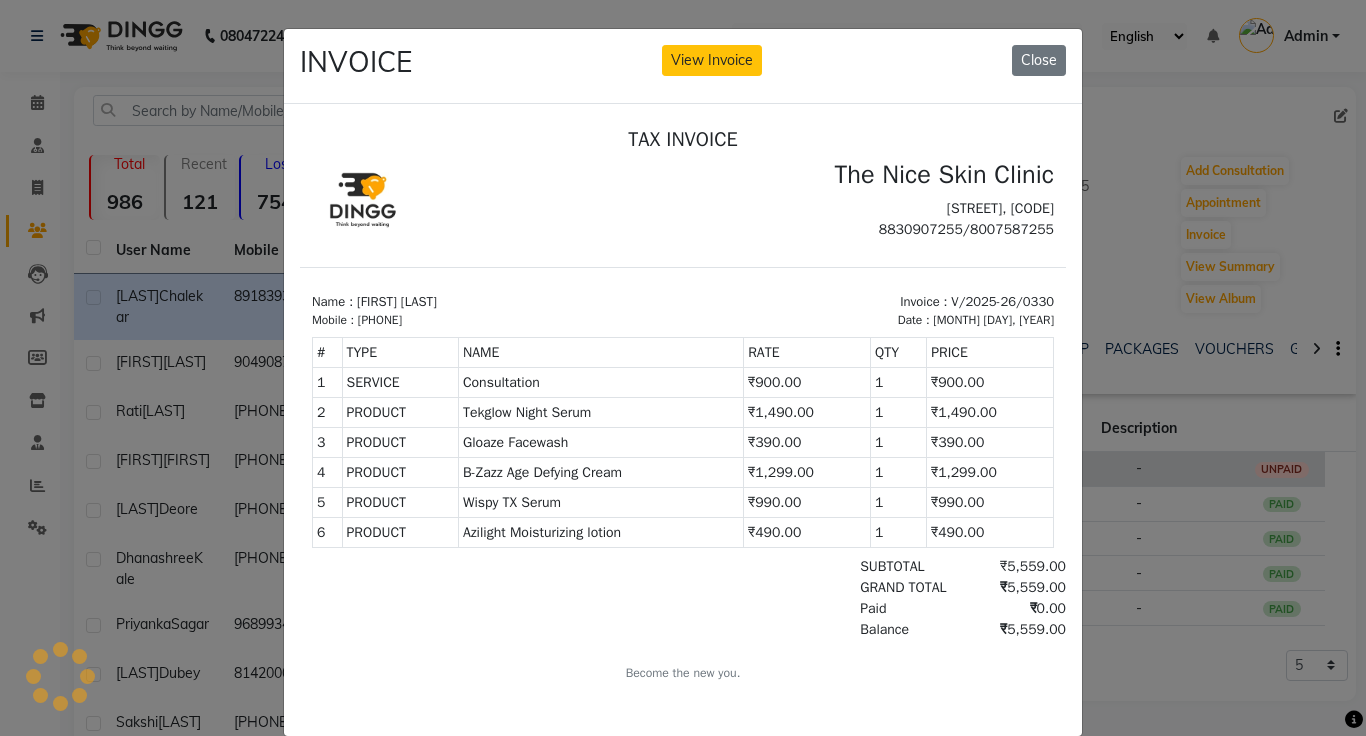 scroll, scrollTop: 0, scrollLeft: 0, axis: both 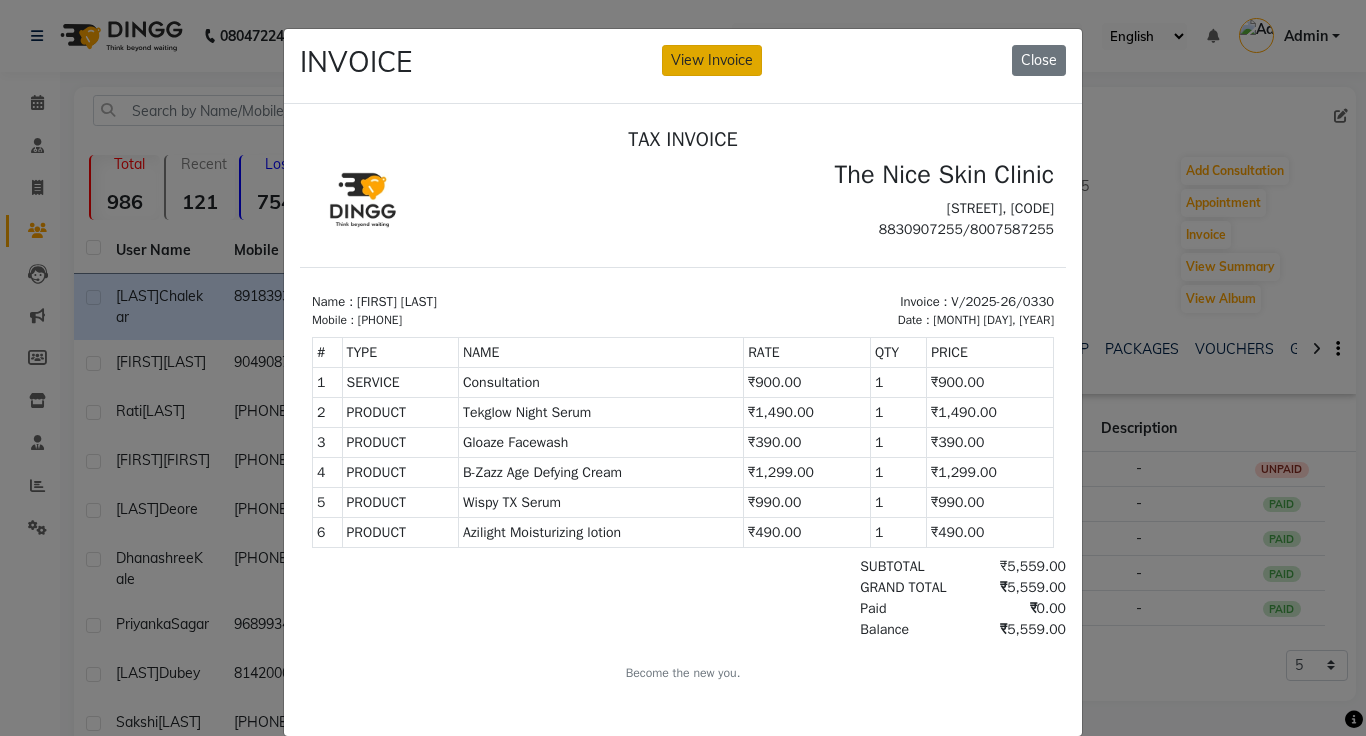 click on "View Invoice" 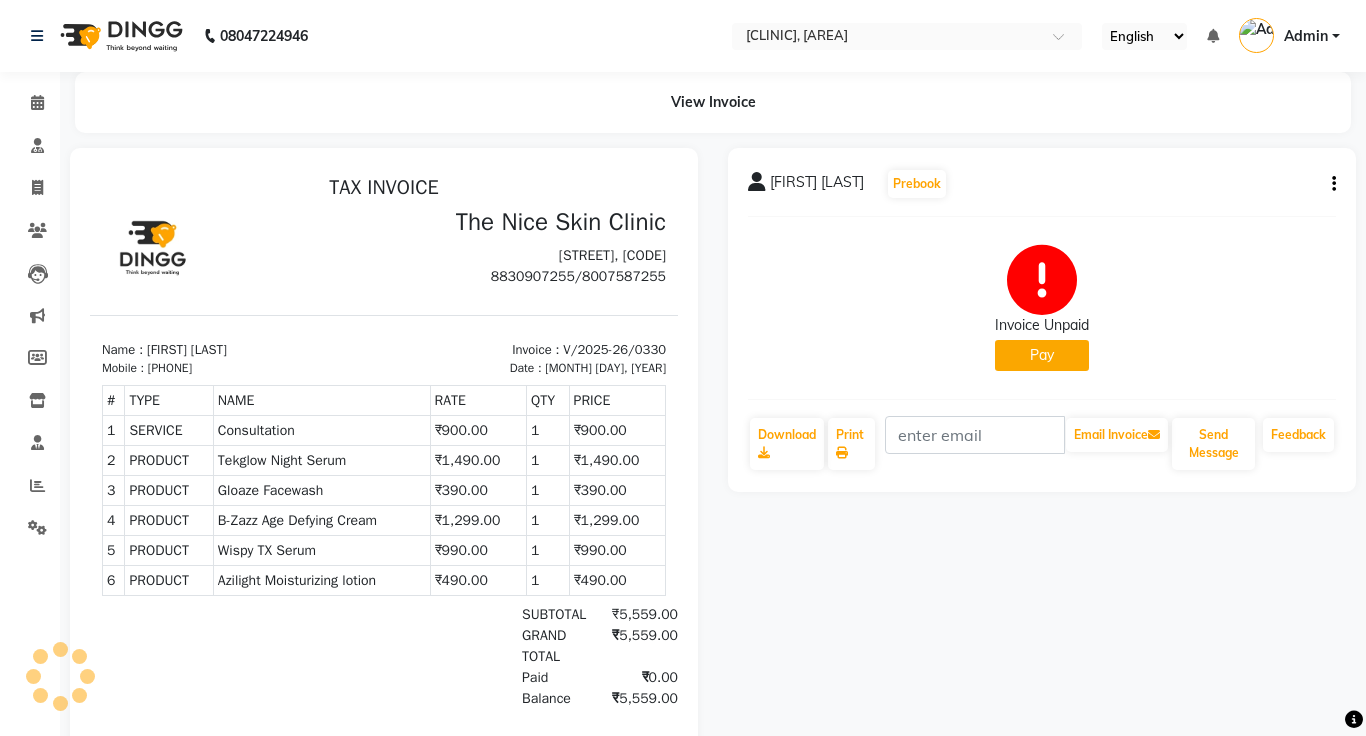 scroll, scrollTop: 0, scrollLeft: 0, axis: both 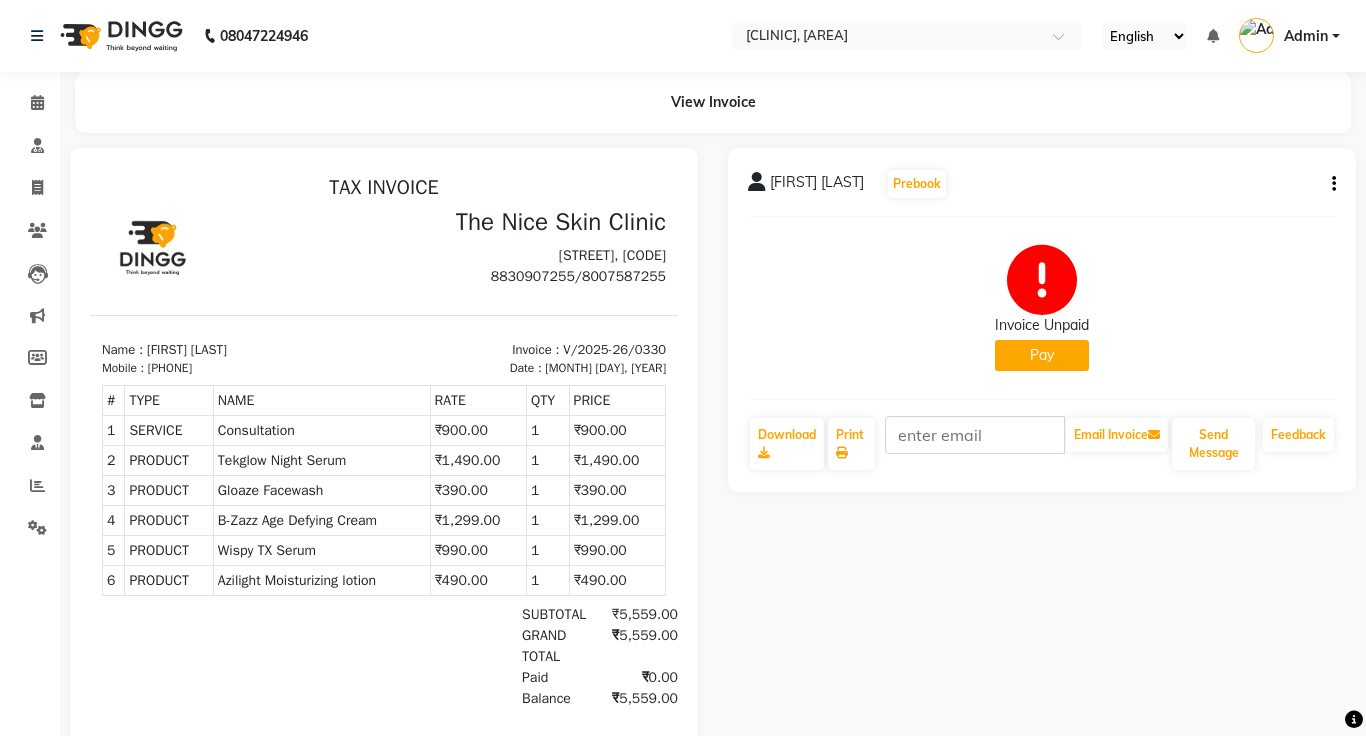 click 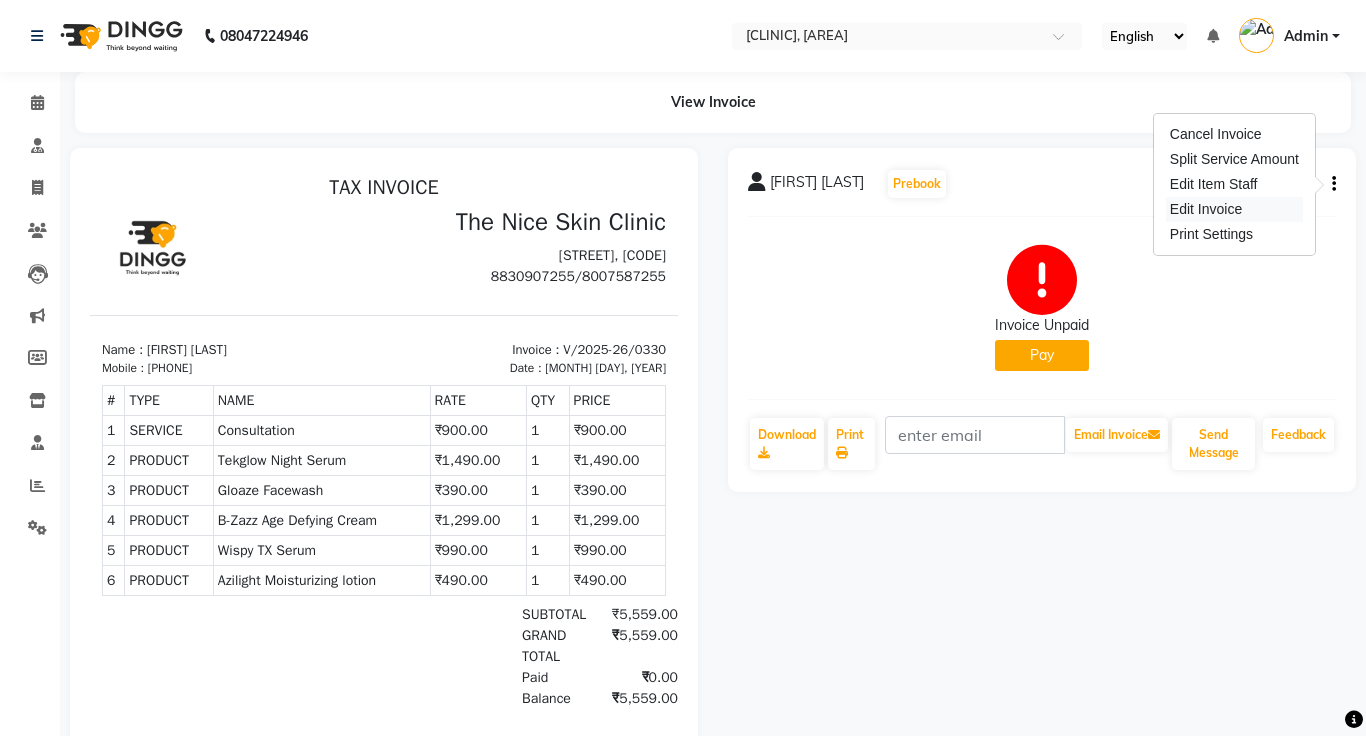 click on "Edit Invoice" at bounding box center (1234, 209) 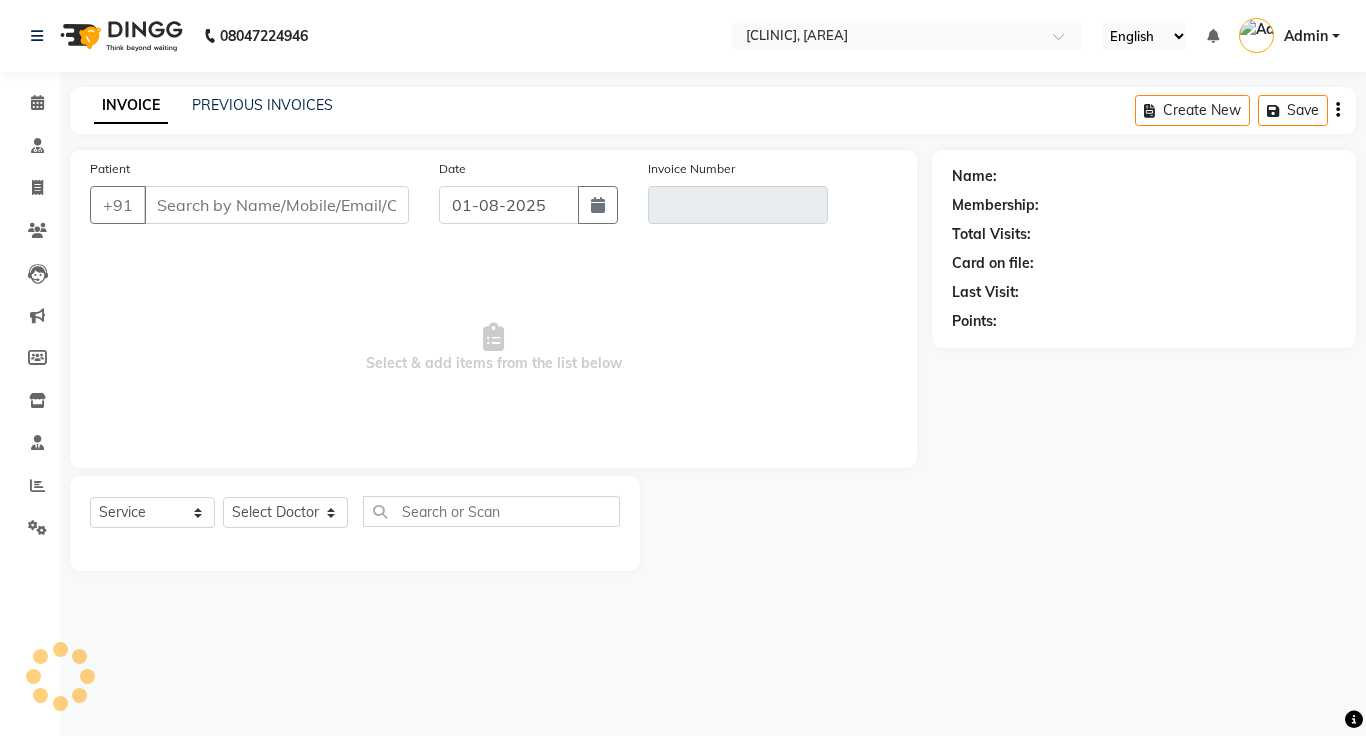 click 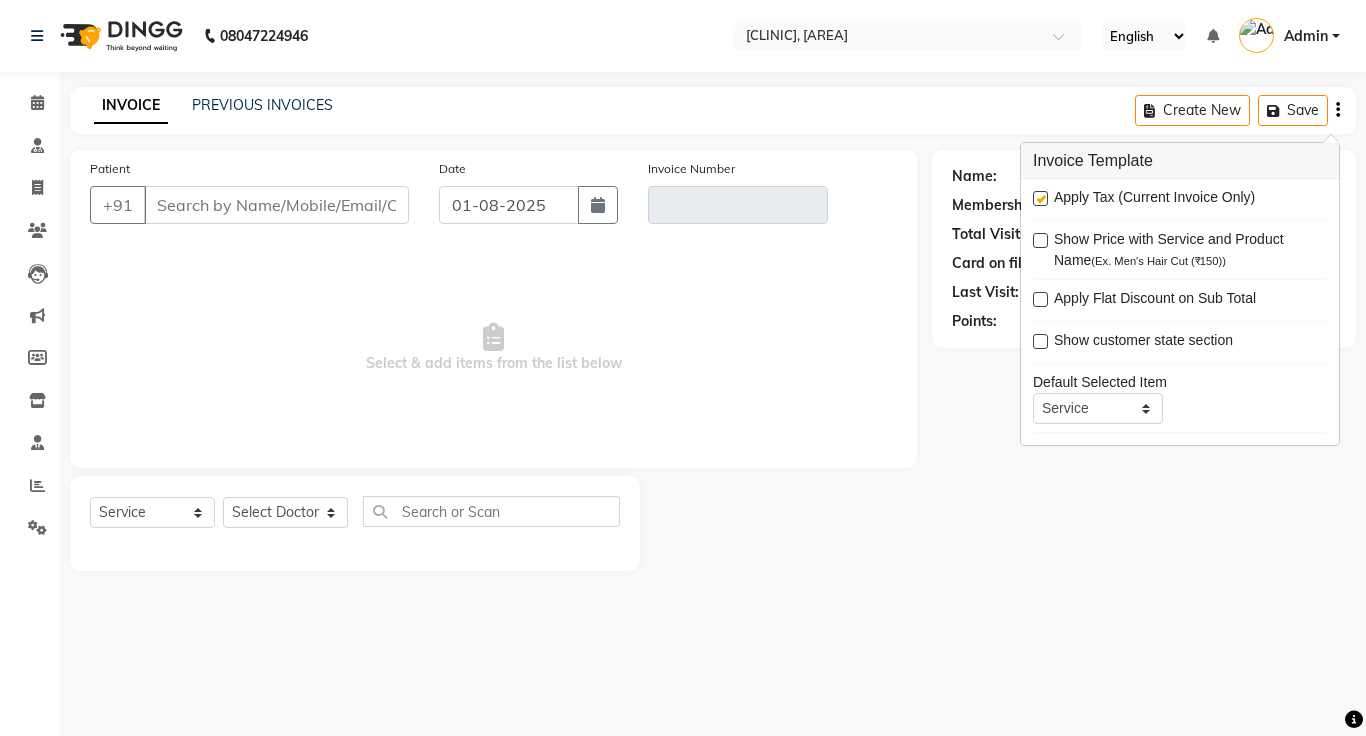 type on "8918393248" 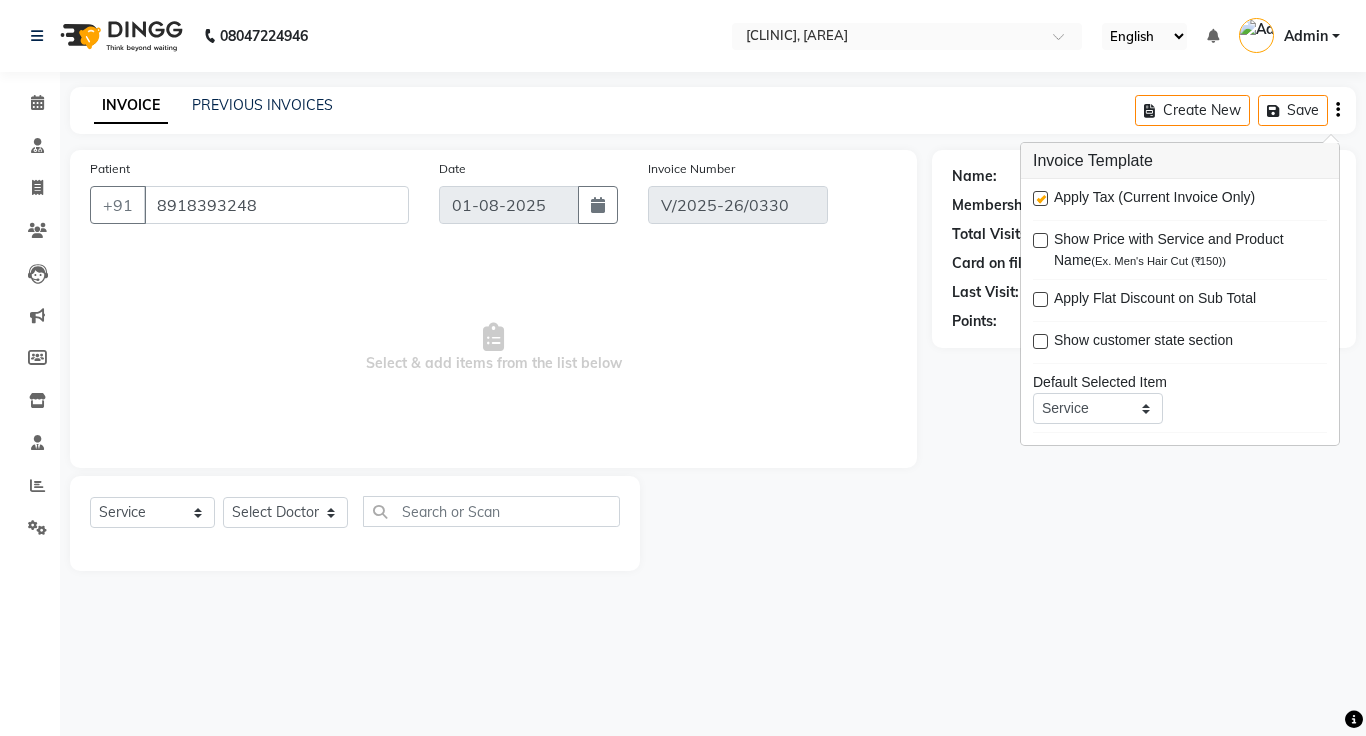select on "select" 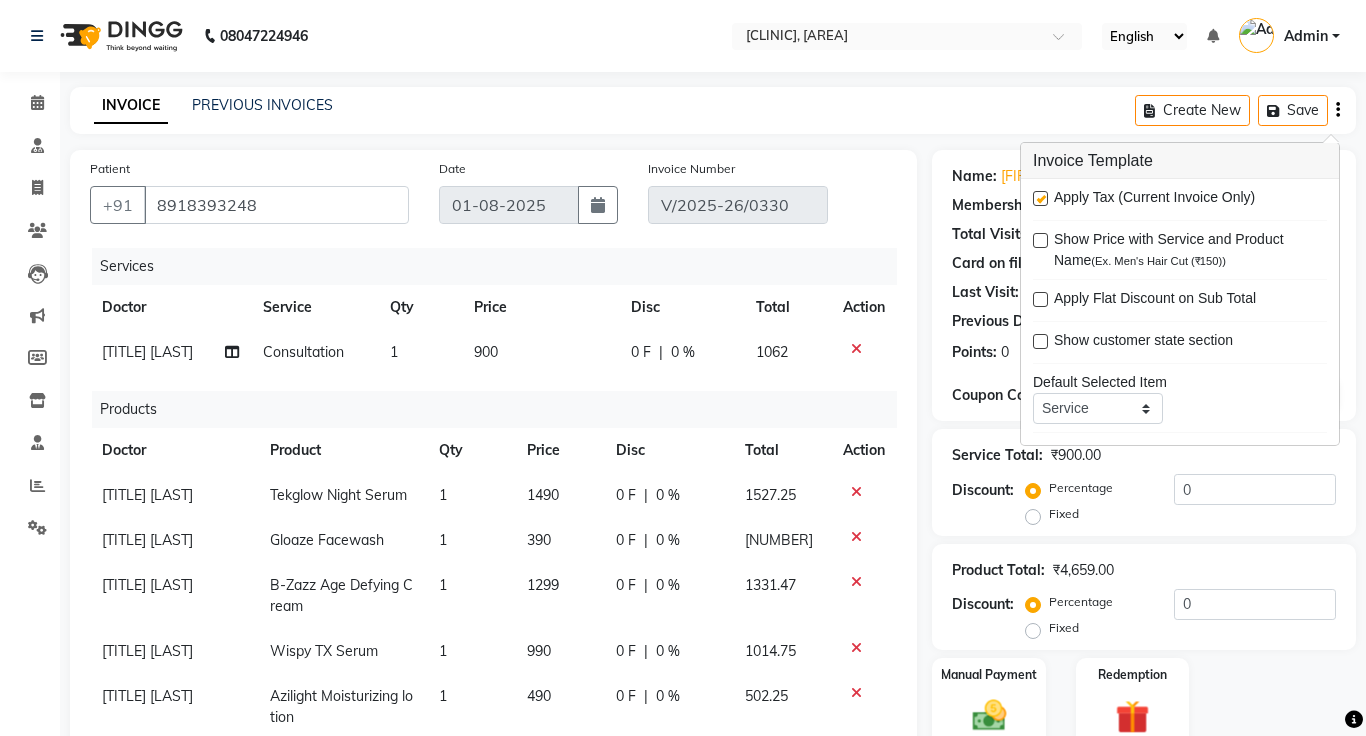 click at bounding box center [1040, 198] 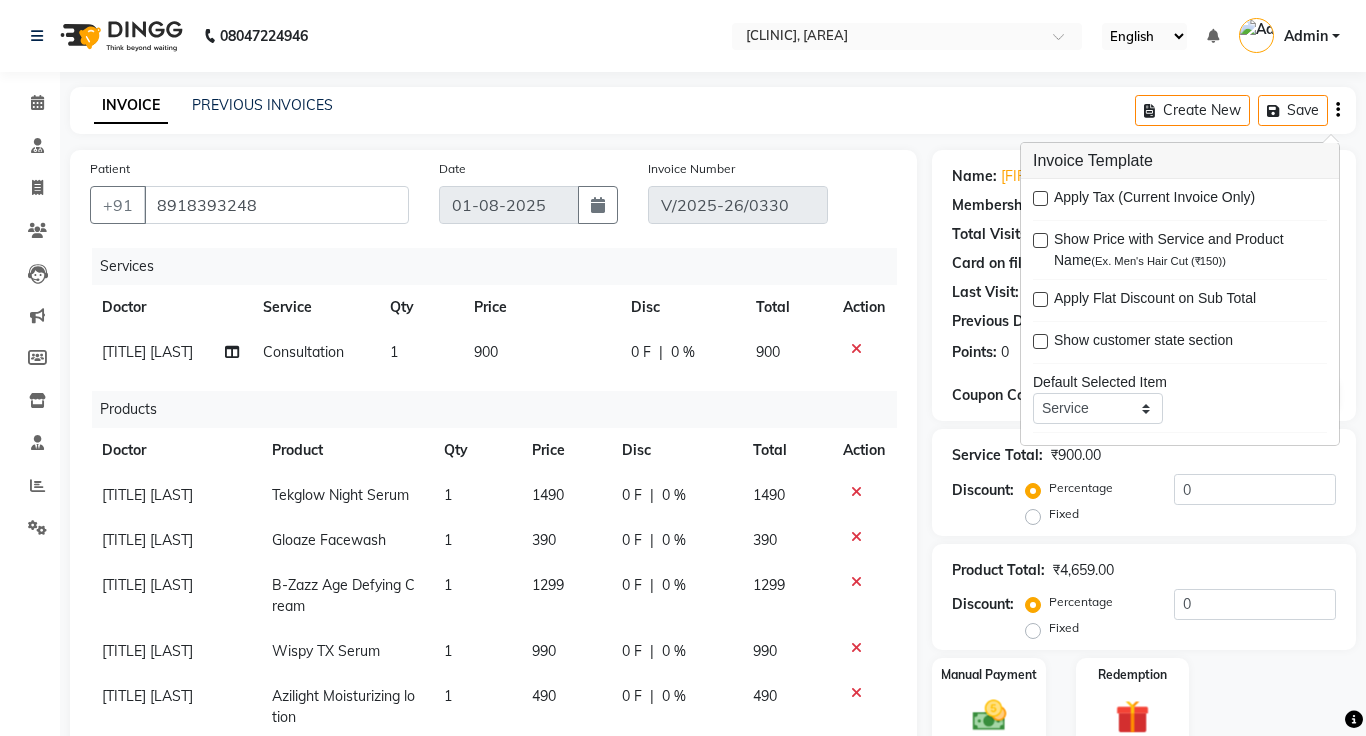 click on "900" 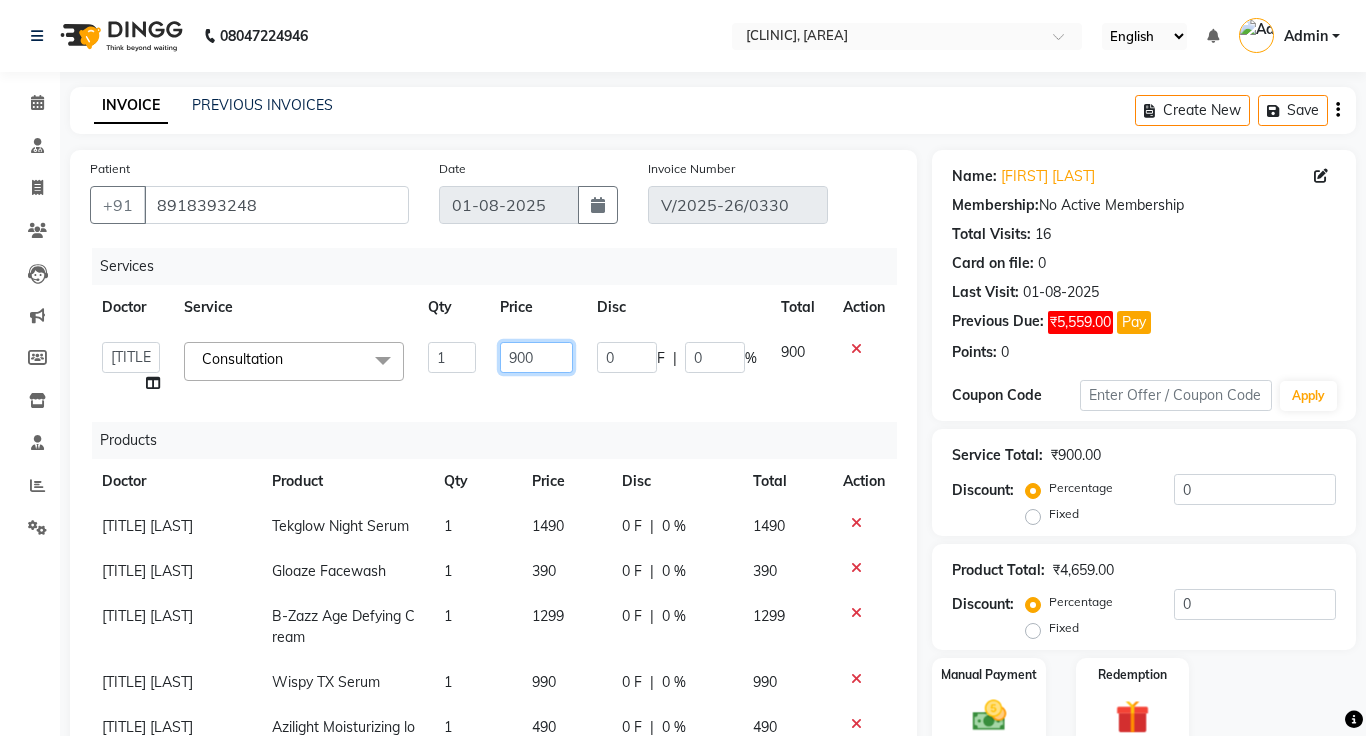 click on "900" 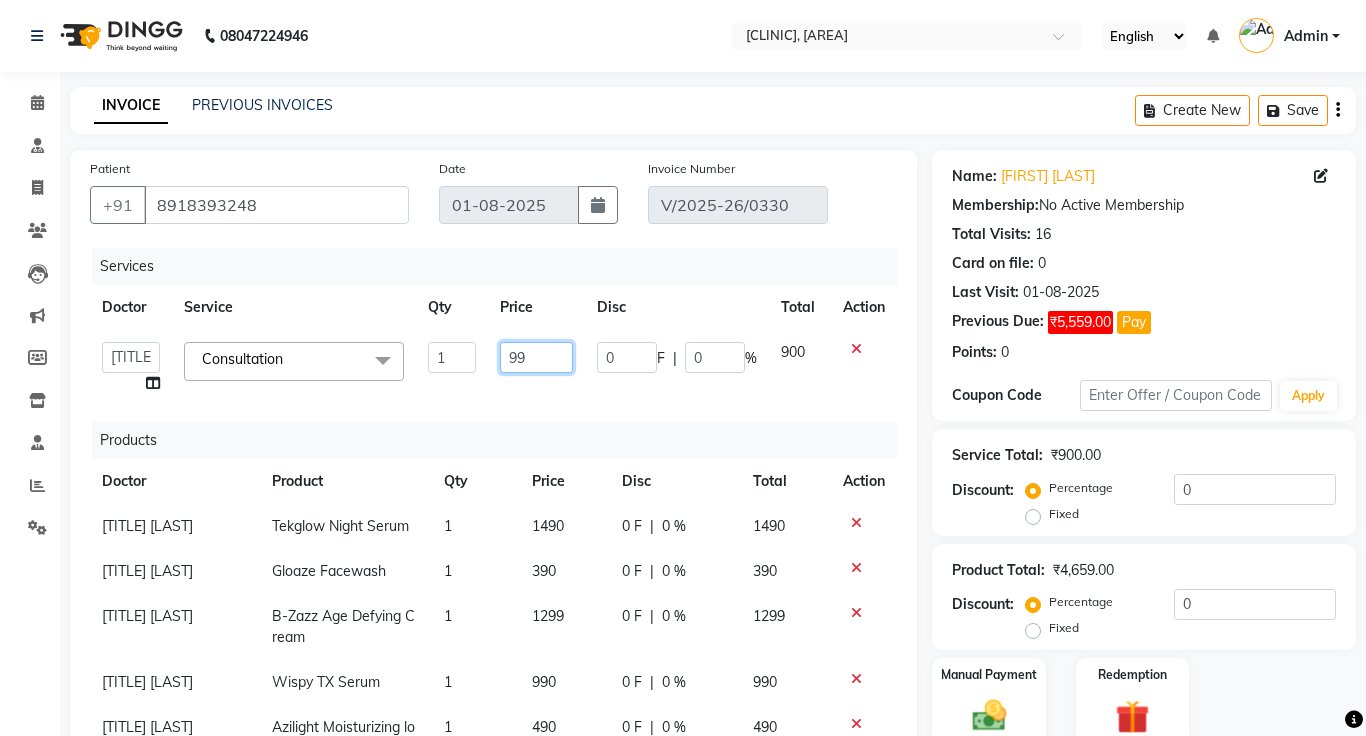type on "999" 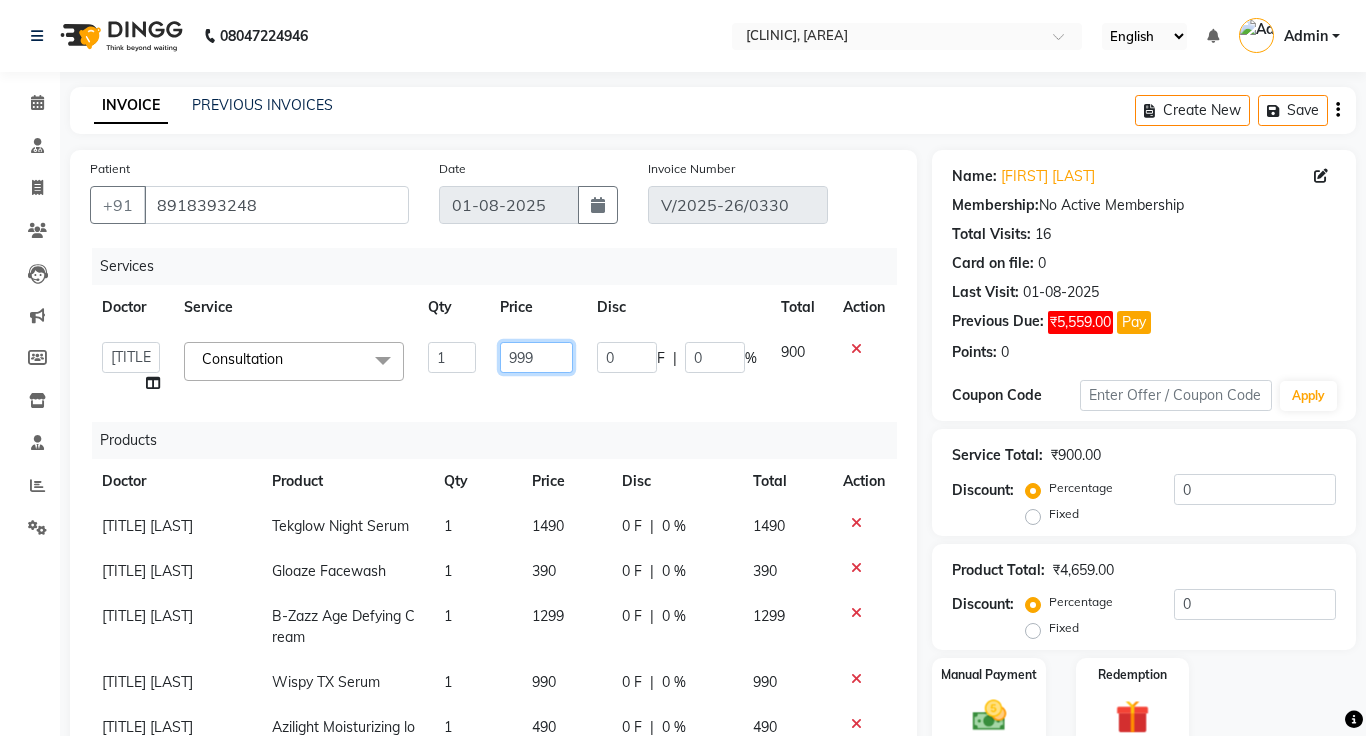 scroll, scrollTop: 39, scrollLeft: 0, axis: vertical 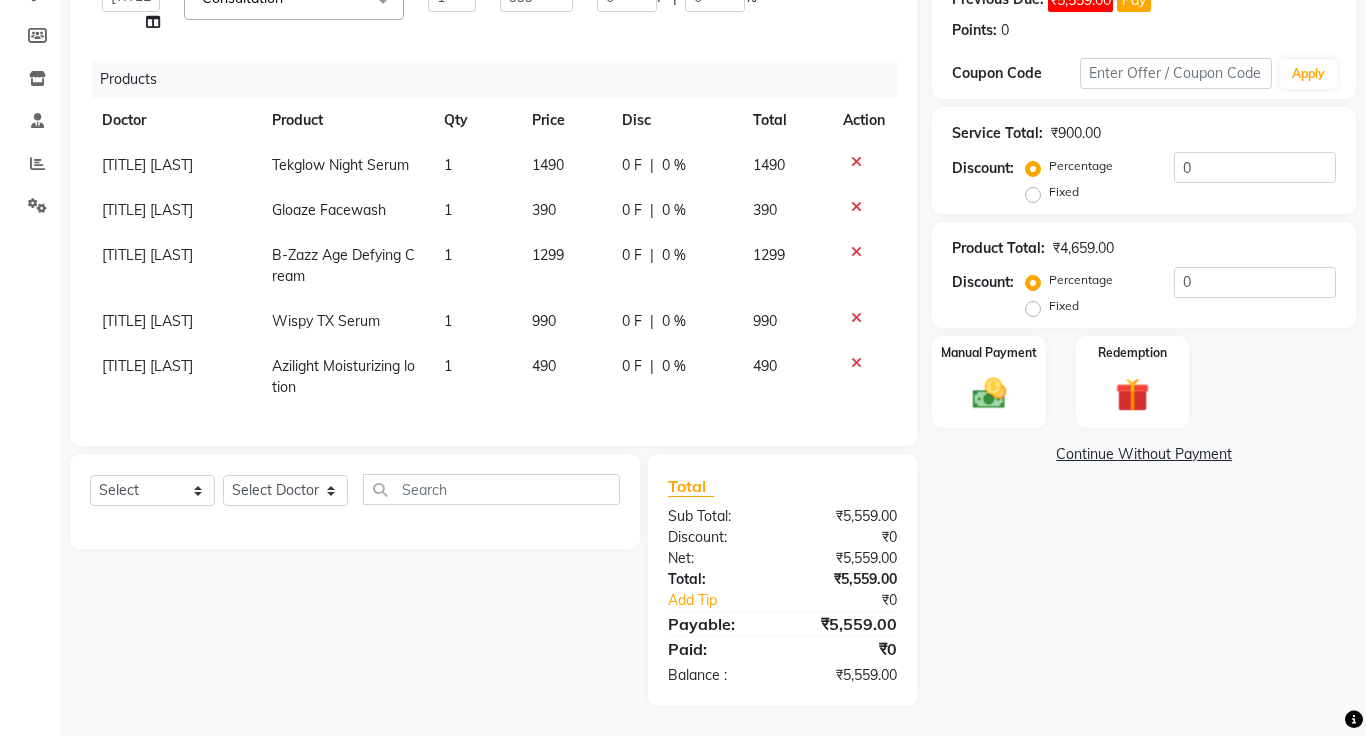click on "Continue Without Payment" 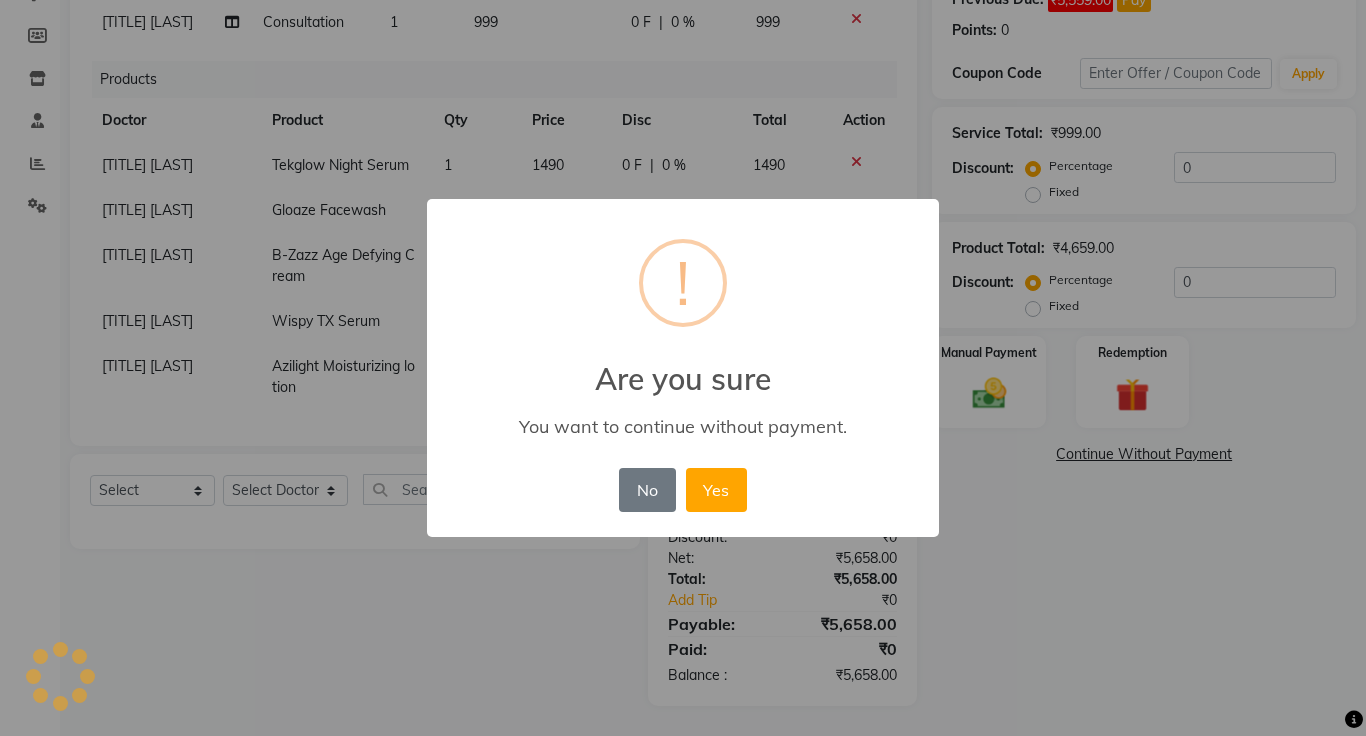 scroll, scrollTop: 8, scrollLeft: 0, axis: vertical 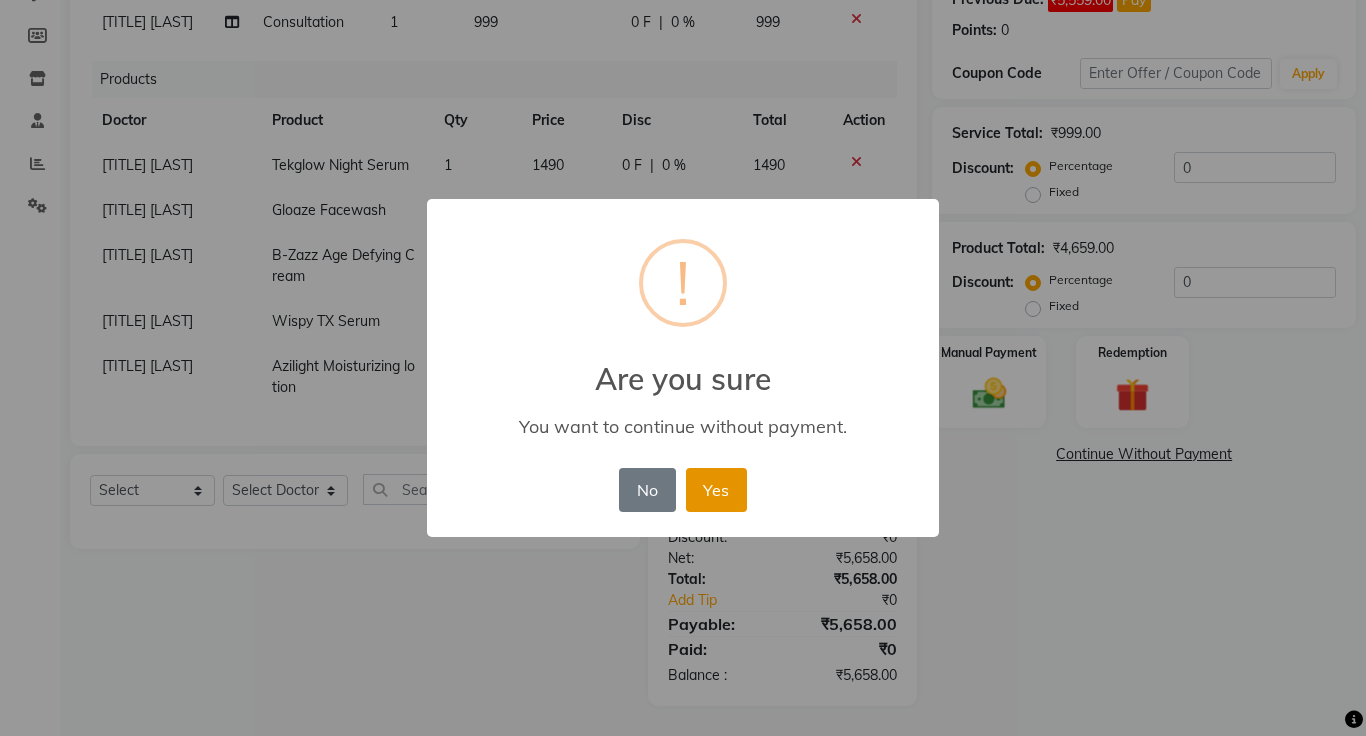click on "Yes" at bounding box center (716, 490) 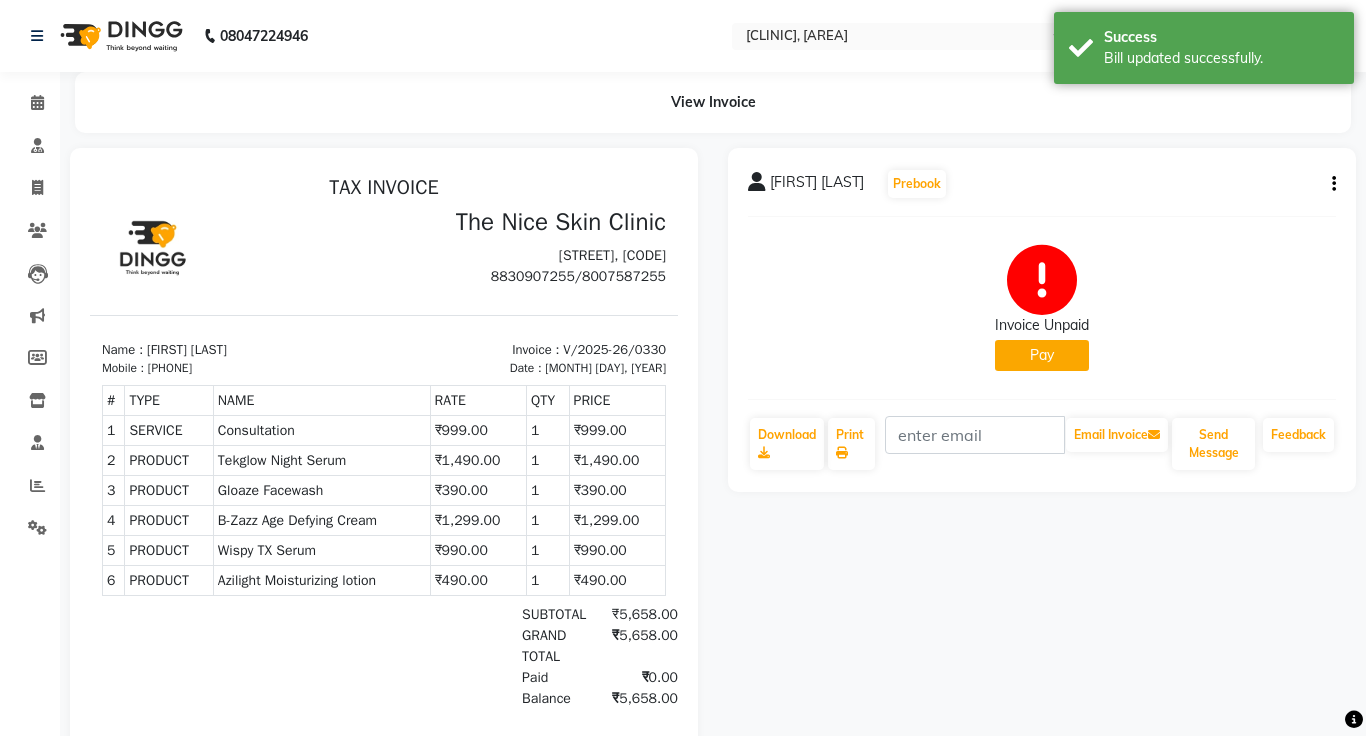 scroll, scrollTop: 123, scrollLeft: 0, axis: vertical 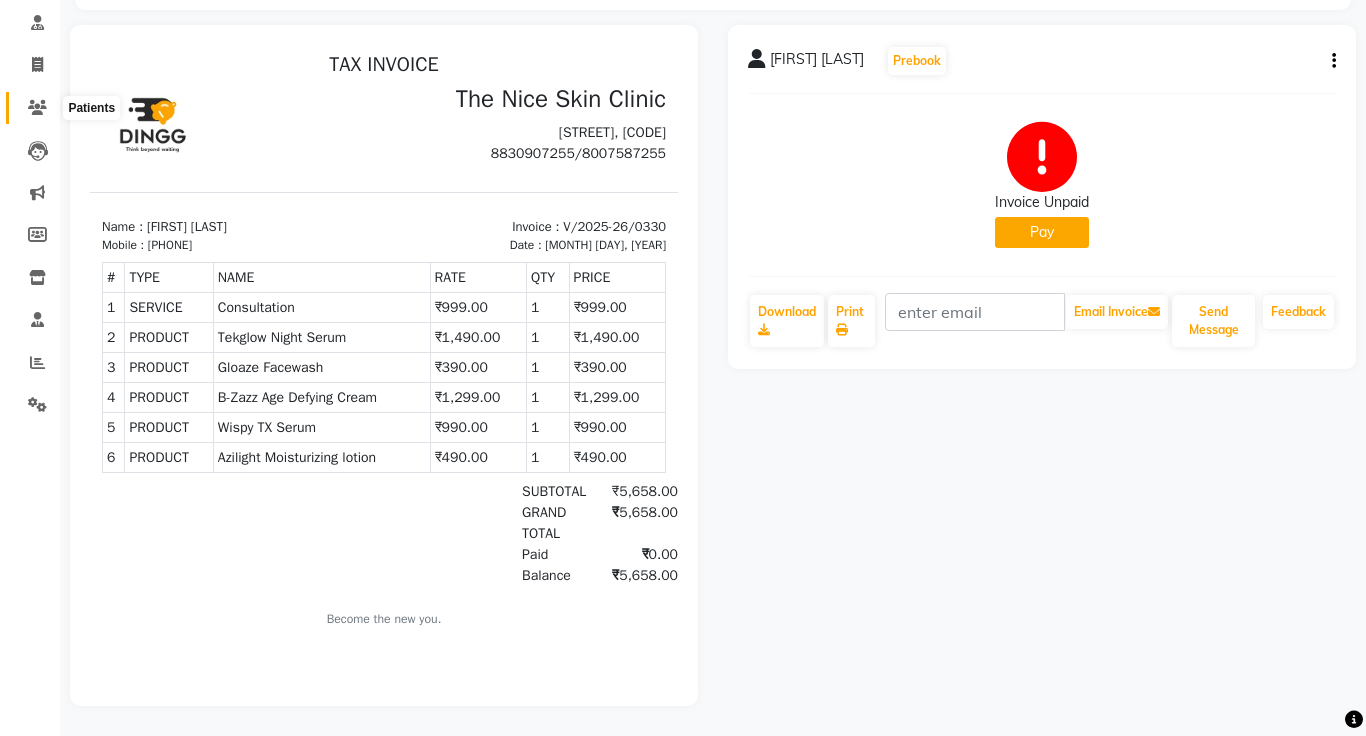 click 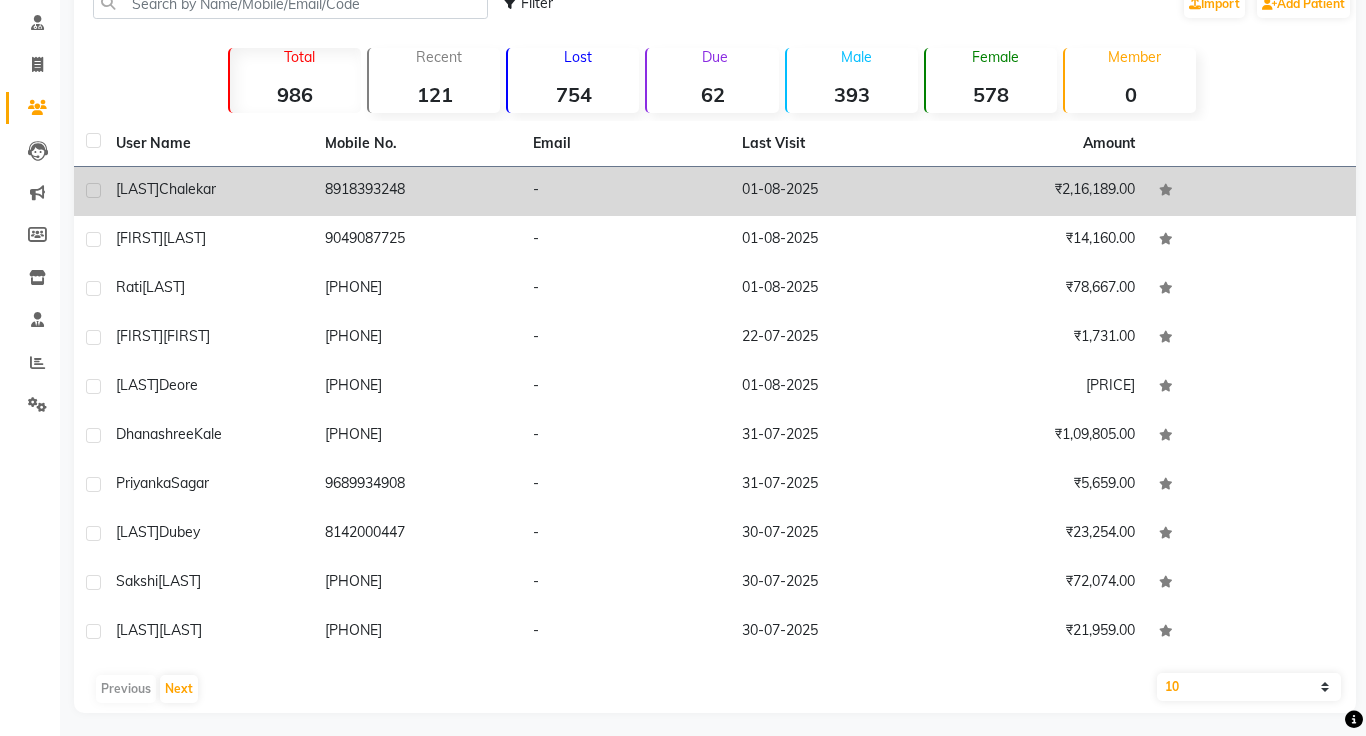 click on "Chalekar" 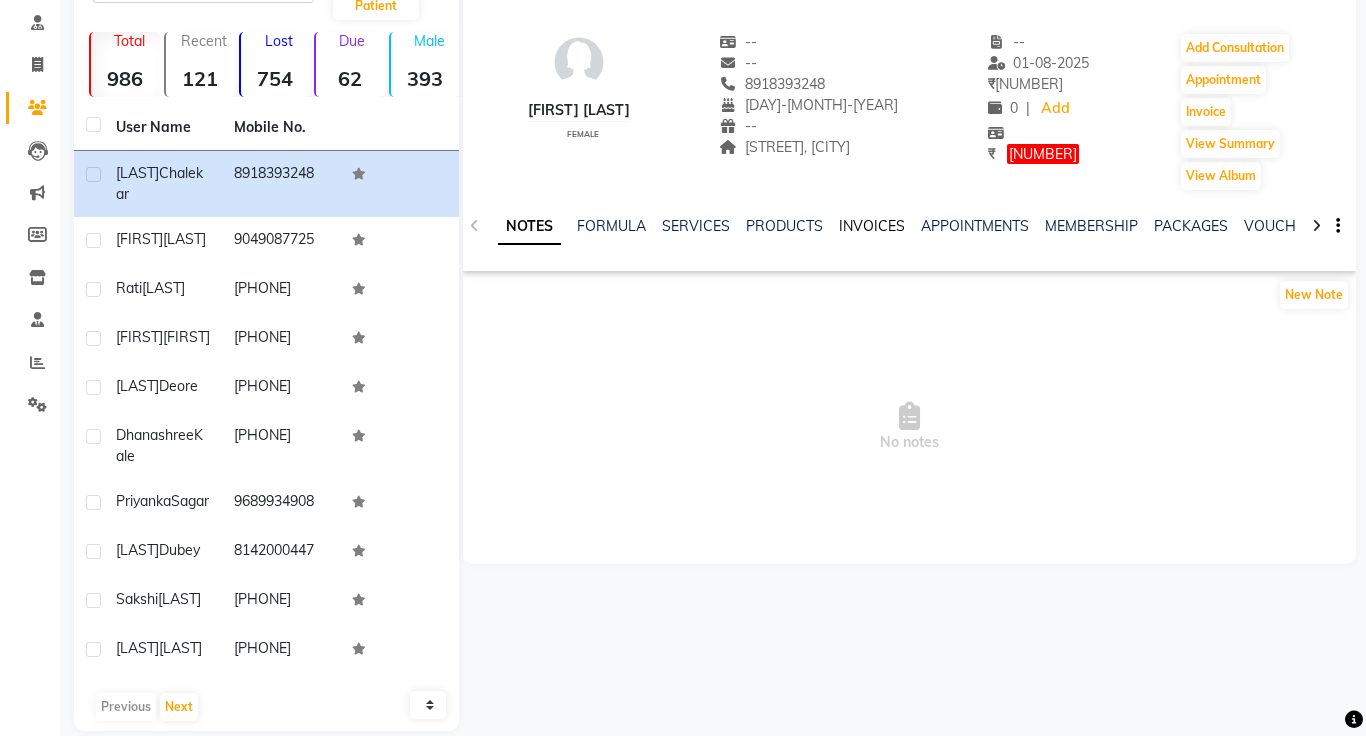 click on "INVOICES" 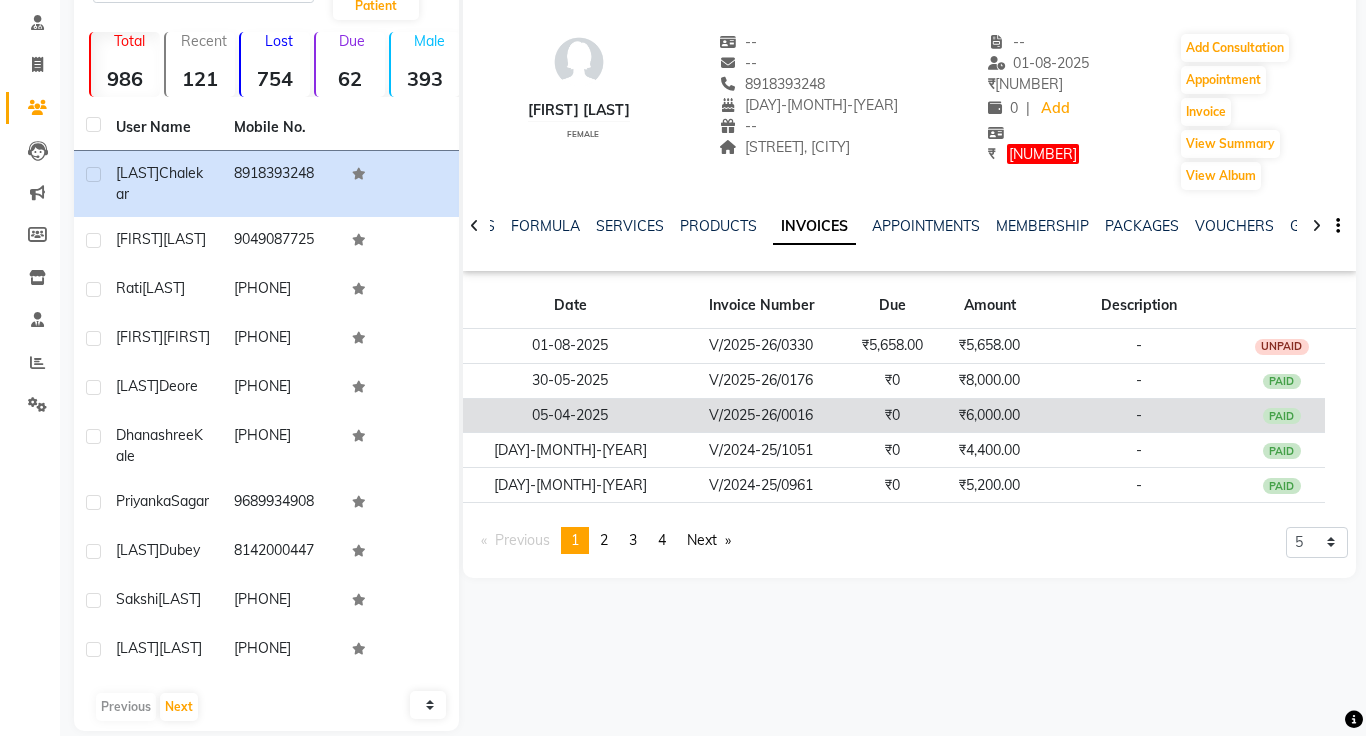 click on "V/2025-26/0016" 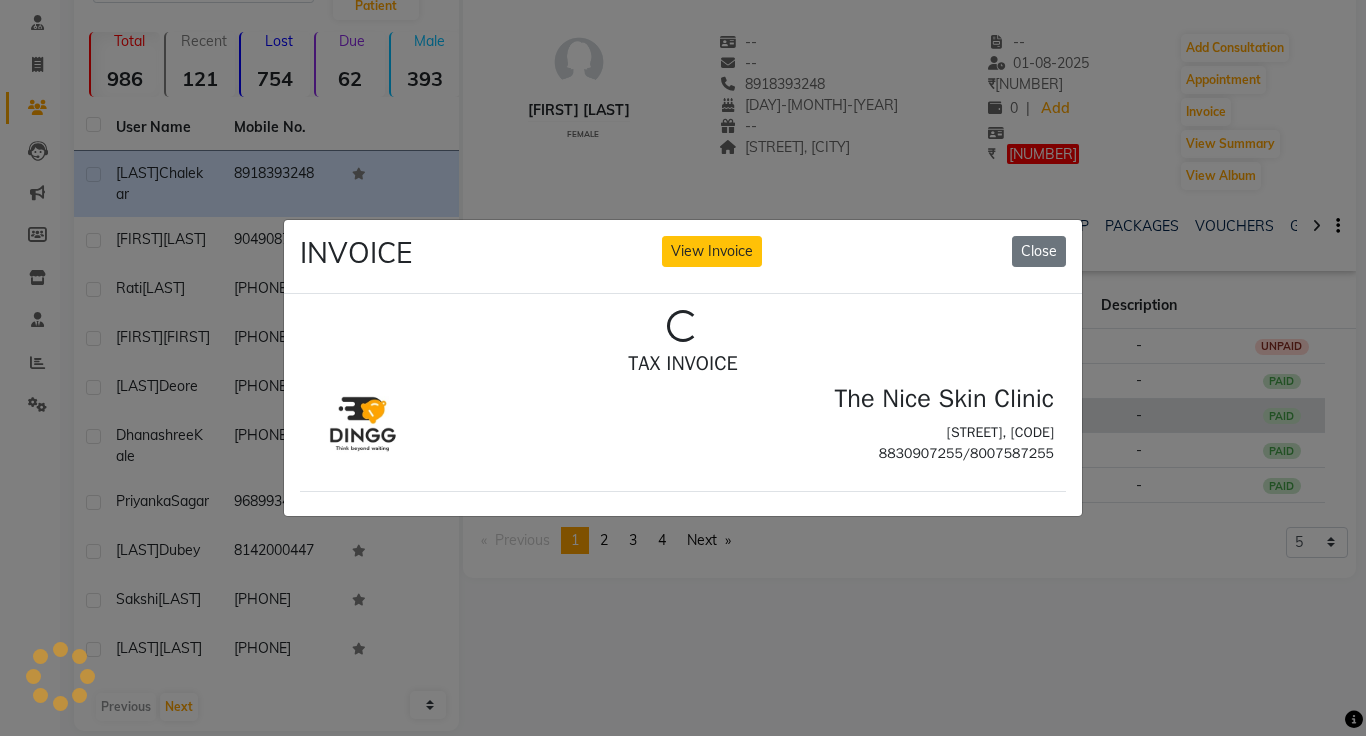 scroll, scrollTop: 0, scrollLeft: 0, axis: both 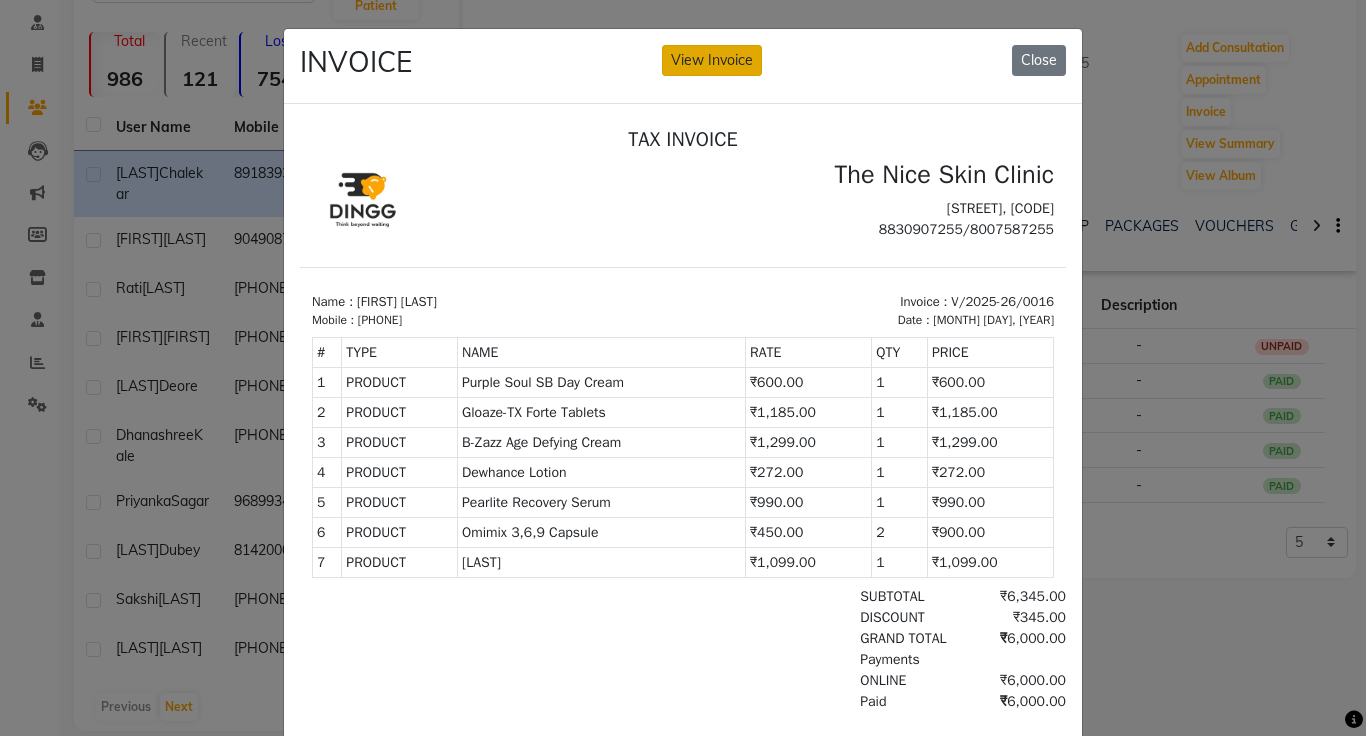 click on "View Invoice" 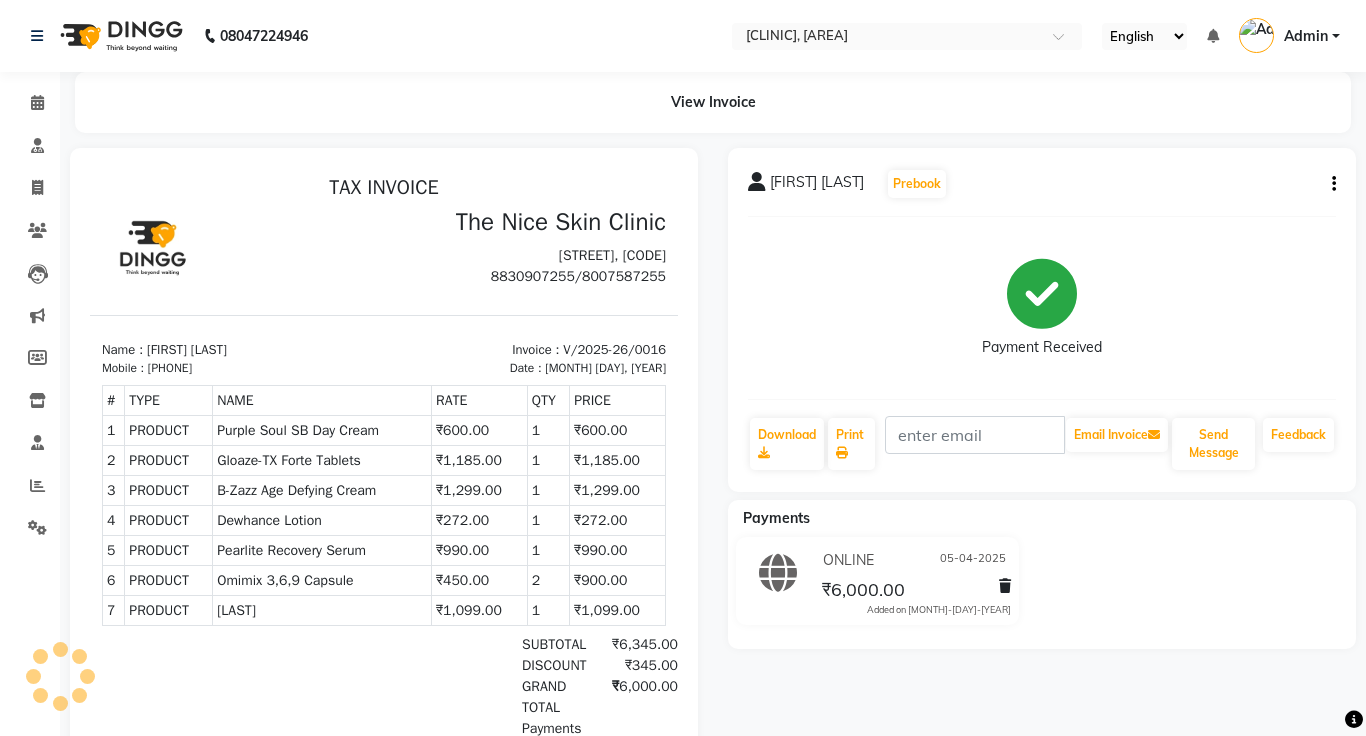 scroll, scrollTop: 0, scrollLeft: 0, axis: both 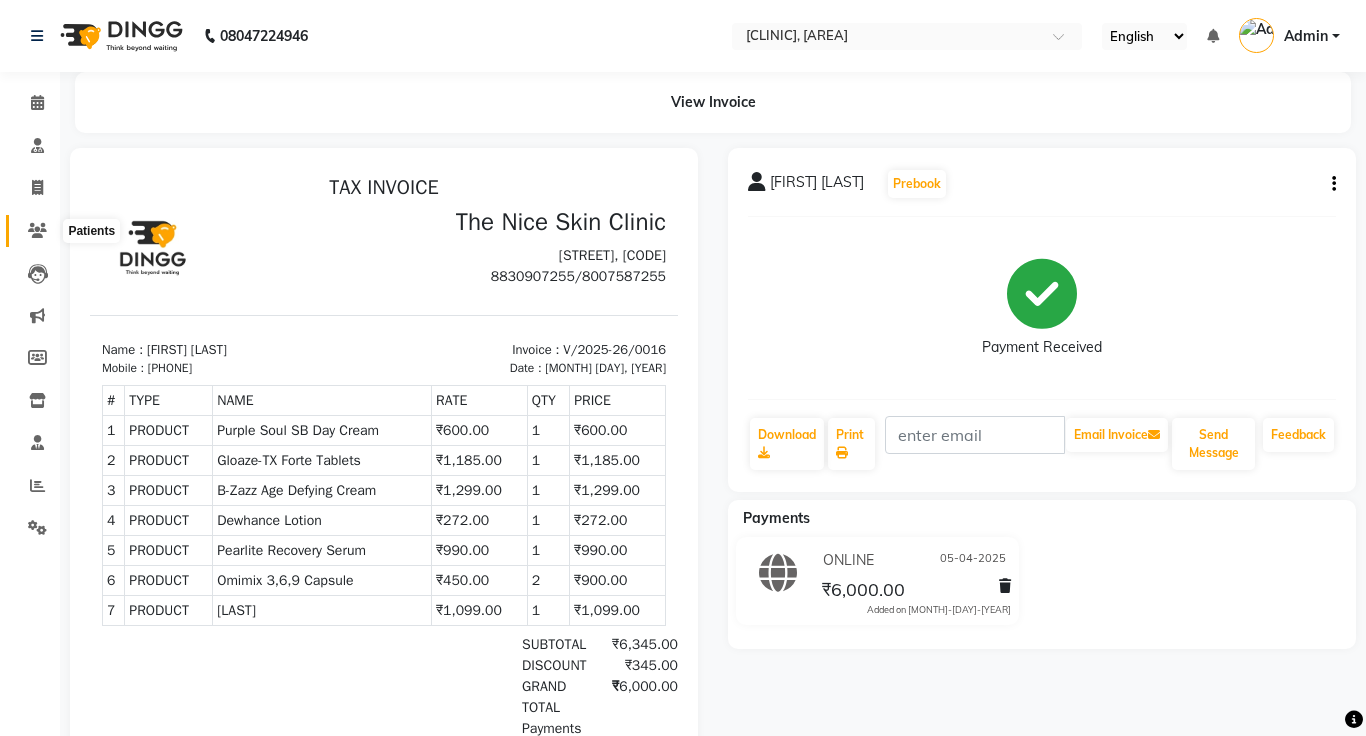 click 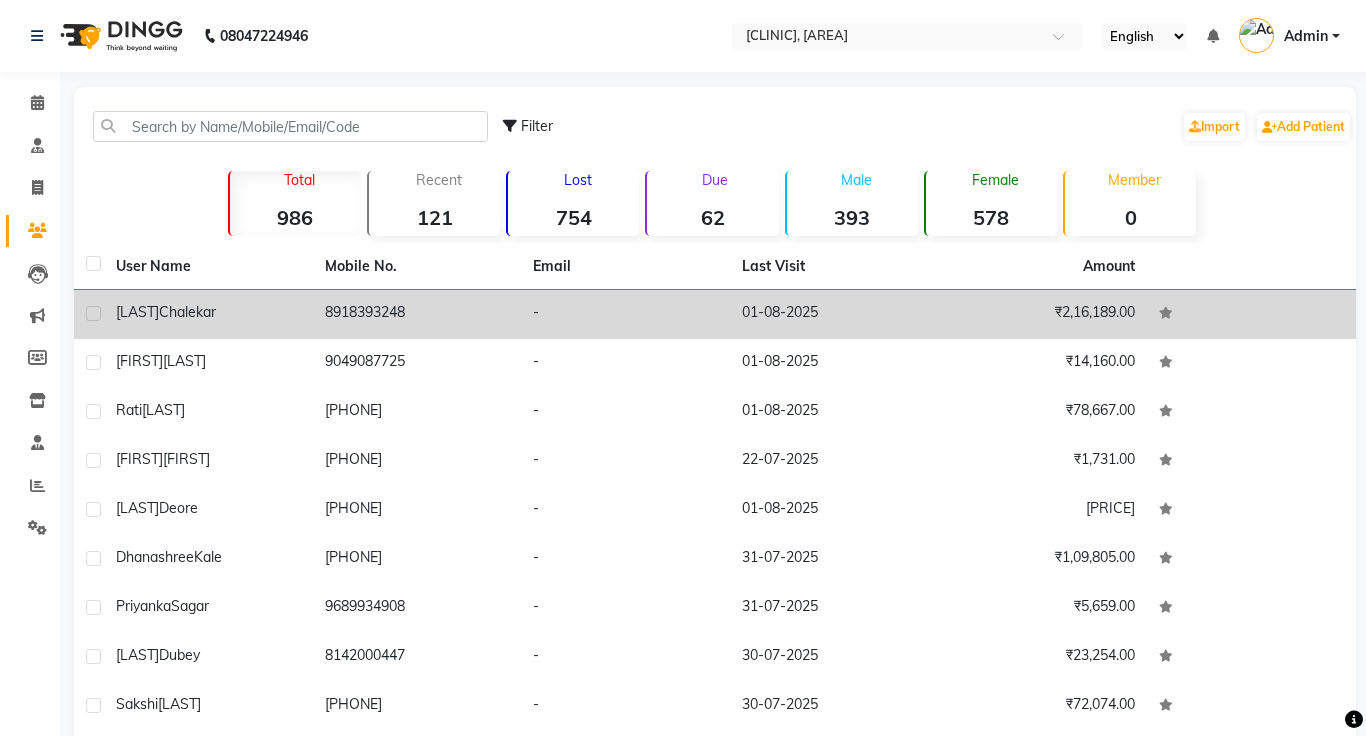 click on "8918393248" 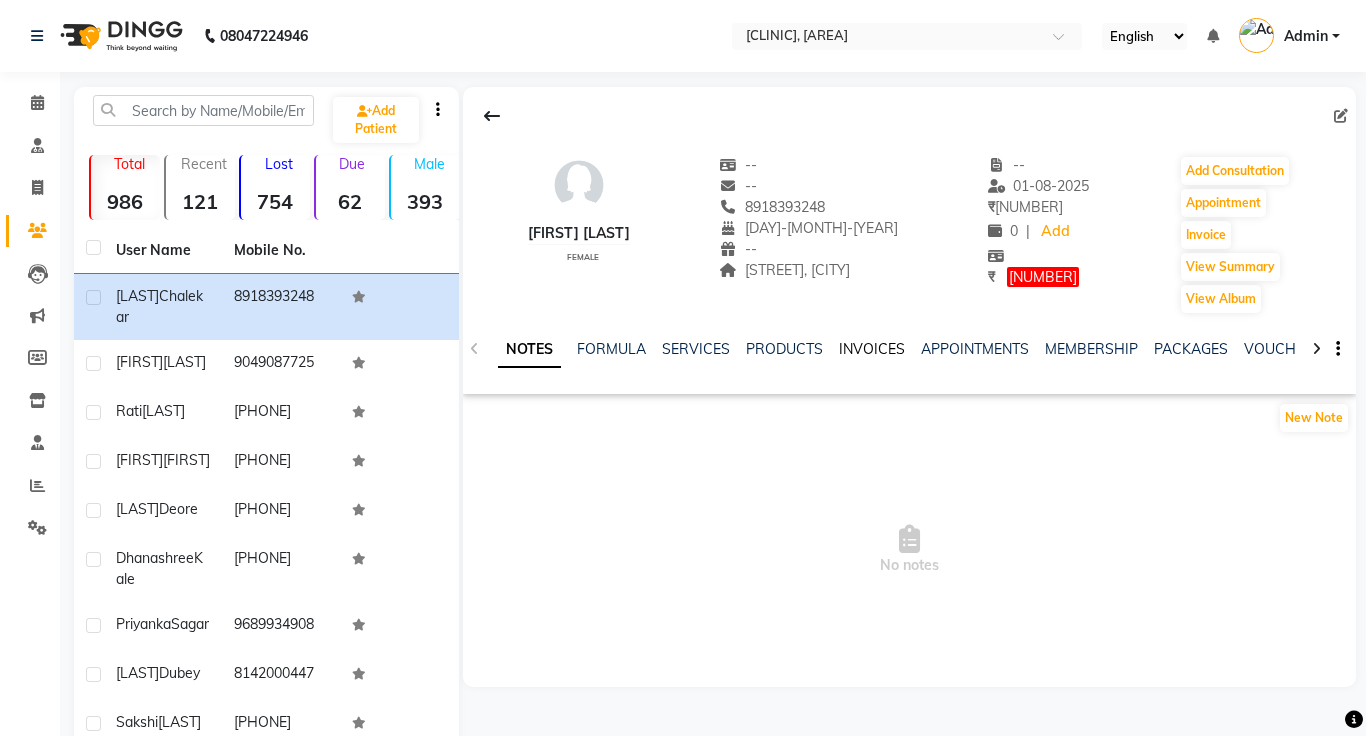 click on "INVOICES" 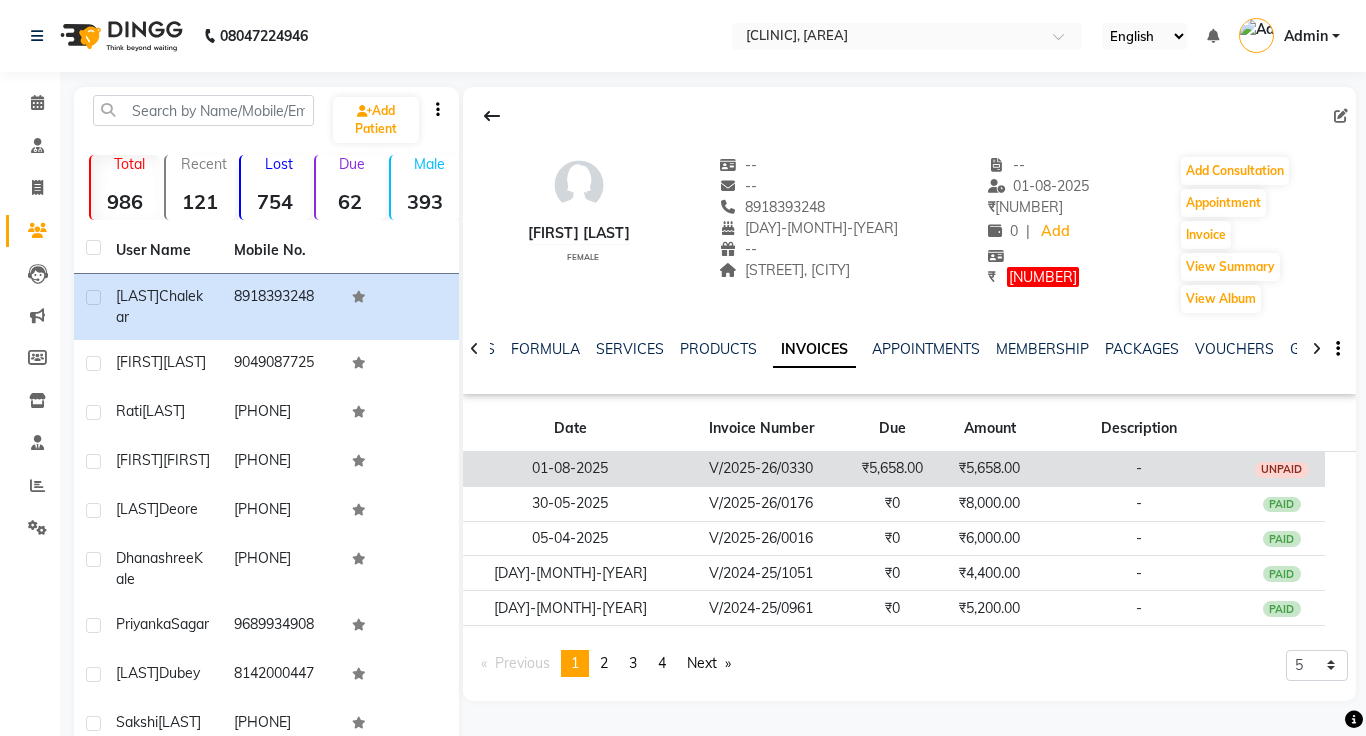 click on "₹5,658.00" 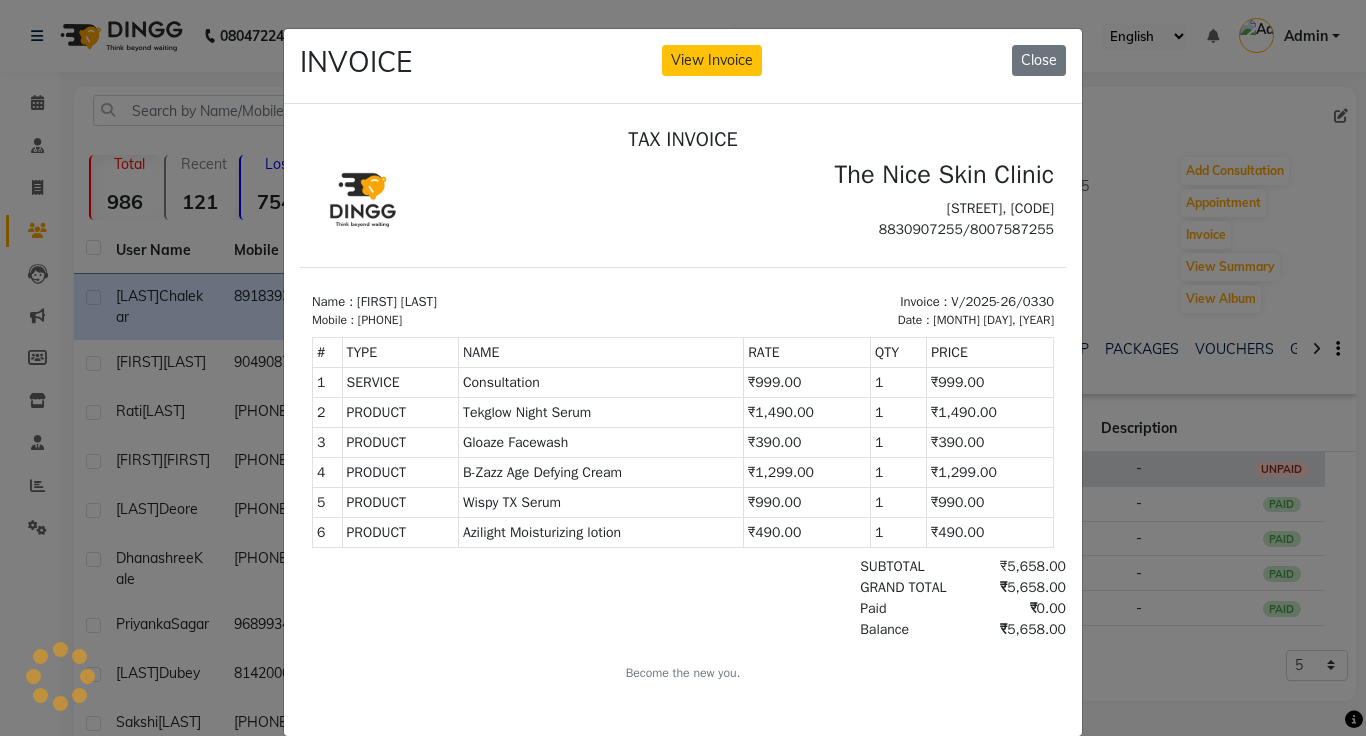 scroll, scrollTop: 0, scrollLeft: 0, axis: both 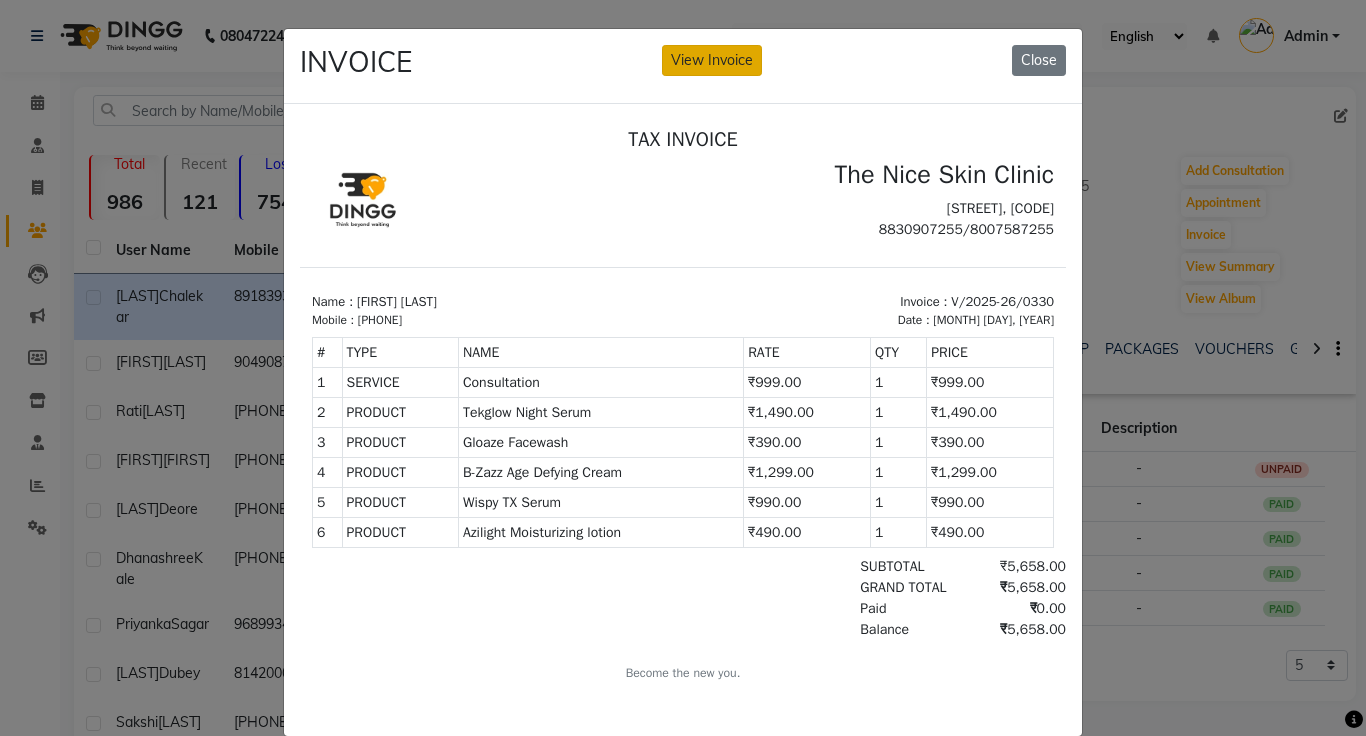 click on "View Invoice" 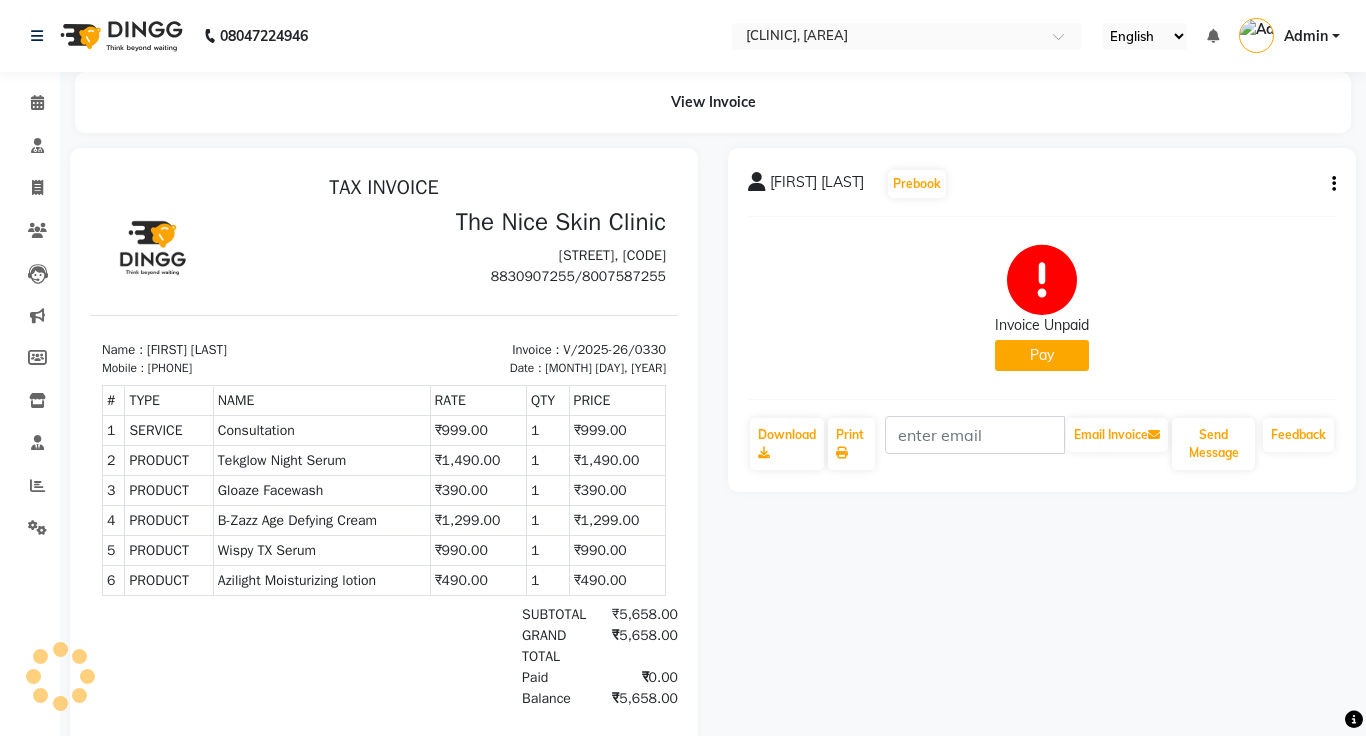 scroll, scrollTop: 0, scrollLeft: 0, axis: both 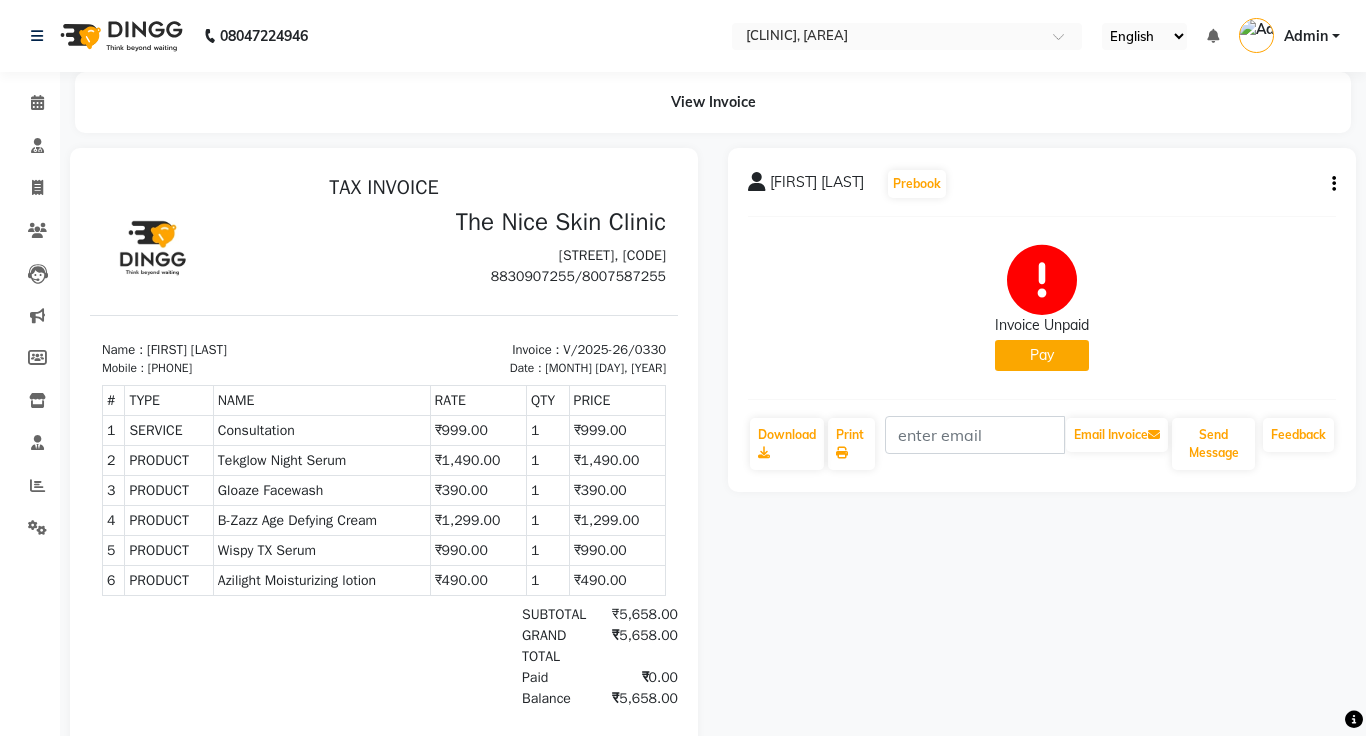 click 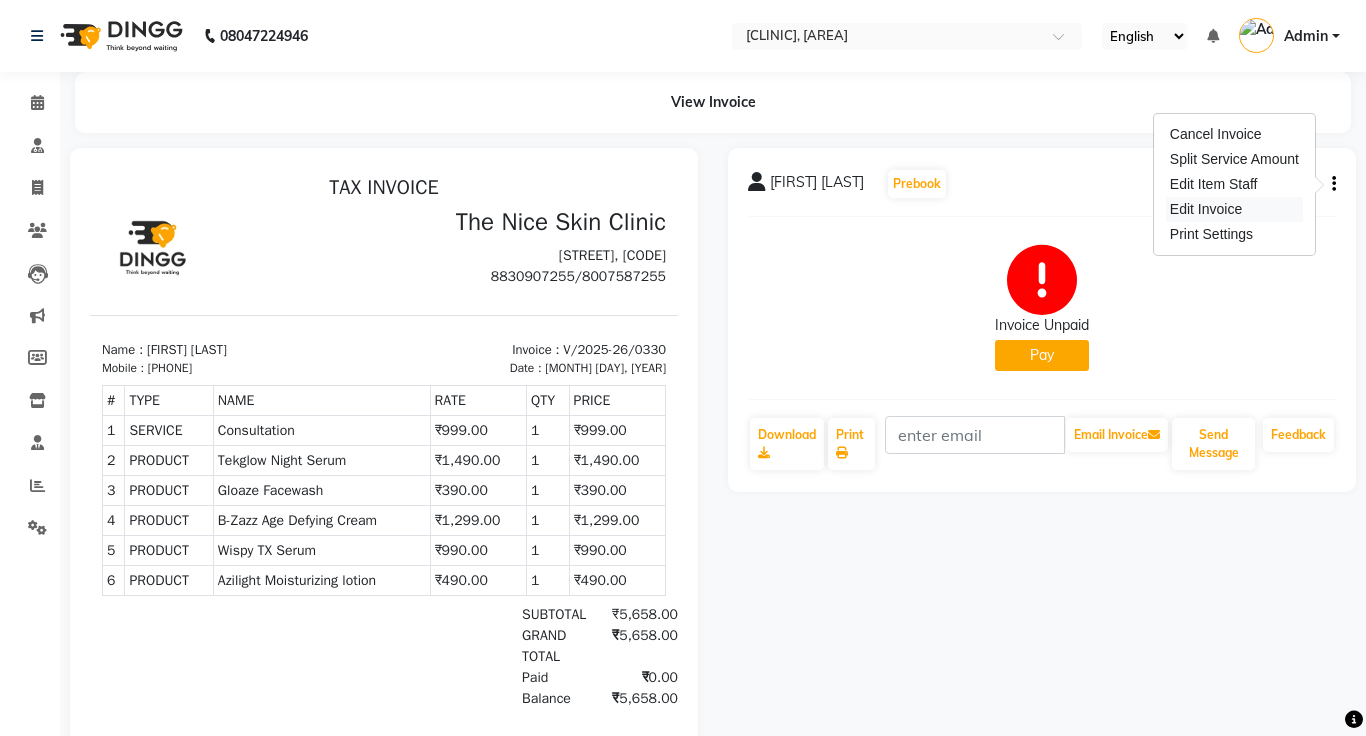 click on "Edit Invoice" at bounding box center [1234, 209] 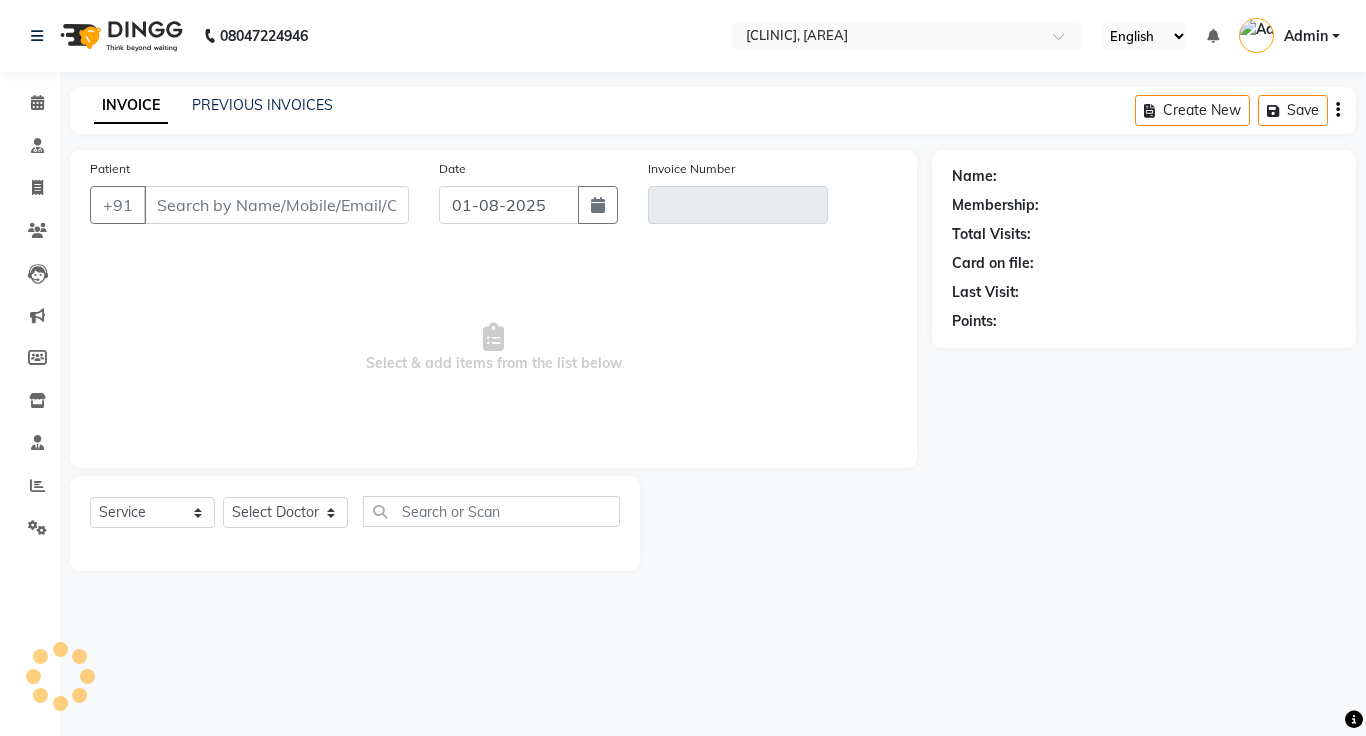 type on "8918393248" 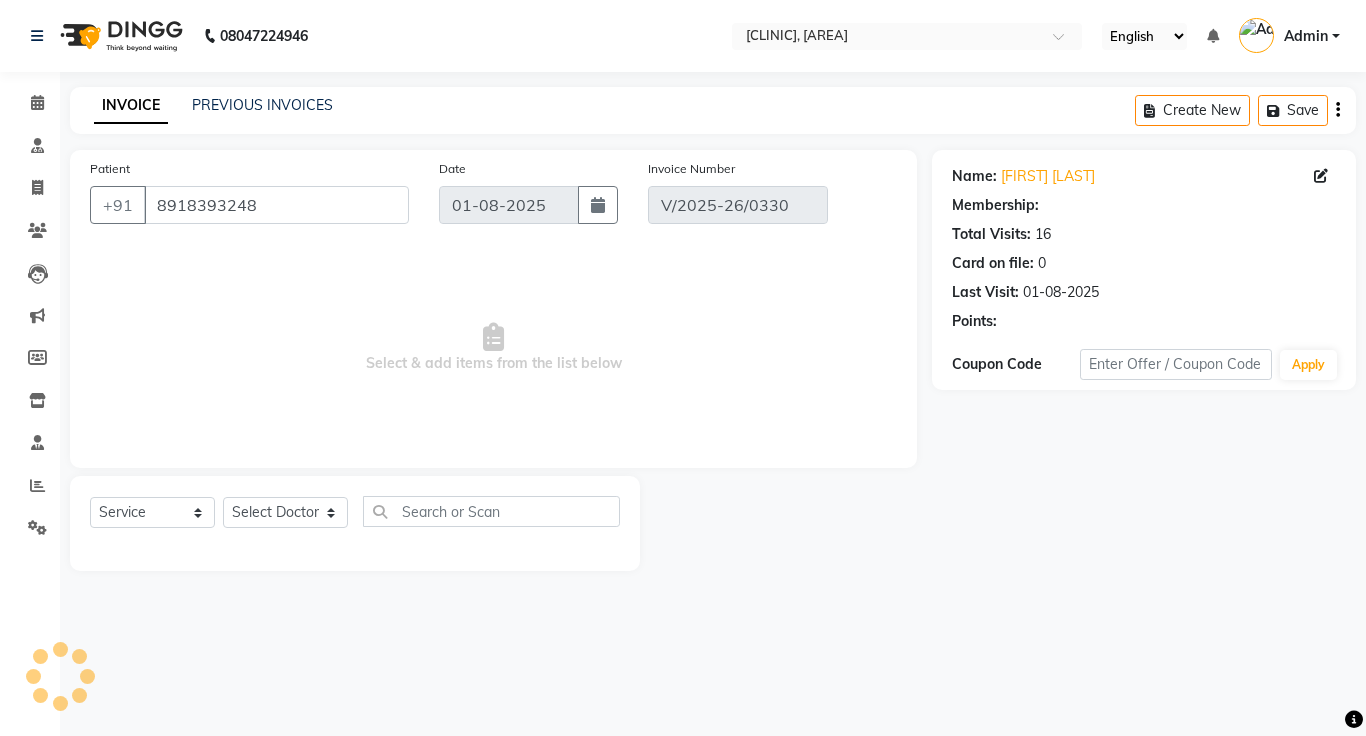 select on "select" 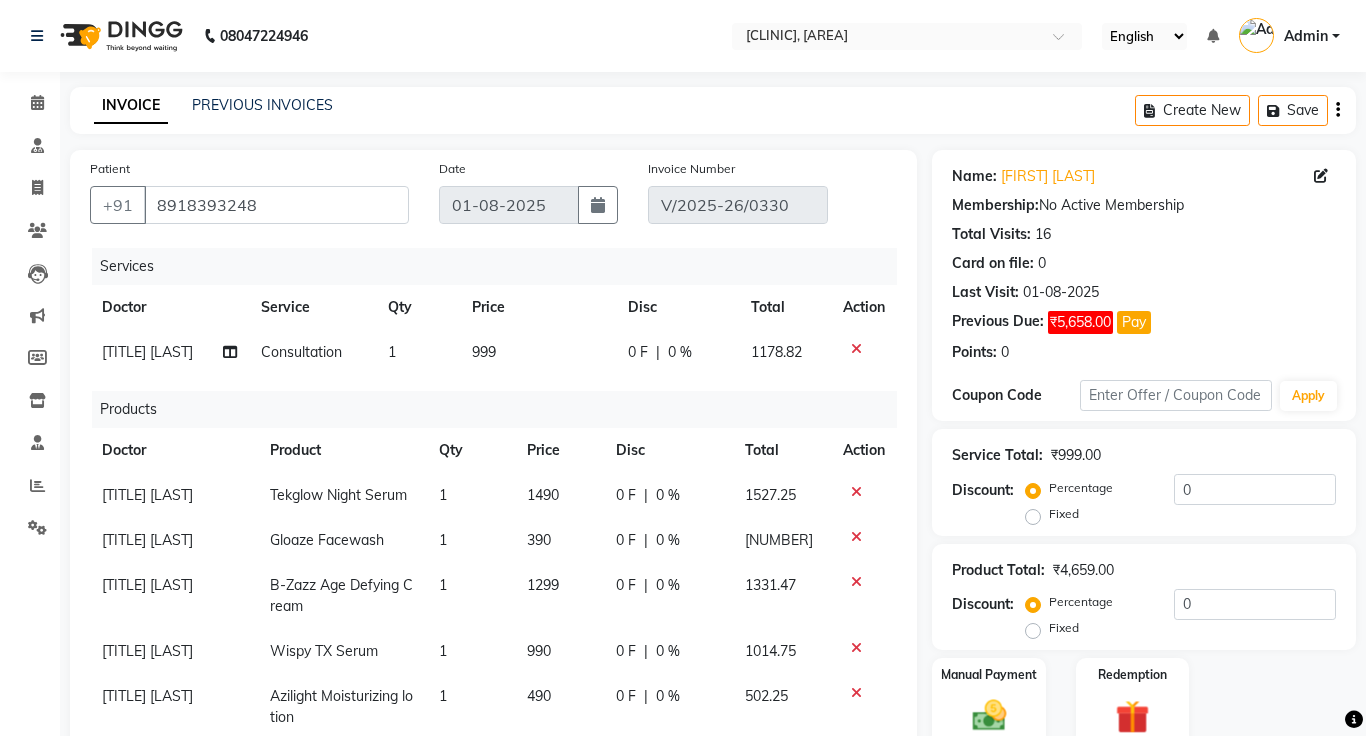 click 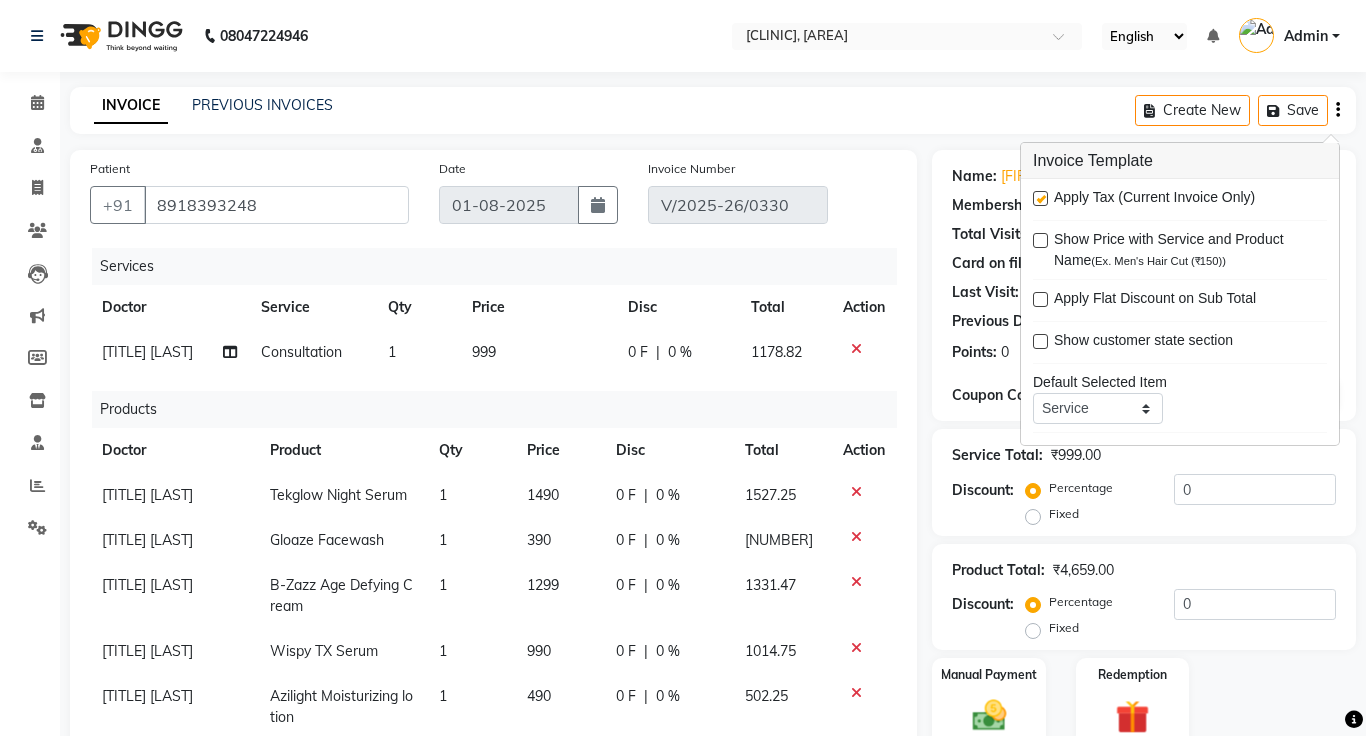 click at bounding box center [1040, 198] 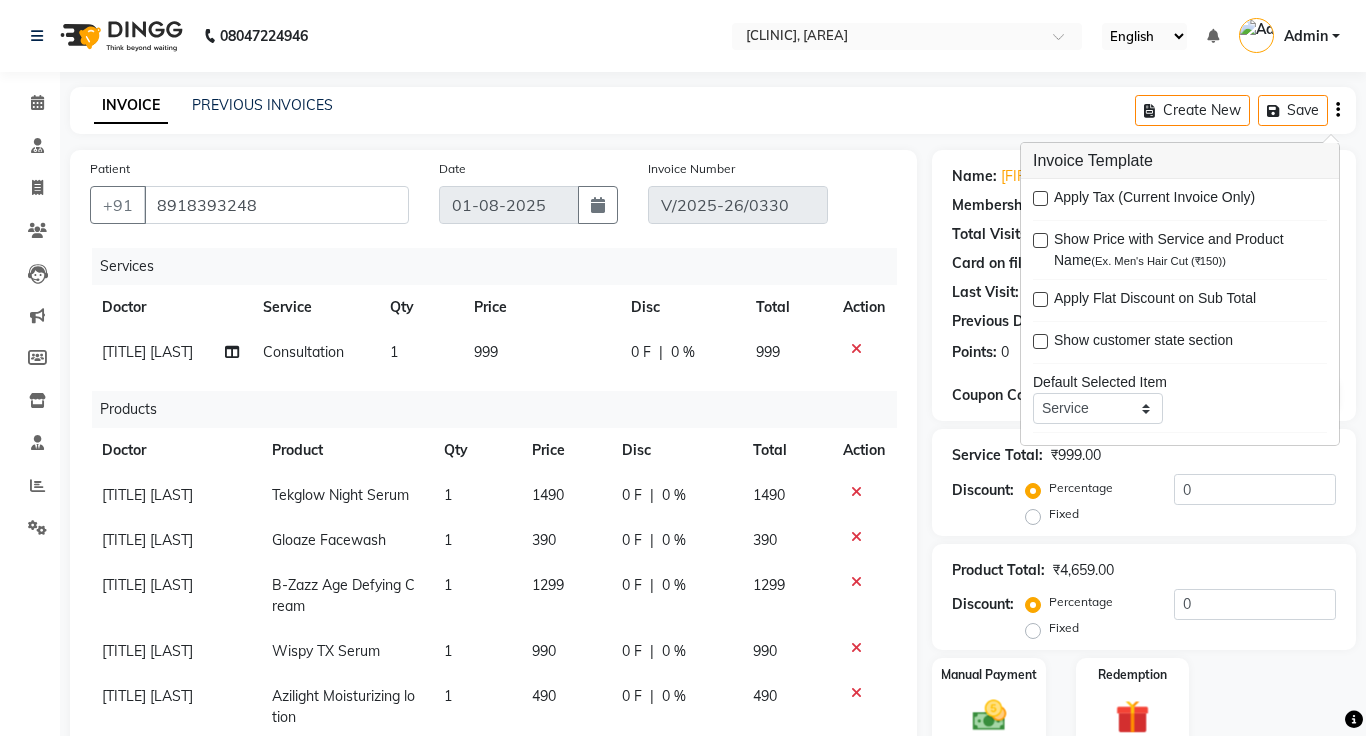 scroll, scrollTop: 8, scrollLeft: 0, axis: vertical 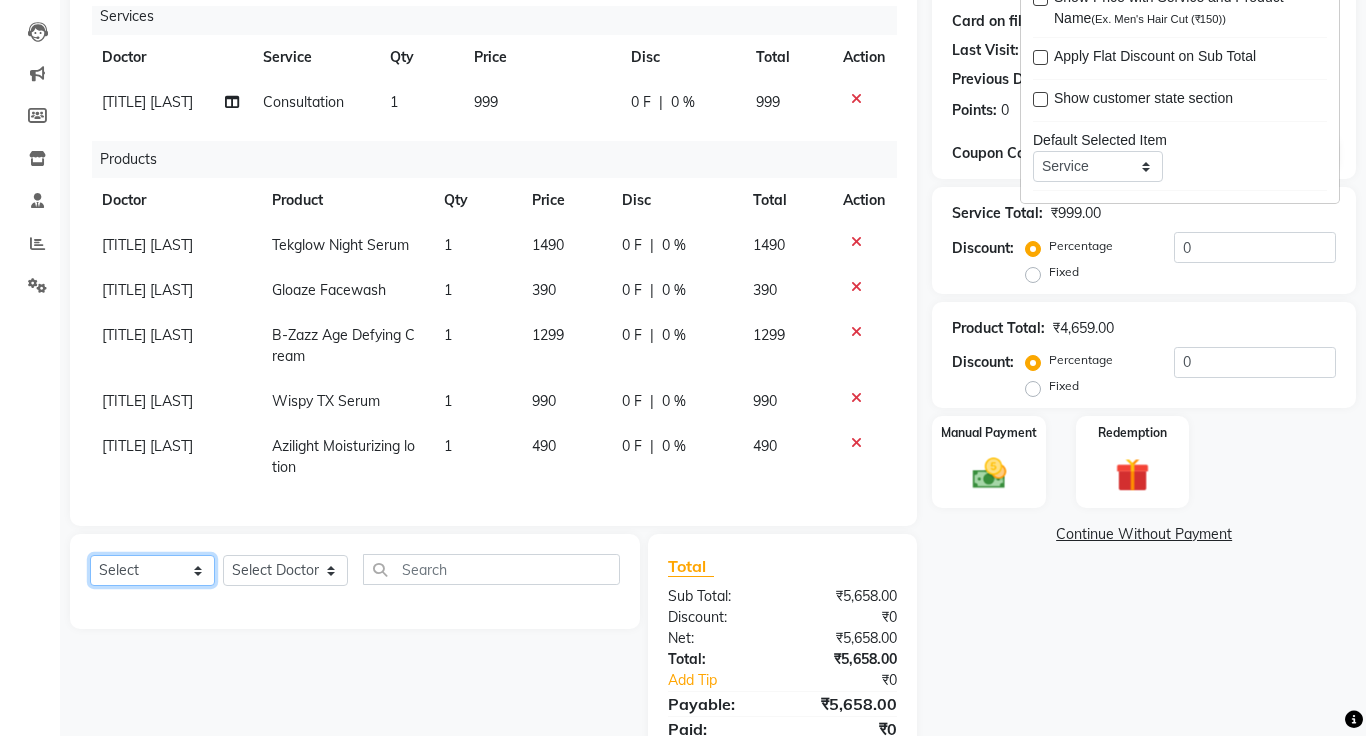 click on "Select  Service  Product  Membership  Package Voucher Prepaid Gift Card" 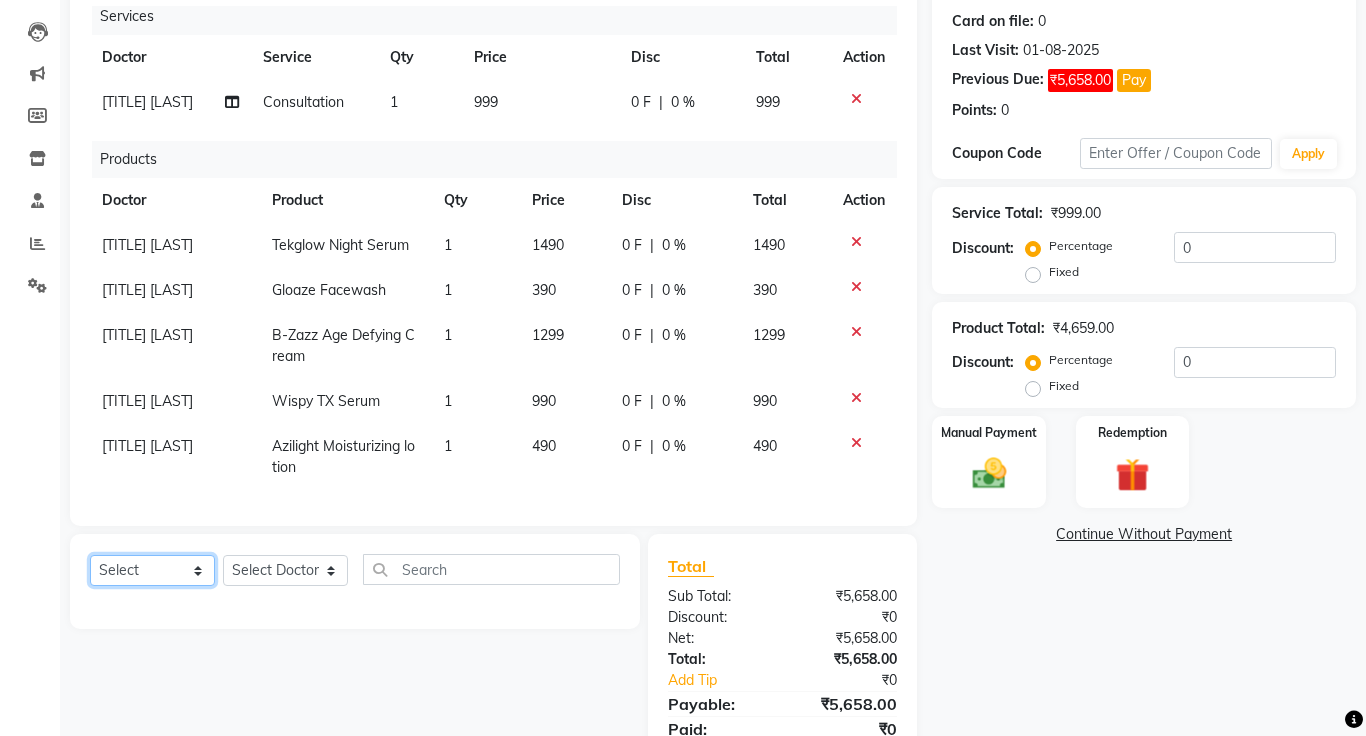 select on "product" 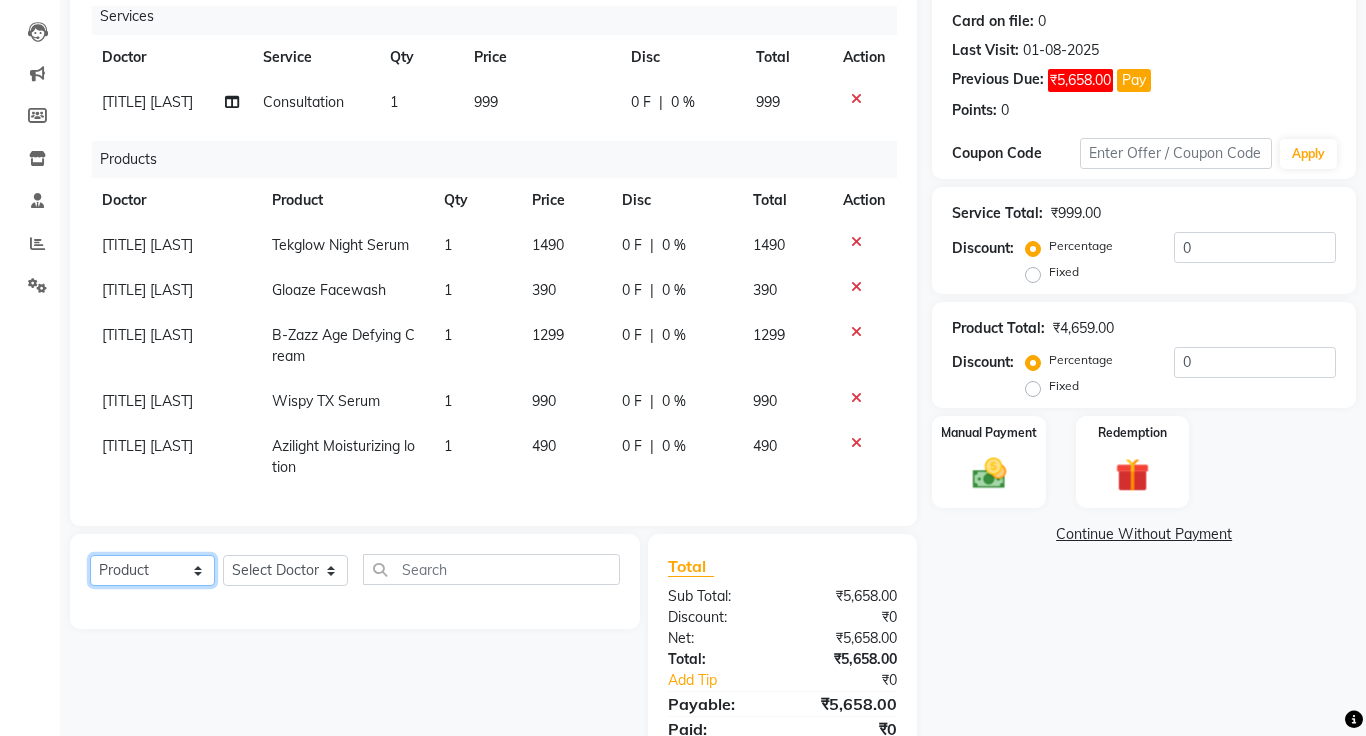 click on "Select  Service  Product  Membership  Package Voucher Prepaid Gift Card" 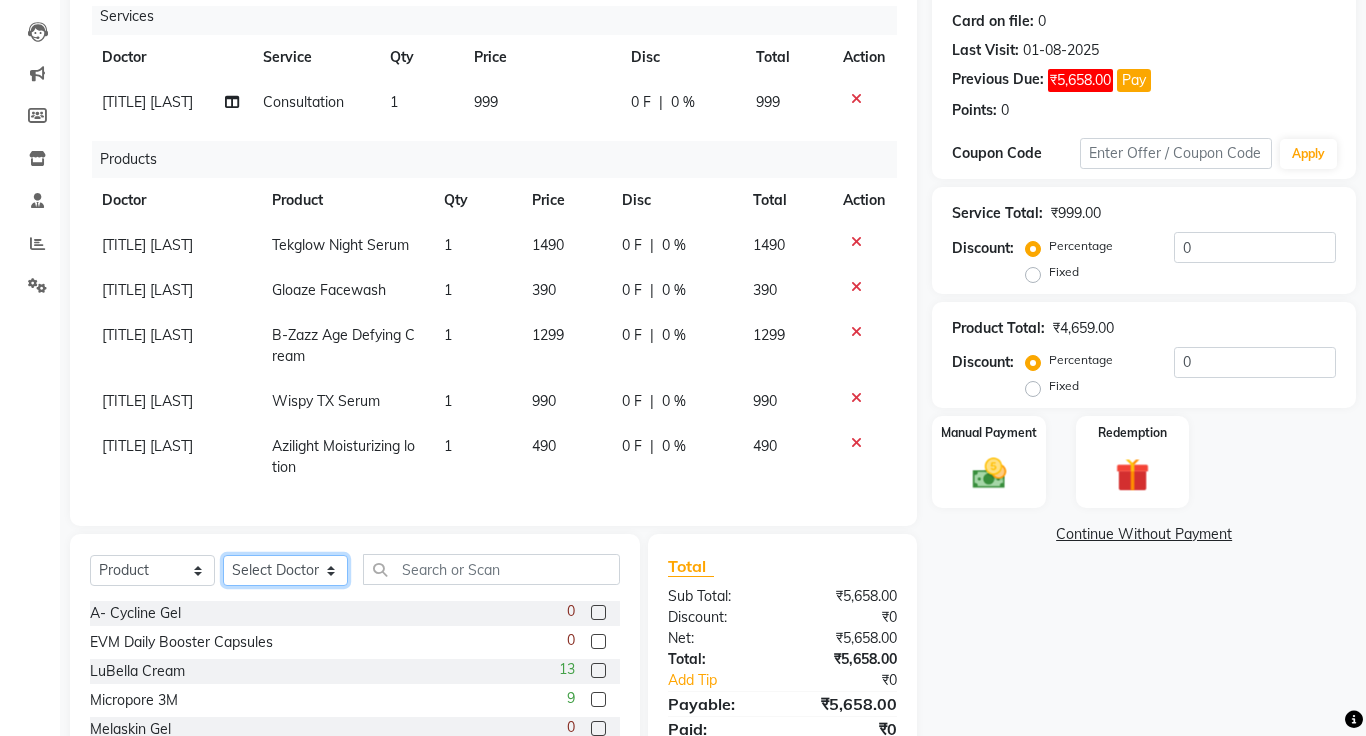 click on "Select Doctor [FIRST] [LAST], [TITLE] [LAST], [TITLE] [LAST], [LAST]" 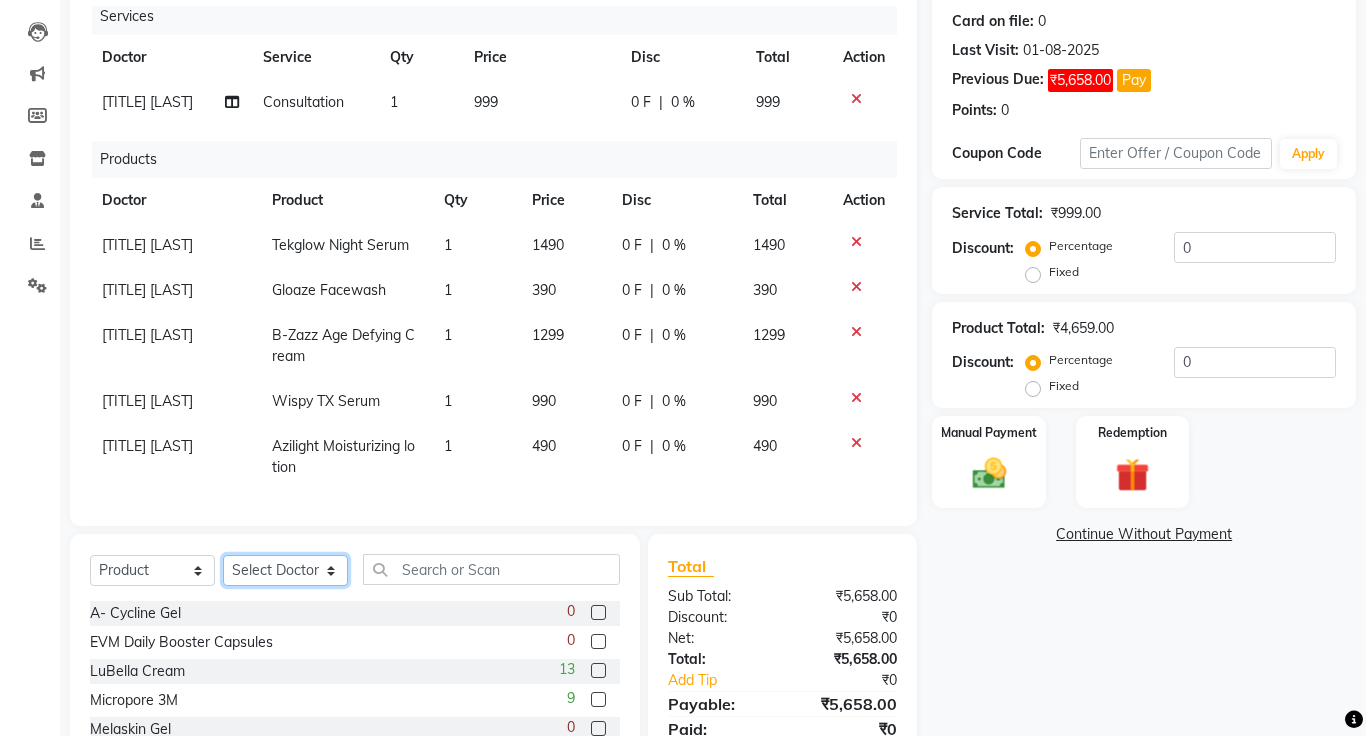 select on "1297" 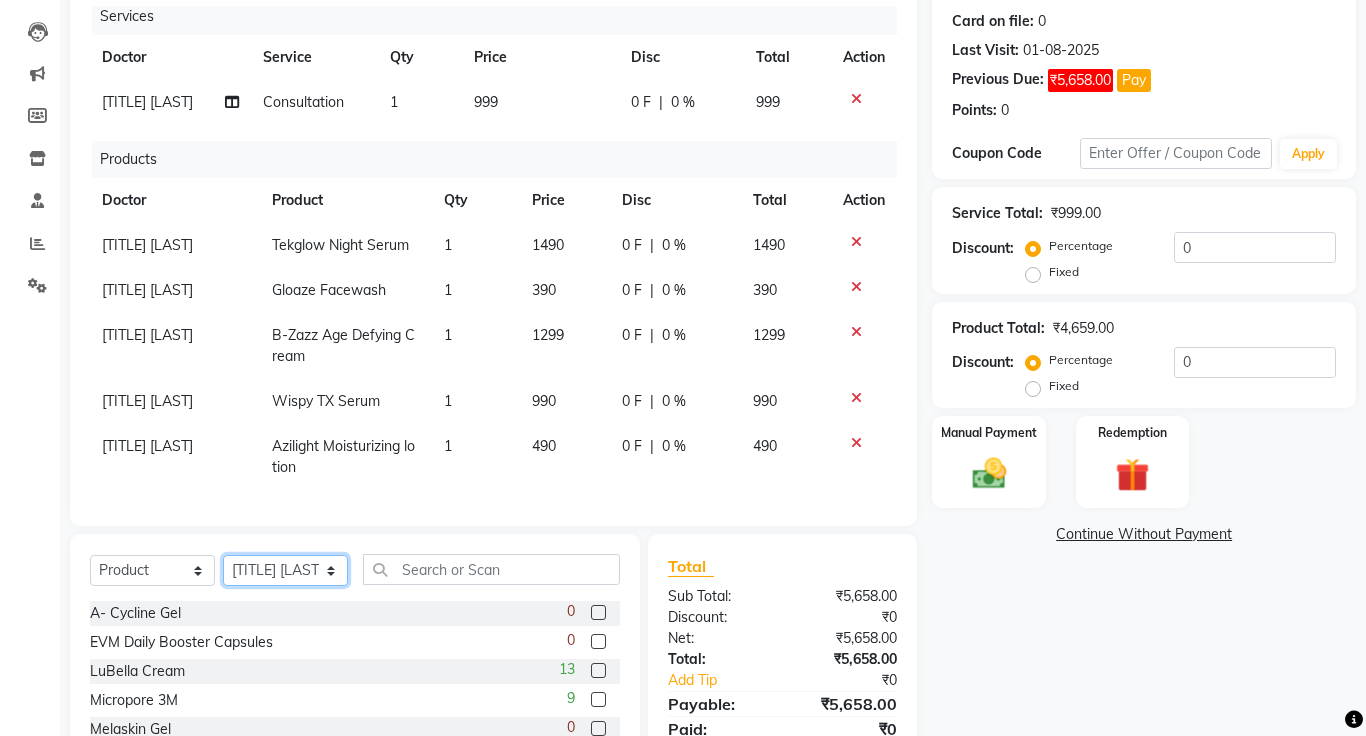 click on "Select Doctor [FIRST] [LAST], [TITLE] [LAST], [TITLE] [LAST], [LAST]" 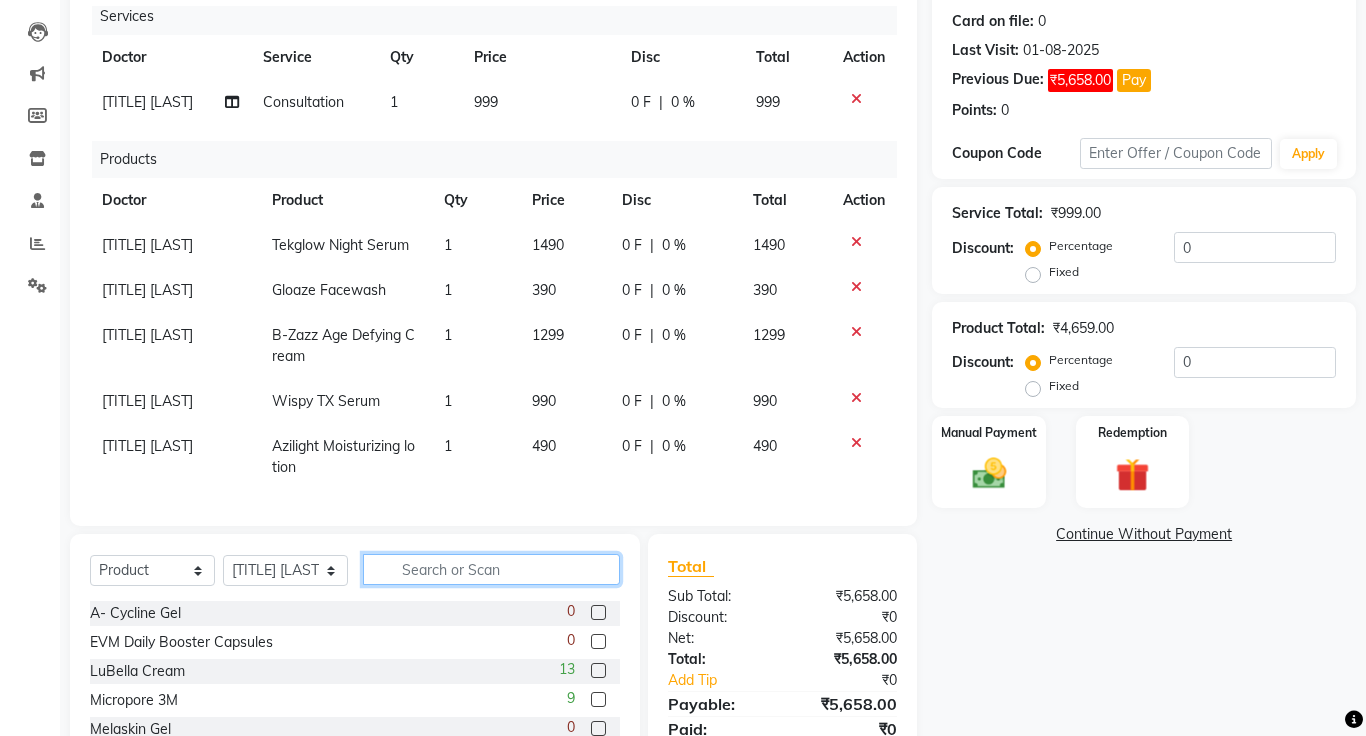 click 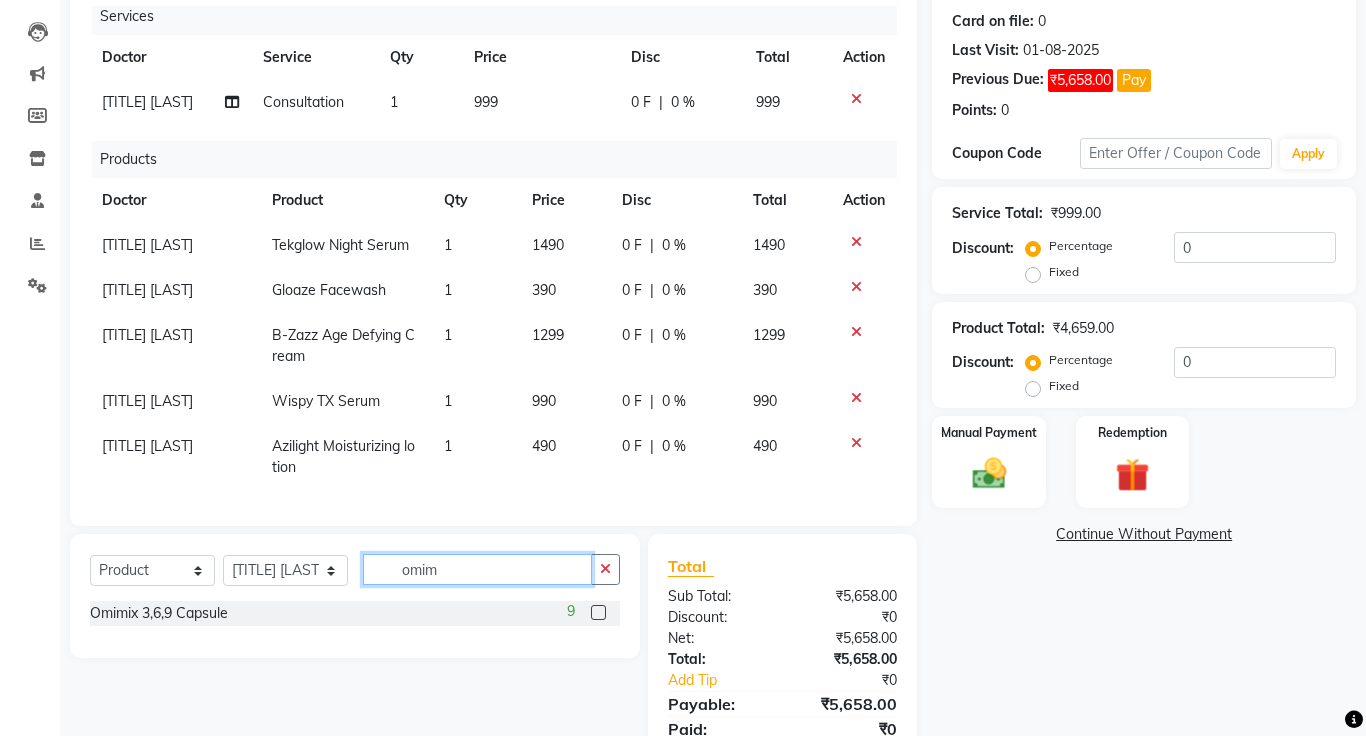 type on "omim" 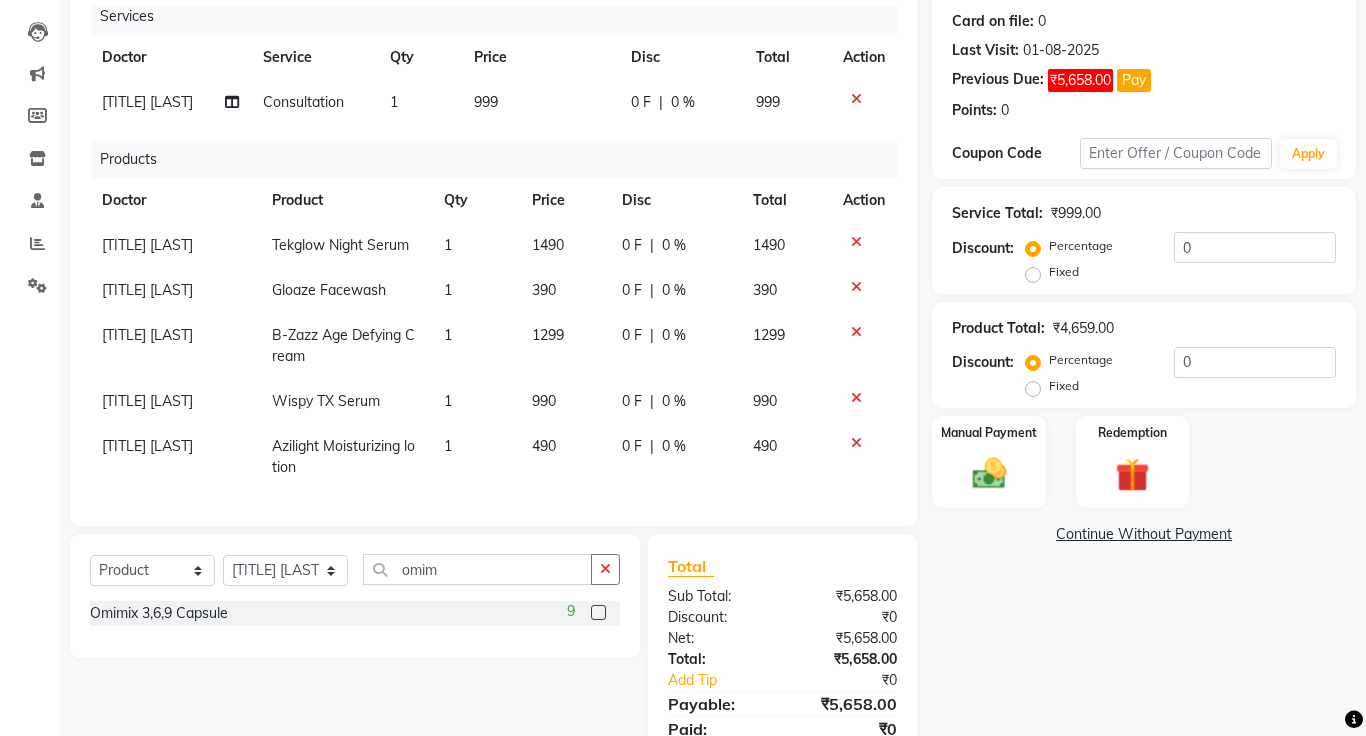click 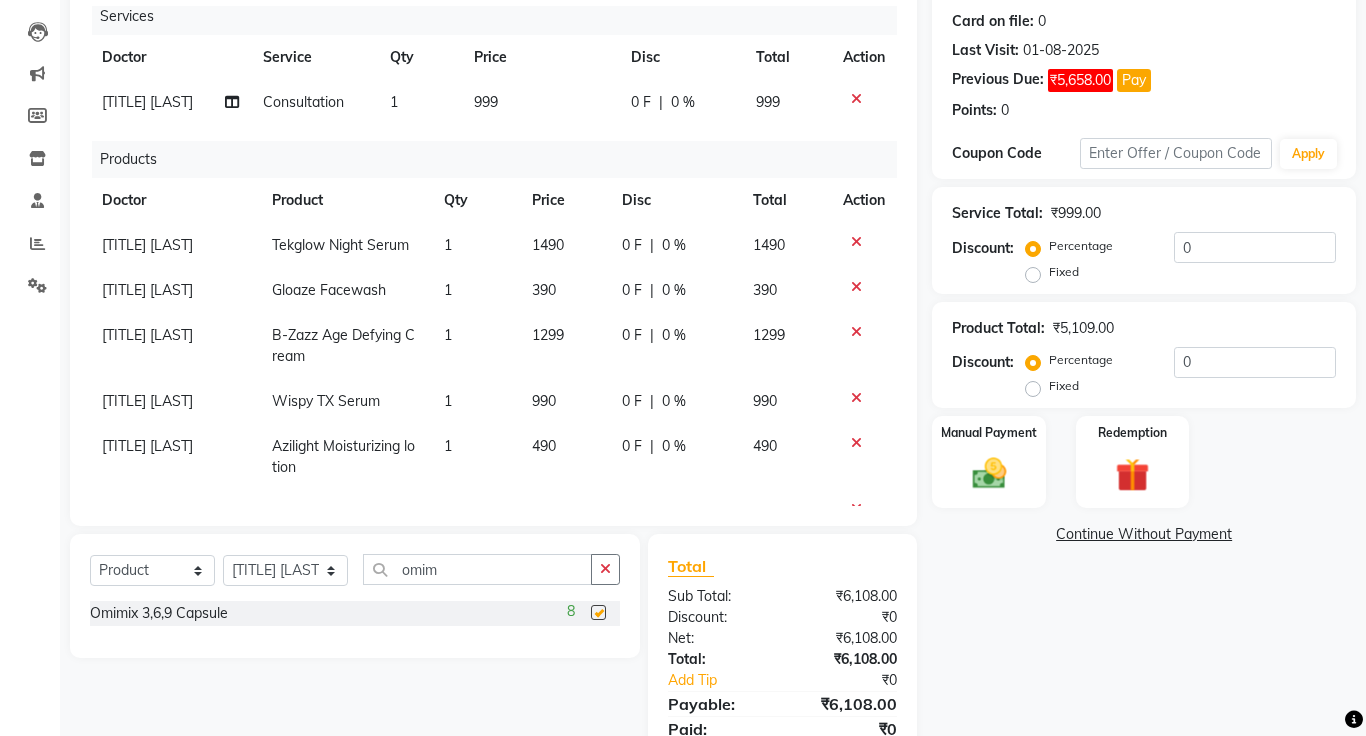 checkbox on "false" 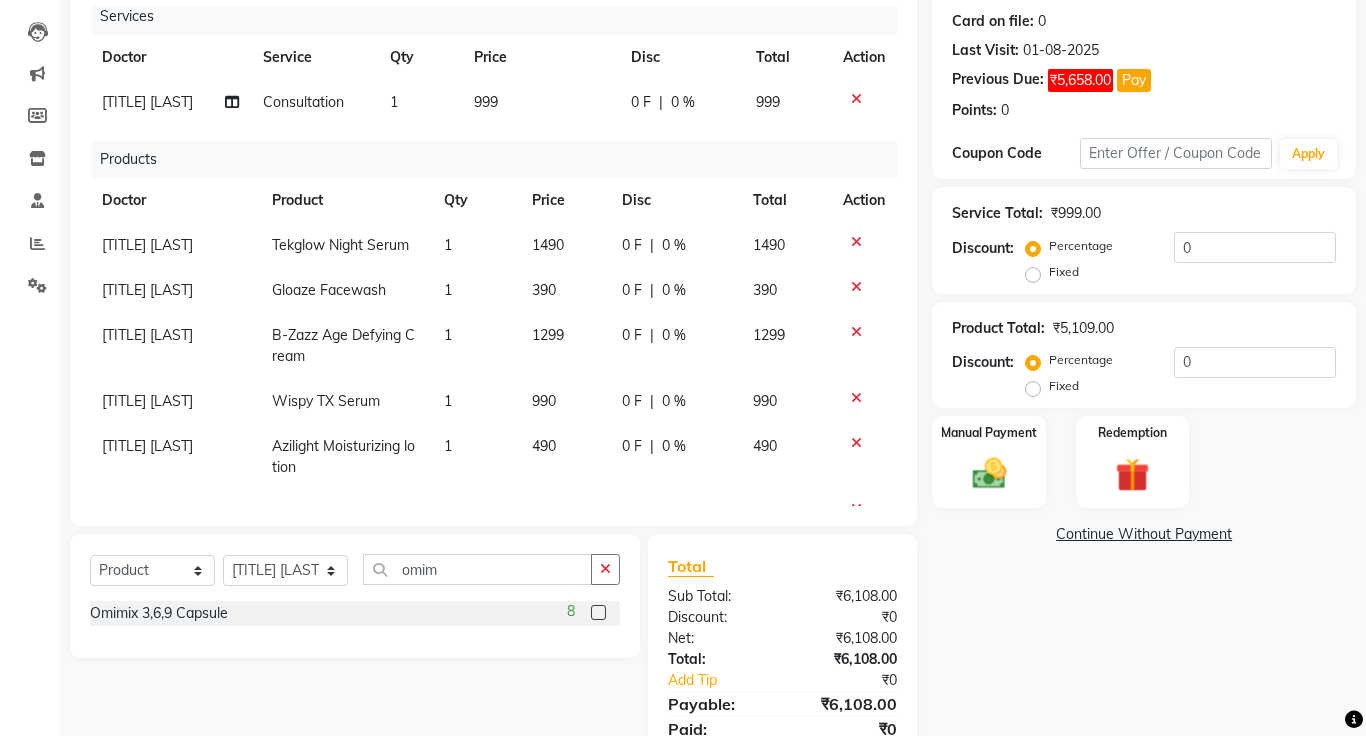 click on "0 F | 0 %" 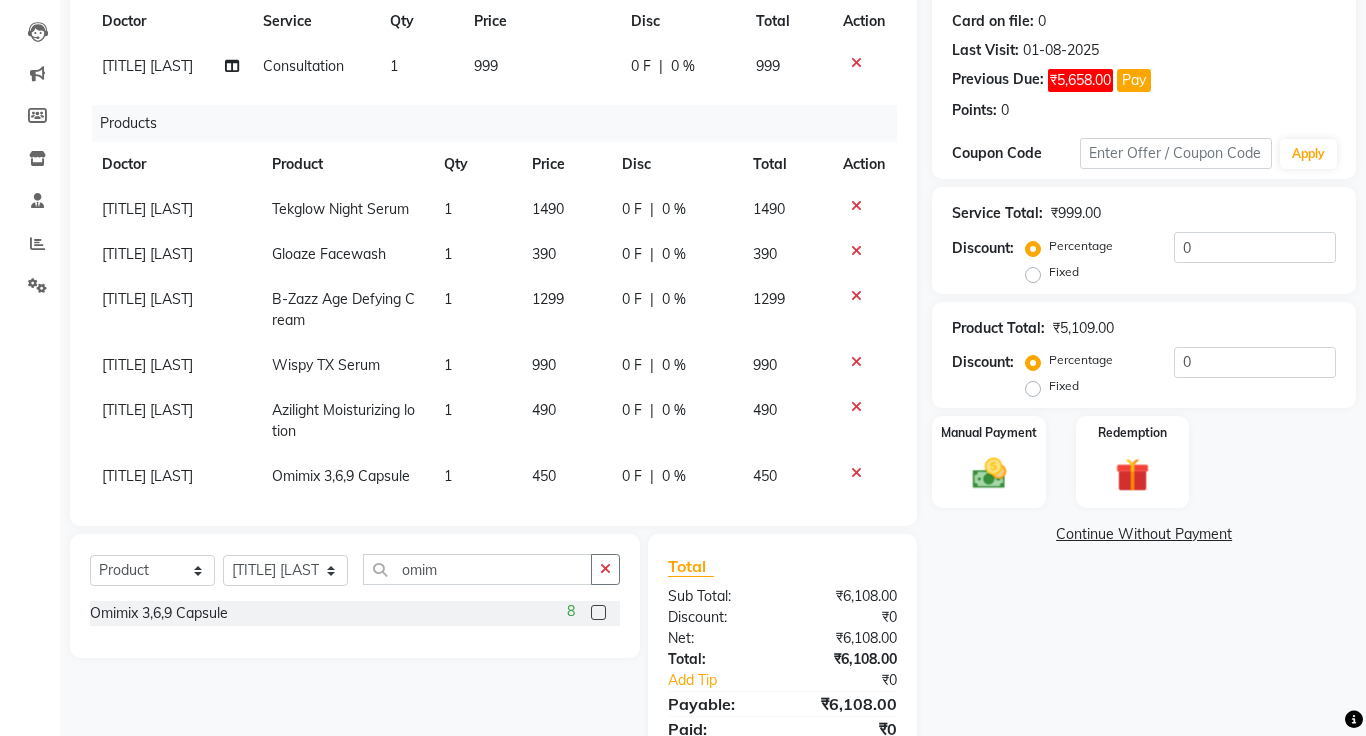 select on "1297" 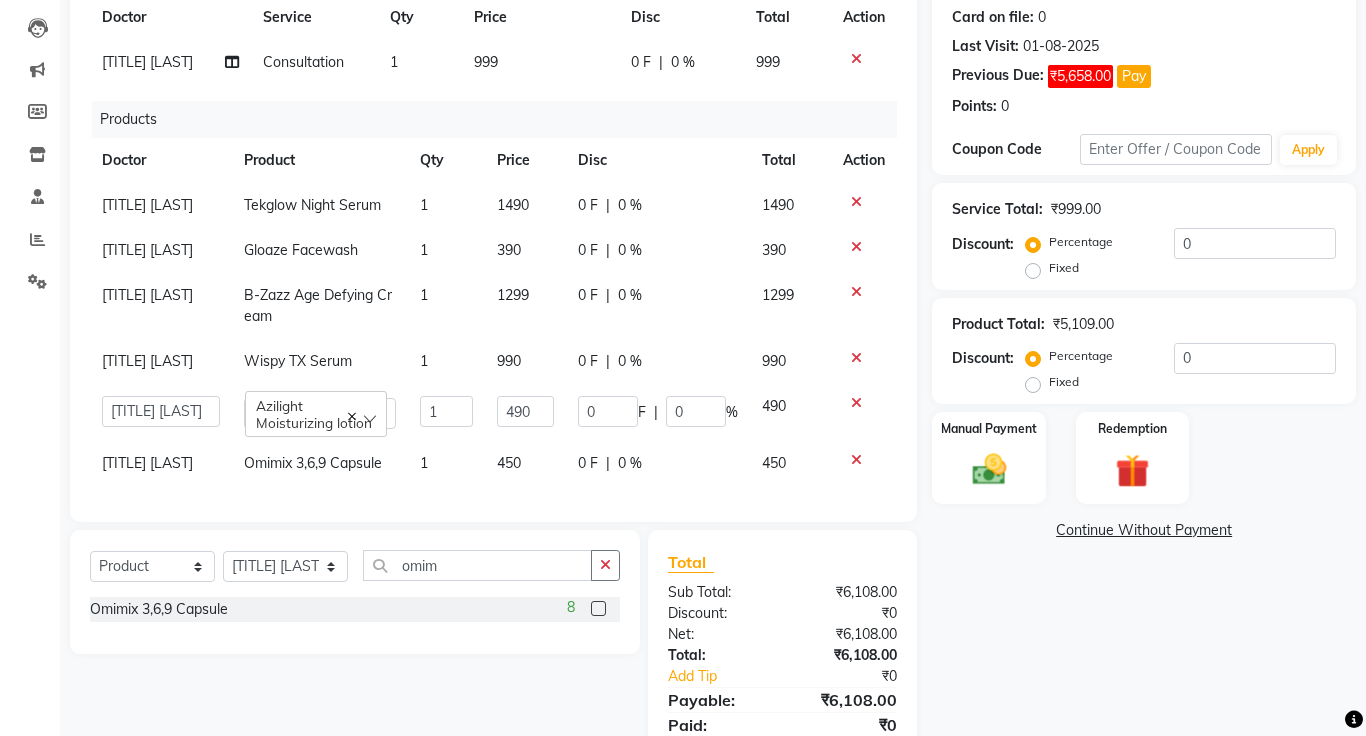 scroll, scrollTop: 322, scrollLeft: 0, axis: vertical 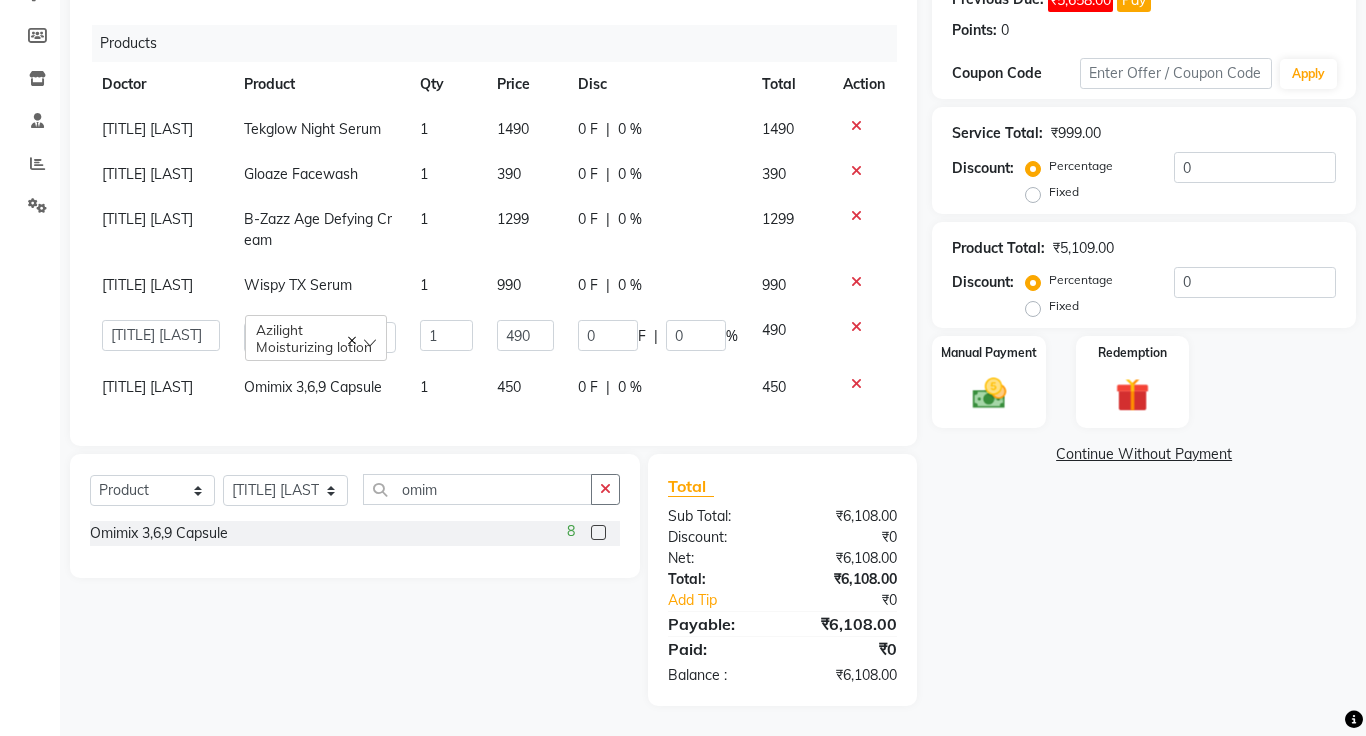 click on "1" 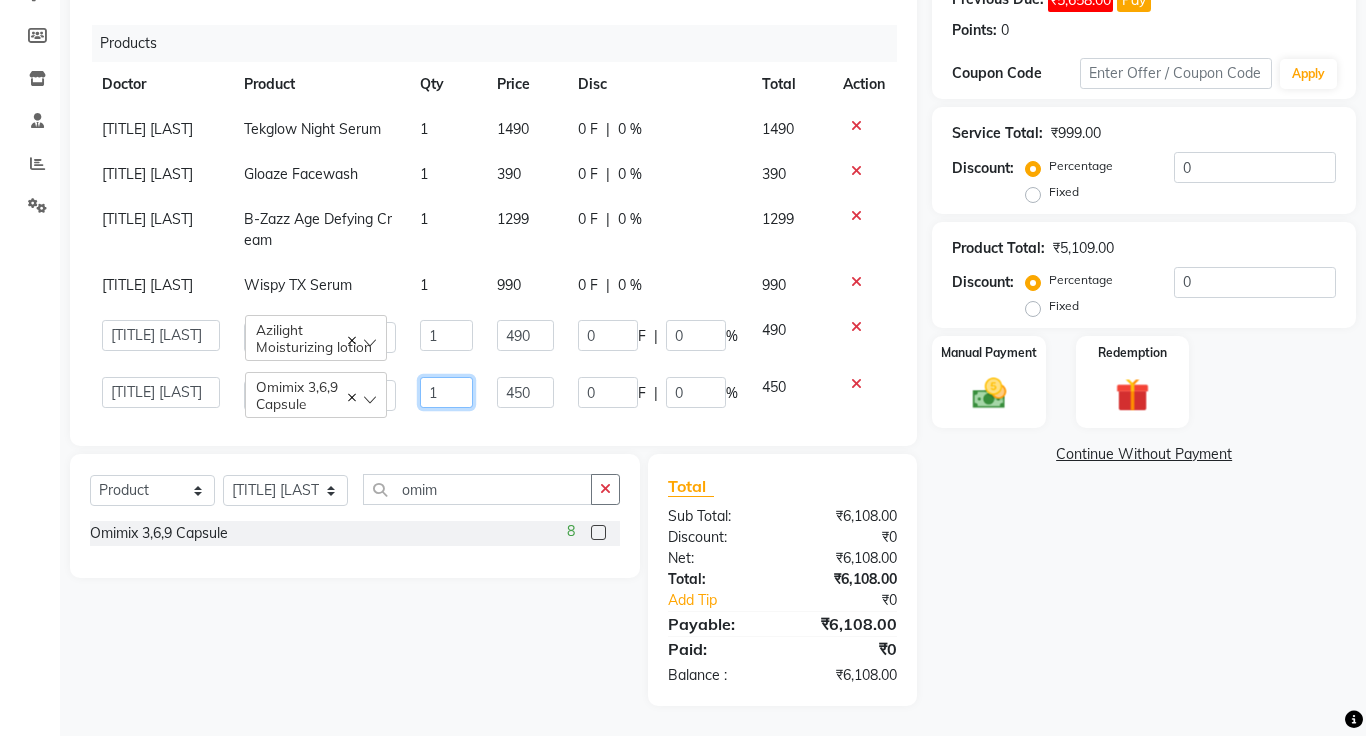 click on "1" 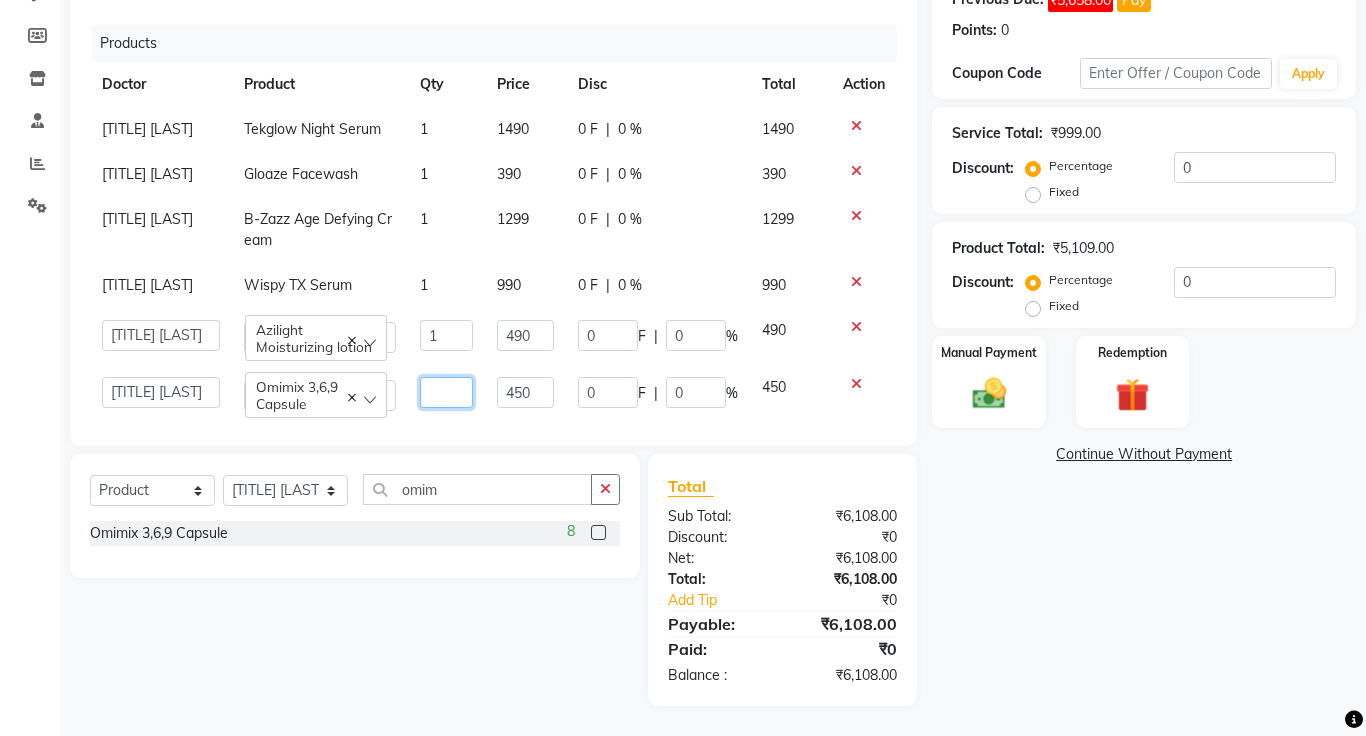 type on "2" 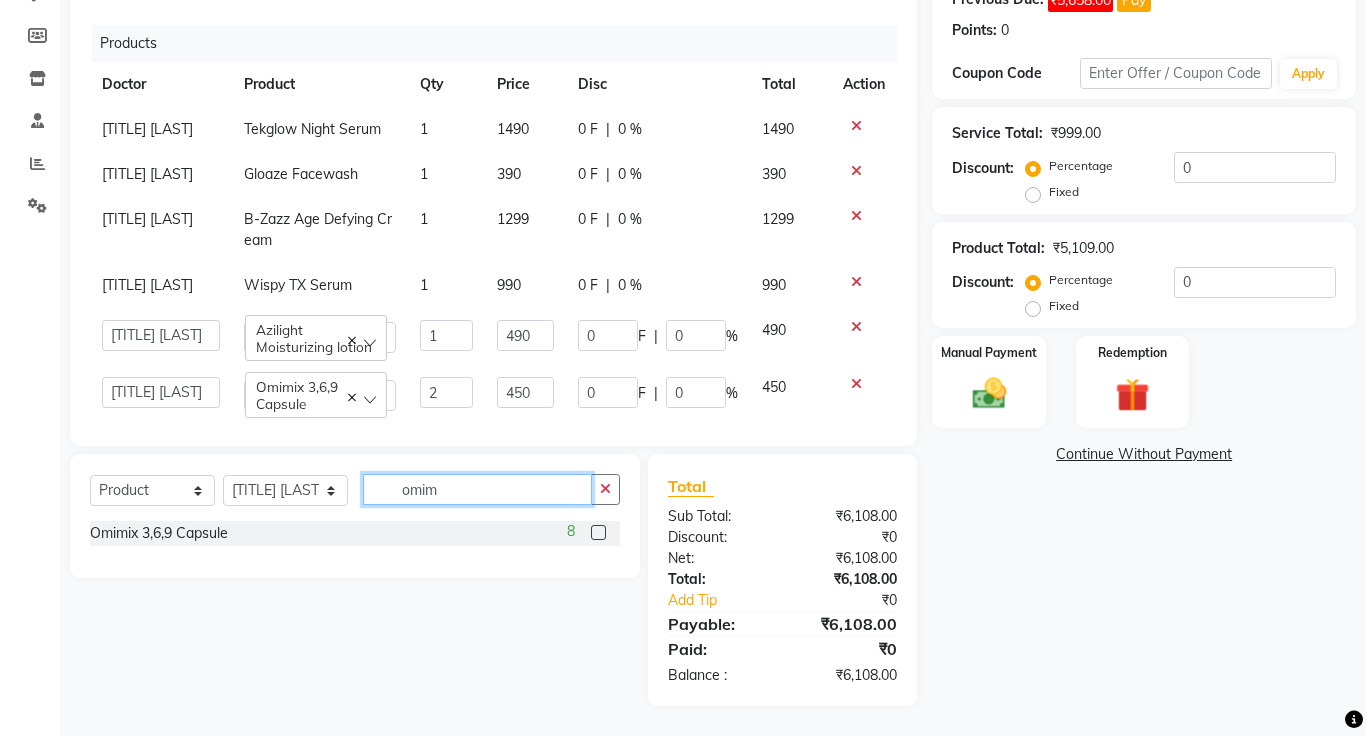 click on "omim" 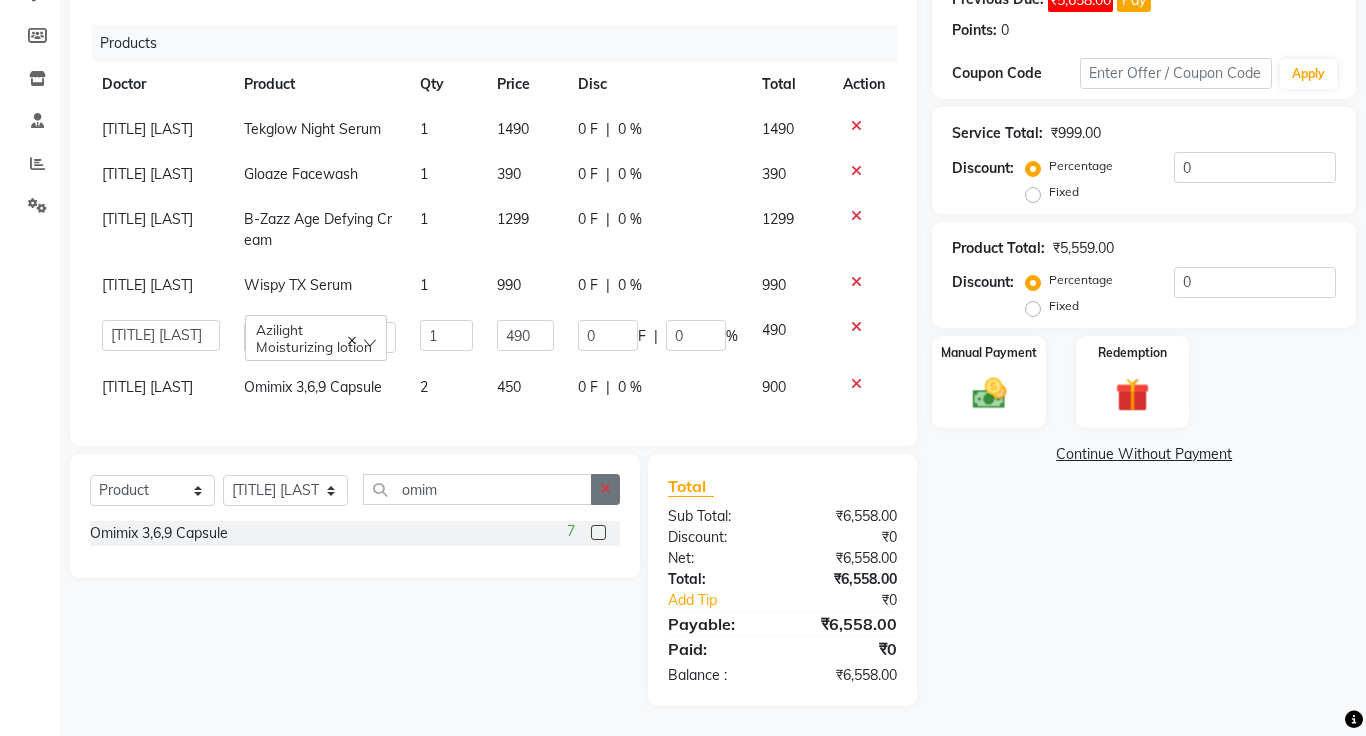 click 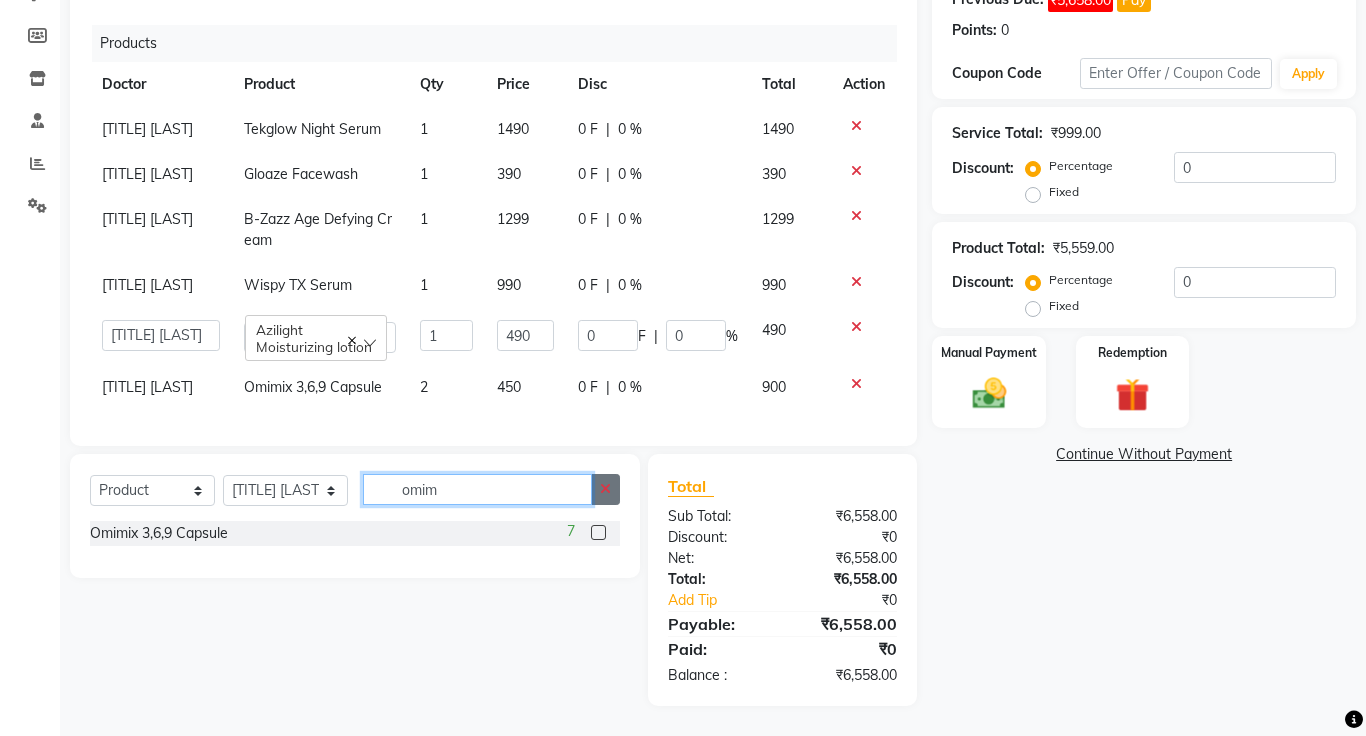 type 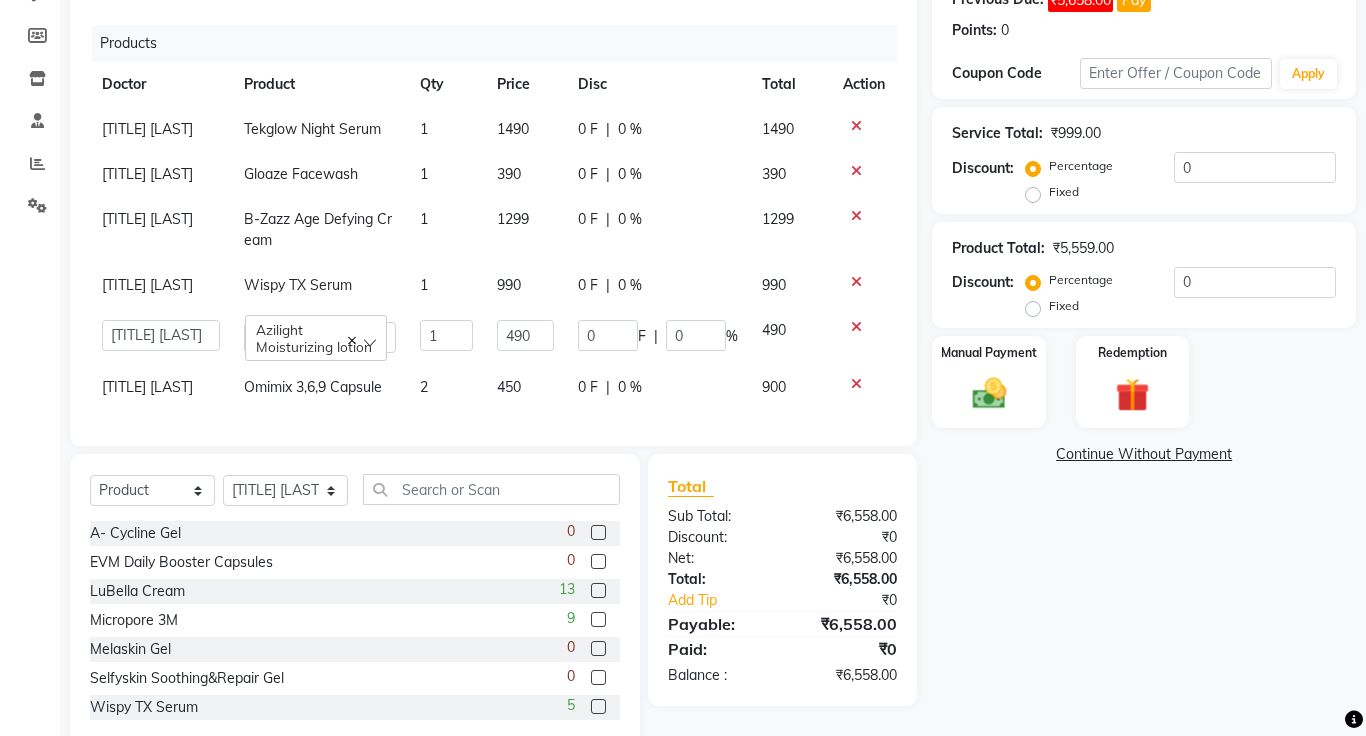 click on "Continue Without Payment" 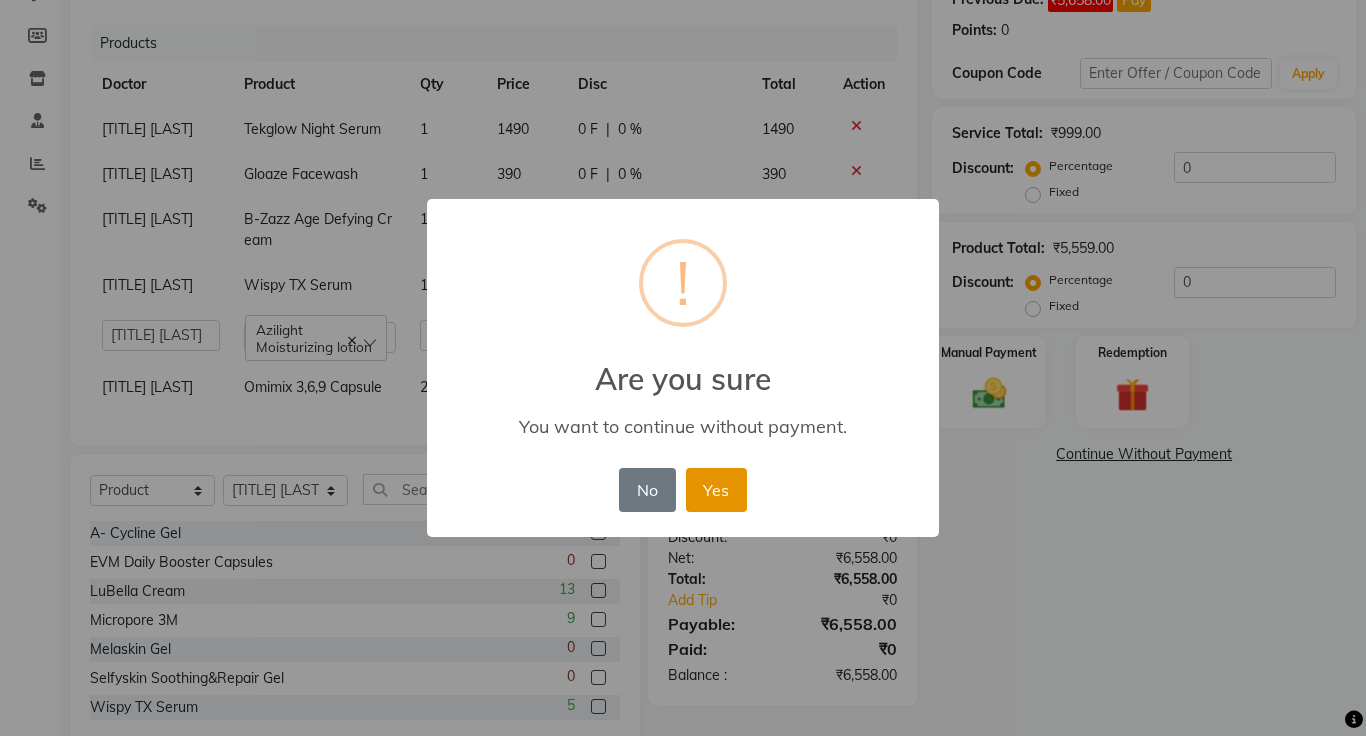 click on "Yes" at bounding box center (716, 490) 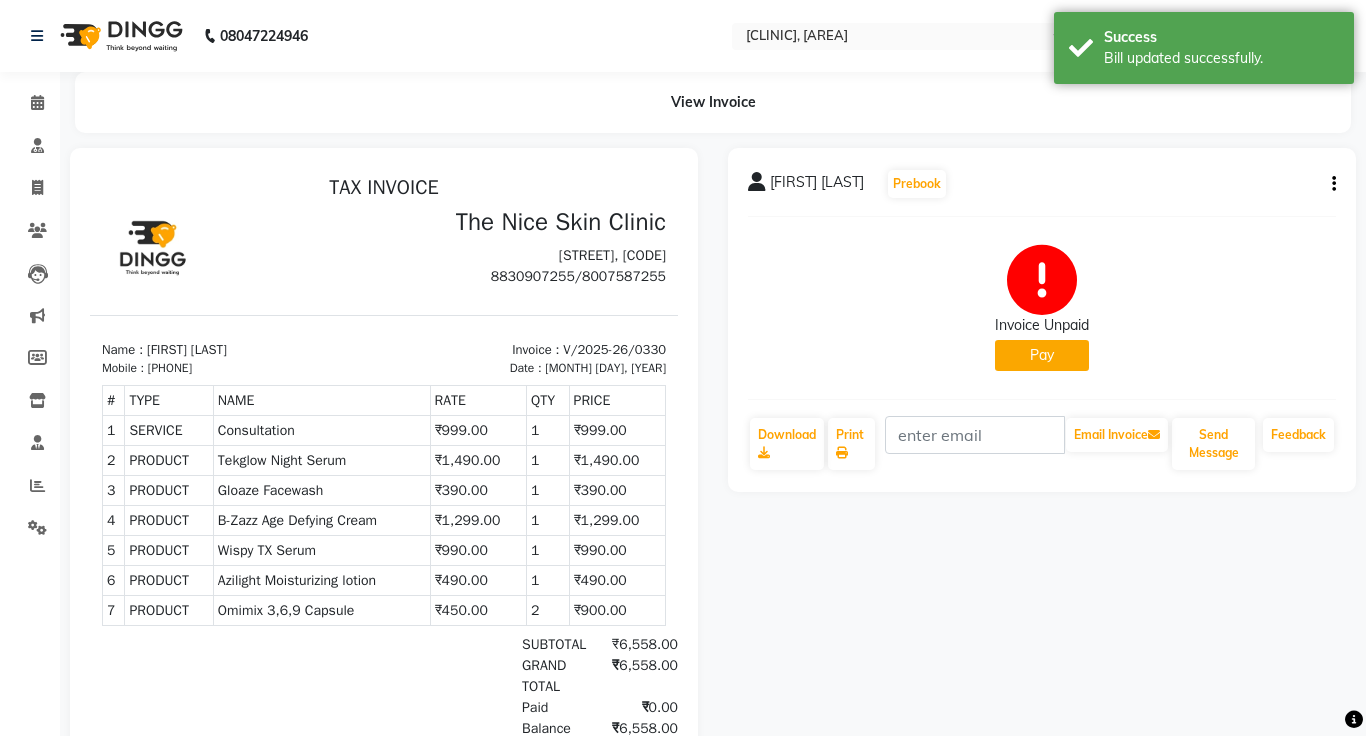 scroll, scrollTop: 153, scrollLeft: 0, axis: vertical 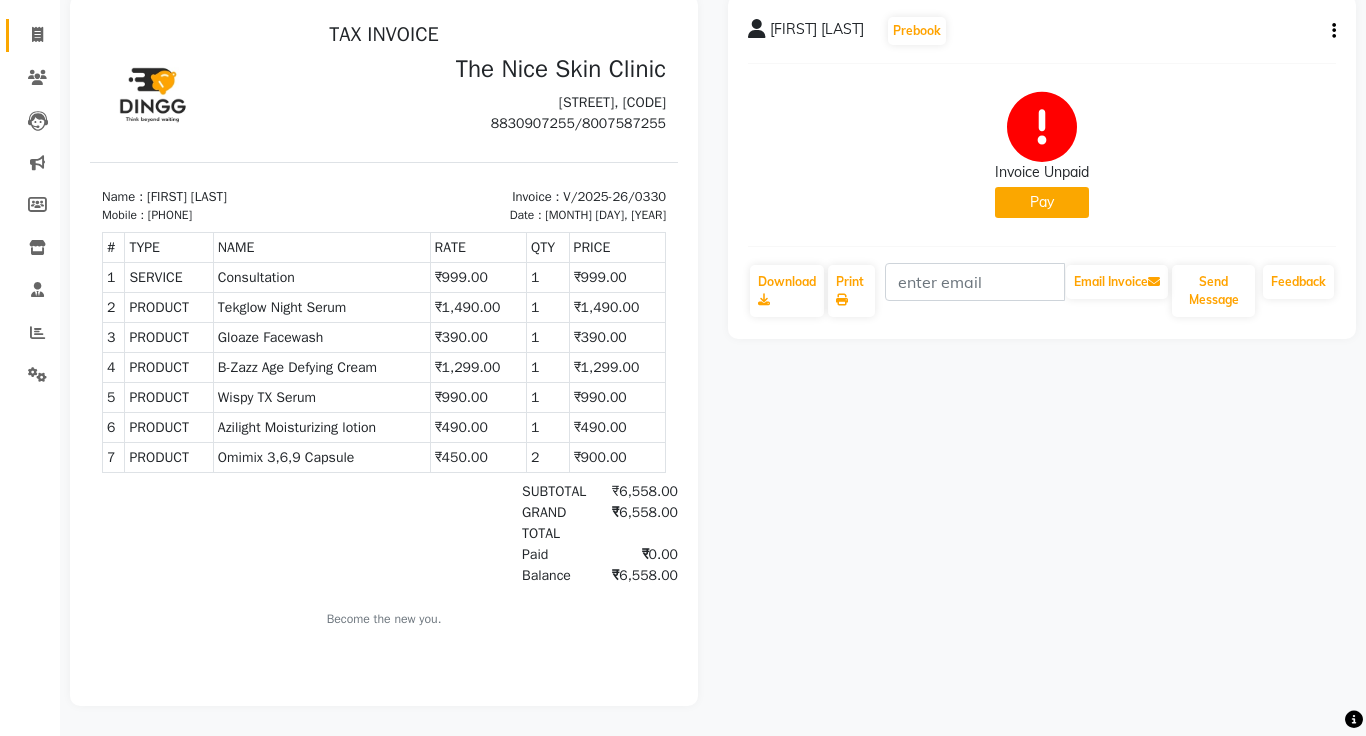 select on "service" 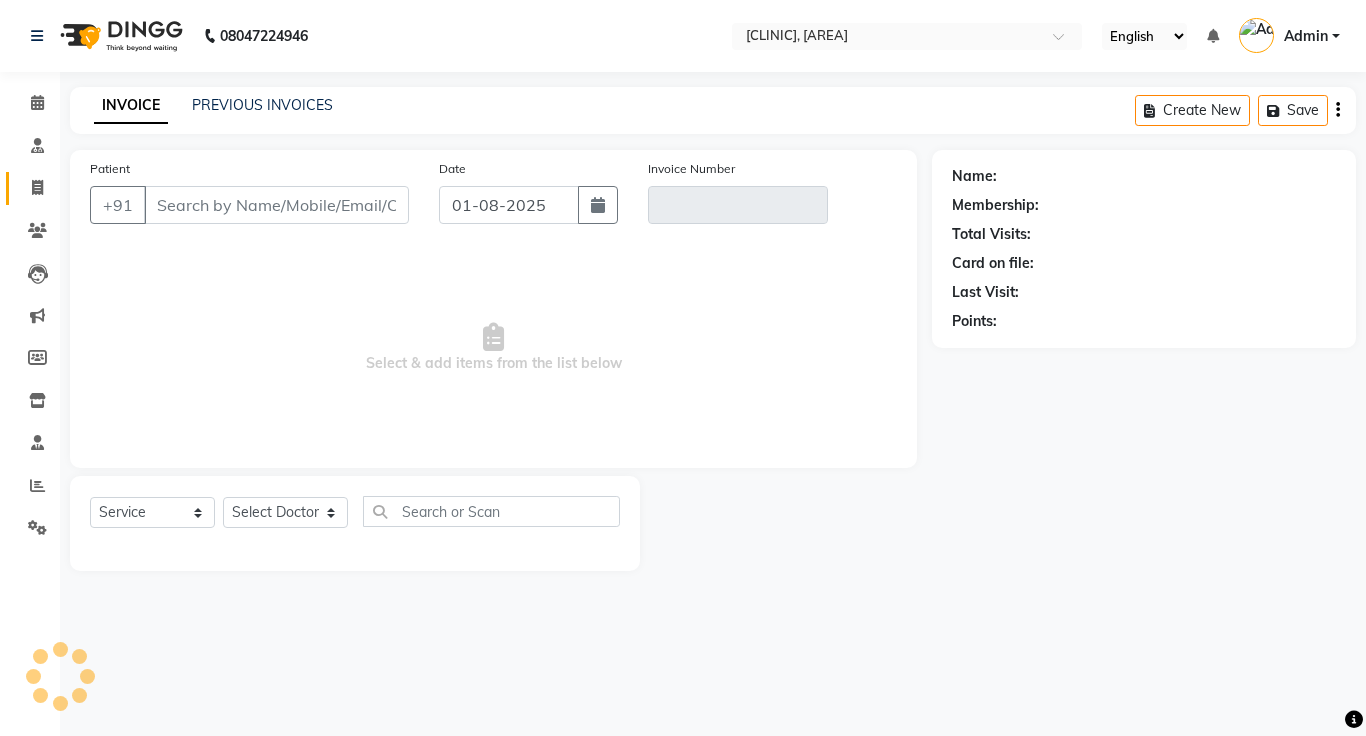 scroll, scrollTop: 0, scrollLeft: 0, axis: both 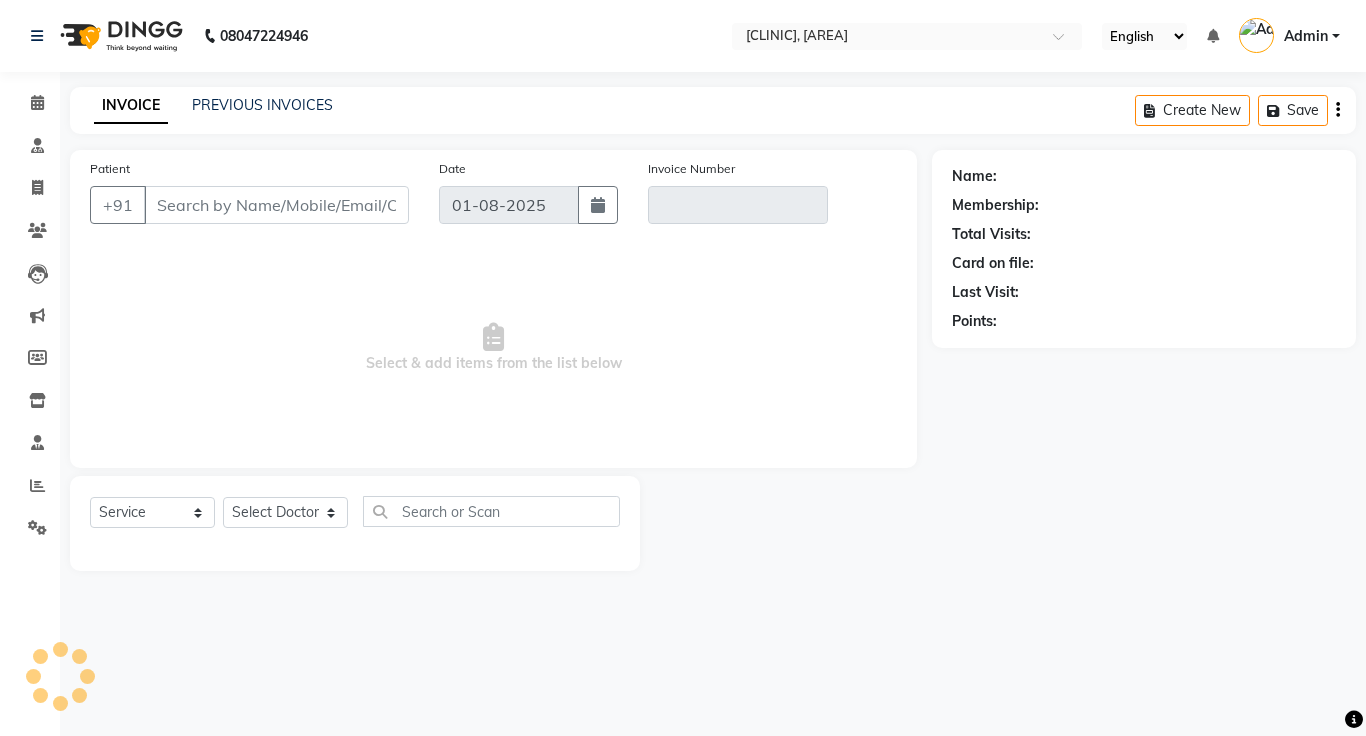 type on "8918393248" 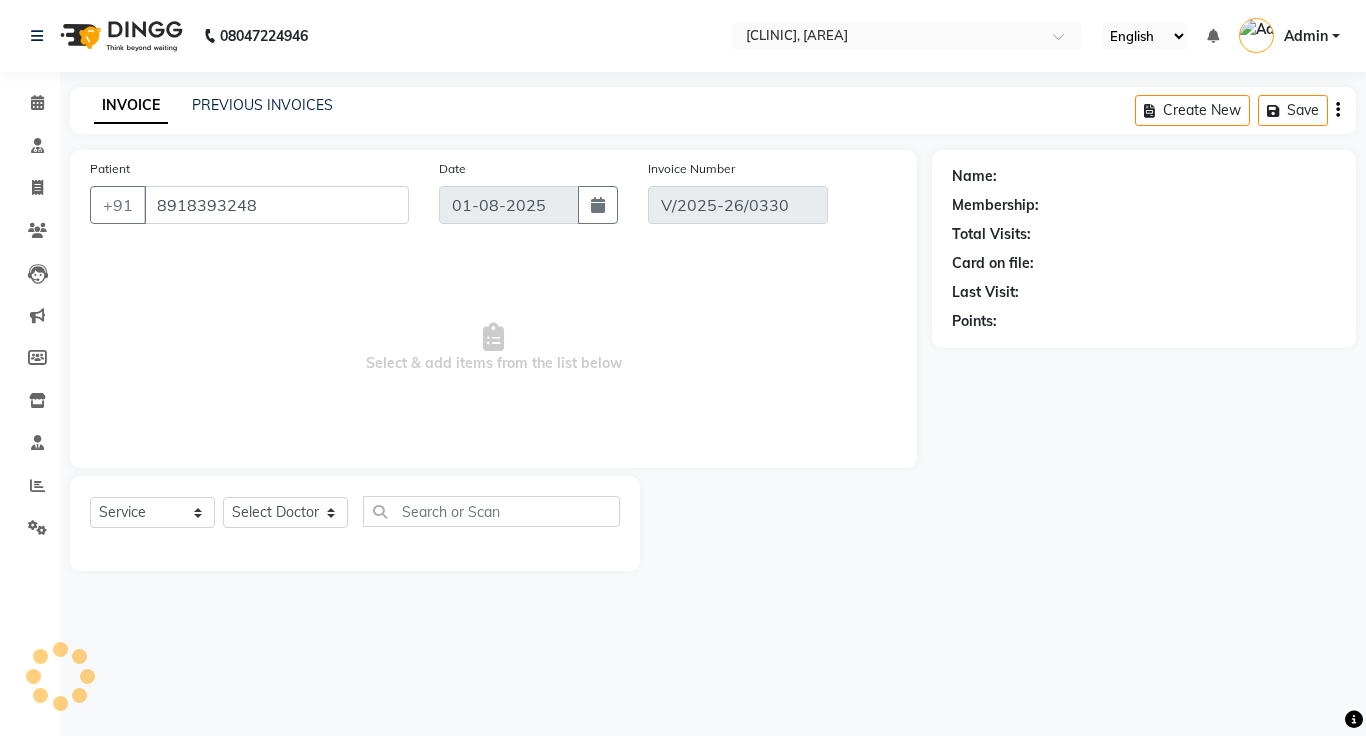 select on "select" 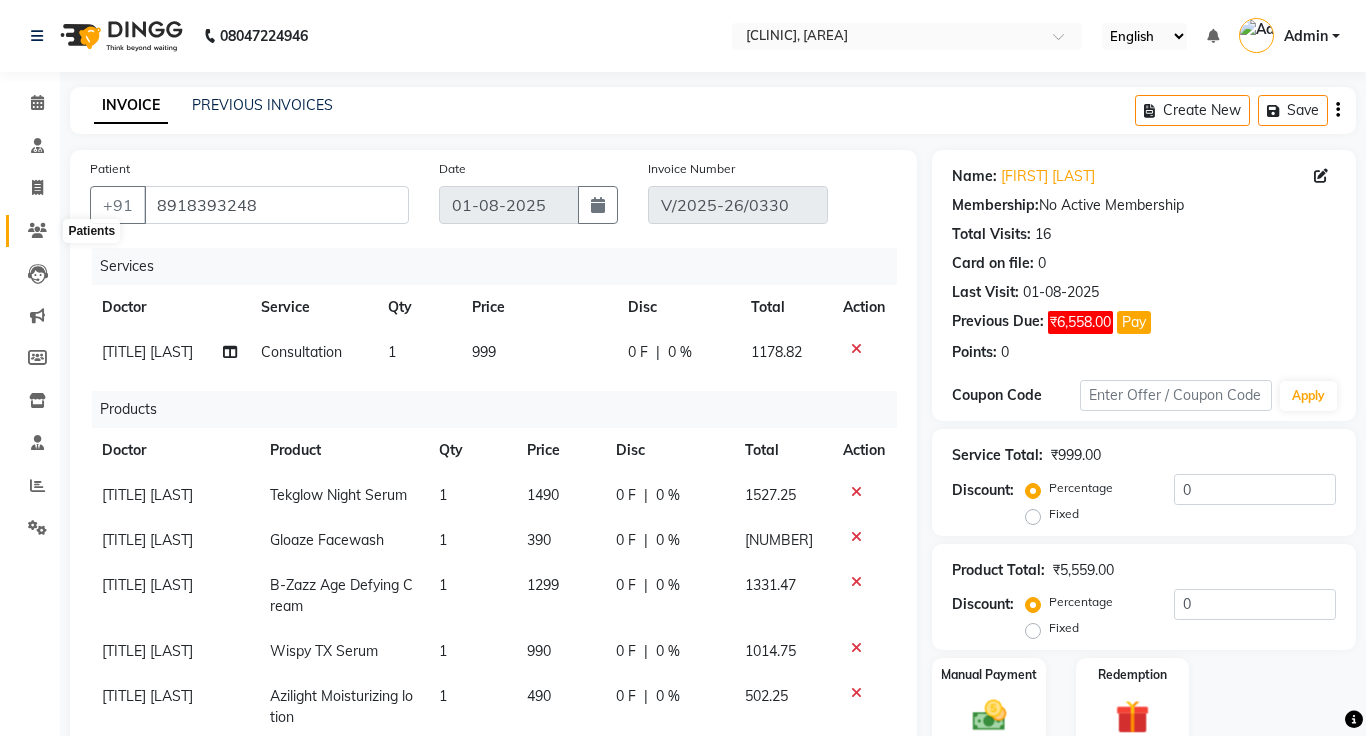 click 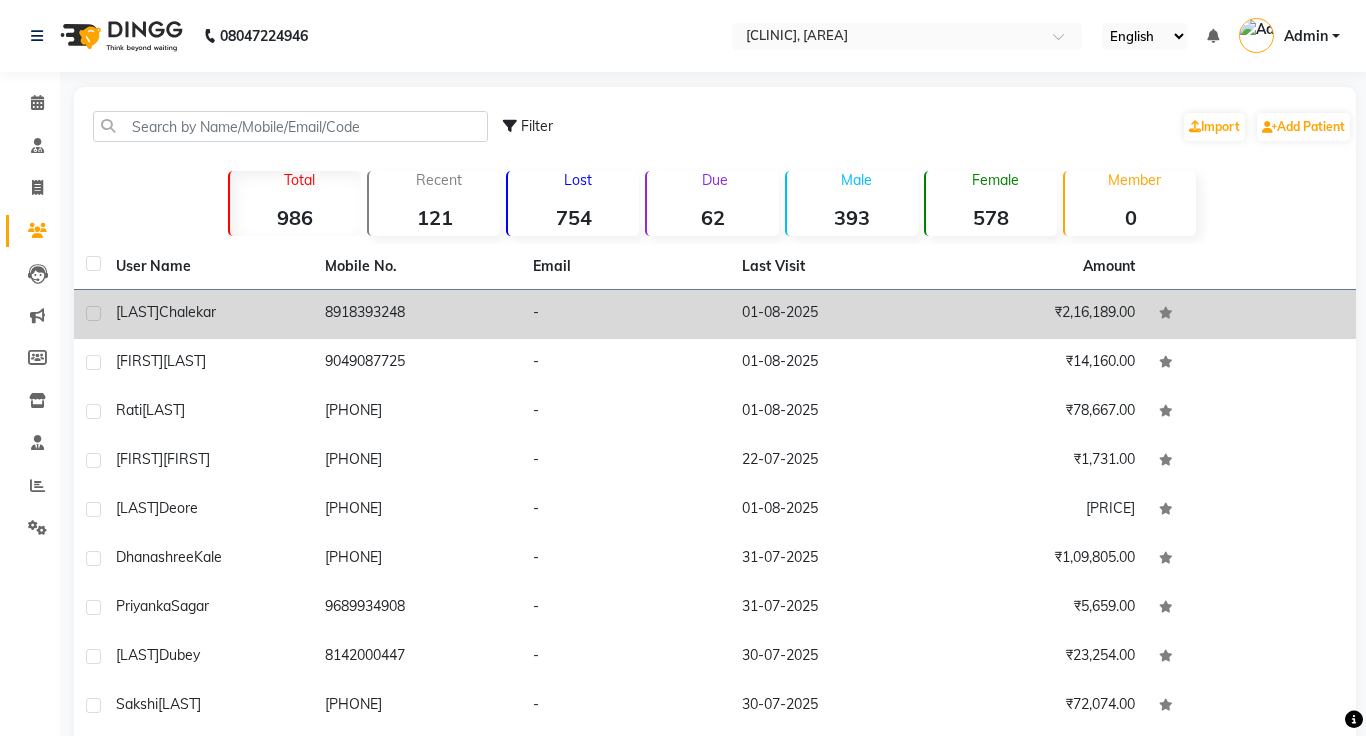 click on "[FIRST] [LAST]" 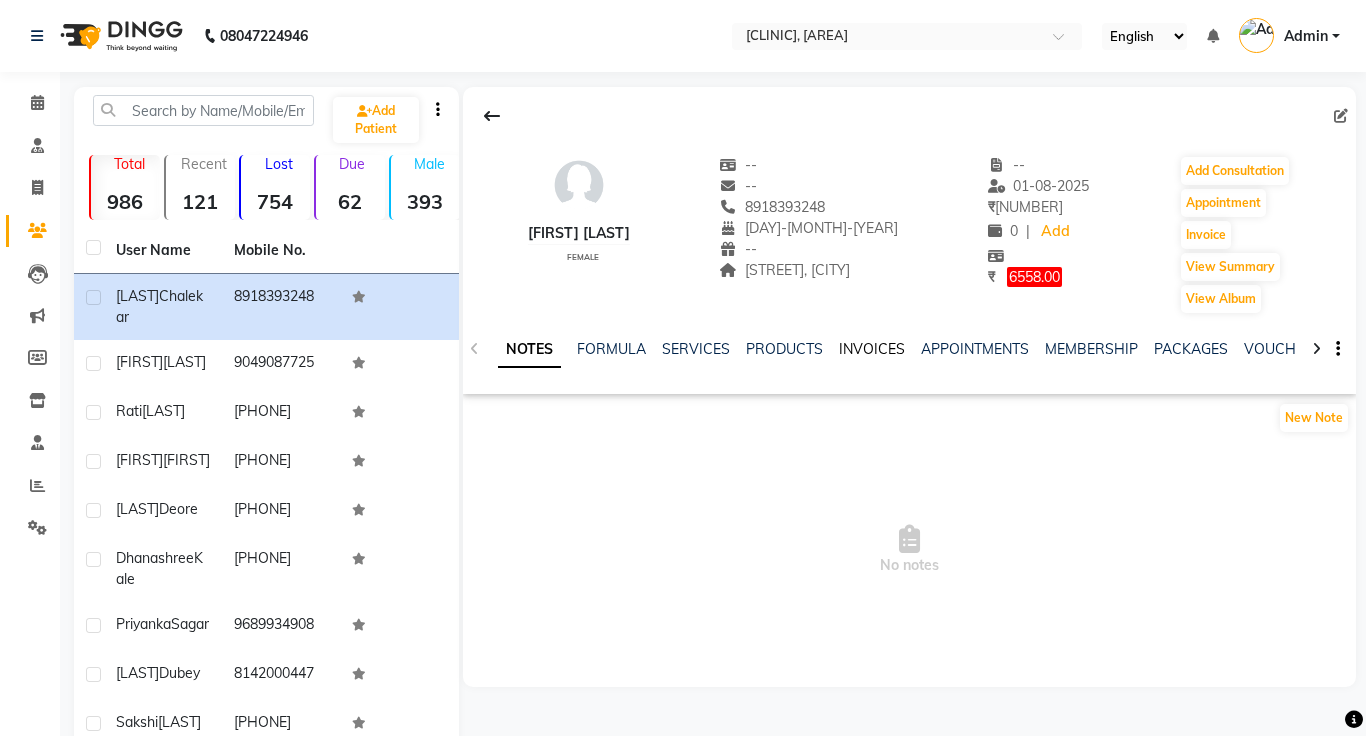 click on "INVOICES" 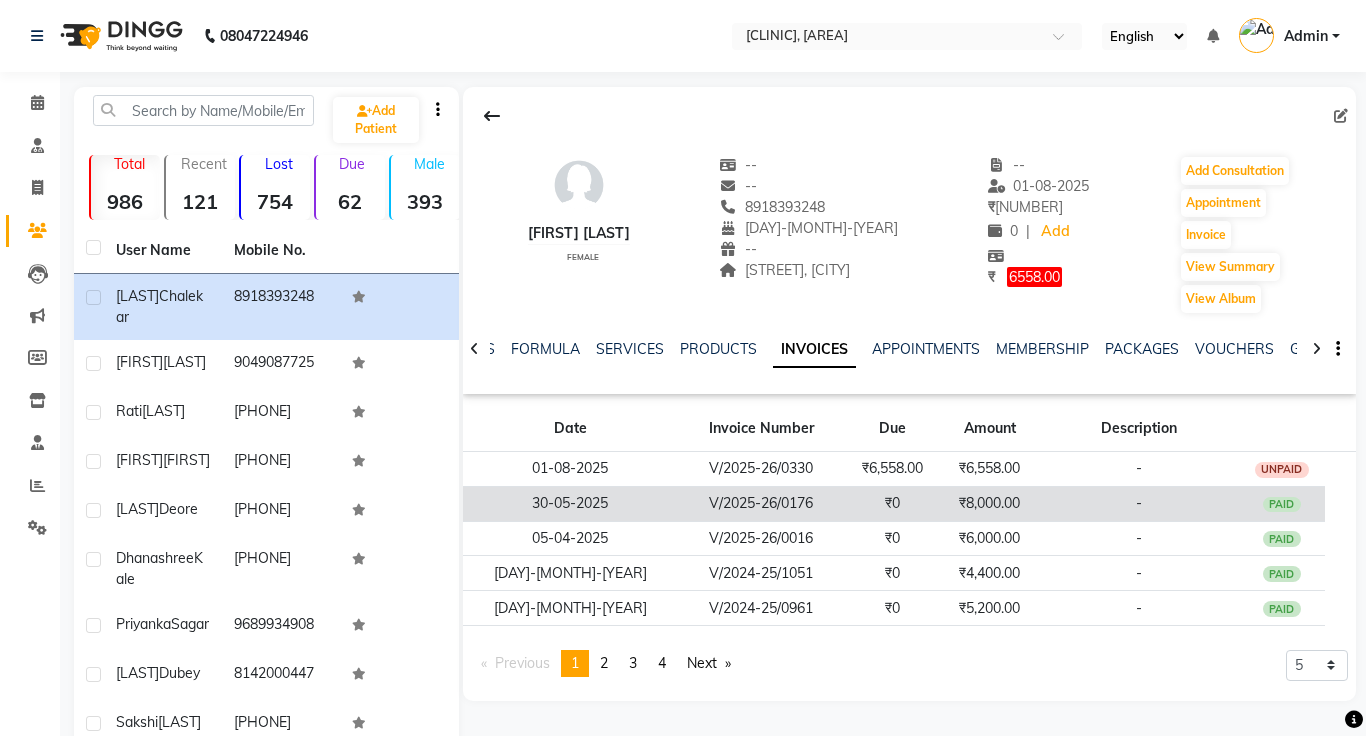 click on "V/2025-26/0176" 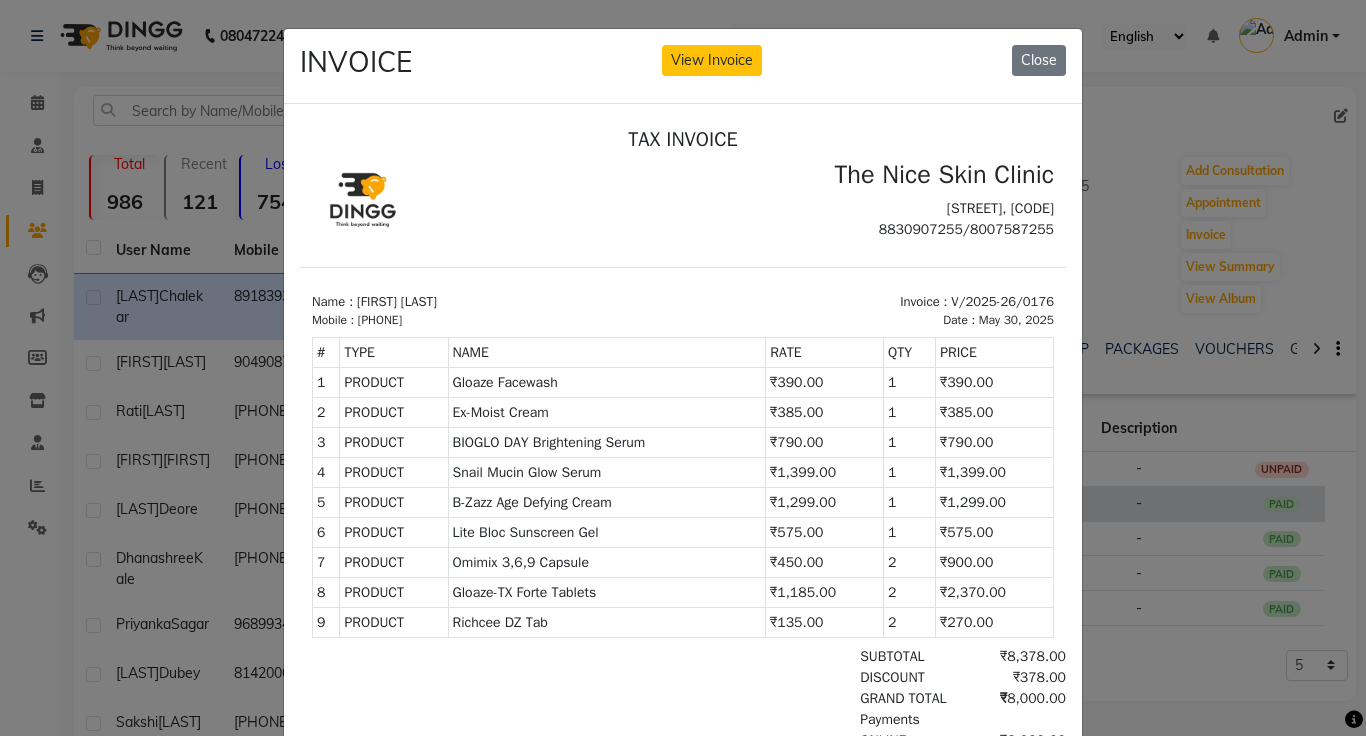 scroll, scrollTop: 0, scrollLeft: 0, axis: both 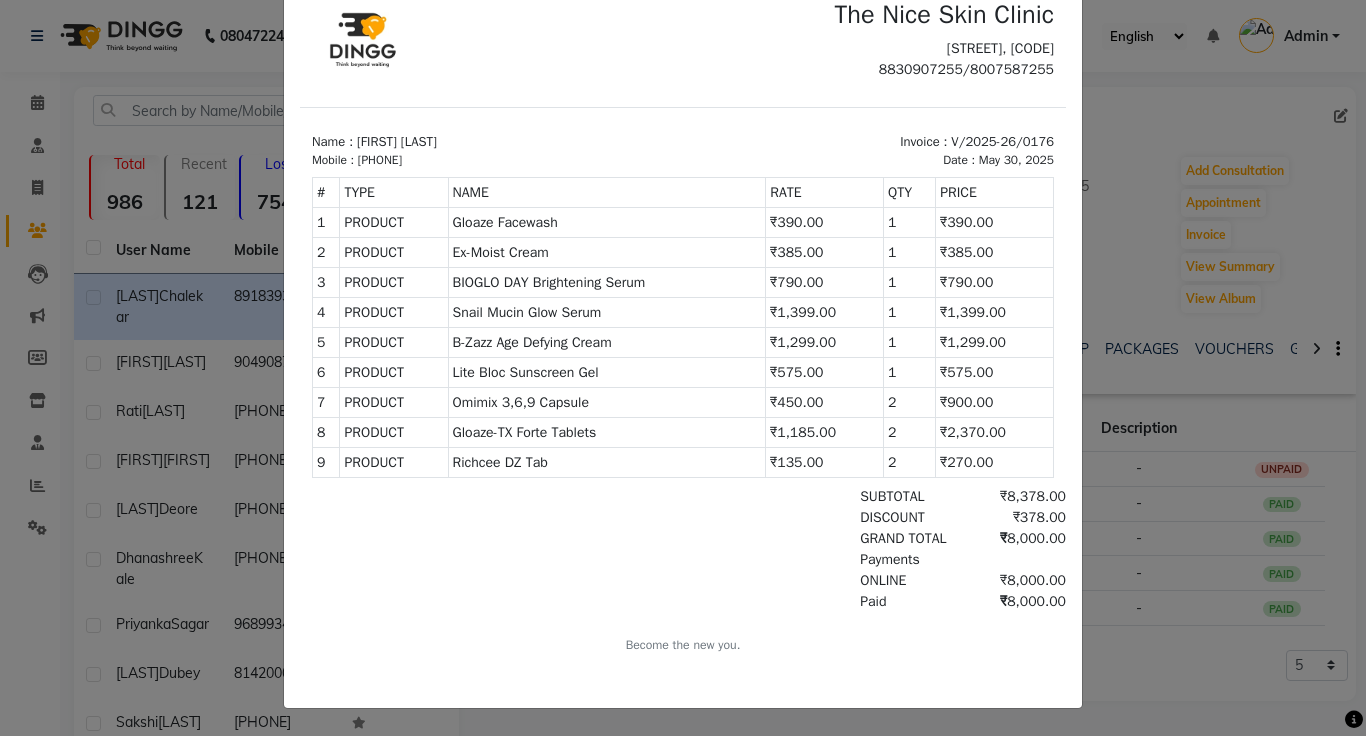 click on "INVOICE View Invoice Close" 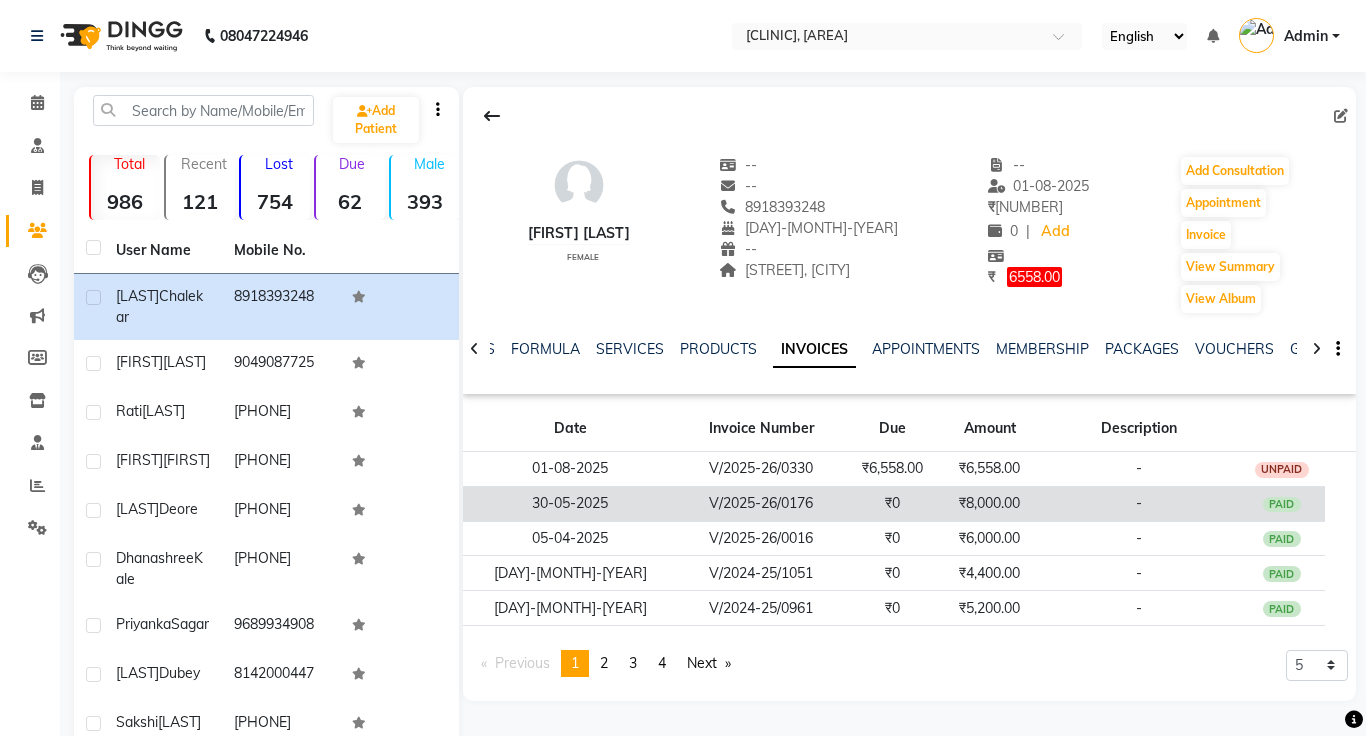 click on "V/2025-26/0176" 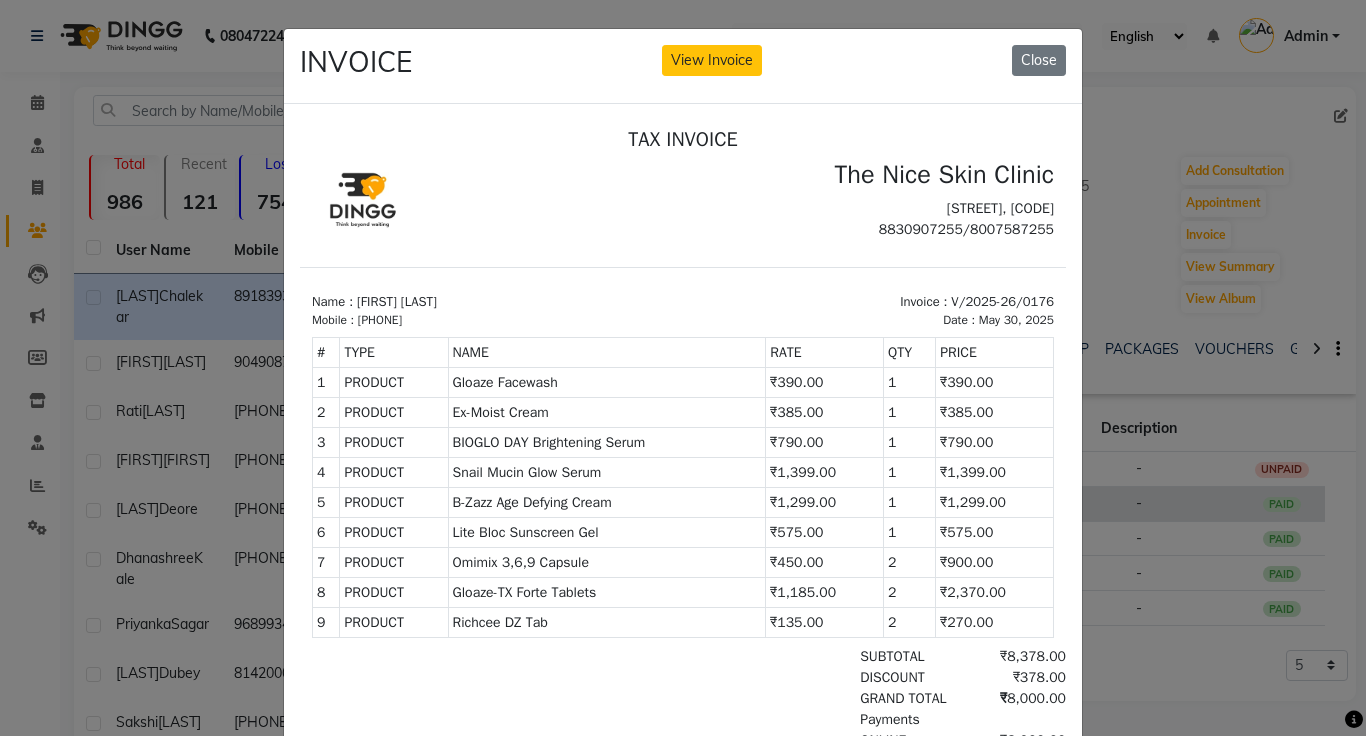 scroll, scrollTop: 0, scrollLeft: 0, axis: both 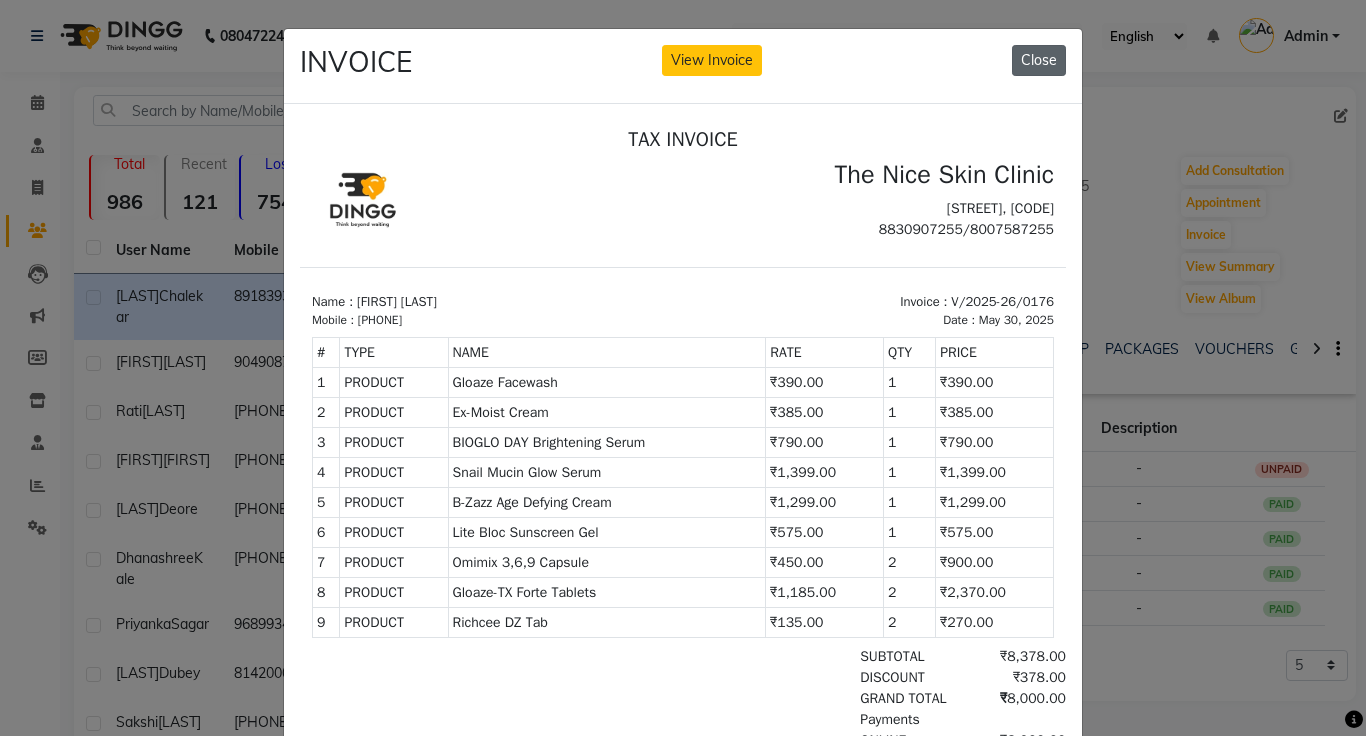 click on "Close" 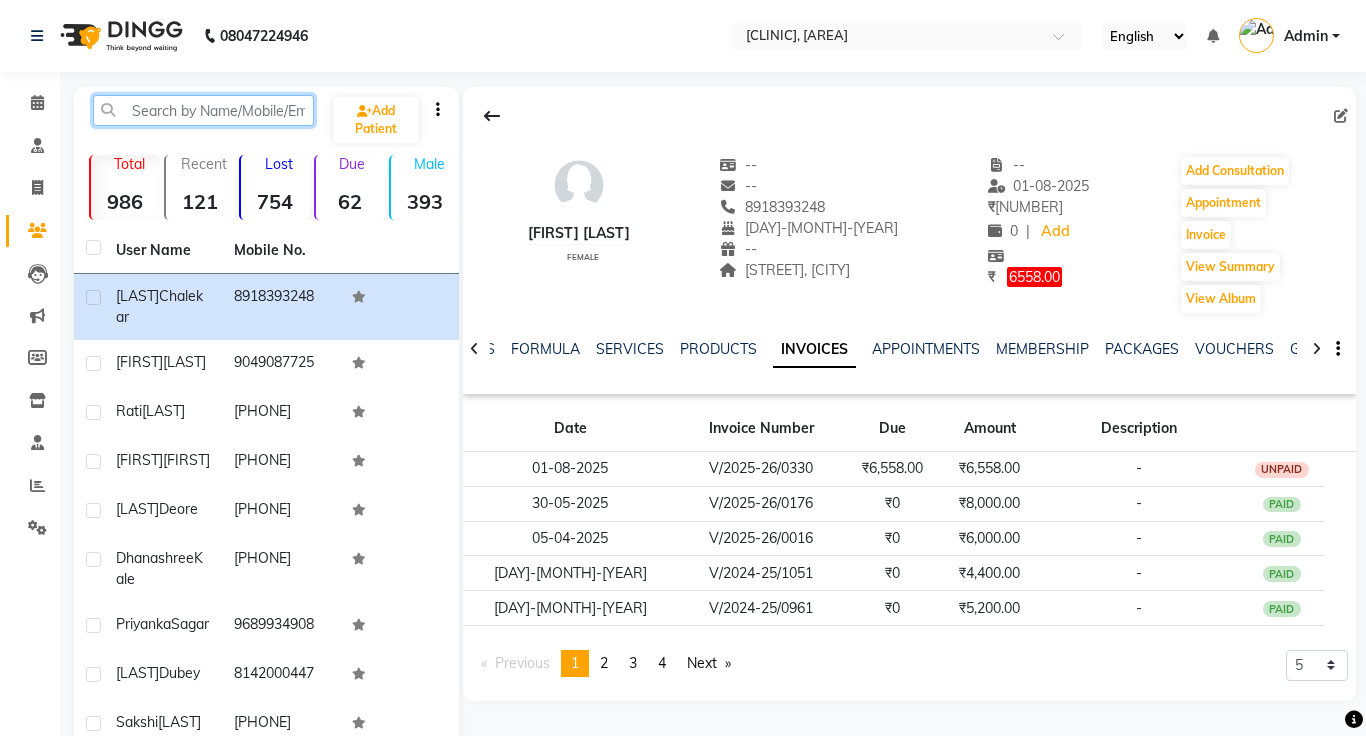 click 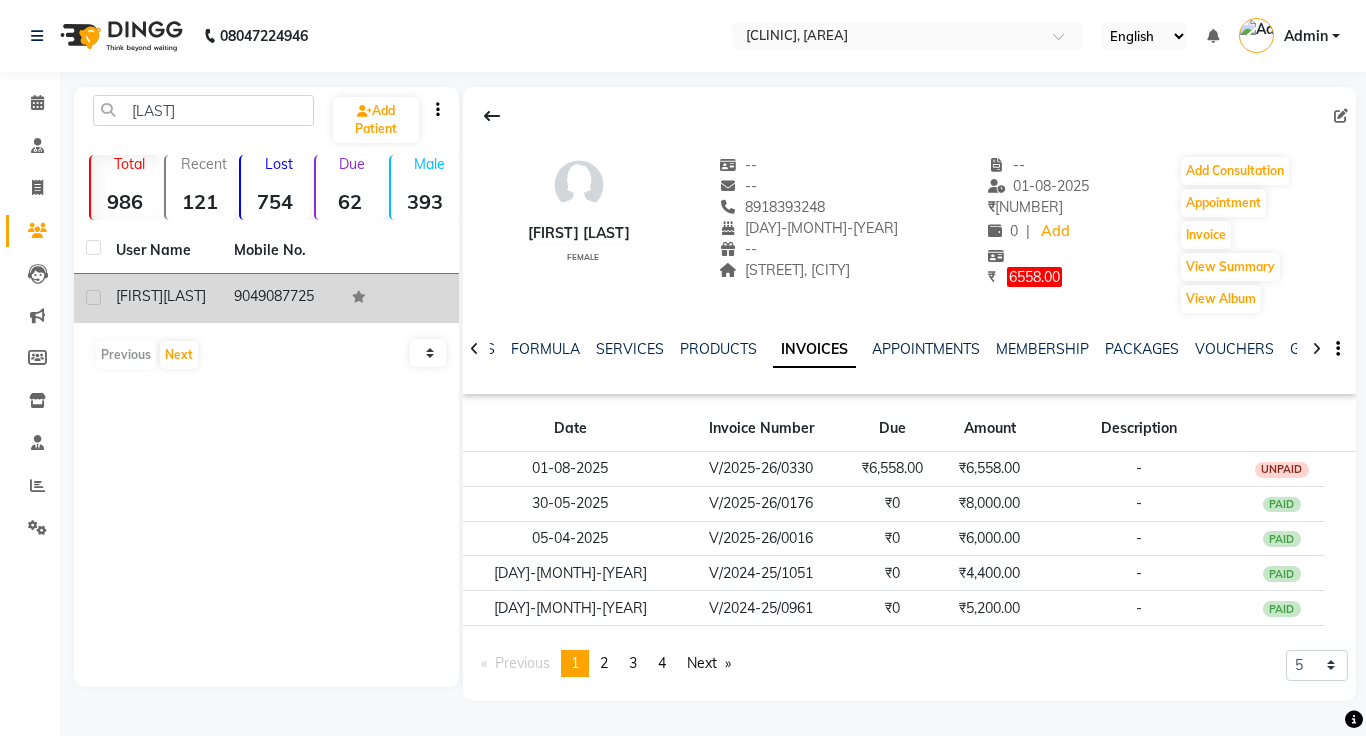 click on "[FIRST]" 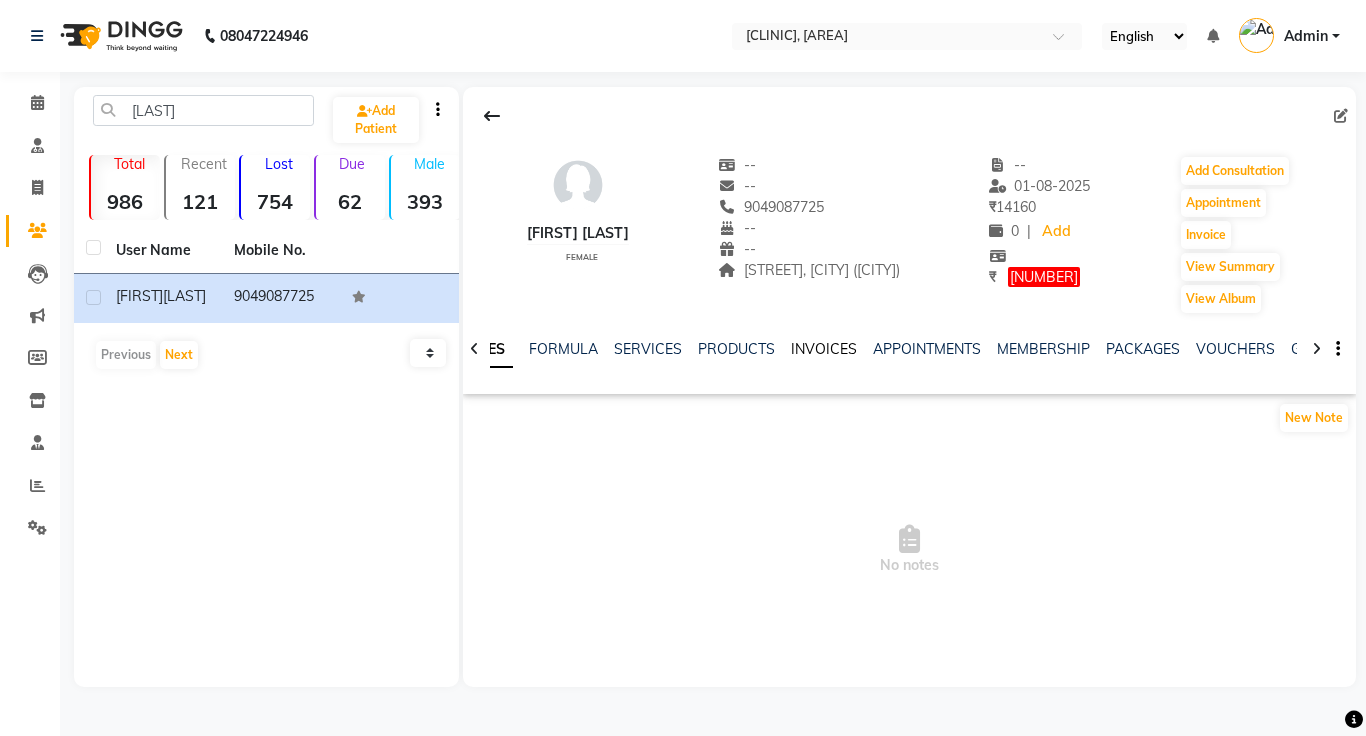 click on "INVOICES" 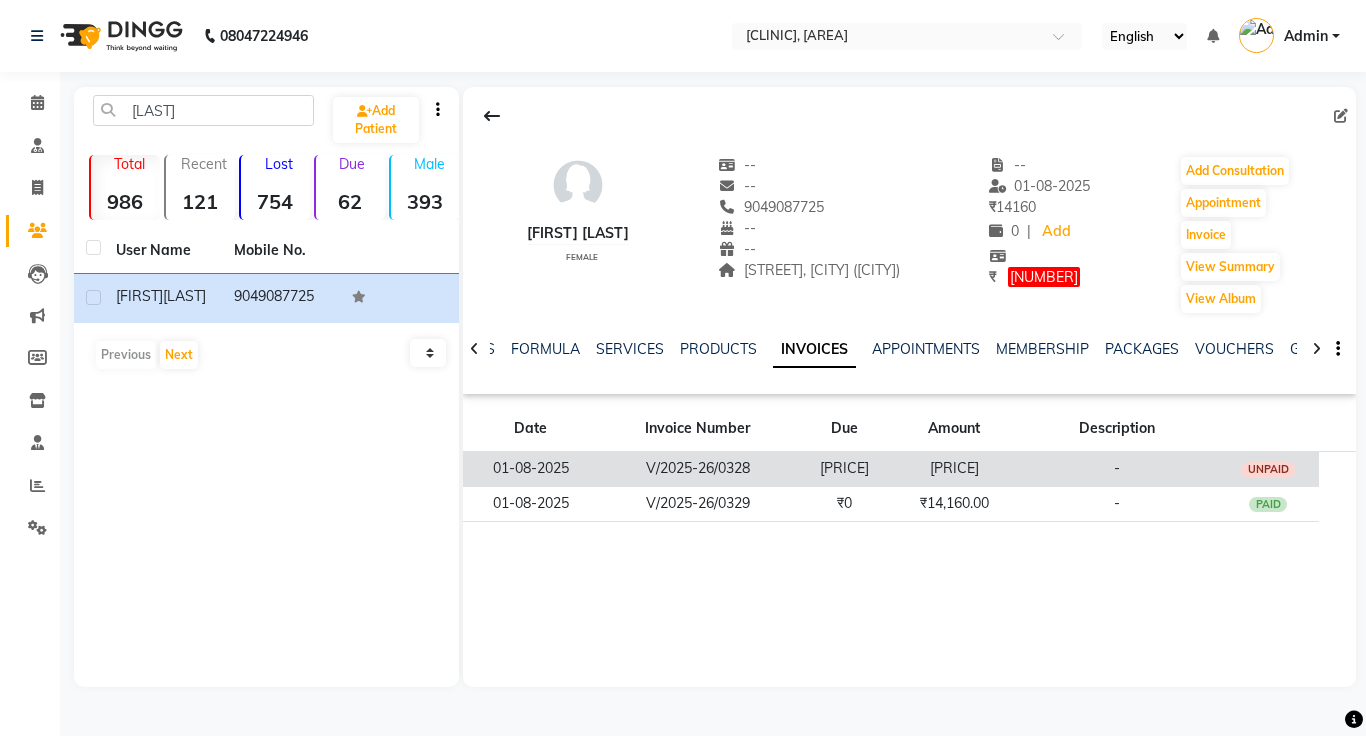 click on "V/2025-26/0328" 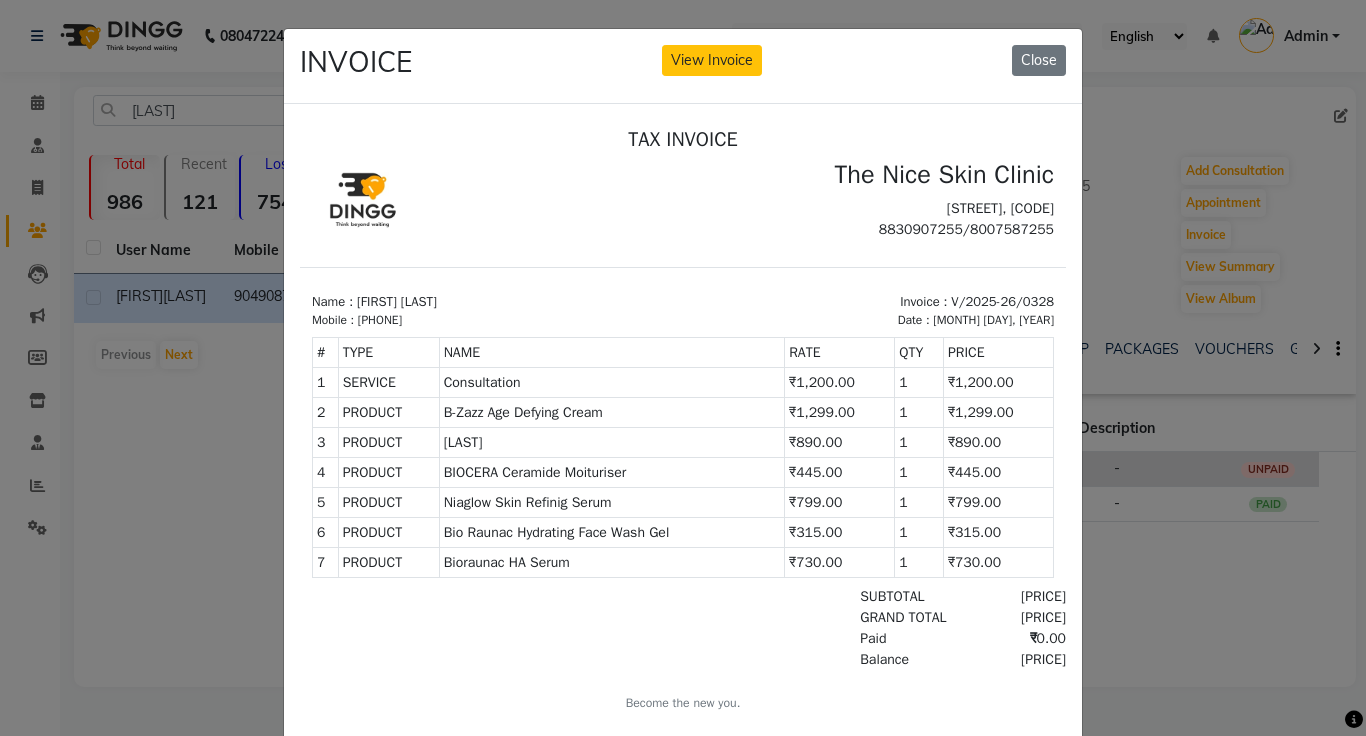 scroll, scrollTop: 0, scrollLeft: 0, axis: both 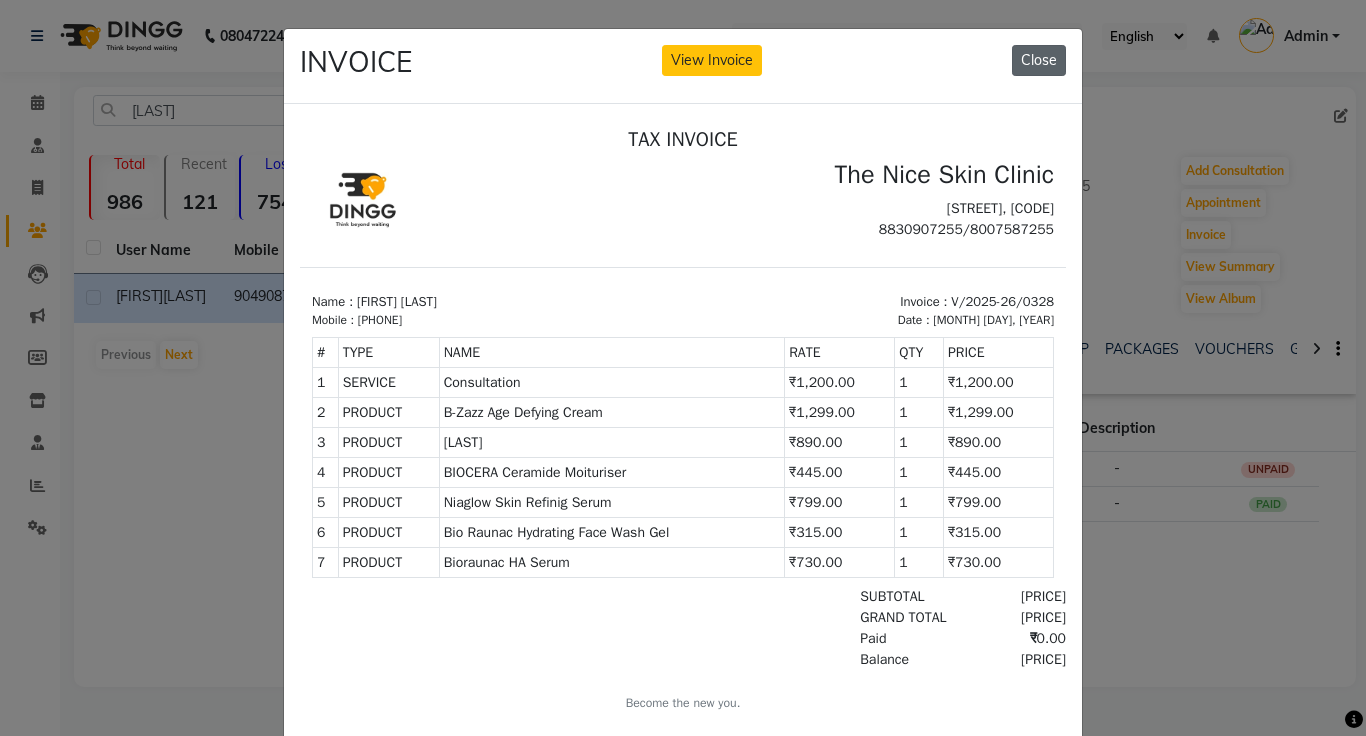 click on "Close" 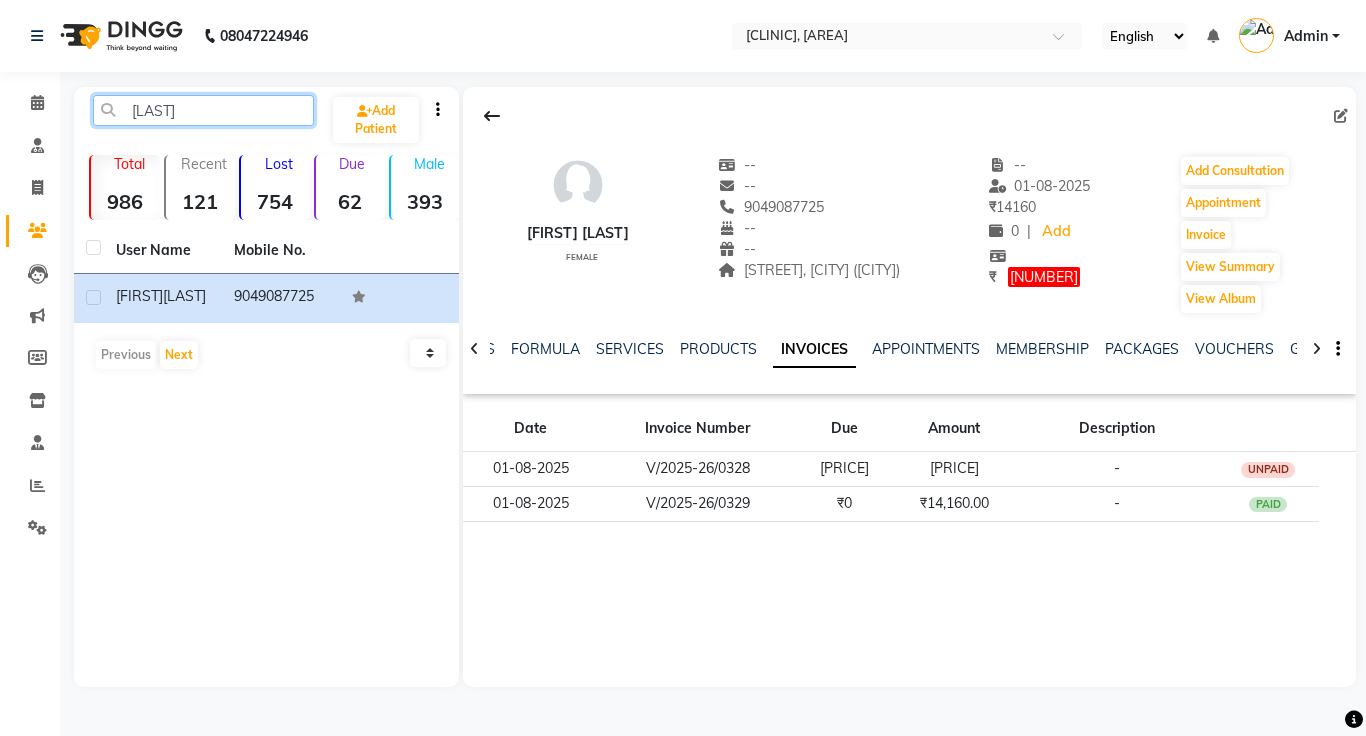 click on "[LAST]" 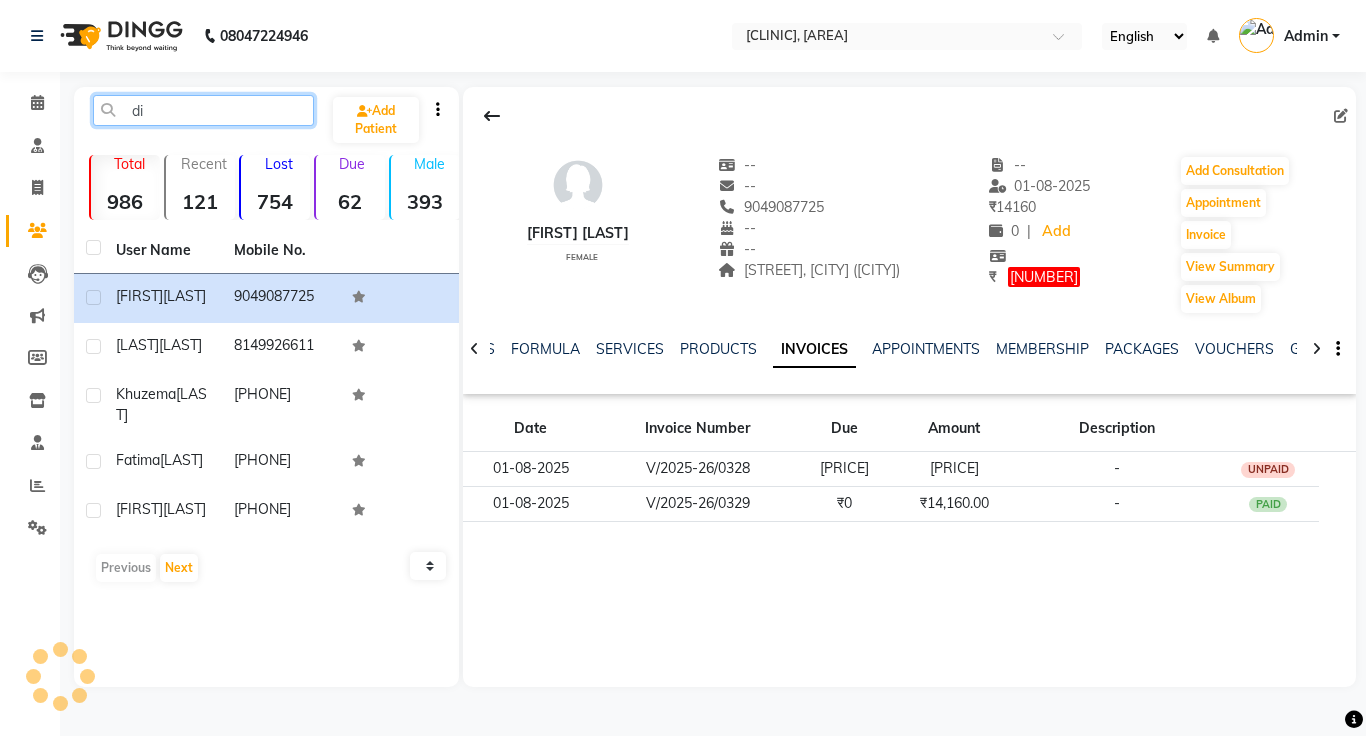 type on "d" 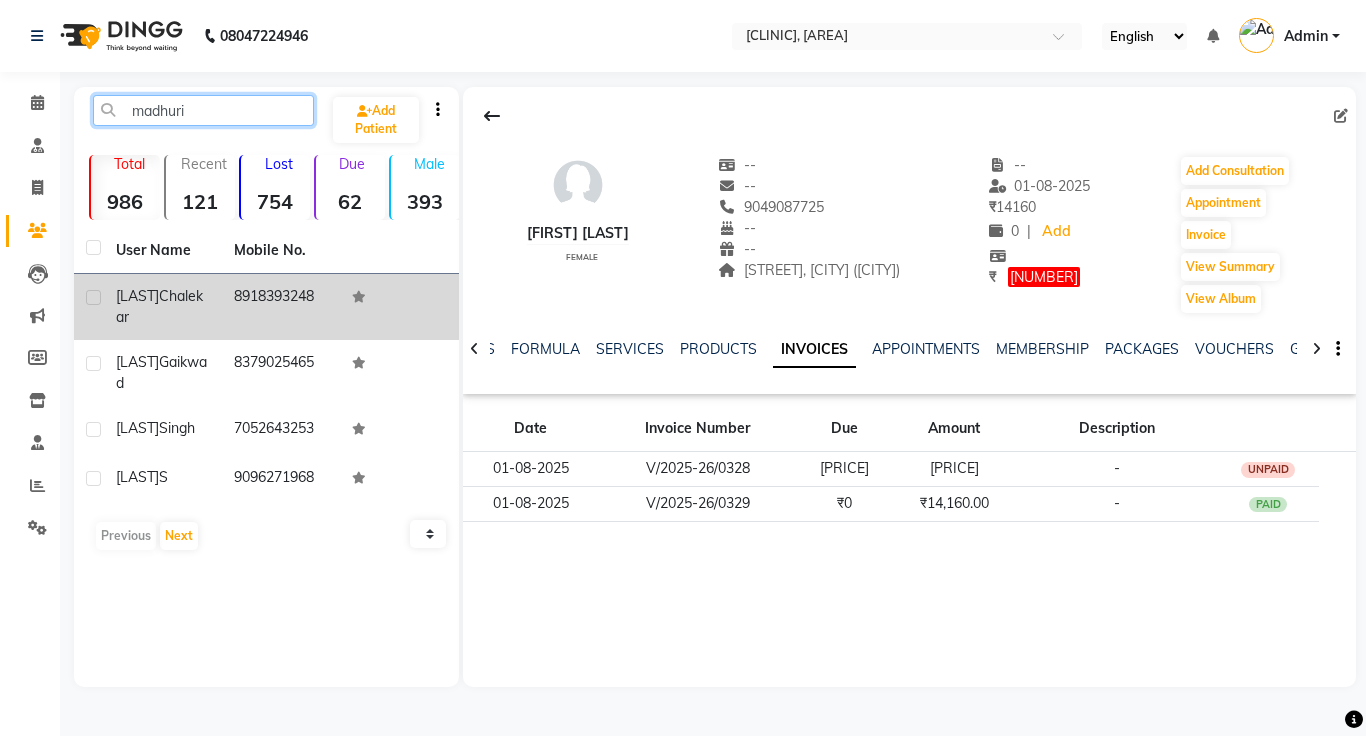 type on "madhuri" 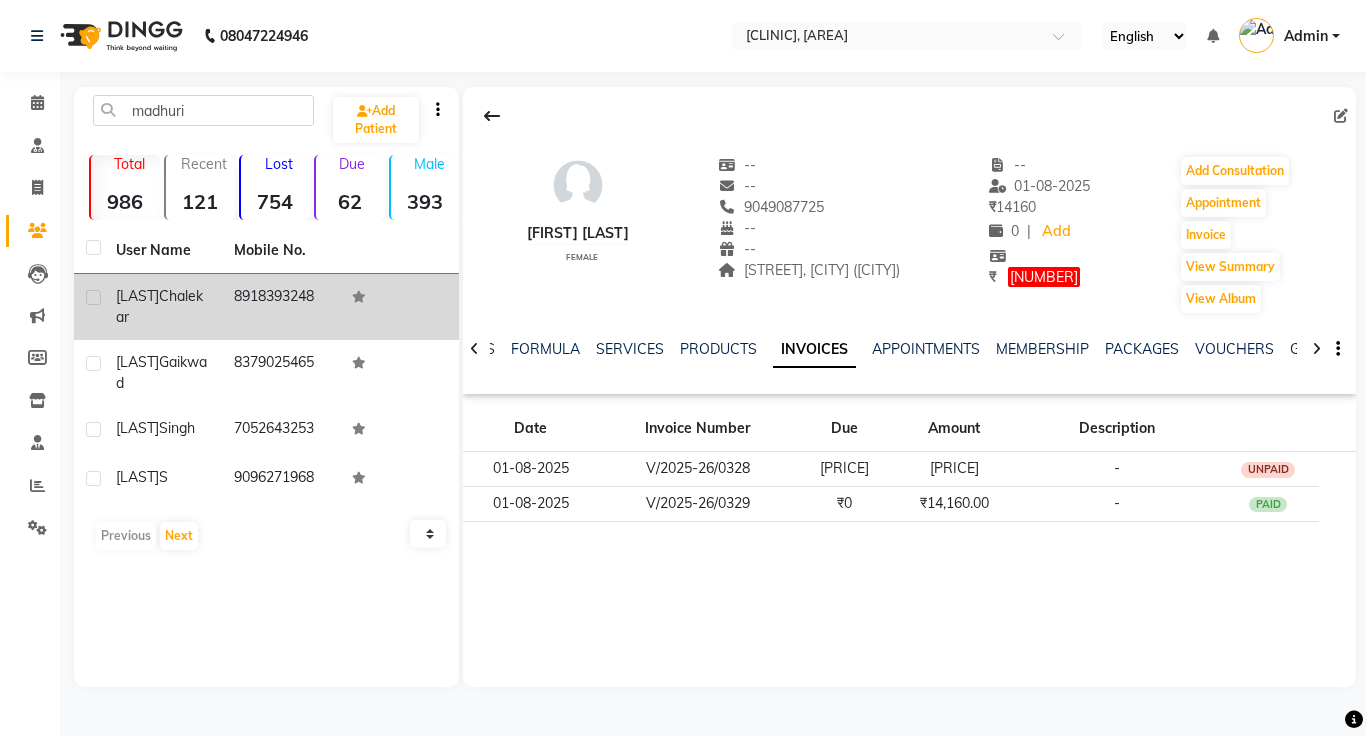 click on "Chalekar" 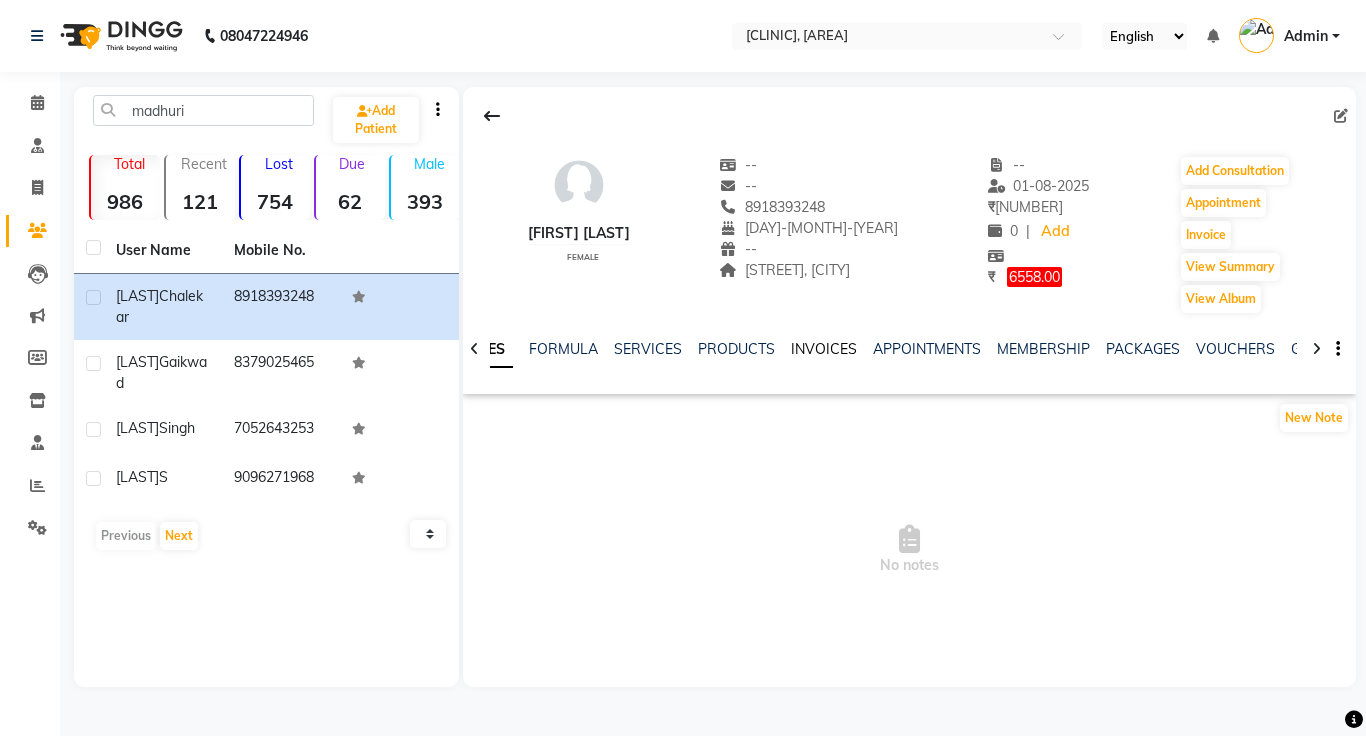 click on "INVOICES" 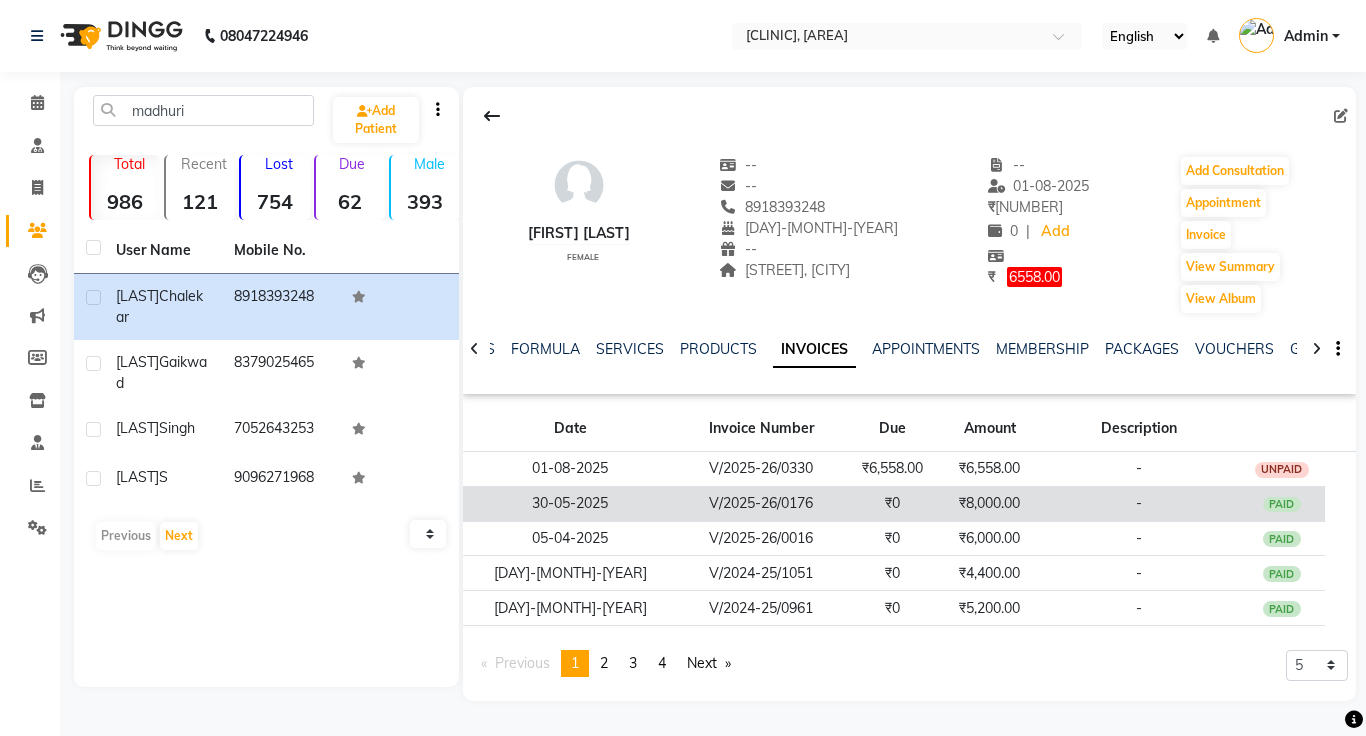 click on "V/2025-26/0176" 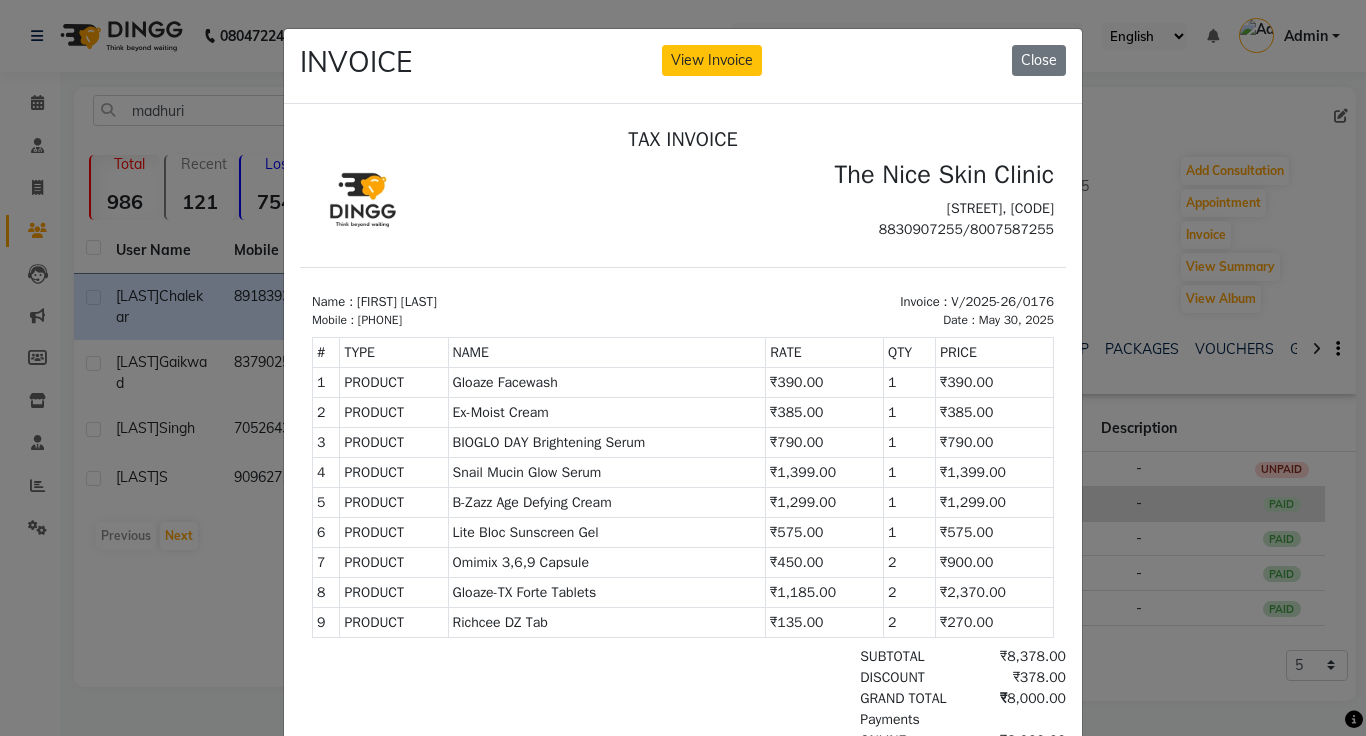 scroll, scrollTop: 8, scrollLeft: 0, axis: vertical 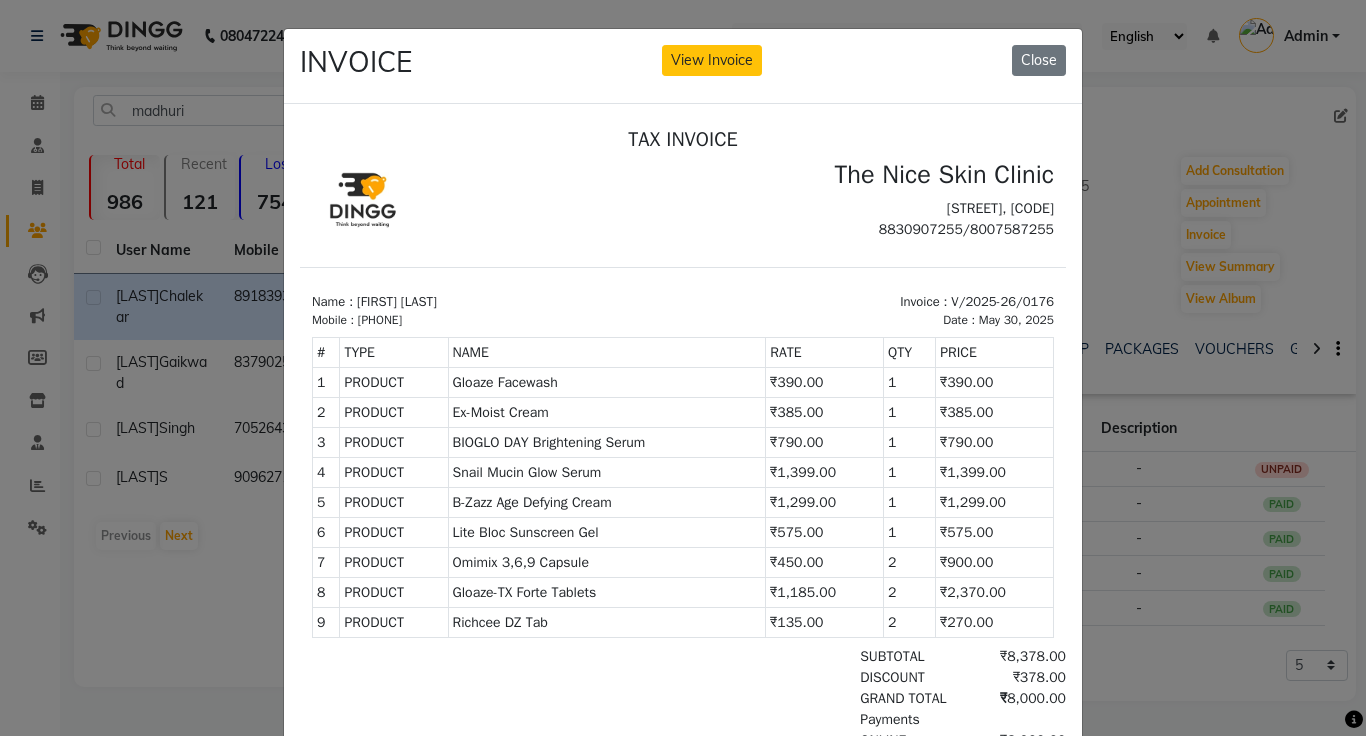 click on "Ex-Moist Cream" at bounding box center (607, 411) 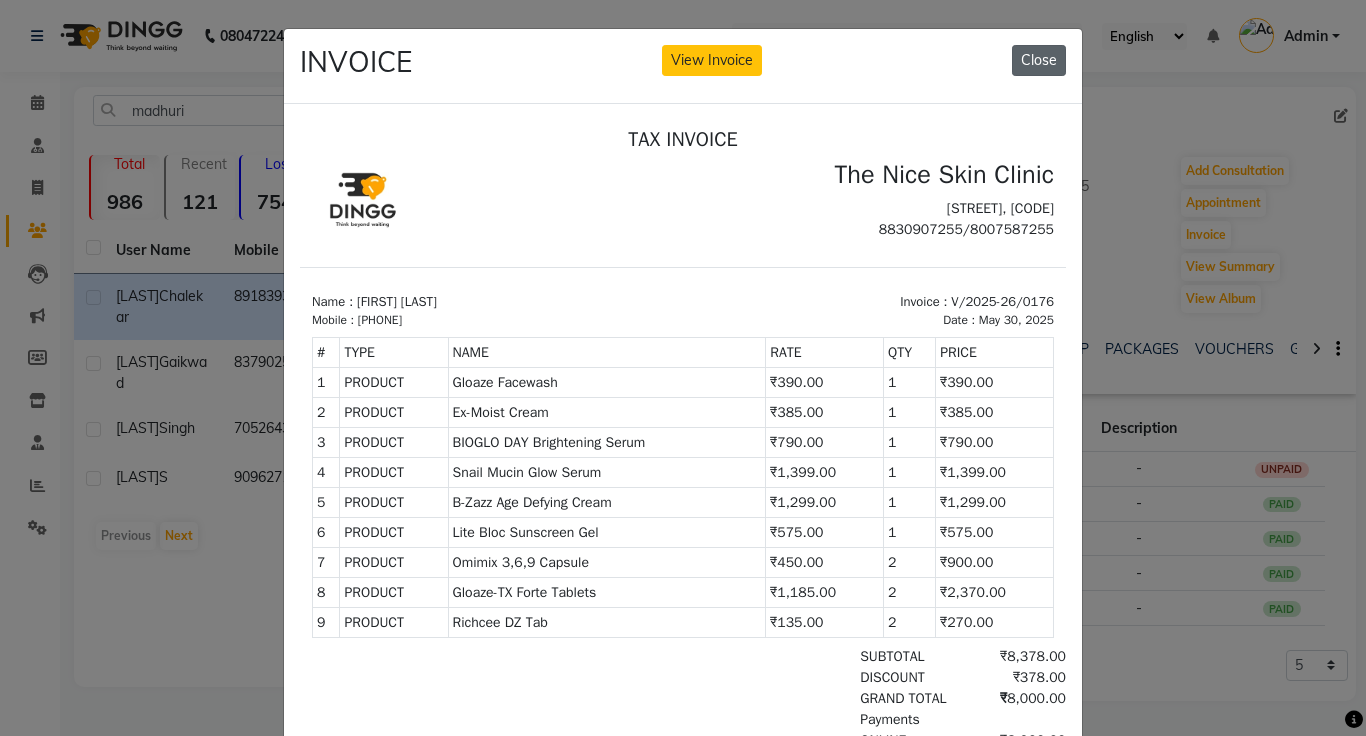 click on "Close" 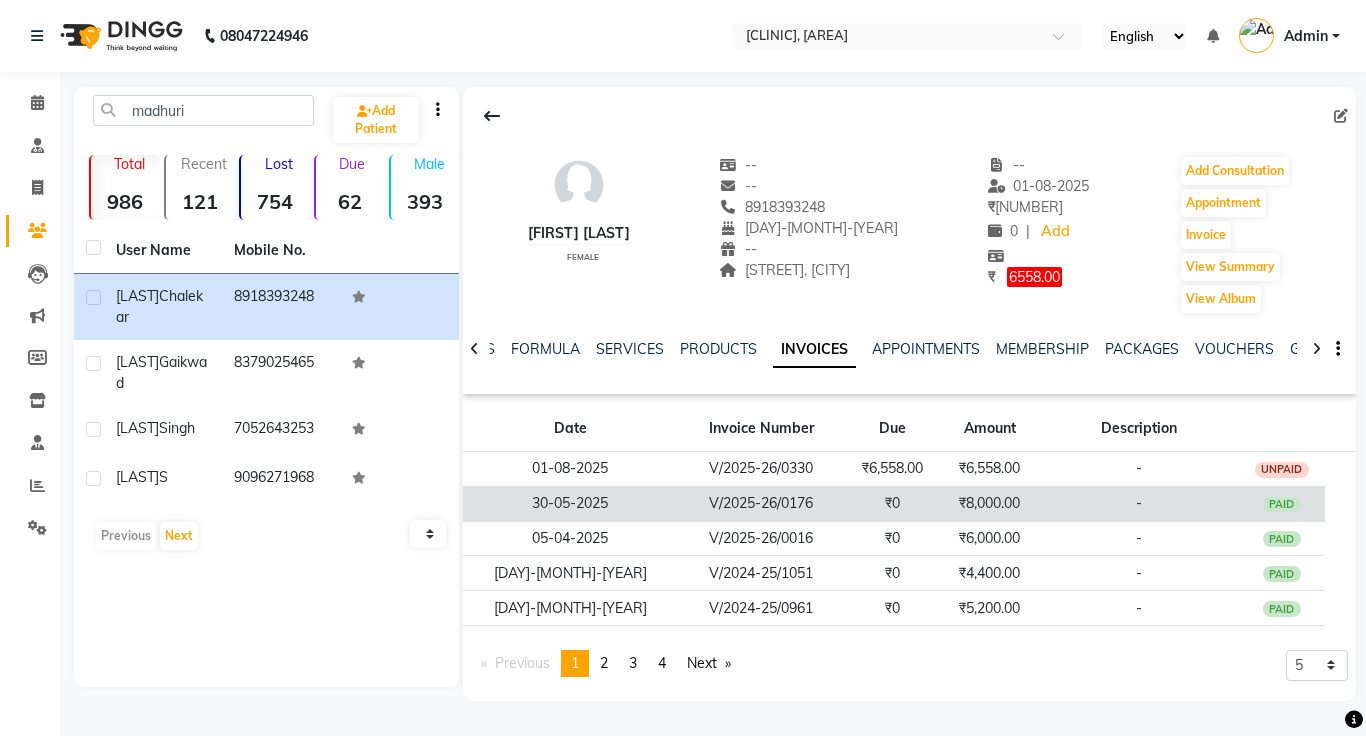 click on "V/2025-26/0176" 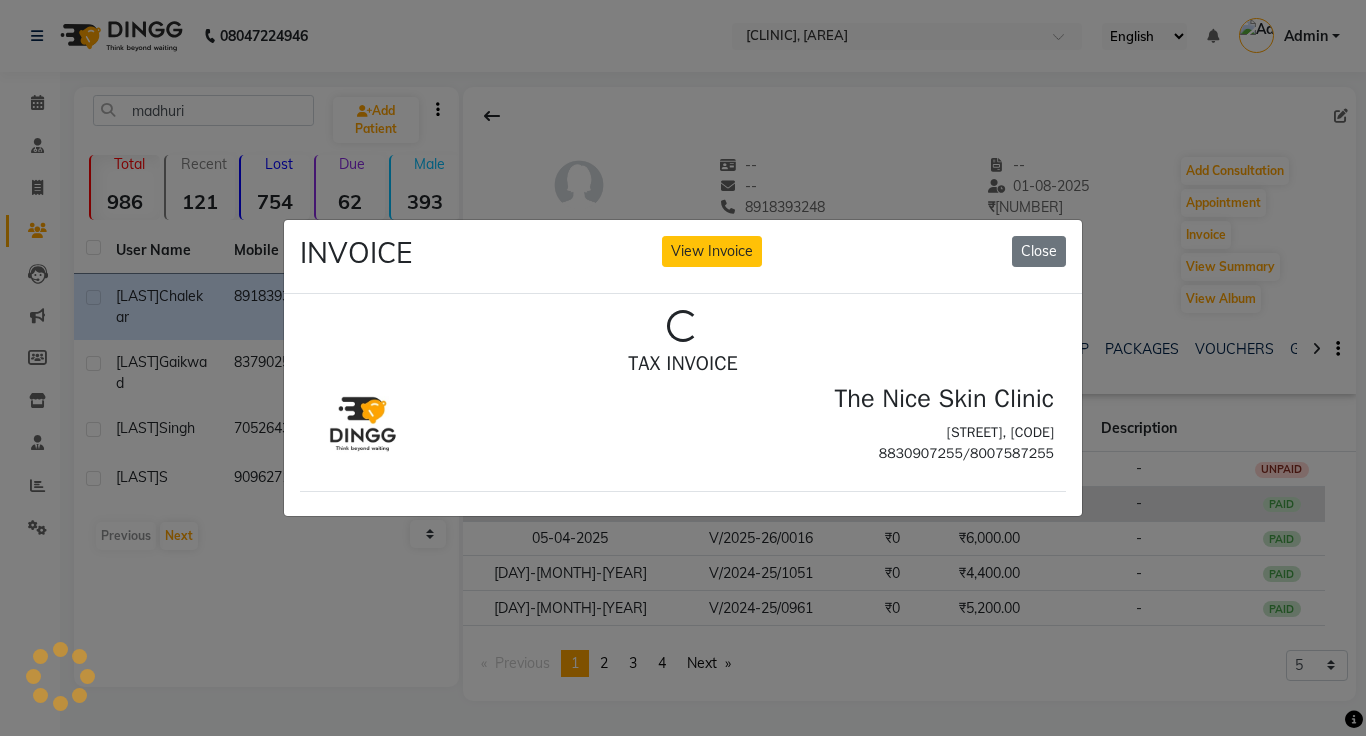 scroll, scrollTop: 0, scrollLeft: 0, axis: both 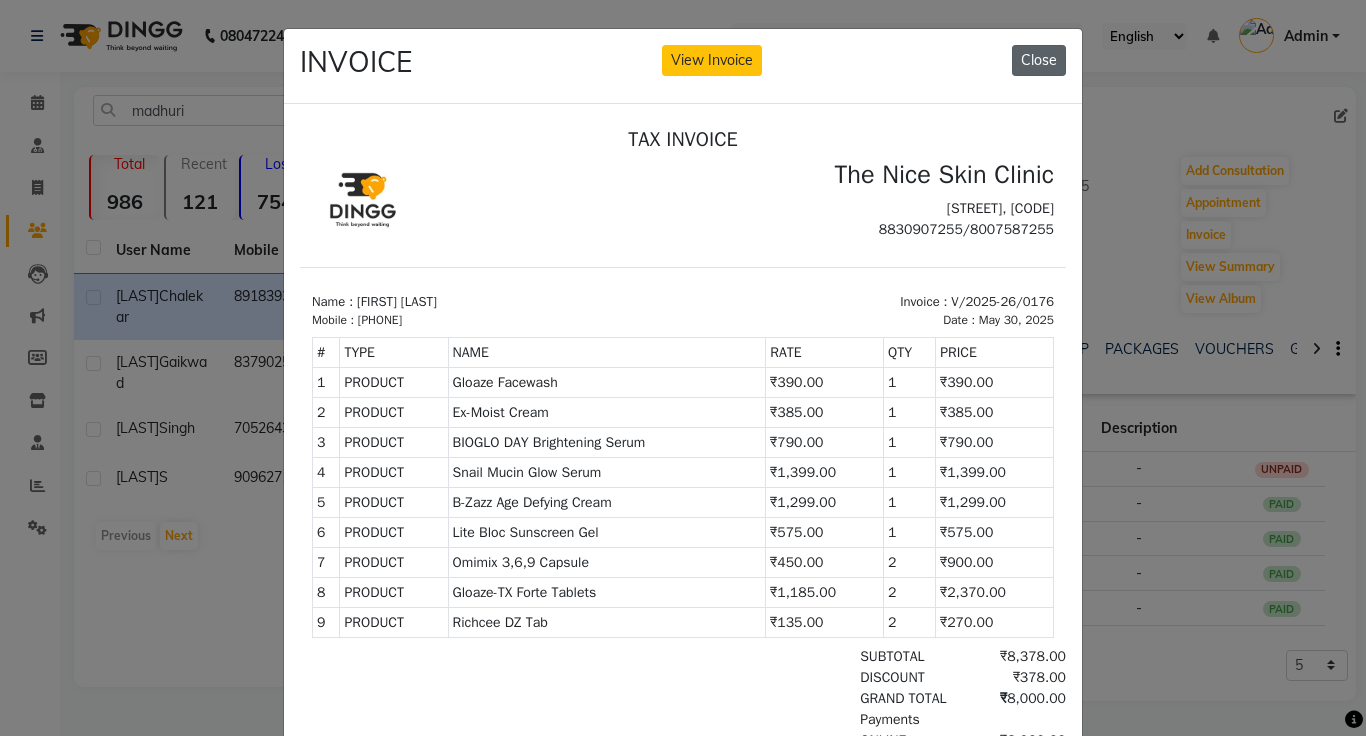 click on "Close" 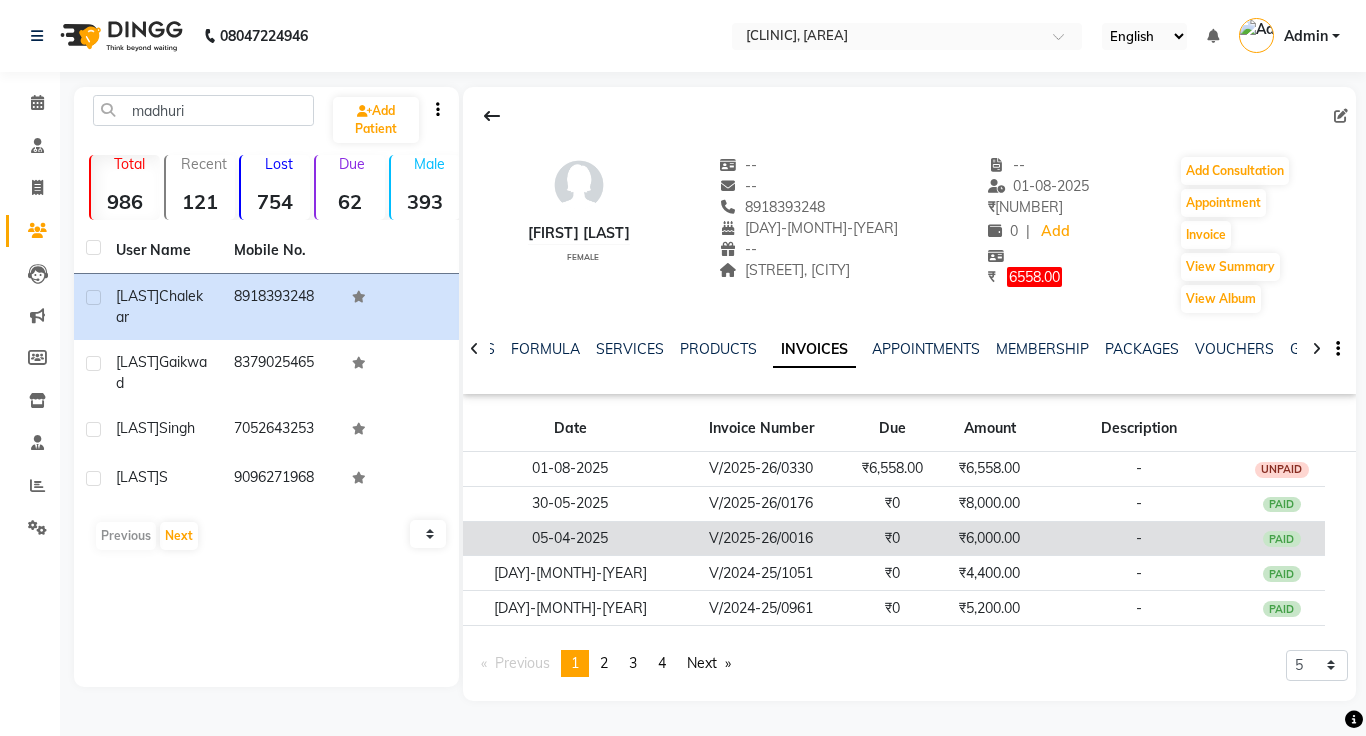 click on "V/2025-26/0016" 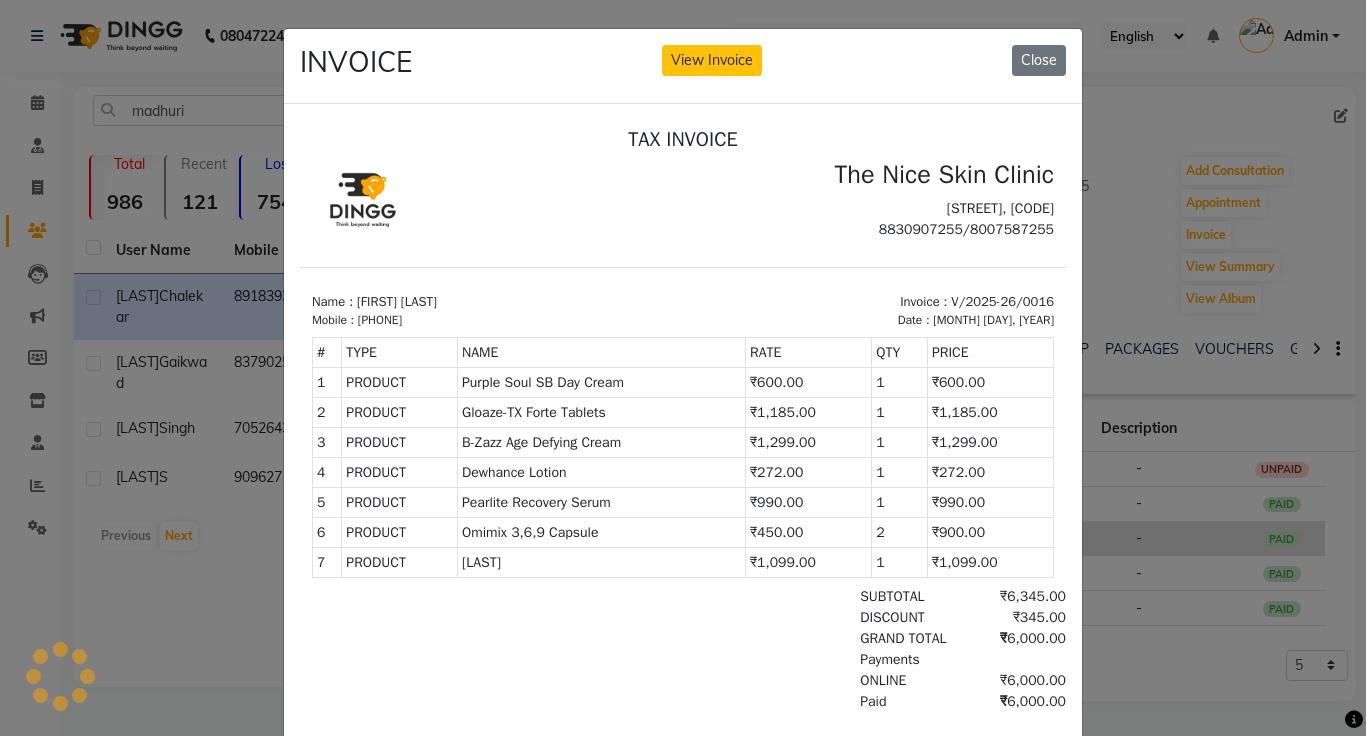 scroll, scrollTop: 0, scrollLeft: 0, axis: both 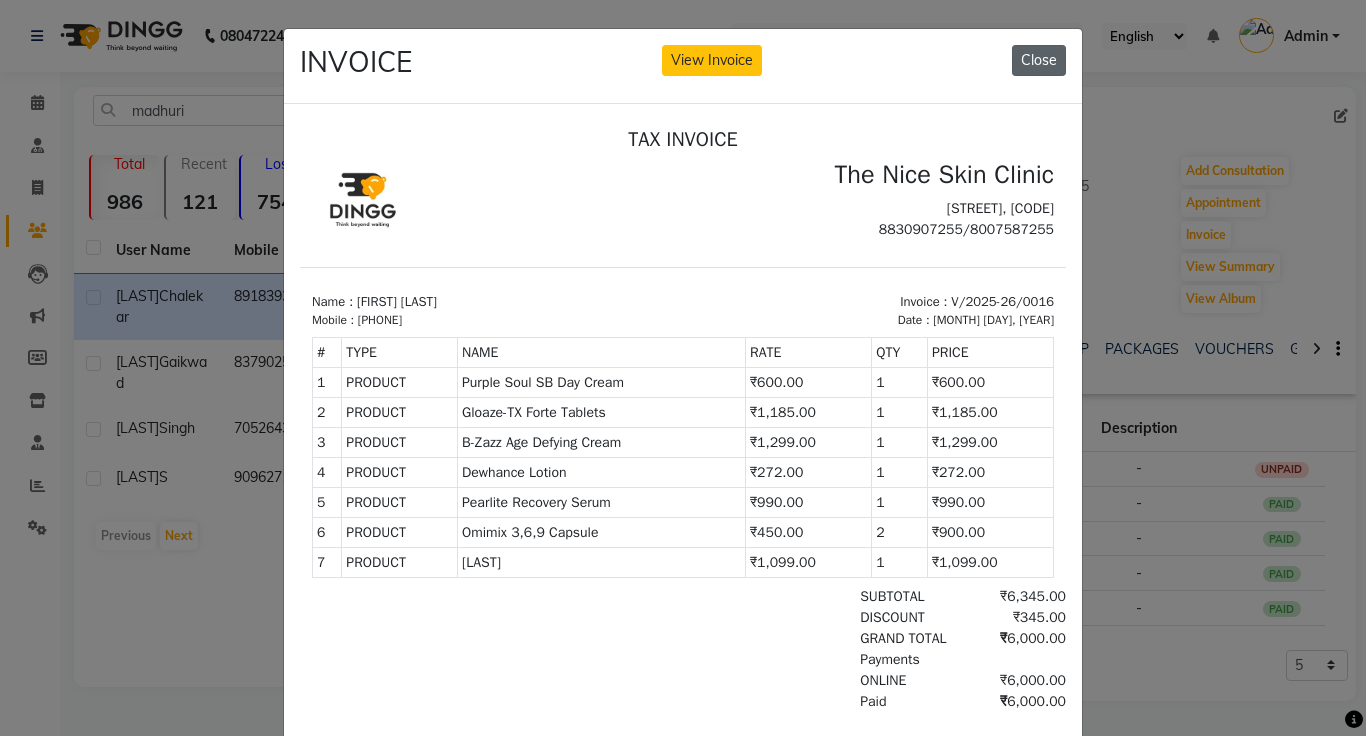 click on "Close" 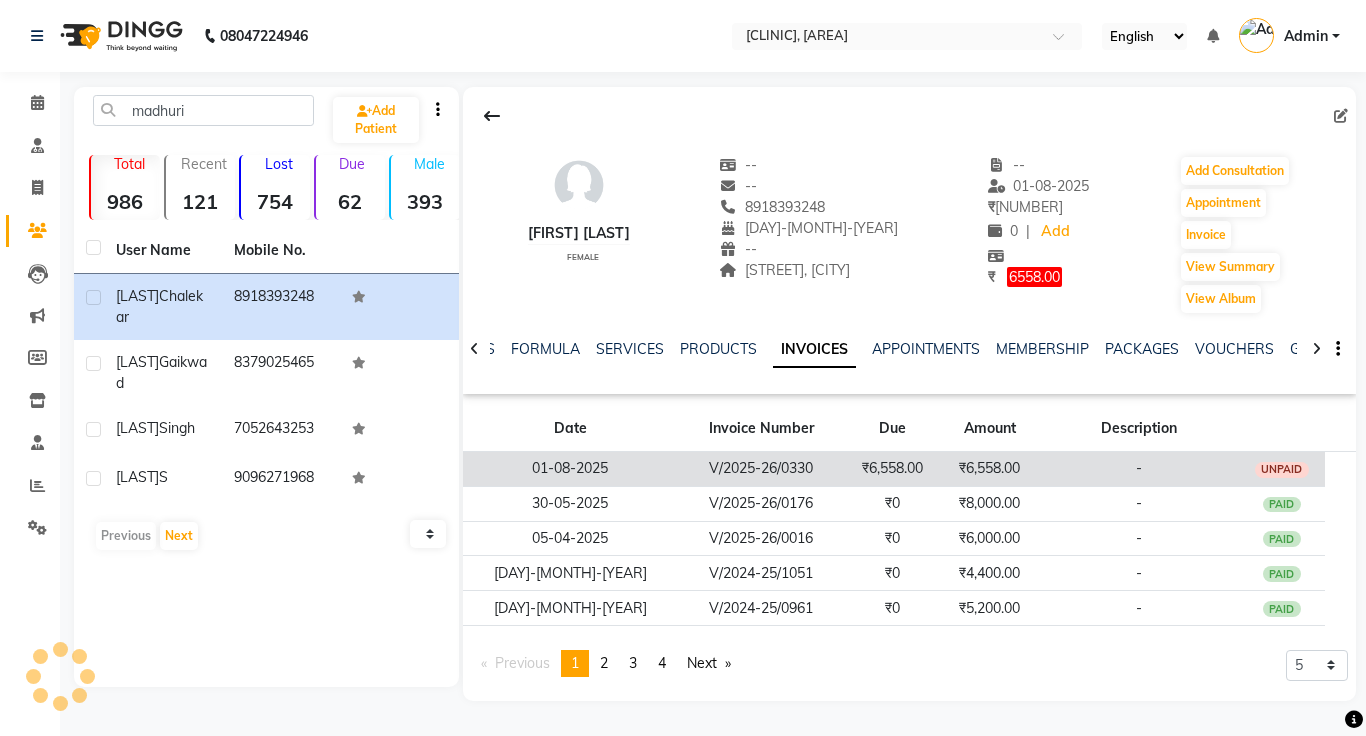 click on "V/2025-26/0330" 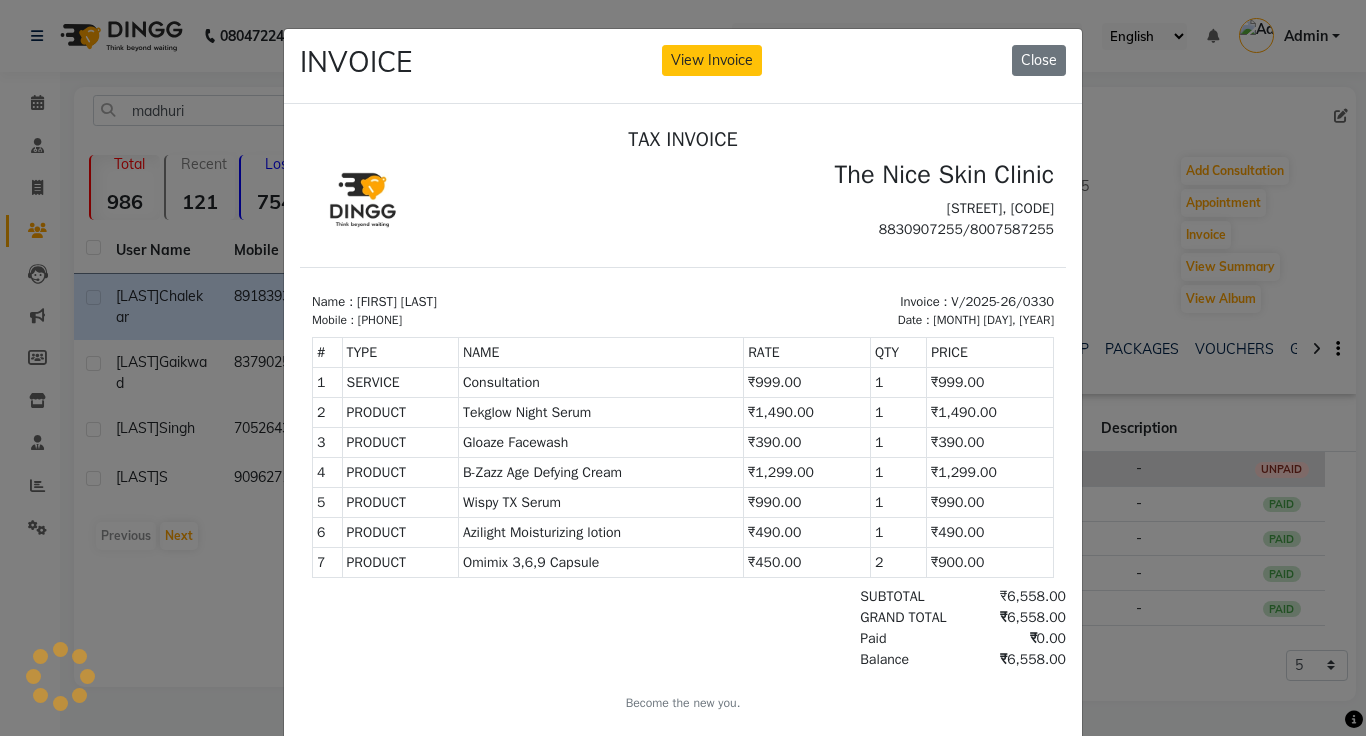 scroll, scrollTop: 0, scrollLeft: 0, axis: both 